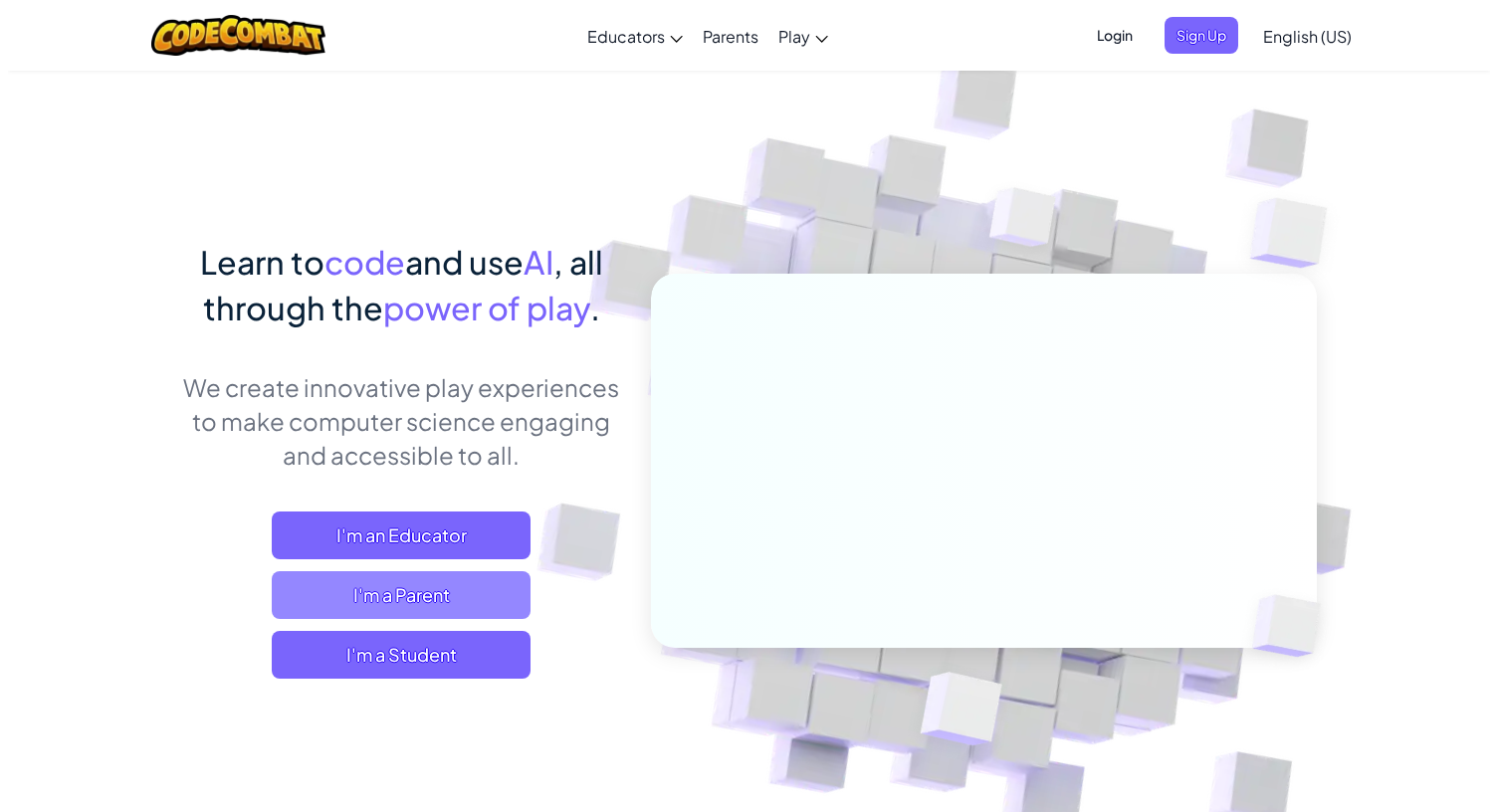 scroll, scrollTop: 100, scrollLeft: 0, axis: vertical 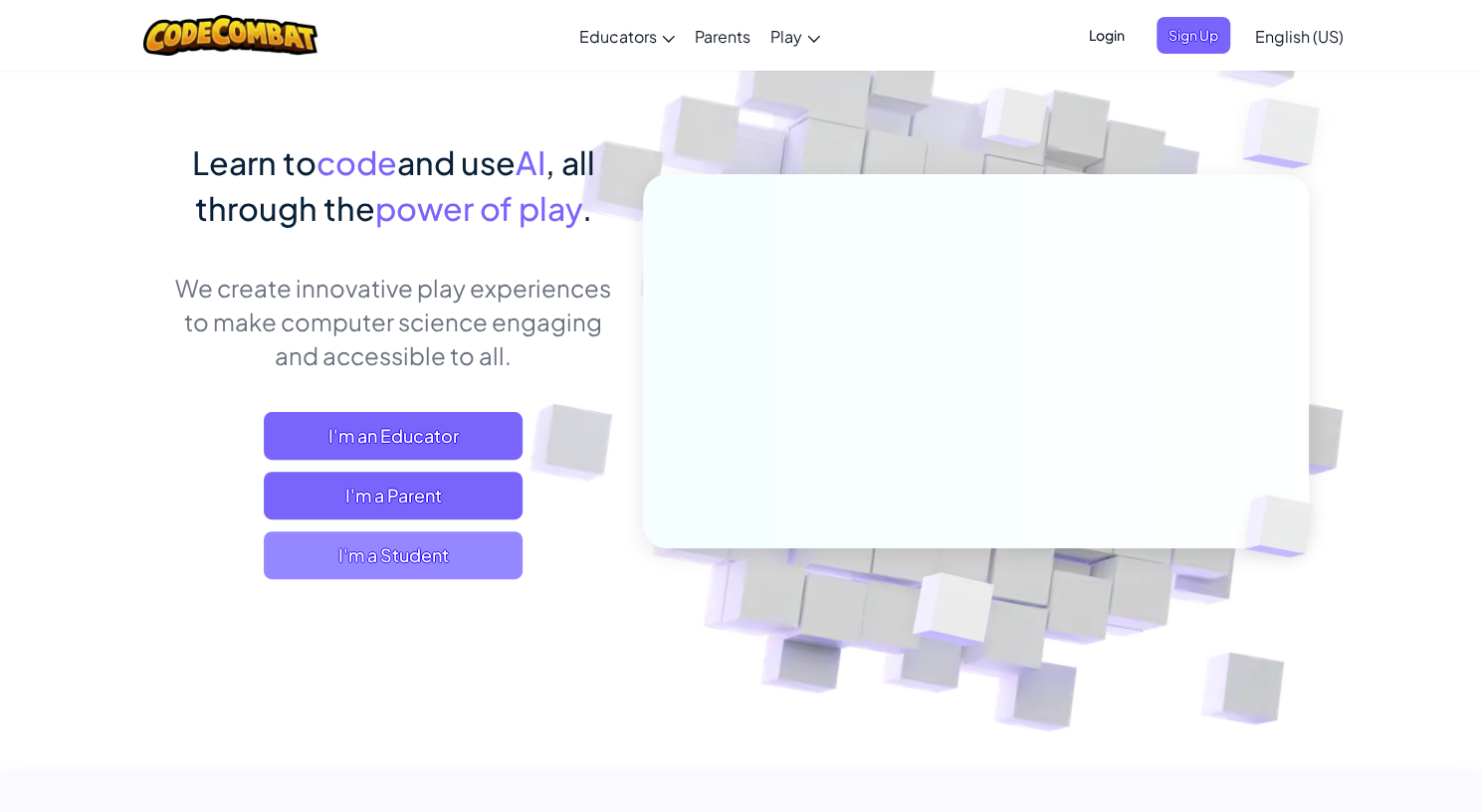 click on "I'm a Student" at bounding box center (393, 555) 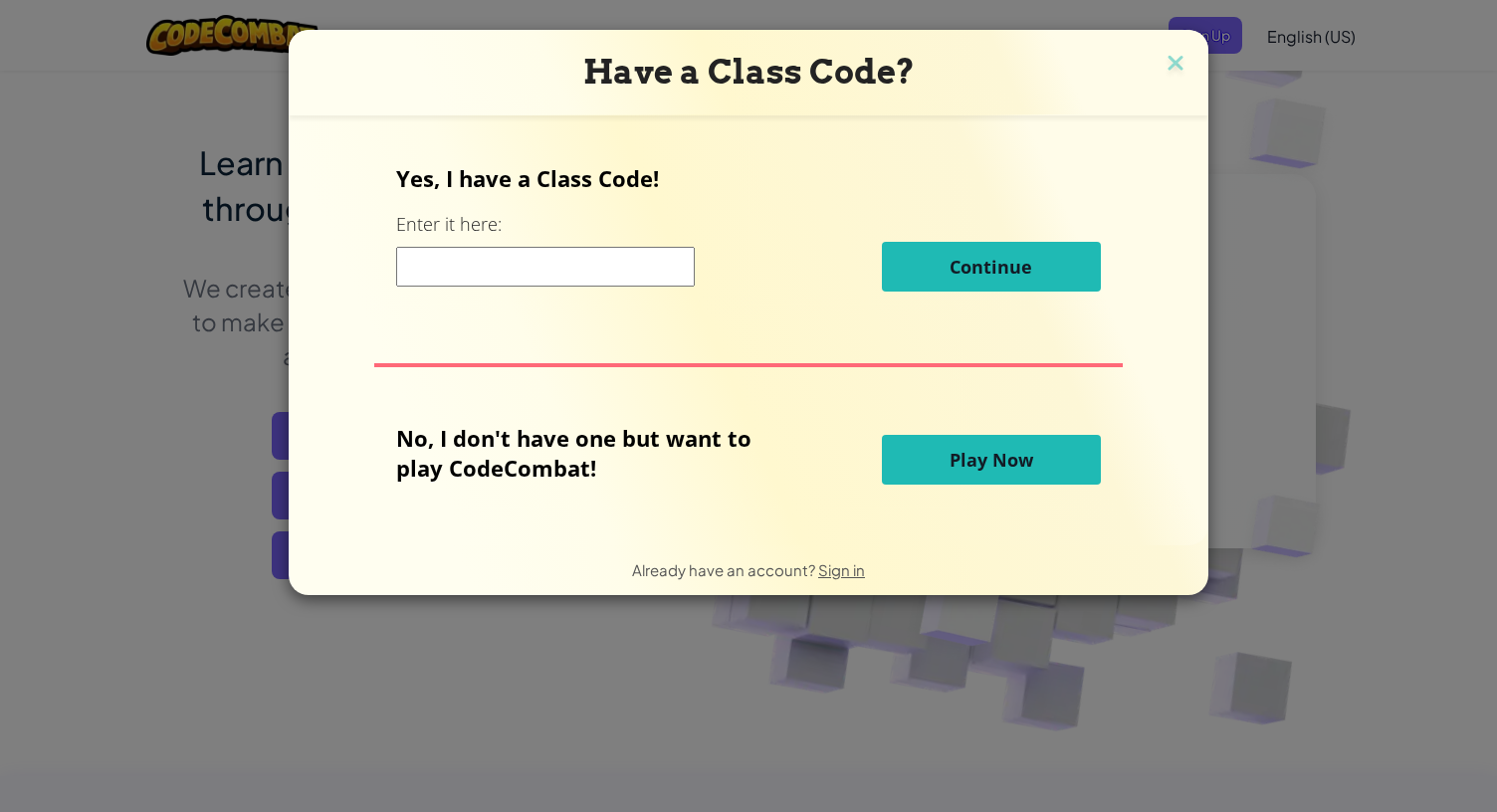 click at bounding box center [545, 267] 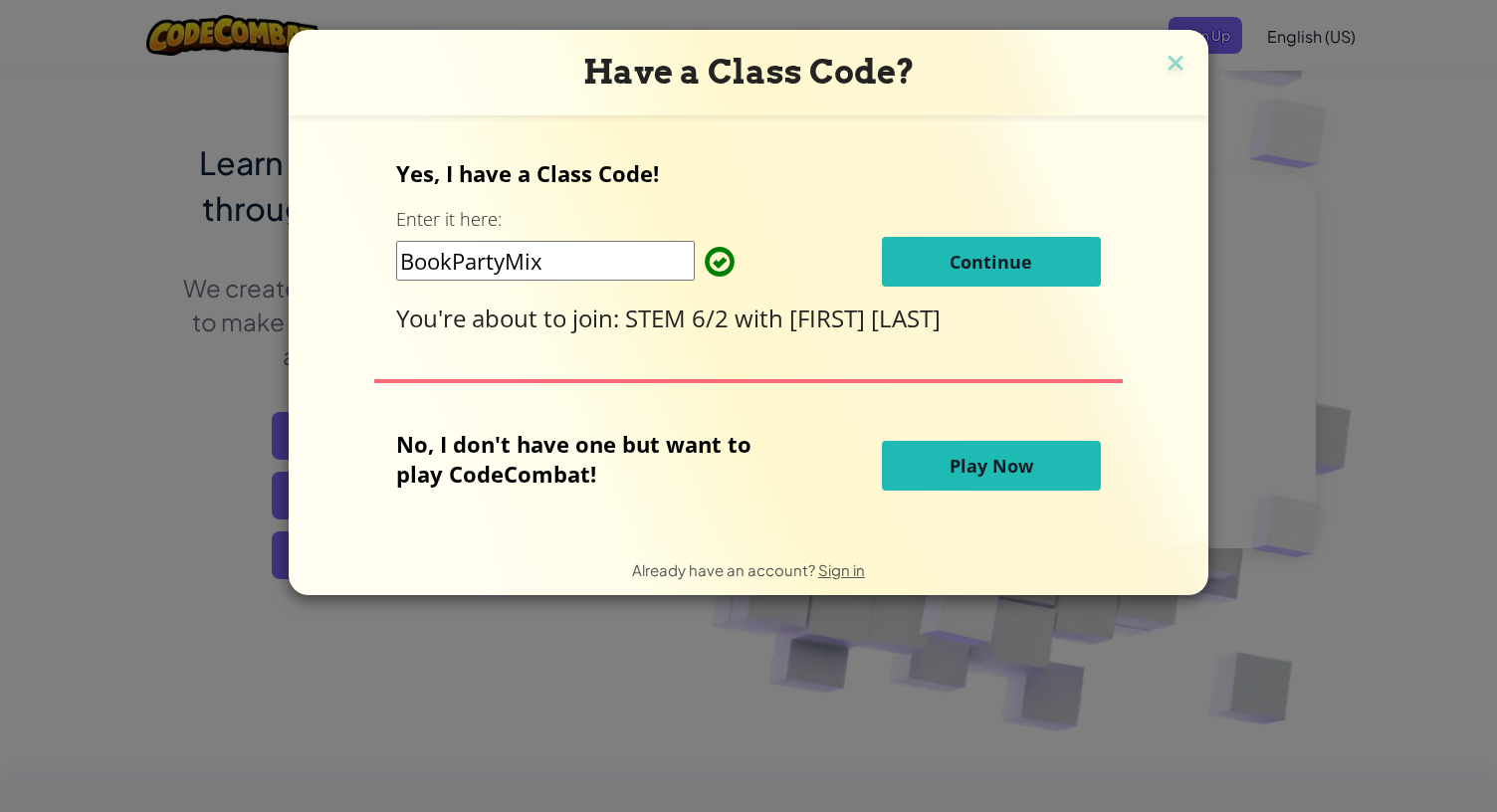 click on "Continue" at bounding box center [991, 262] 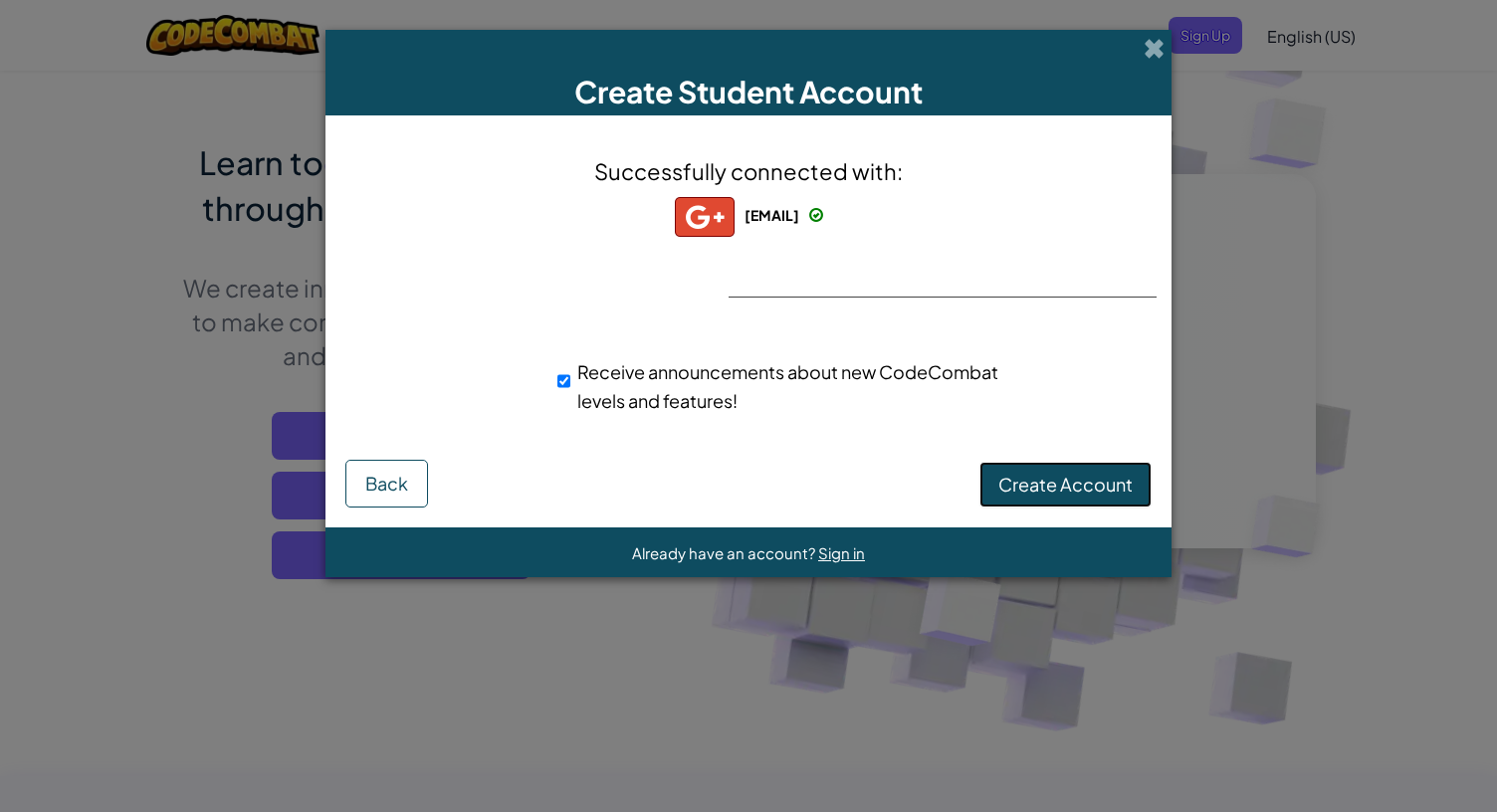 click on "Create Account" at bounding box center [1065, 484] 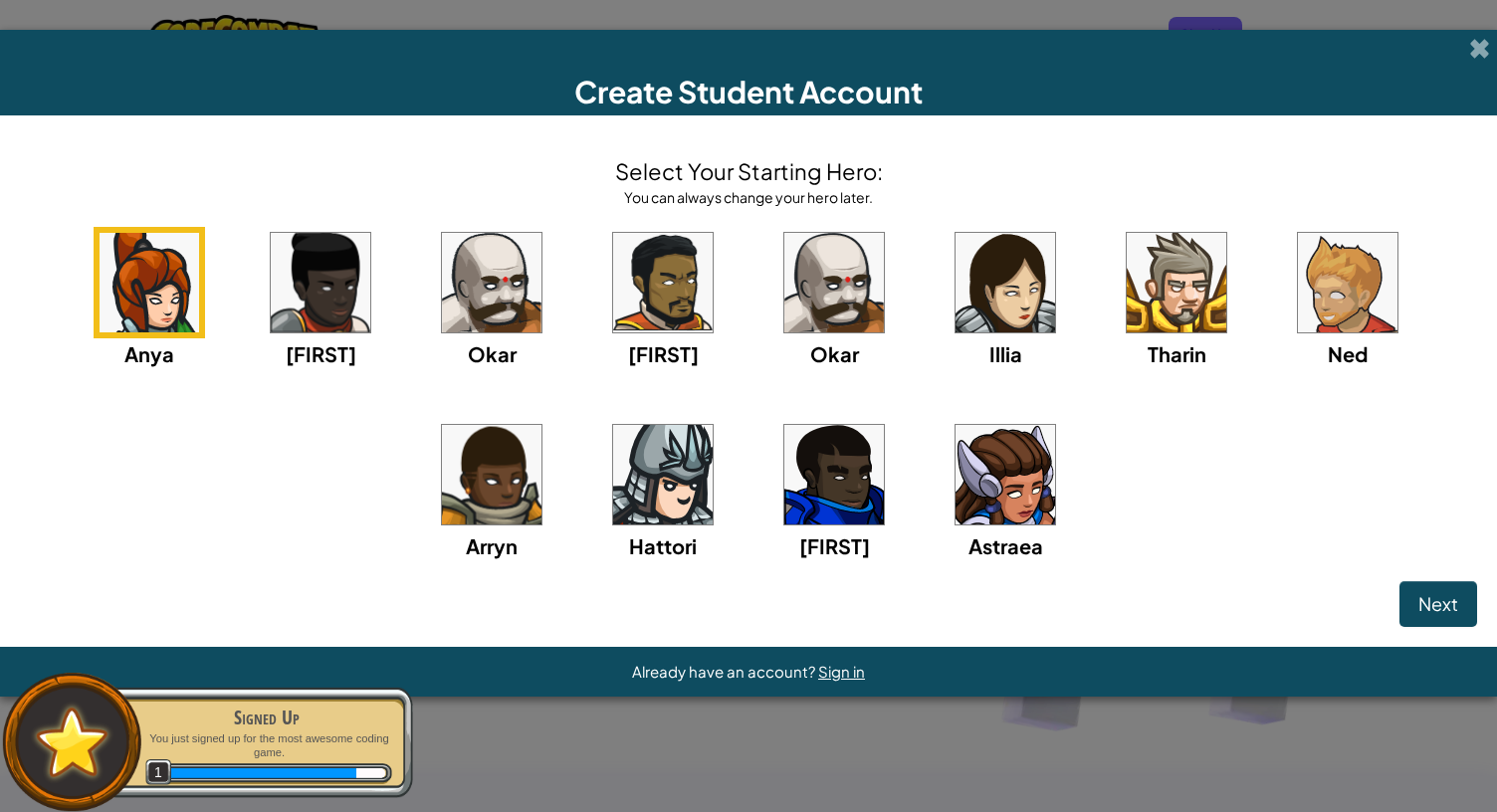 click at bounding box center (149, 283) 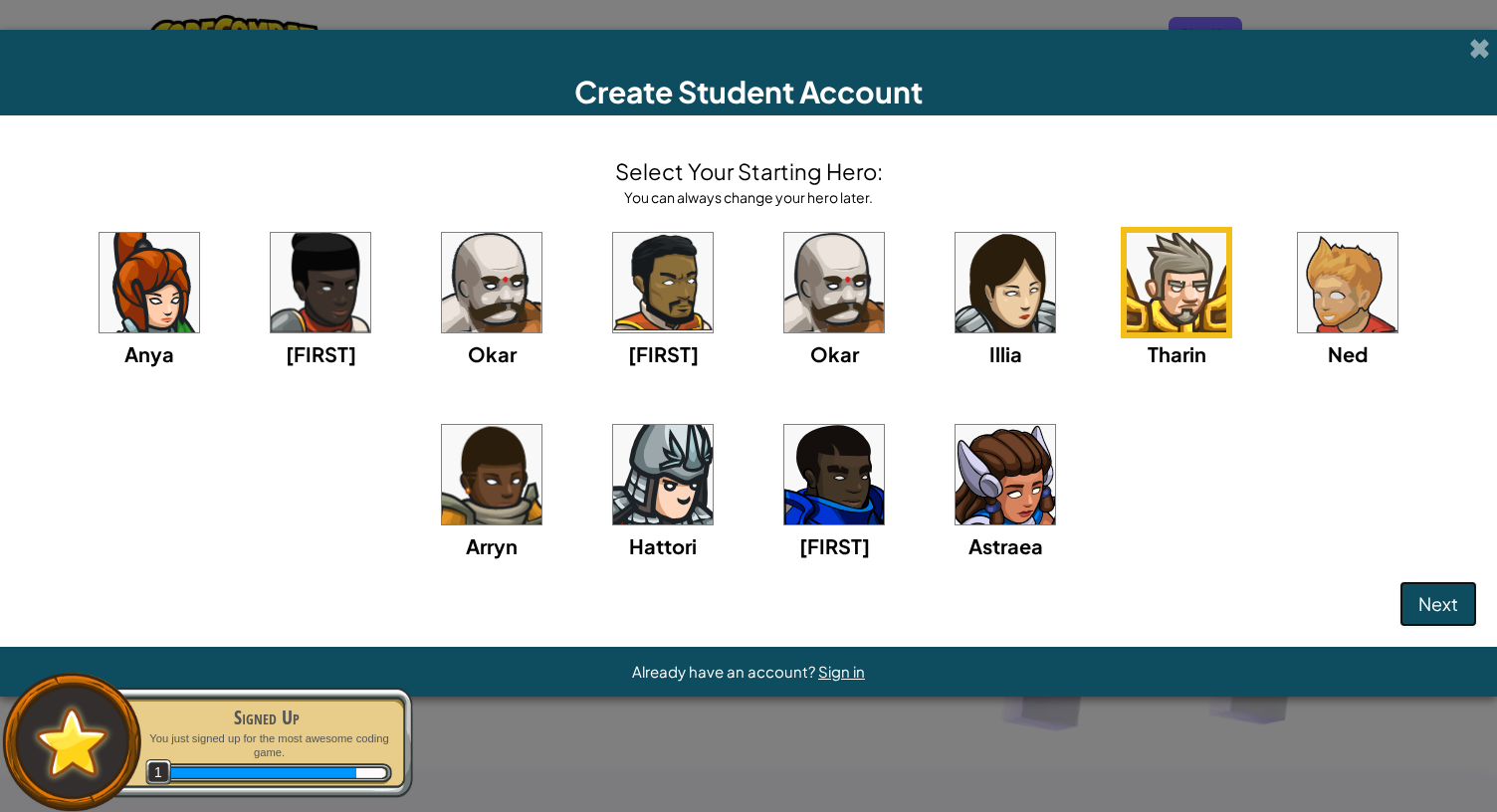 click on "Next" at bounding box center [1438, 603] 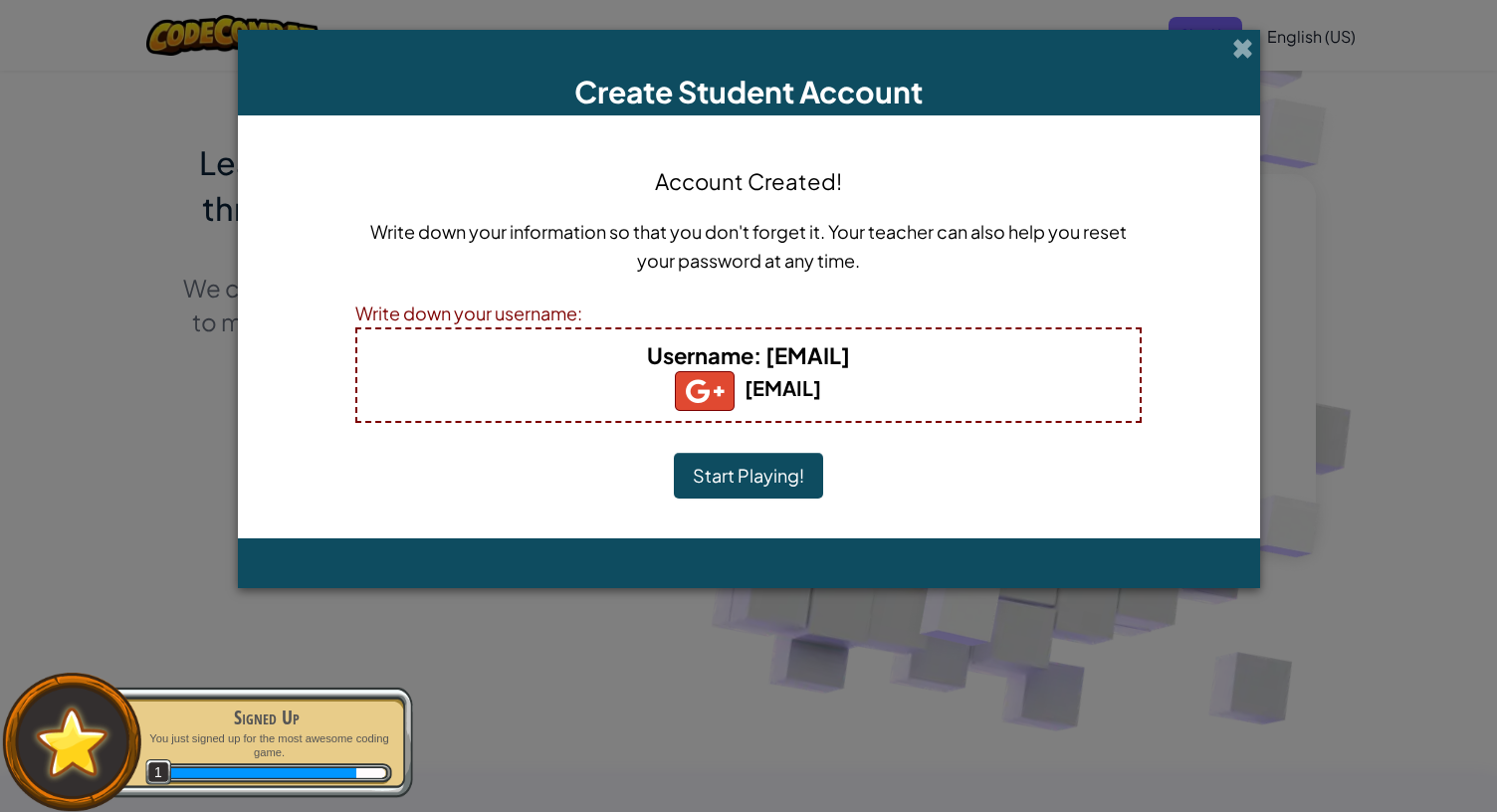 click on "Start Playing!" at bounding box center (748, 476) 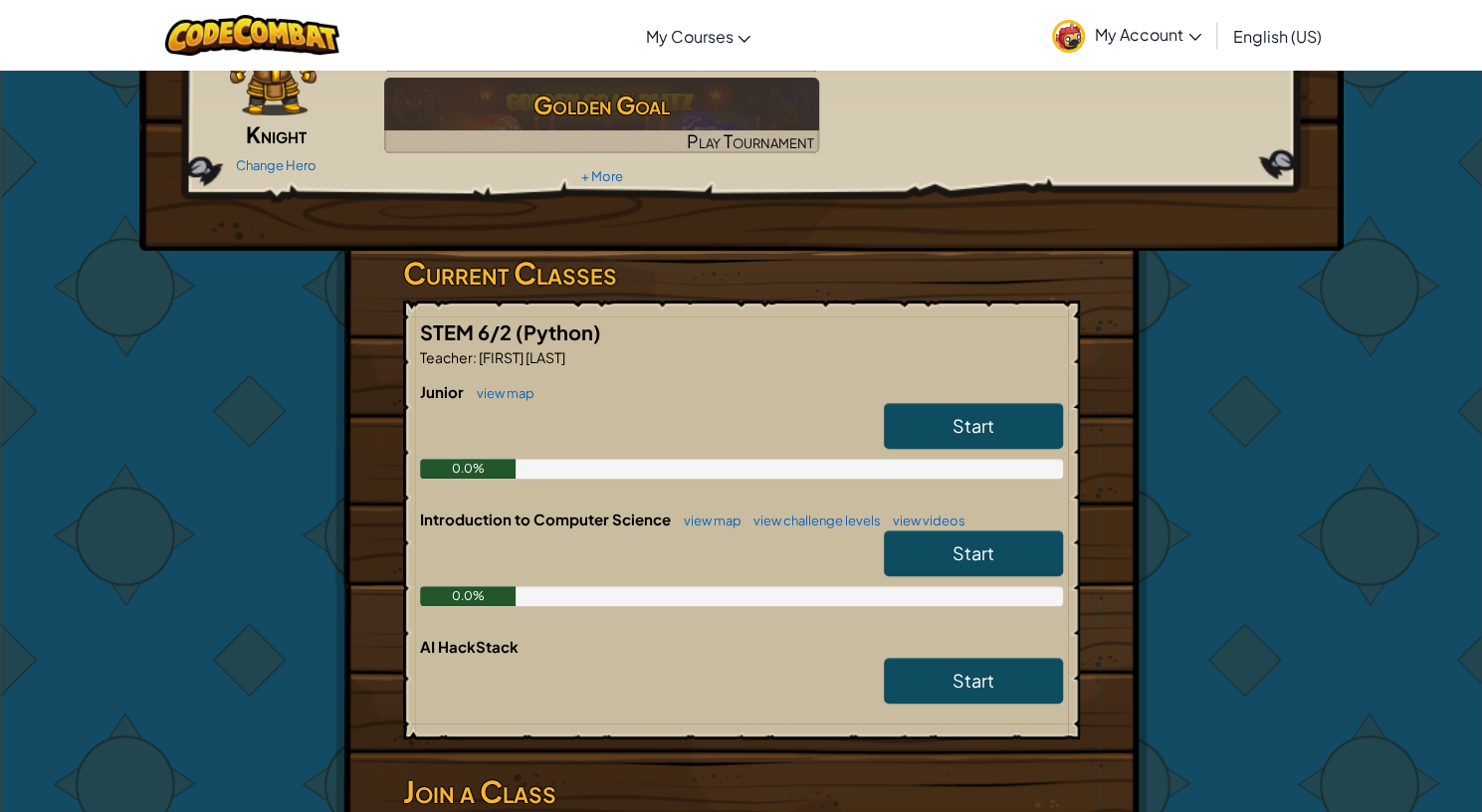 scroll, scrollTop: 199, scrollLeft: 0, axis: vertical 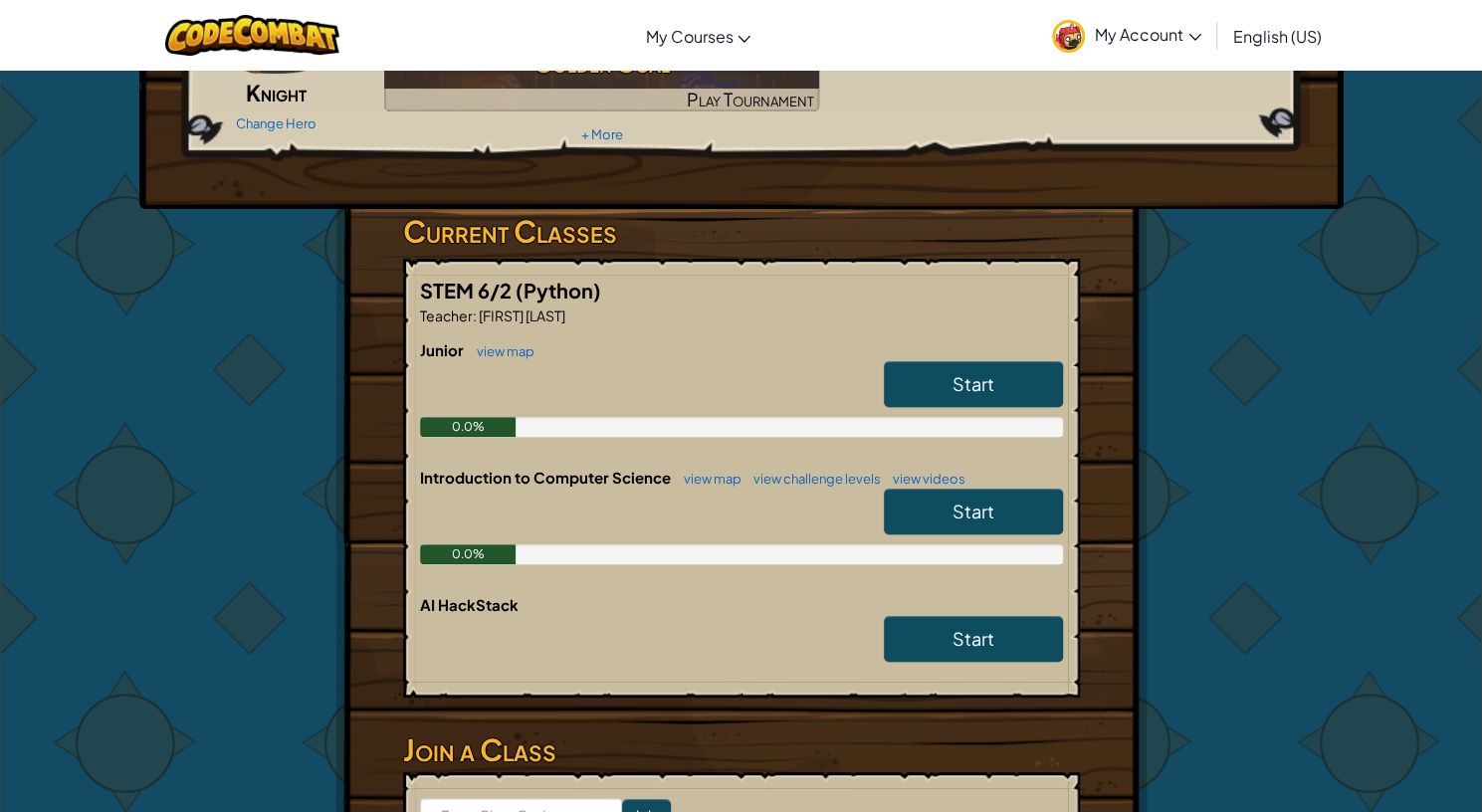 click on "Start" at bounding box center [973, 383] 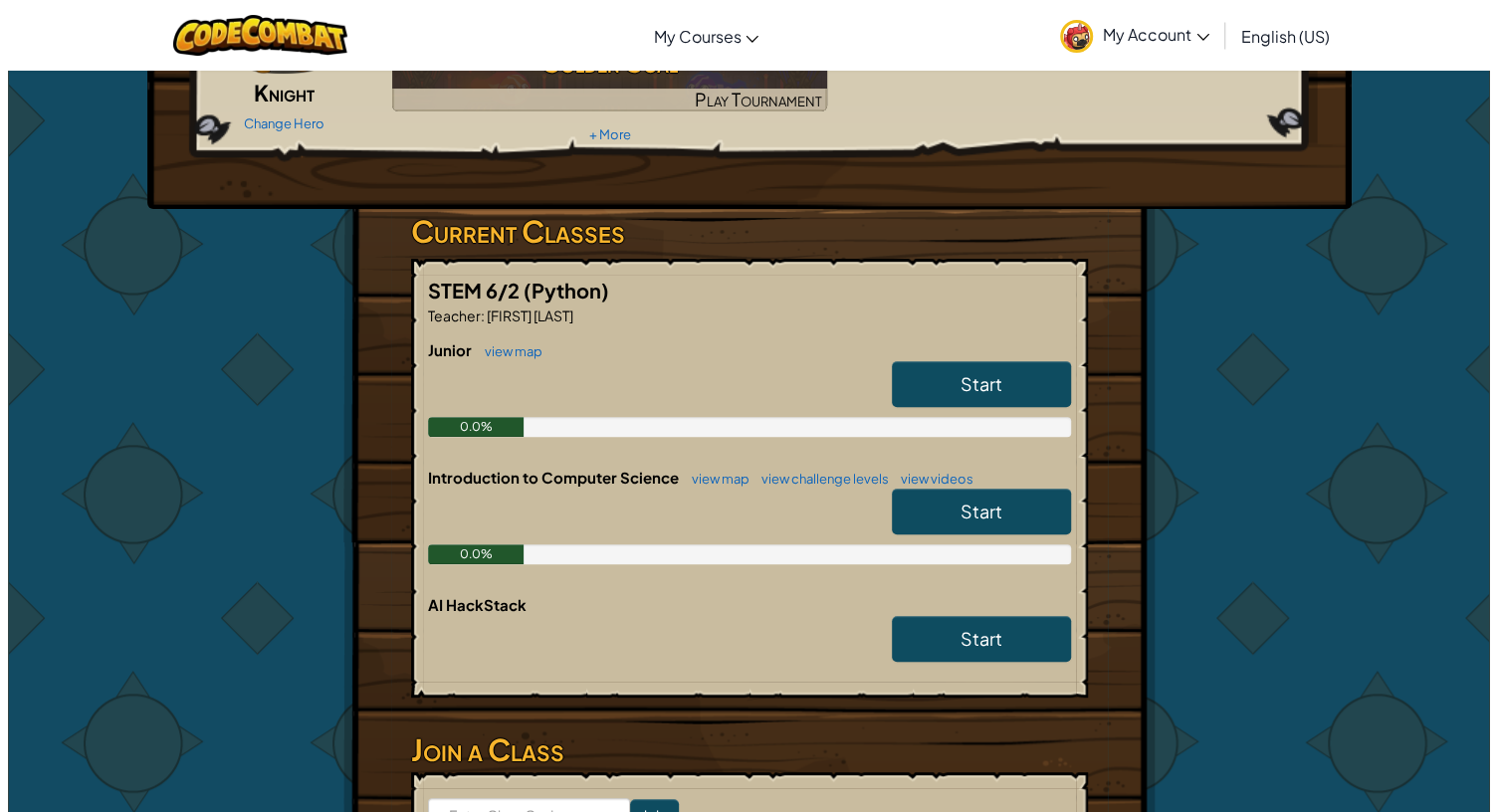 scroll, scrollTop: 0, scrollLeft: 0, axis: both 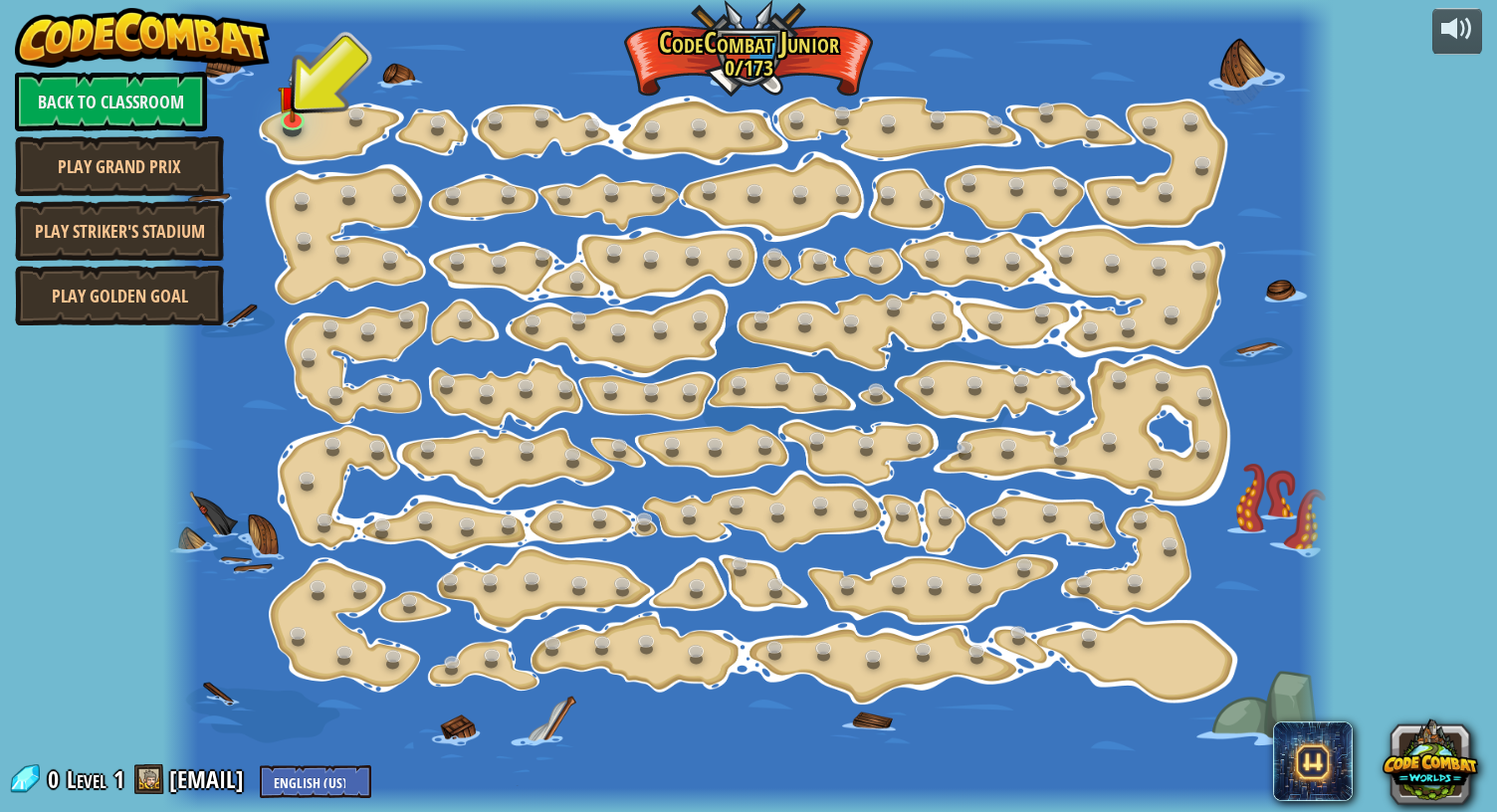 click at bounding box center [748, 406] 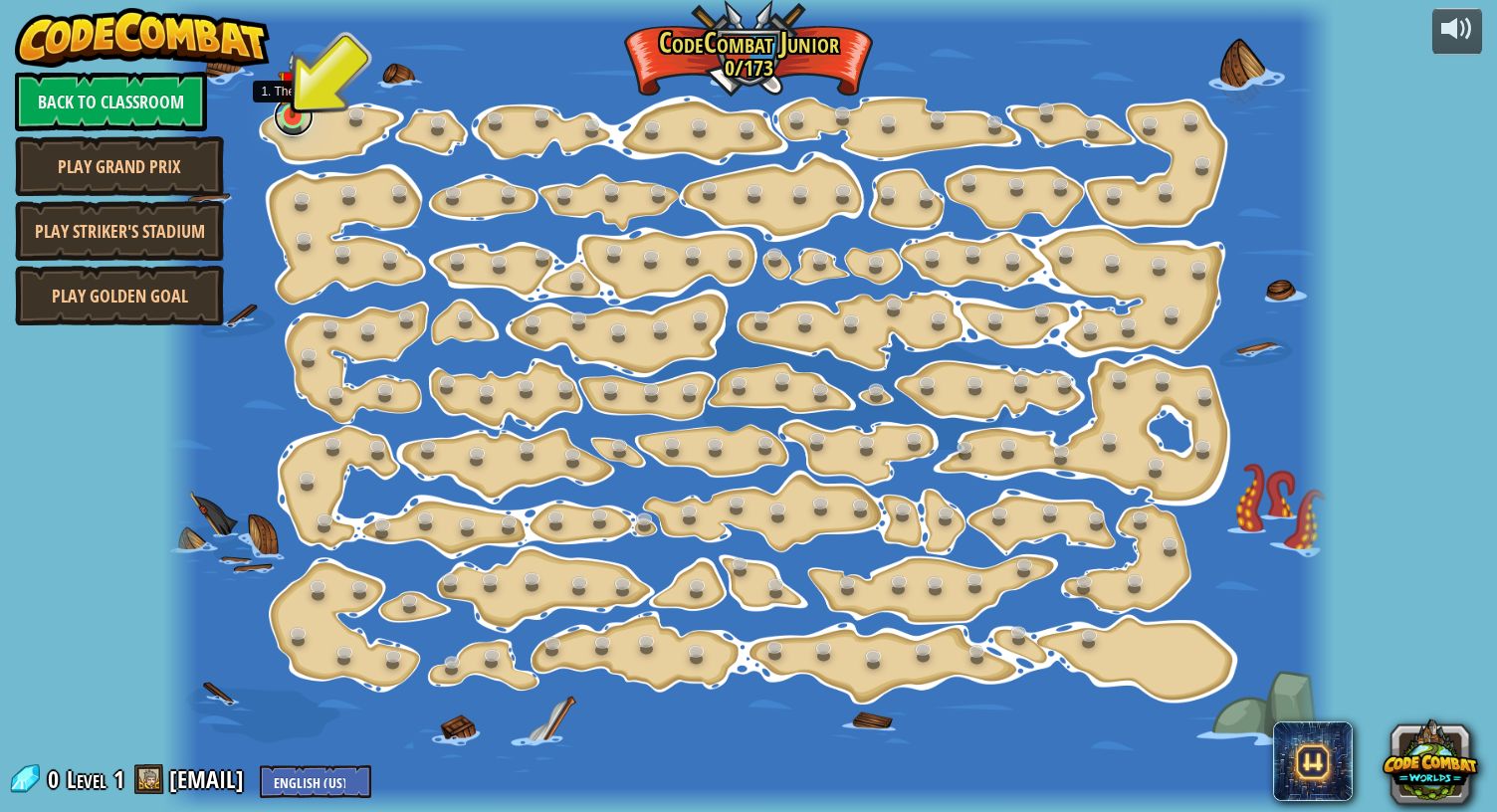 click at bounding box center (294, 116) 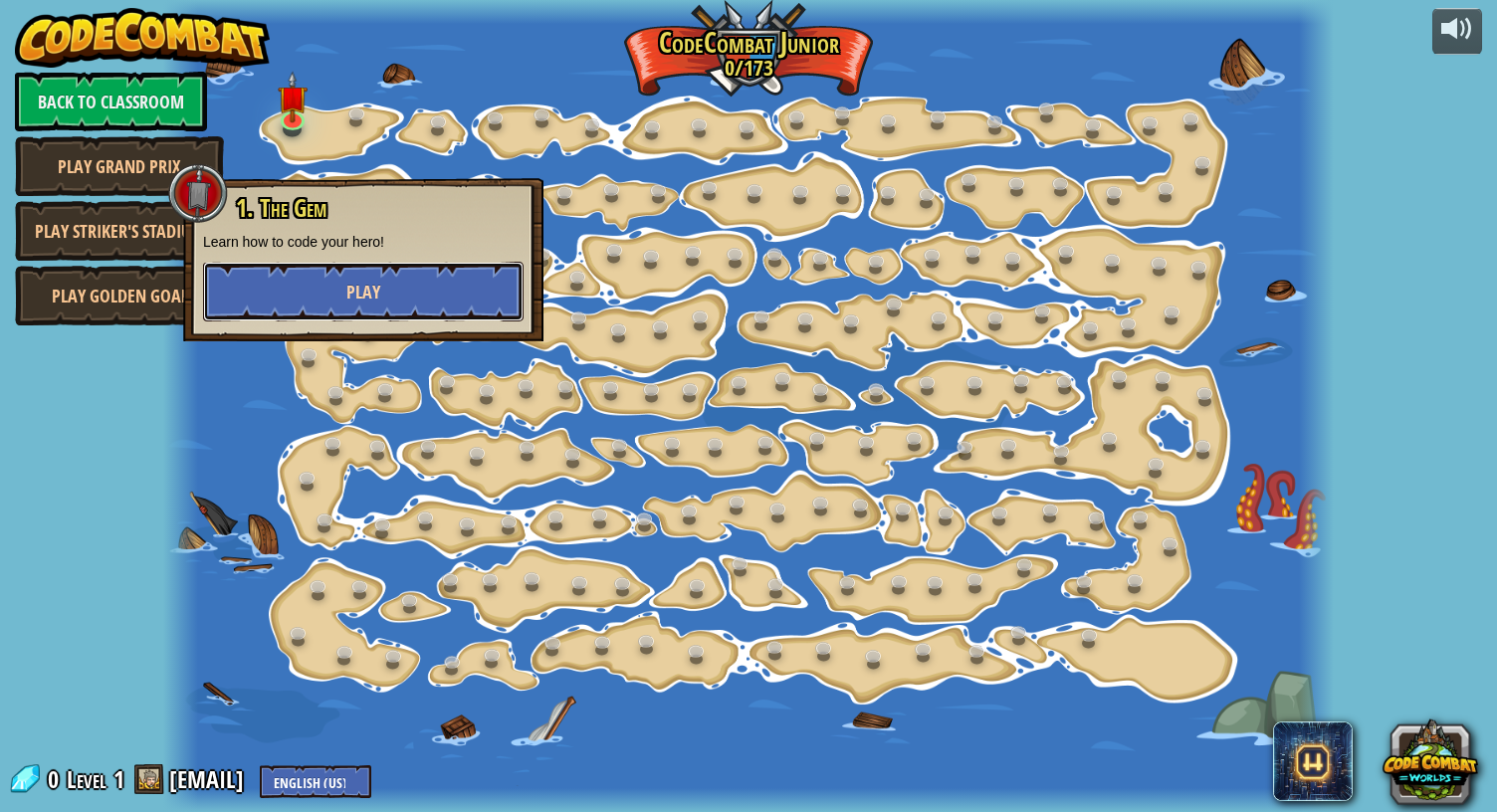 click on "Play" at bounding box center [363, 292] 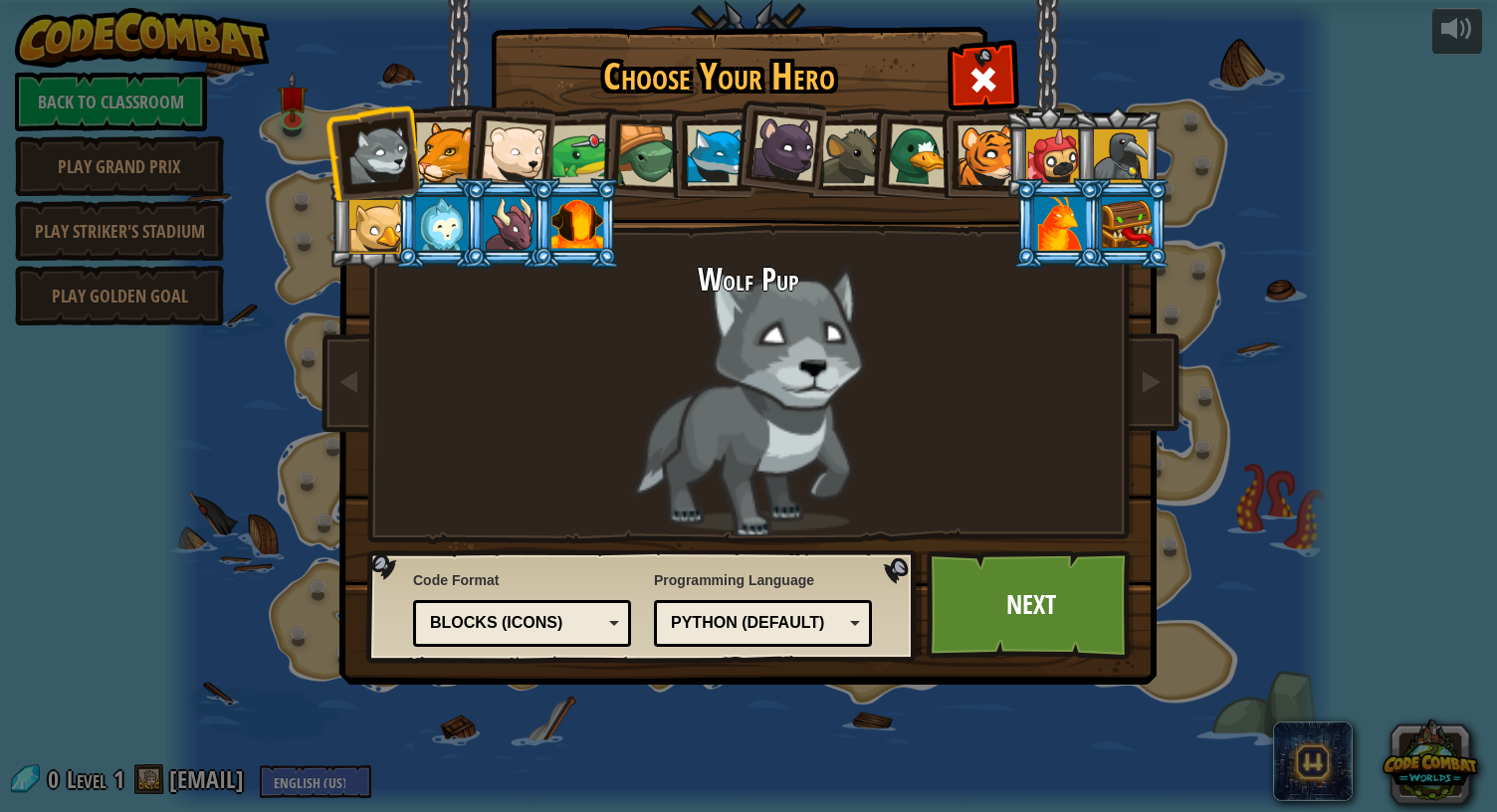 click at bounding box center [1053, 156] 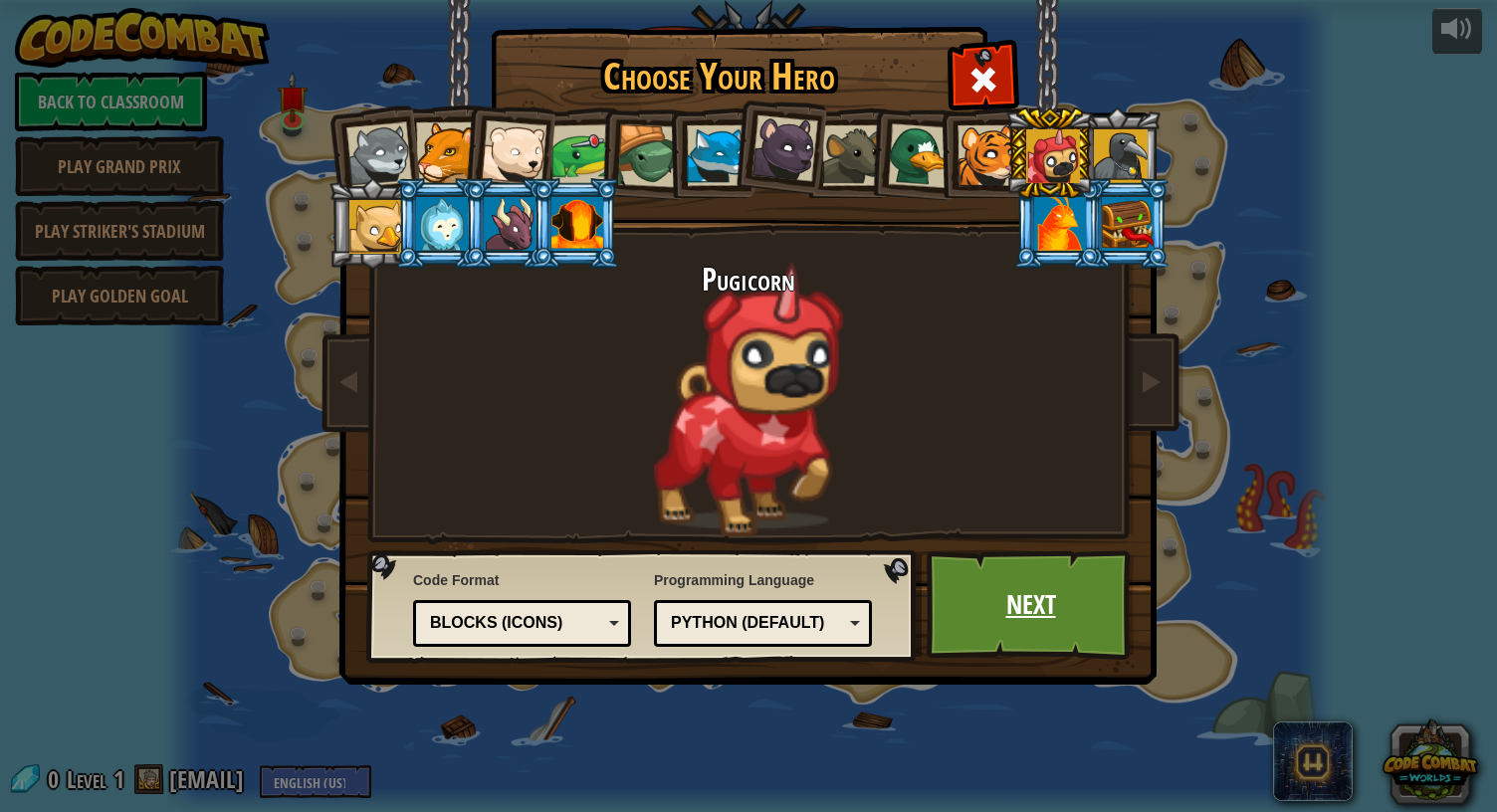 click on "Next" at bounding box center [1030, 605] 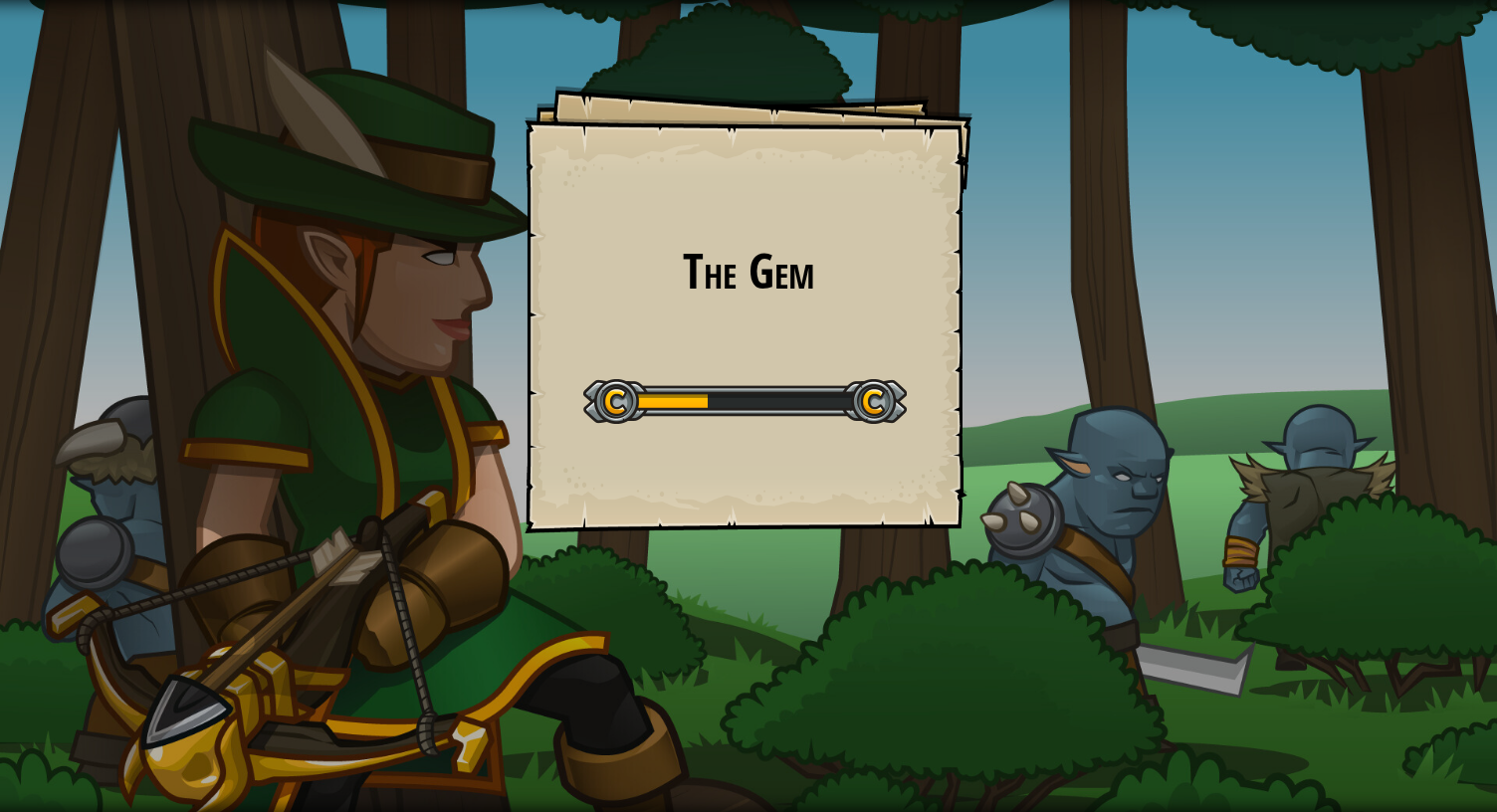 click on "The Gem" at bounding box center (748, 271) 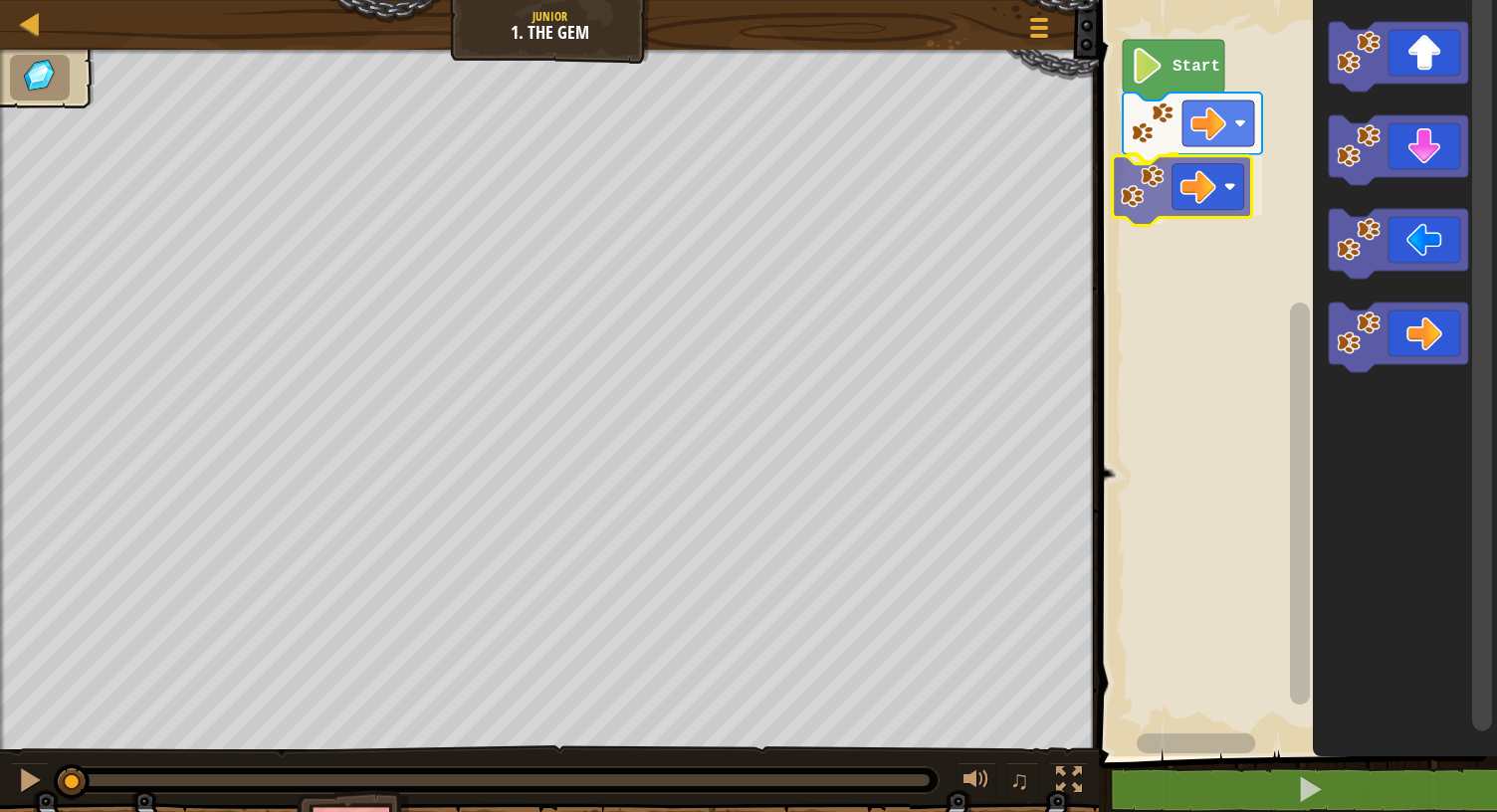 click on "Start" at bounding box center [1295, 373] 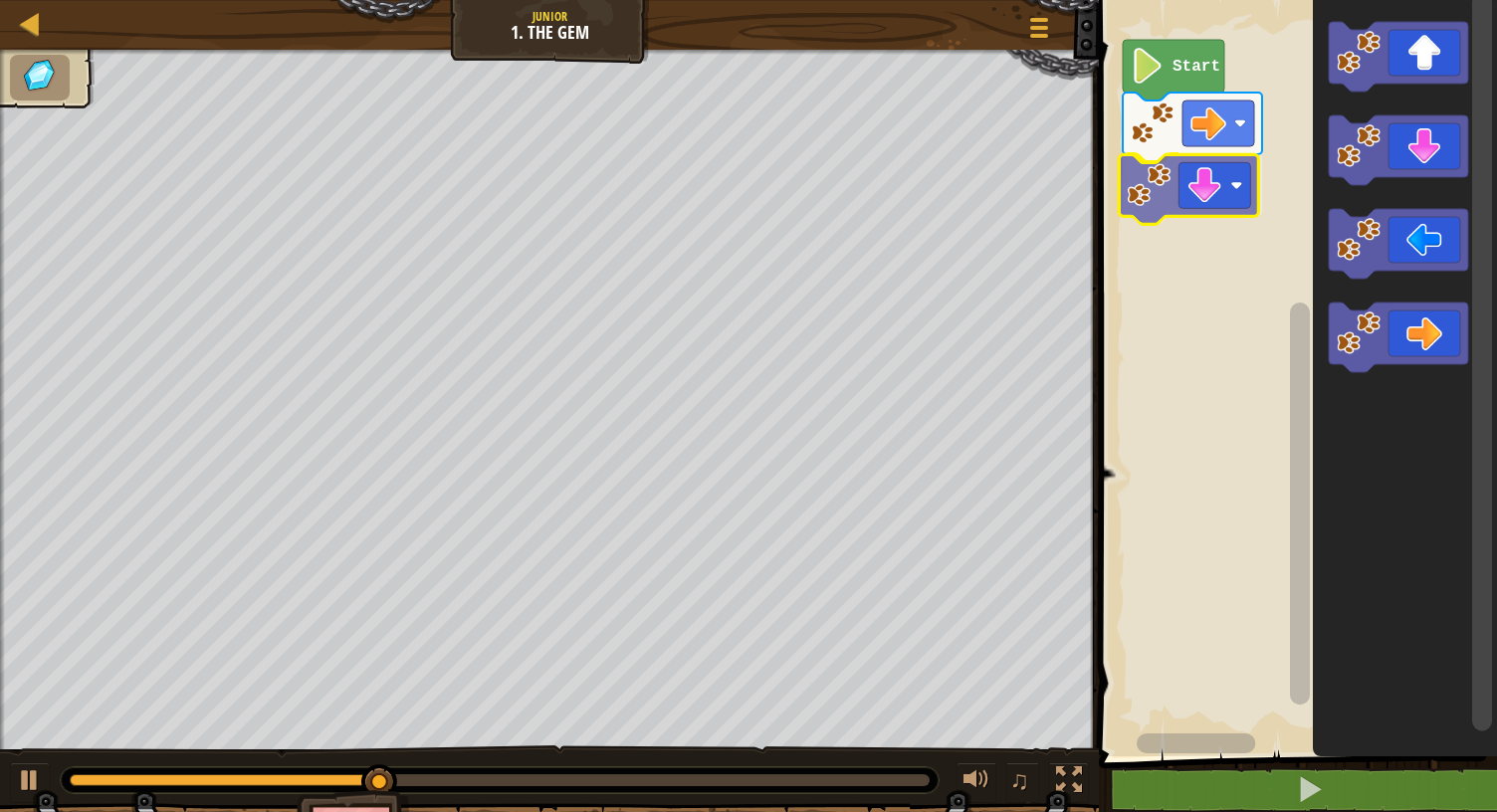 click on "Start" at bounding box center [1295, 373] 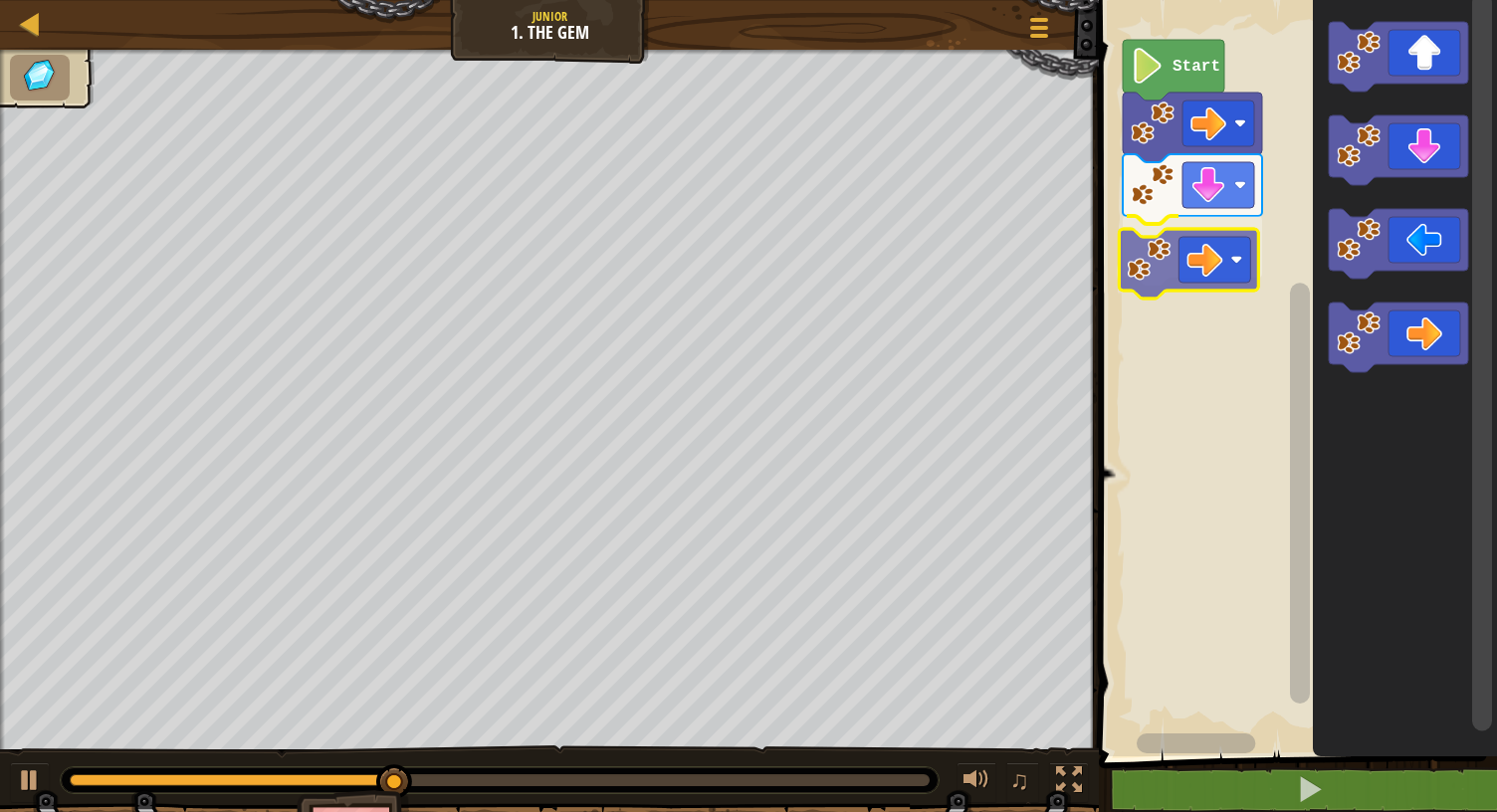 click on "Start" at bounding box center (1295, 373) 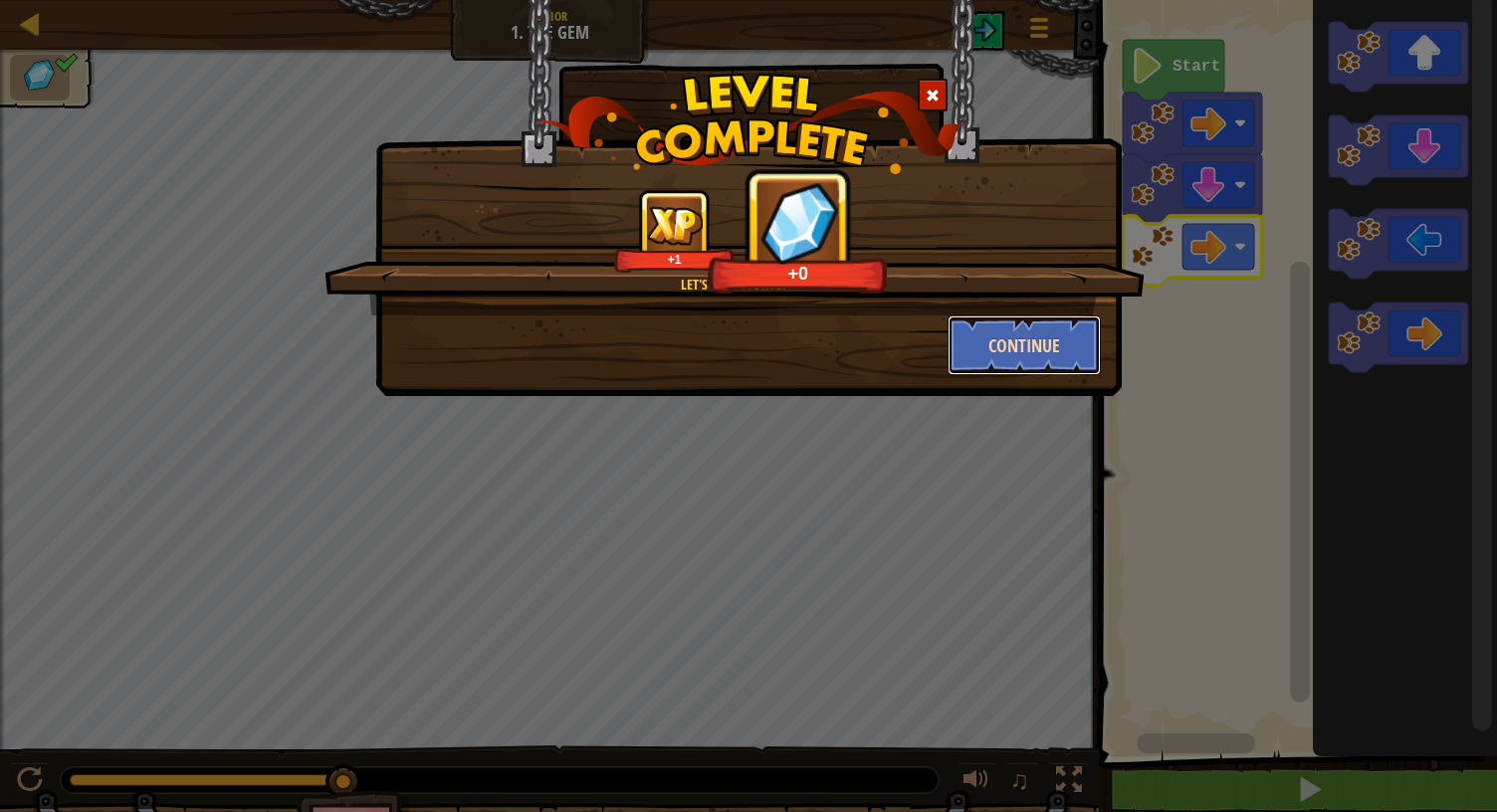 click on "Continue" at bounding box center (1024, 345) 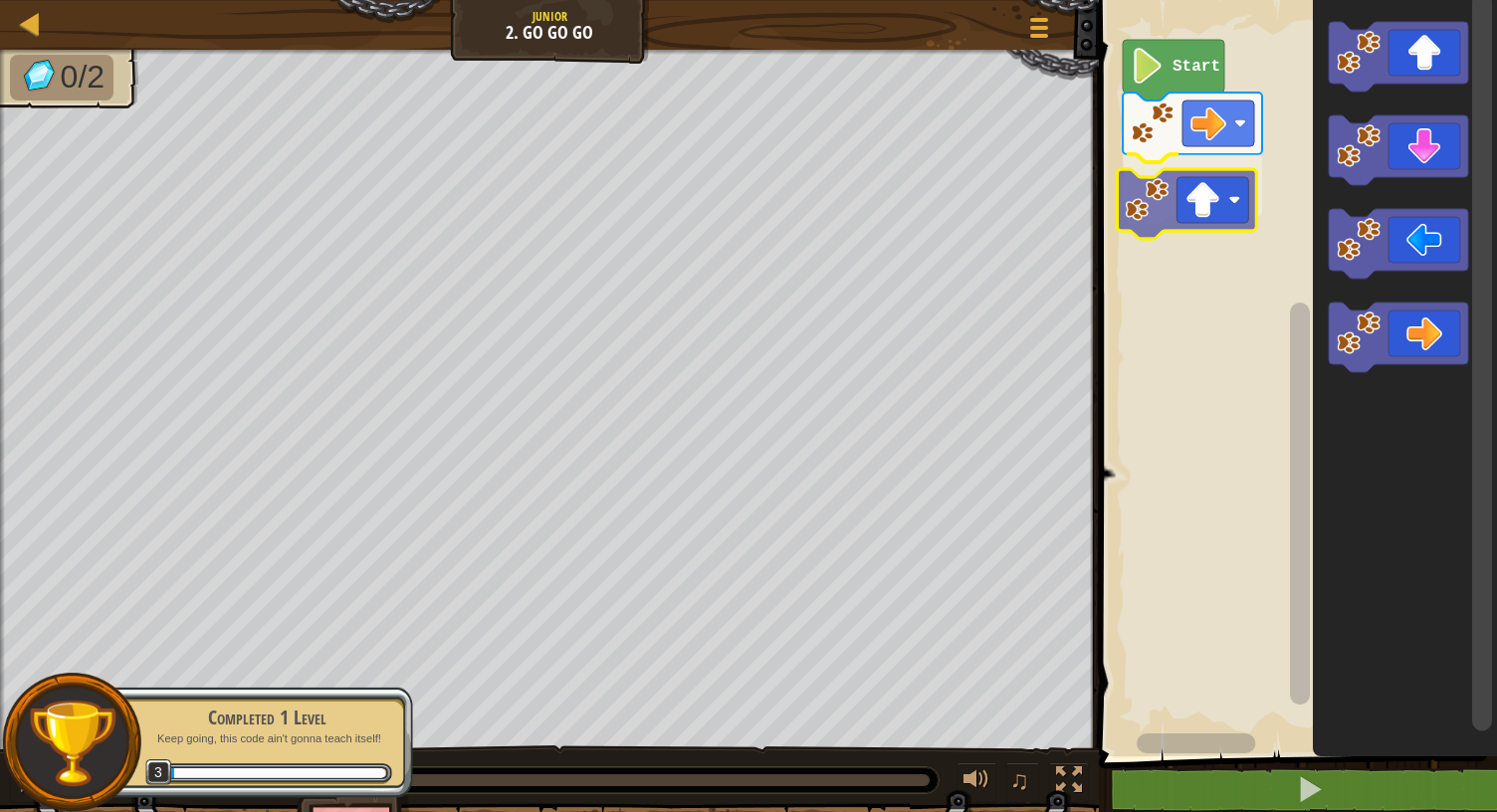 click on "Start" at bounding box center [1295, 373] 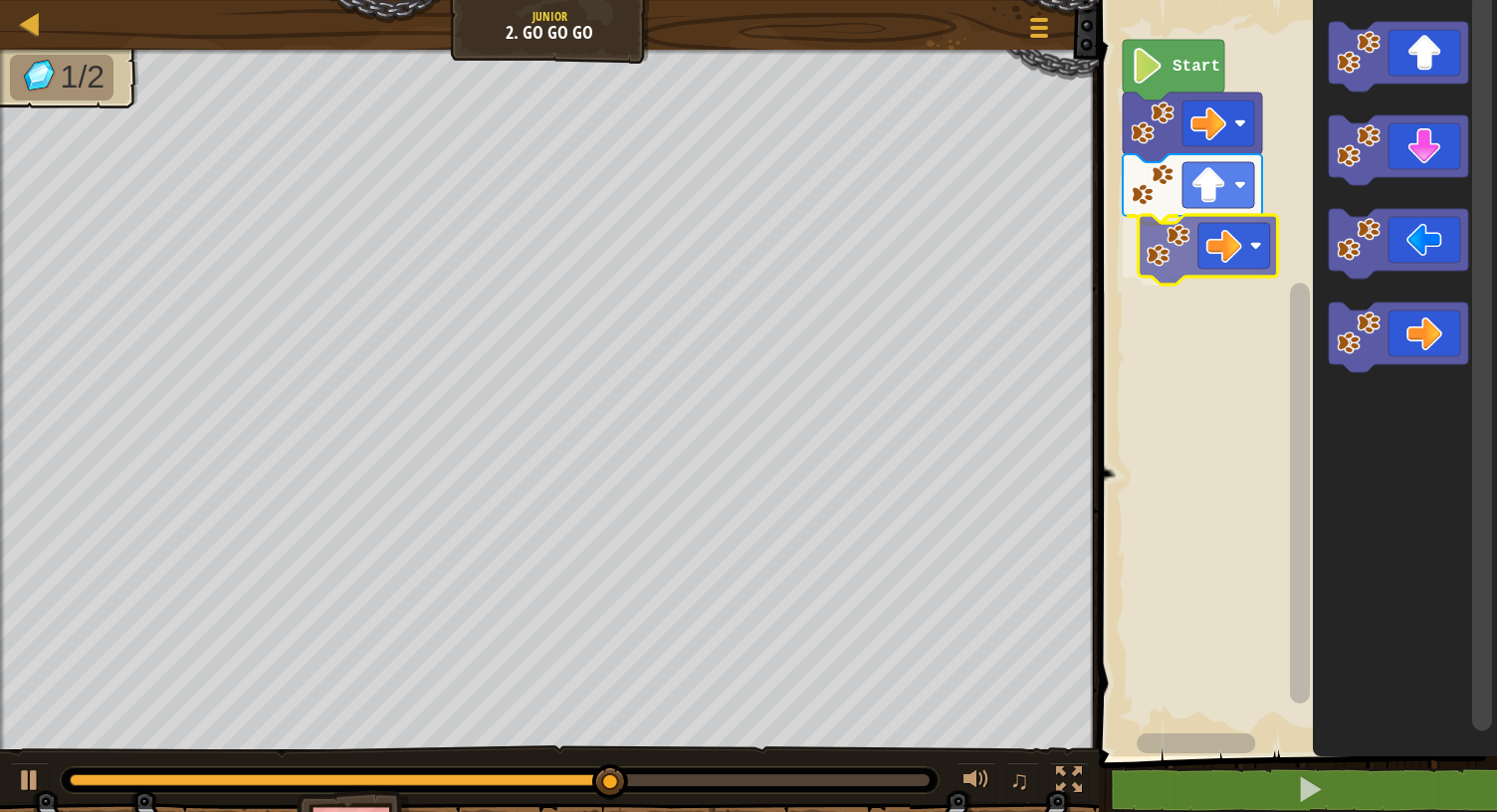 click on "Start" at bounding box center [1295, 373] 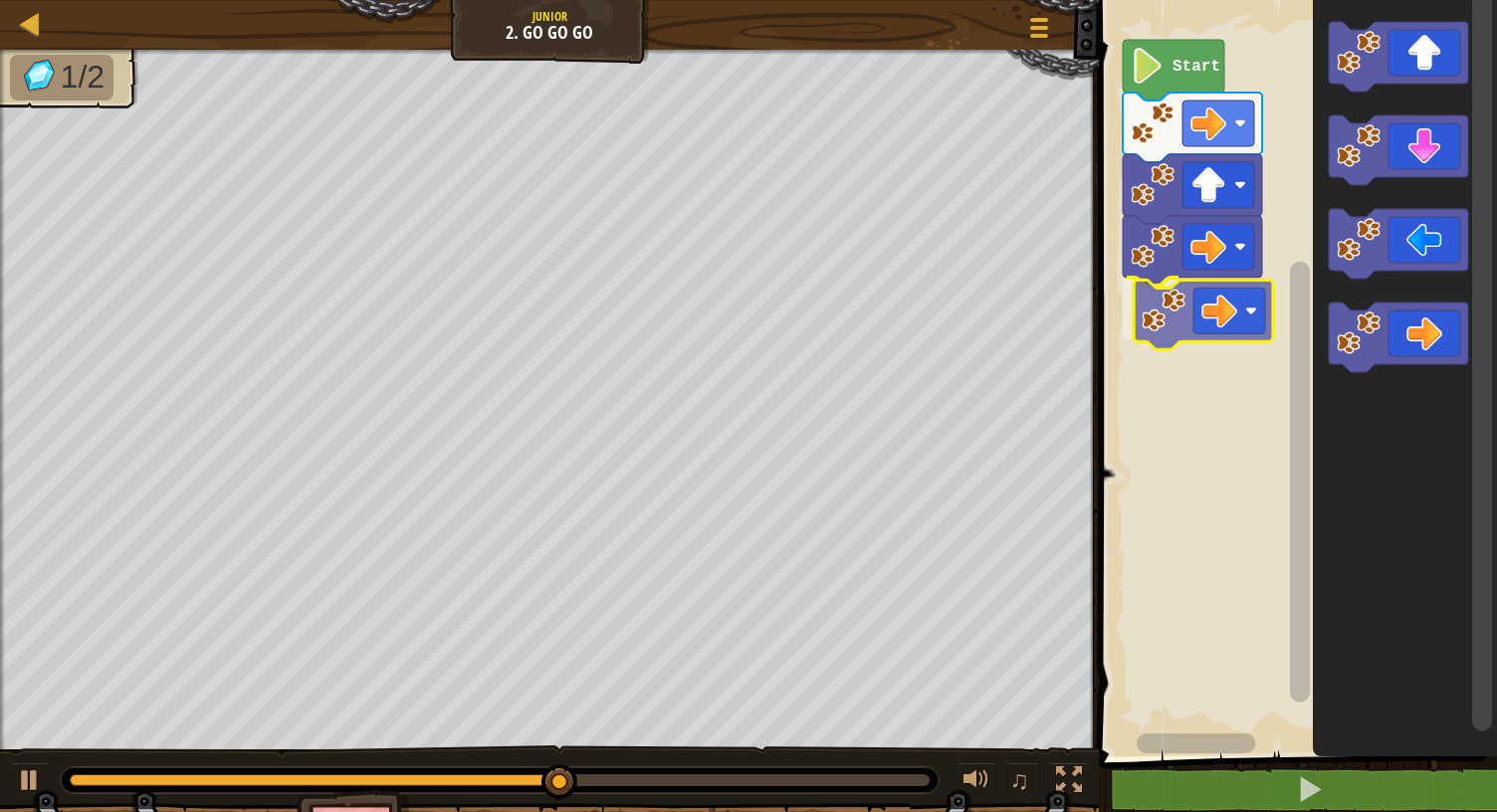 click on "Start" at bounding box center [1295, 373] 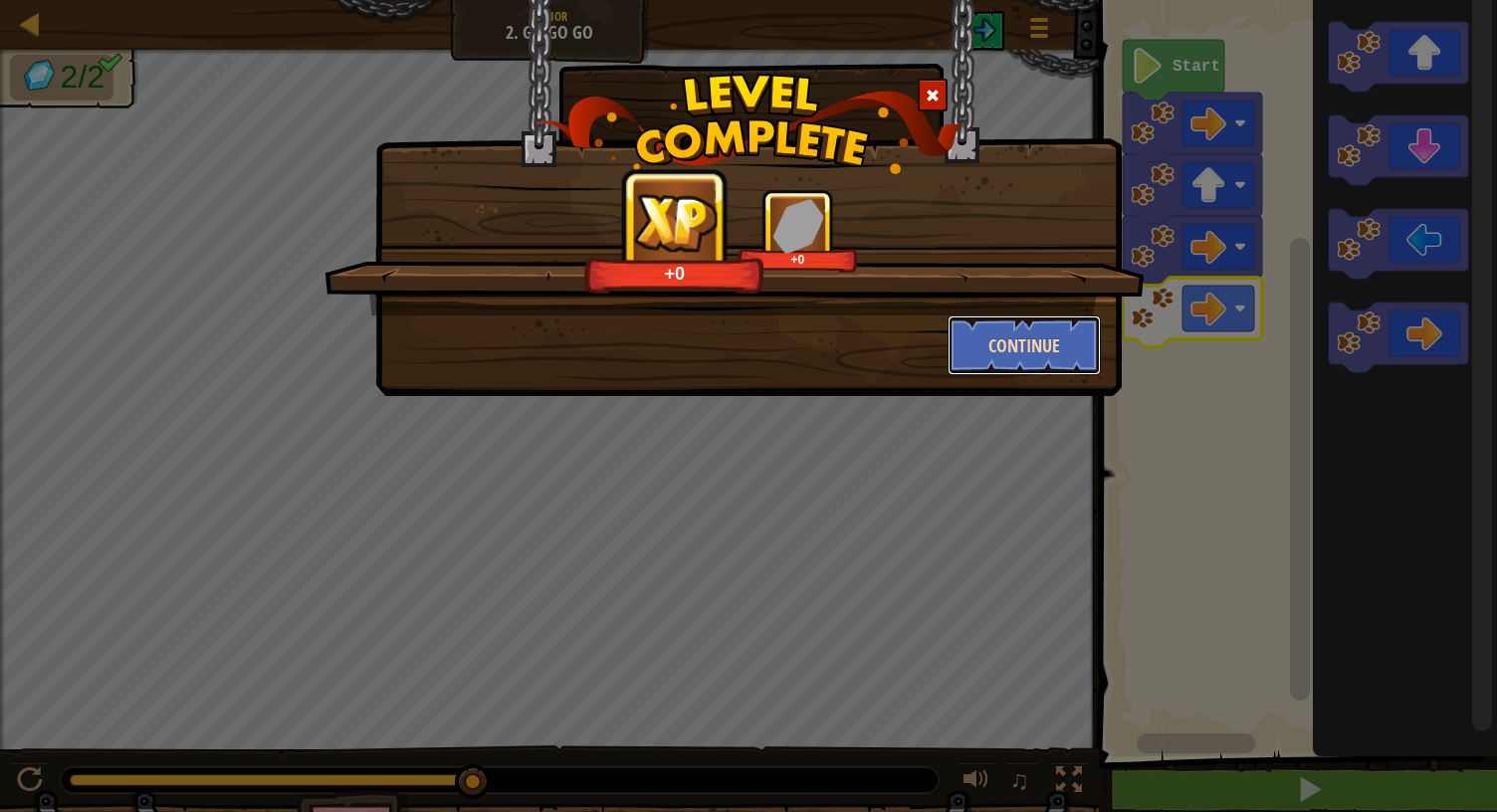 click on "Continue" at bounding box center (1024, 345) 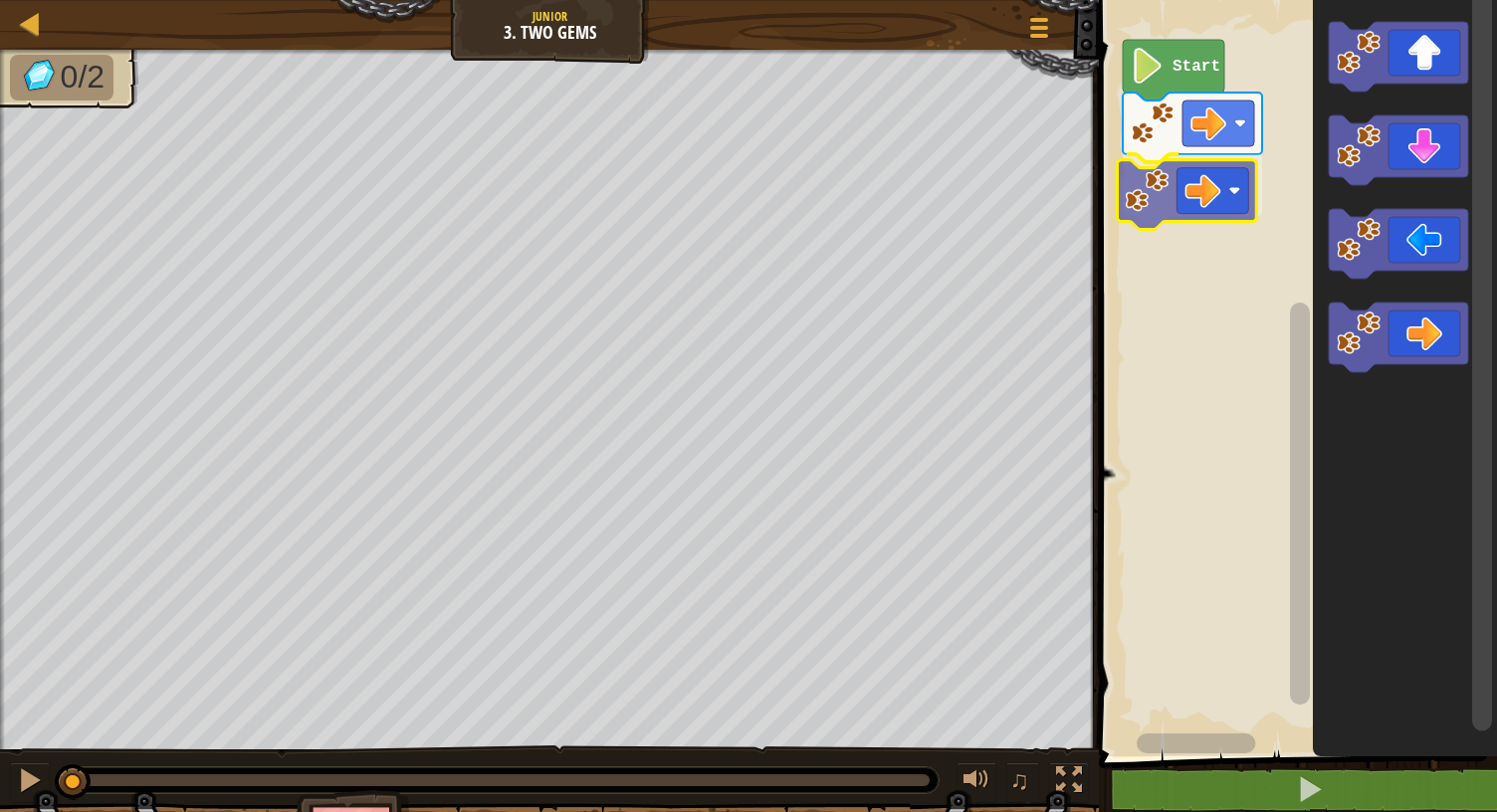 click on "Start" at bounding box center (1295, 373) 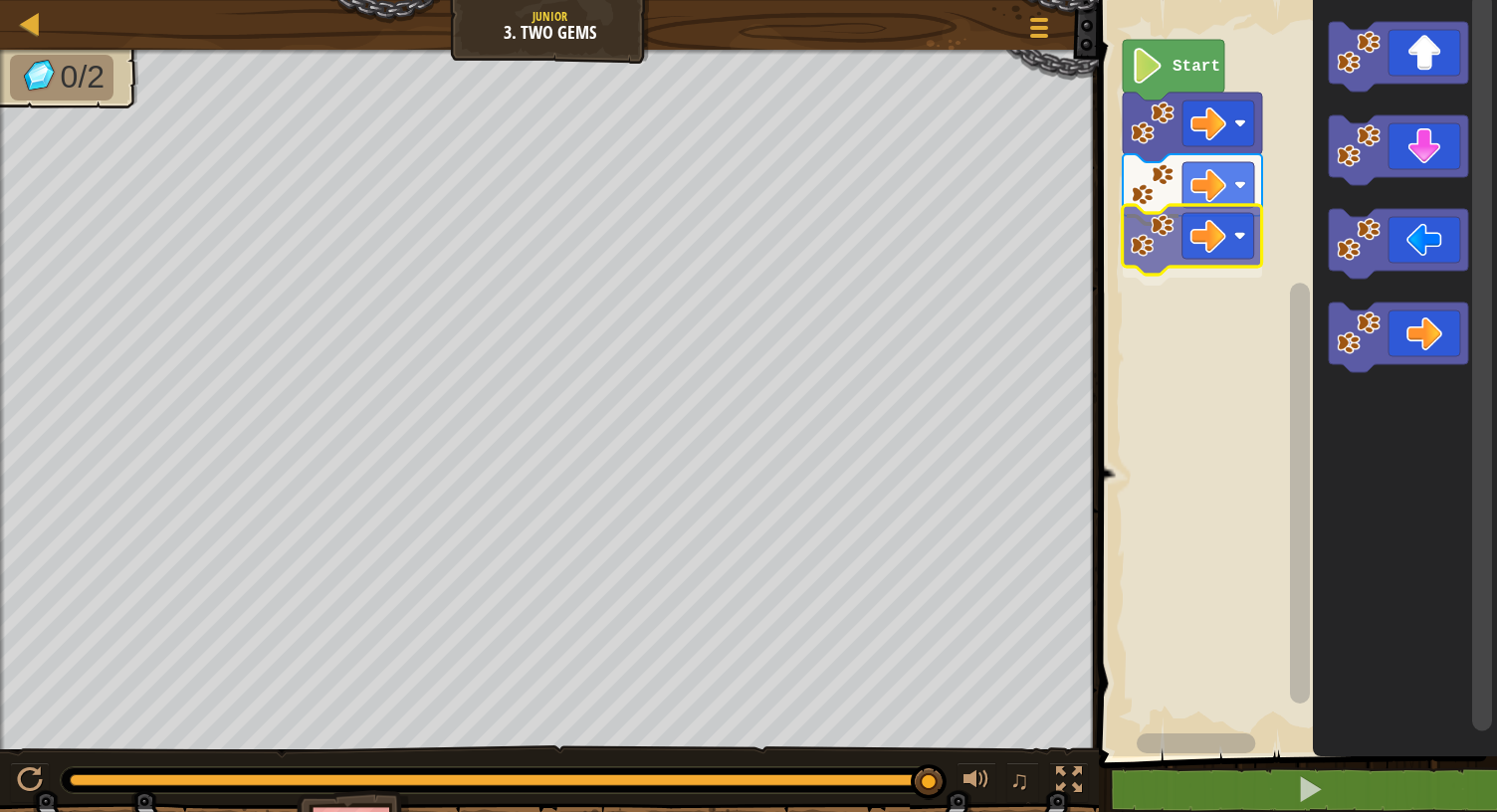 click on "Start" at bounding box center [1295, 373] 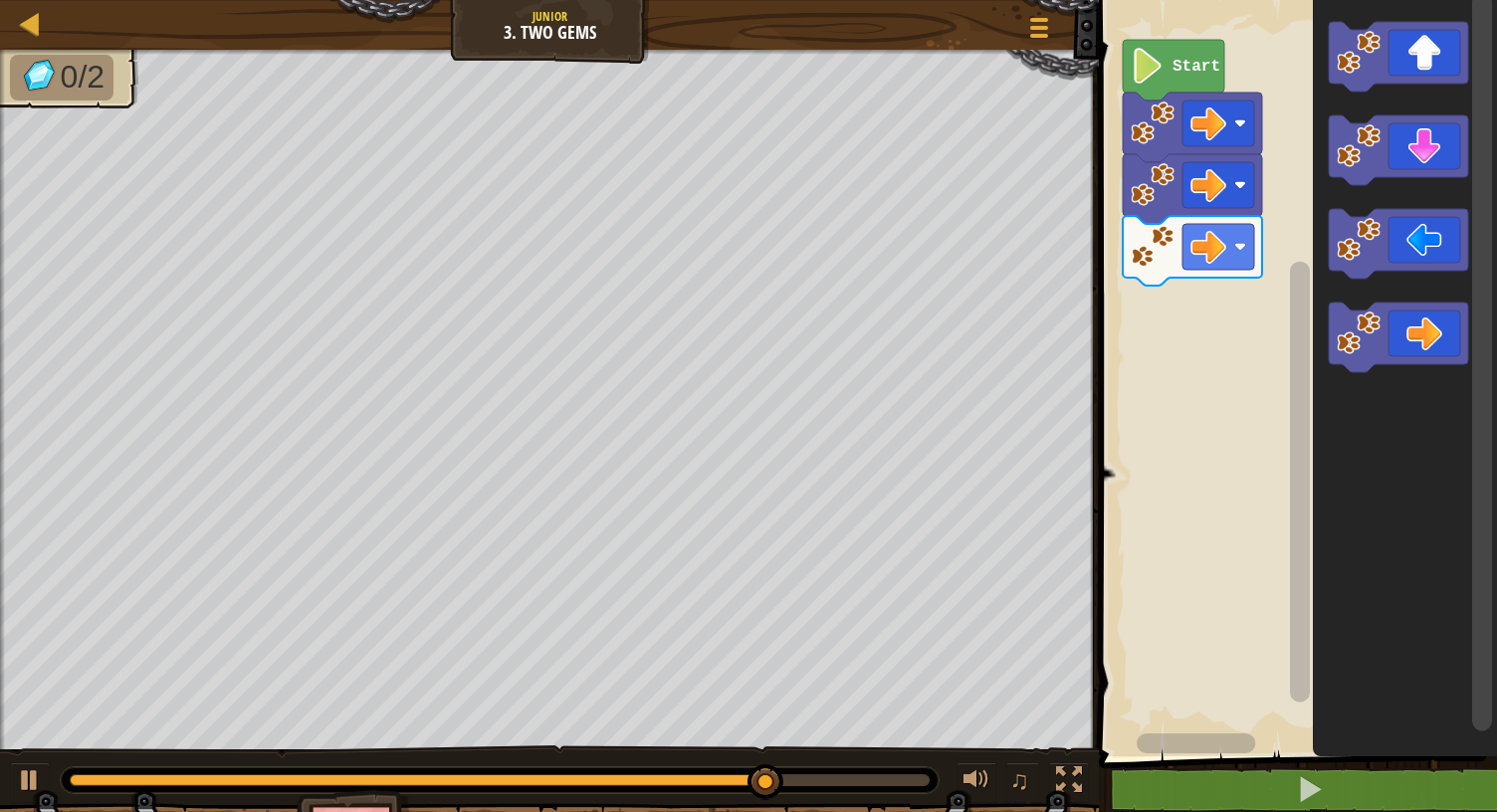 click on "Start" at bounding box center (1295, 373) 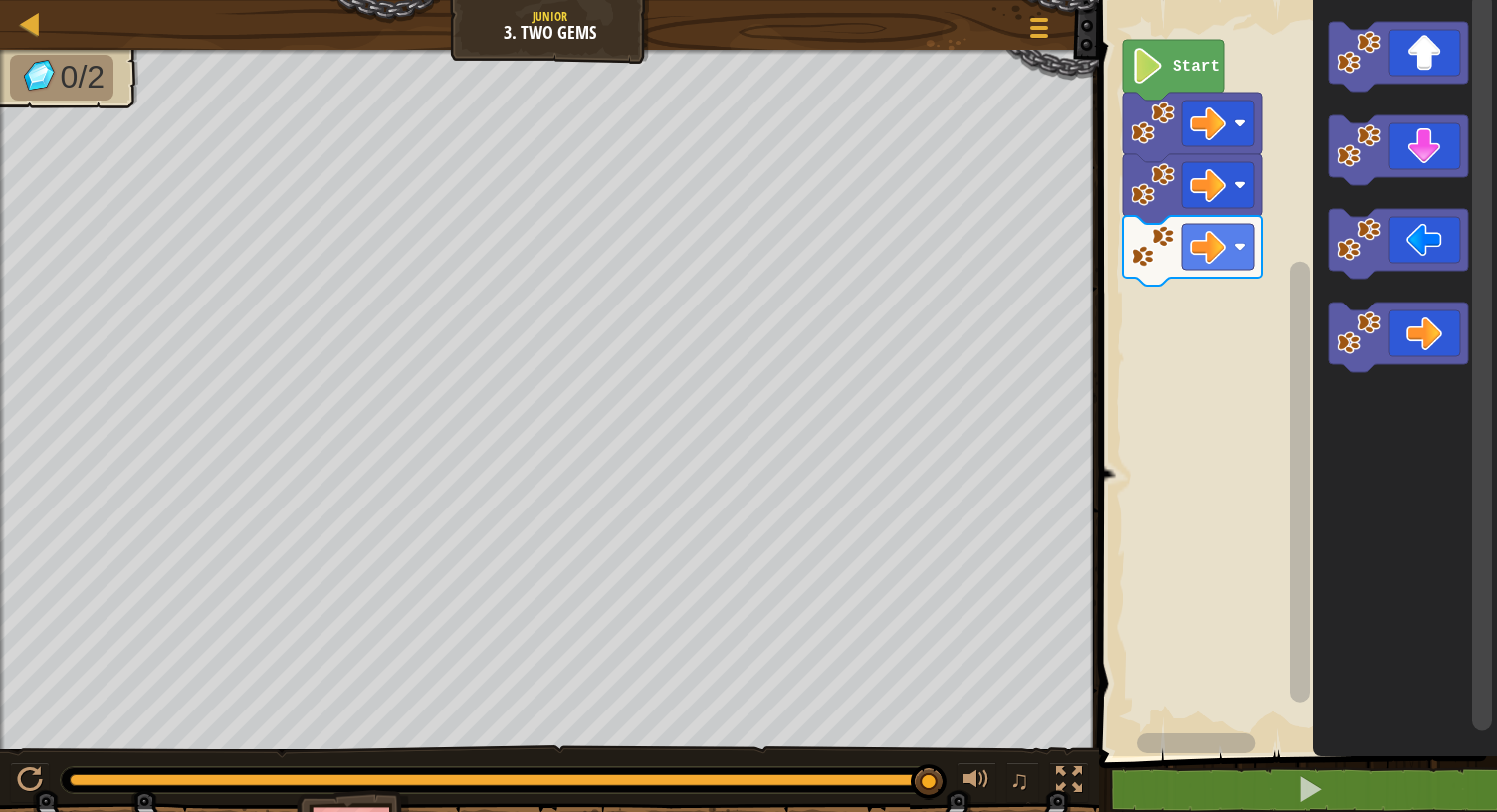 click on "Start" at bounding box center [1295, 373] 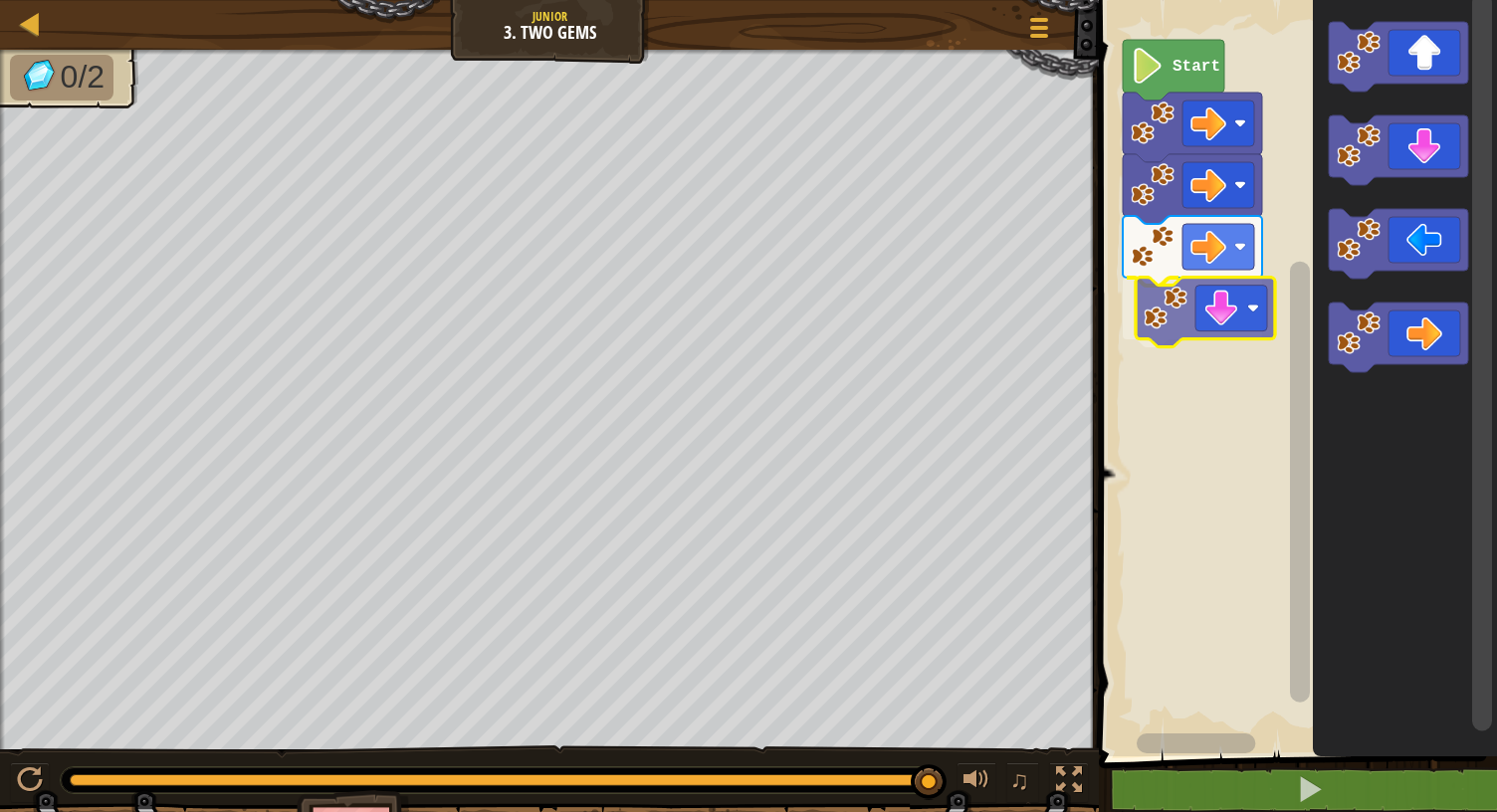 click on "Start" at bounding box center [1295, 373] 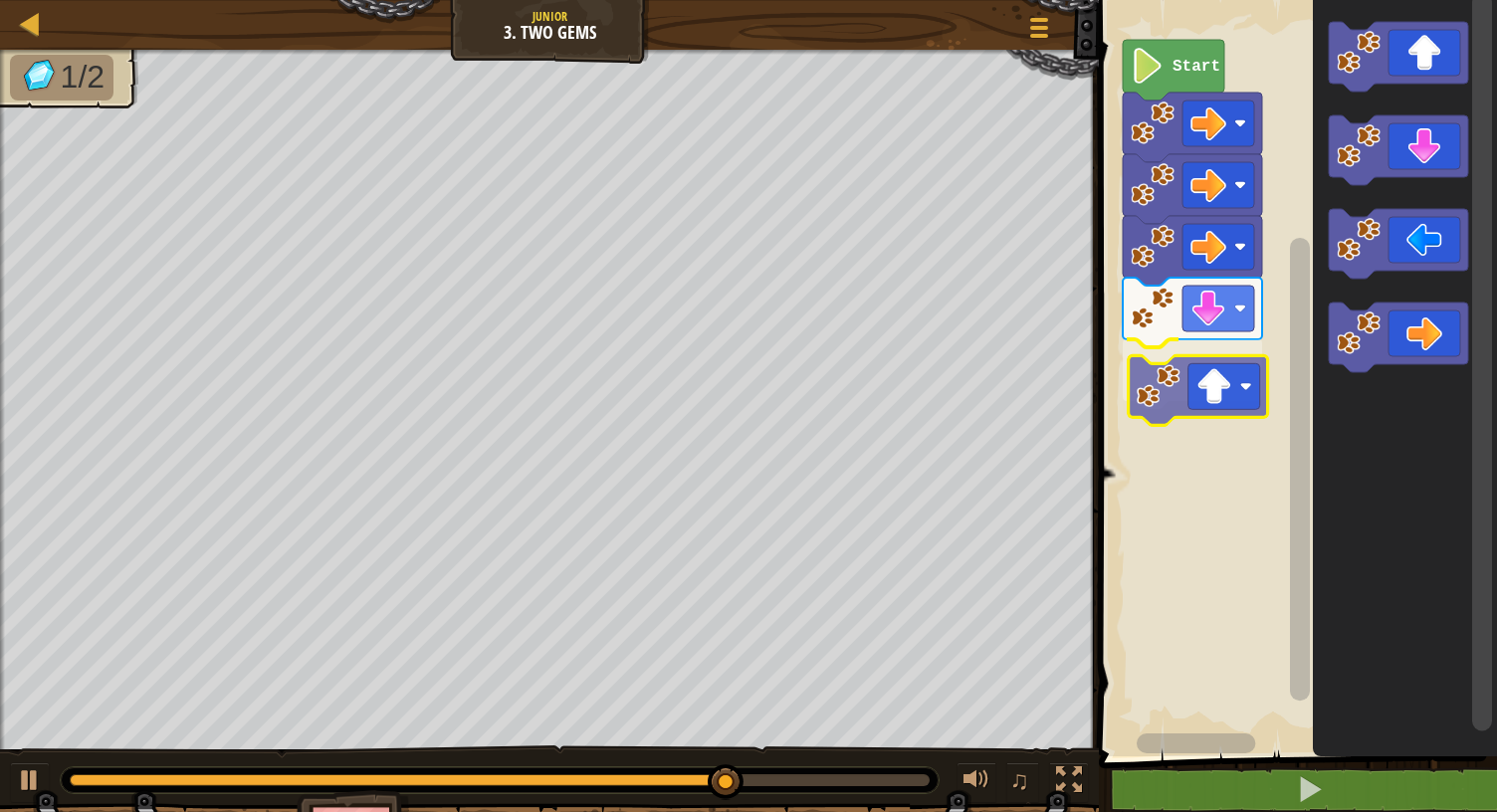 click on "Start" at bounding box center [1295, 373] 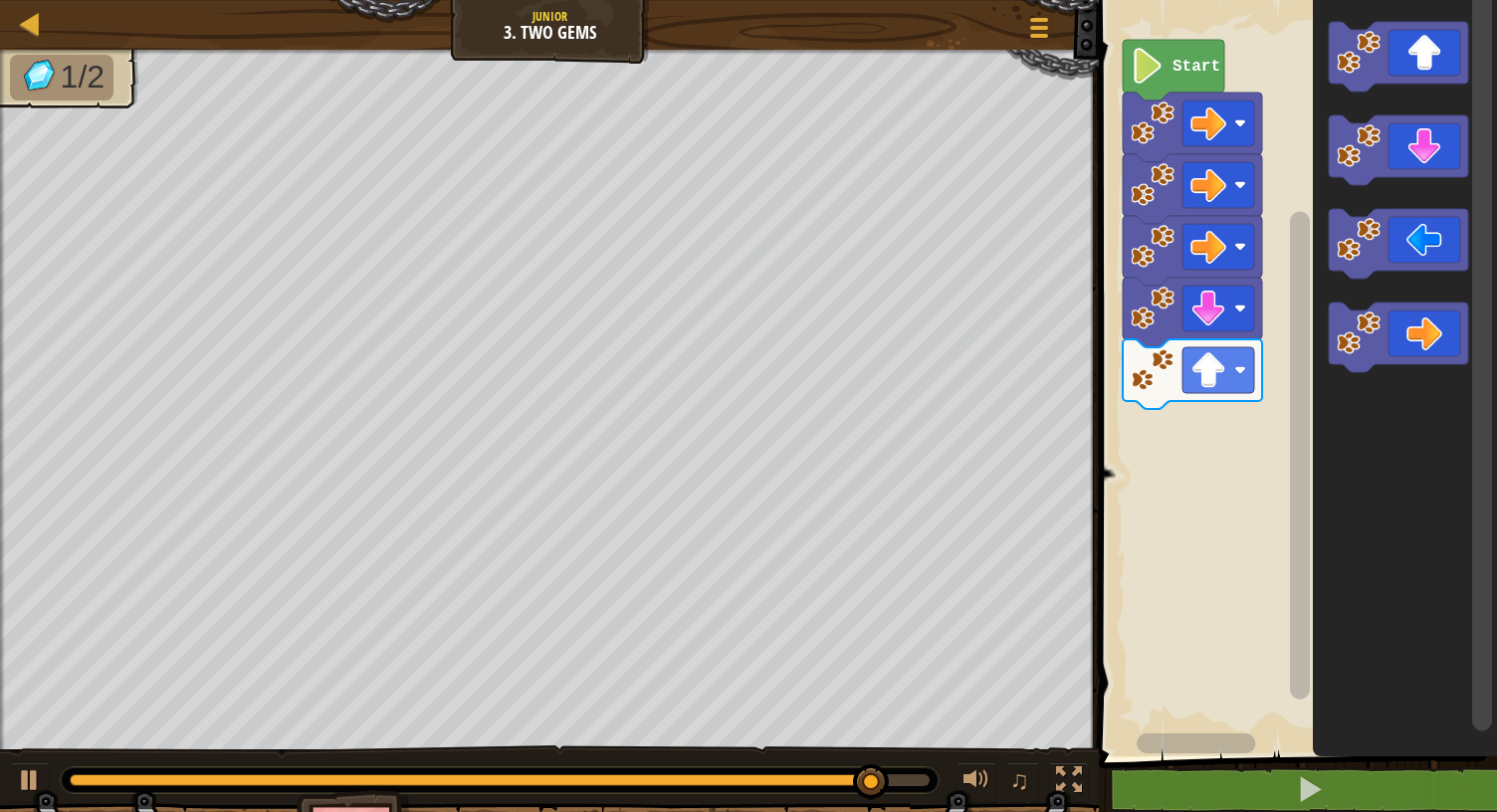 click on "Start" at bounding box center (1295, 373) 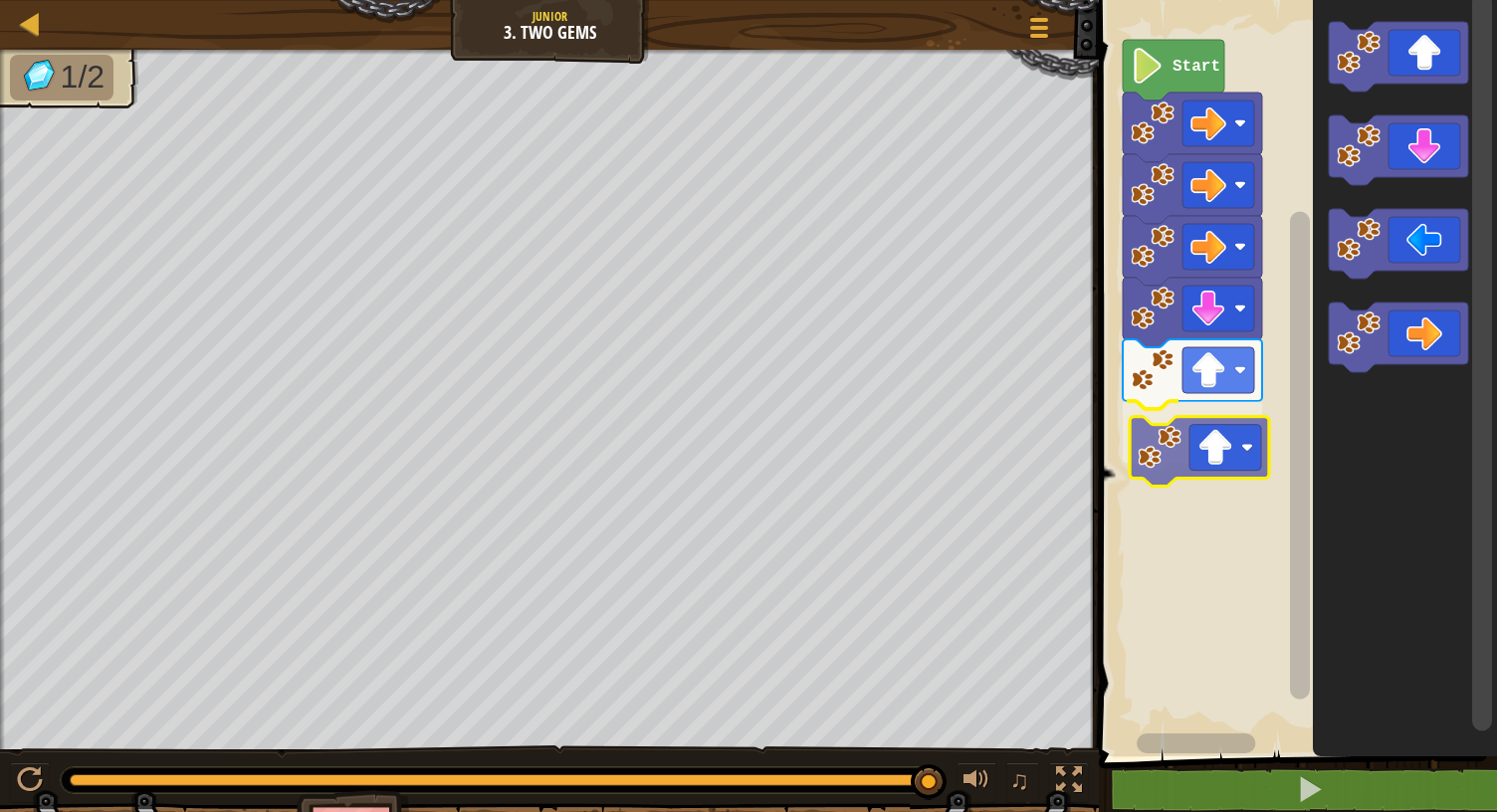 click on "Start" at bounding box center (1295, 373) 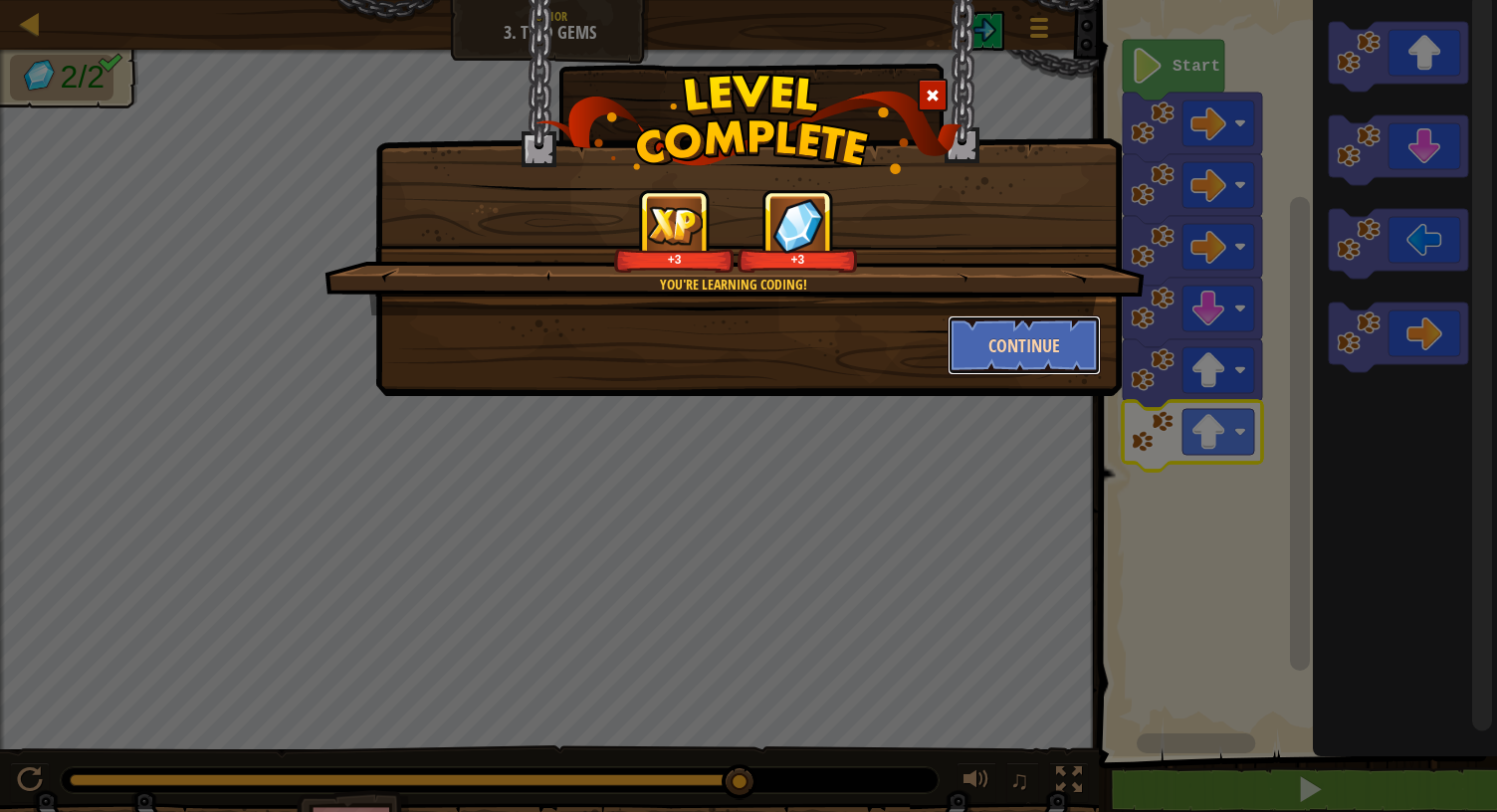 click on "Continue" at bounding box center [1024, 345] 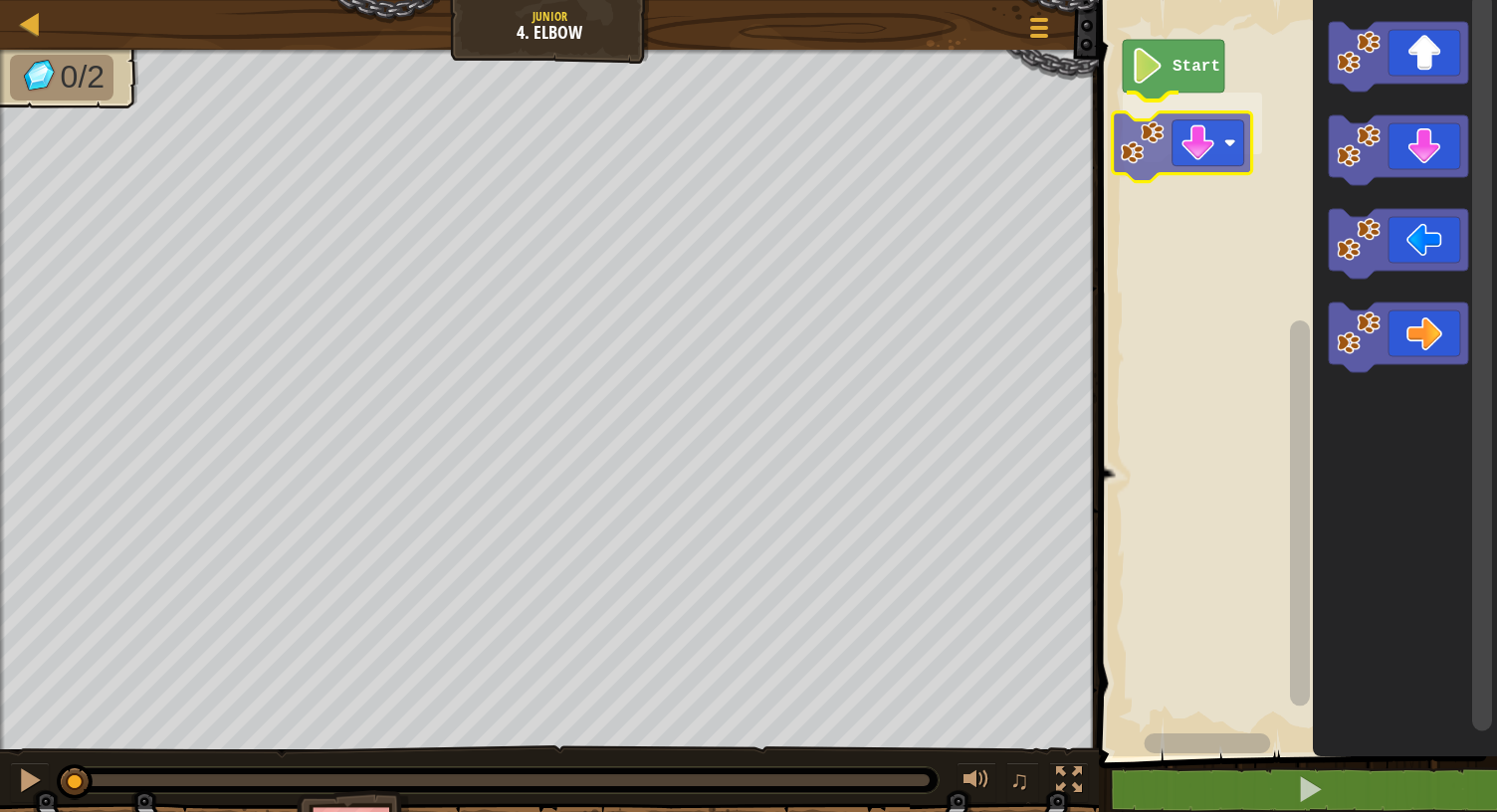 click on "Start" at bounding box center (1295, 373) 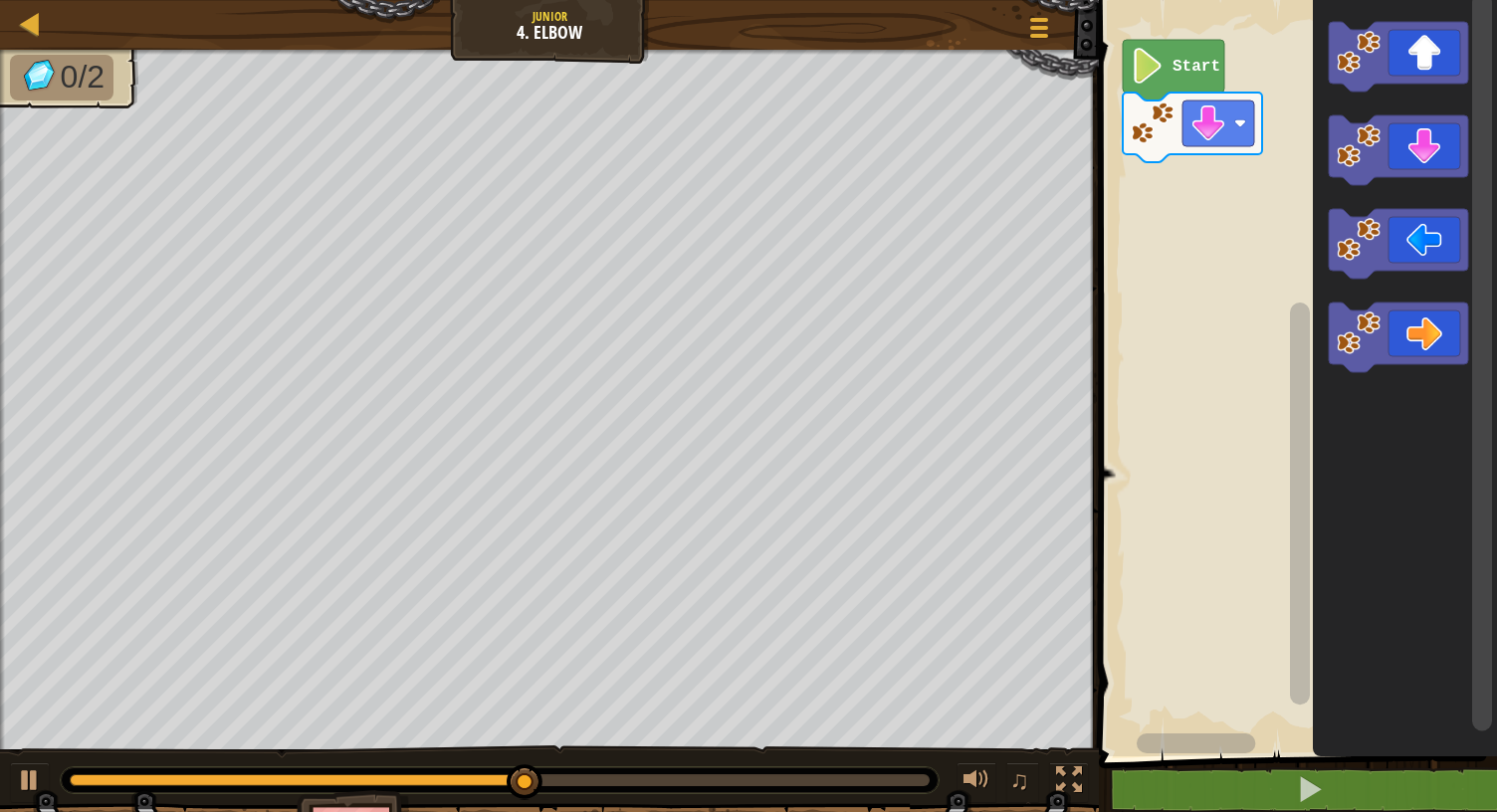 click on "Start" at bounding box center [1295, 373] 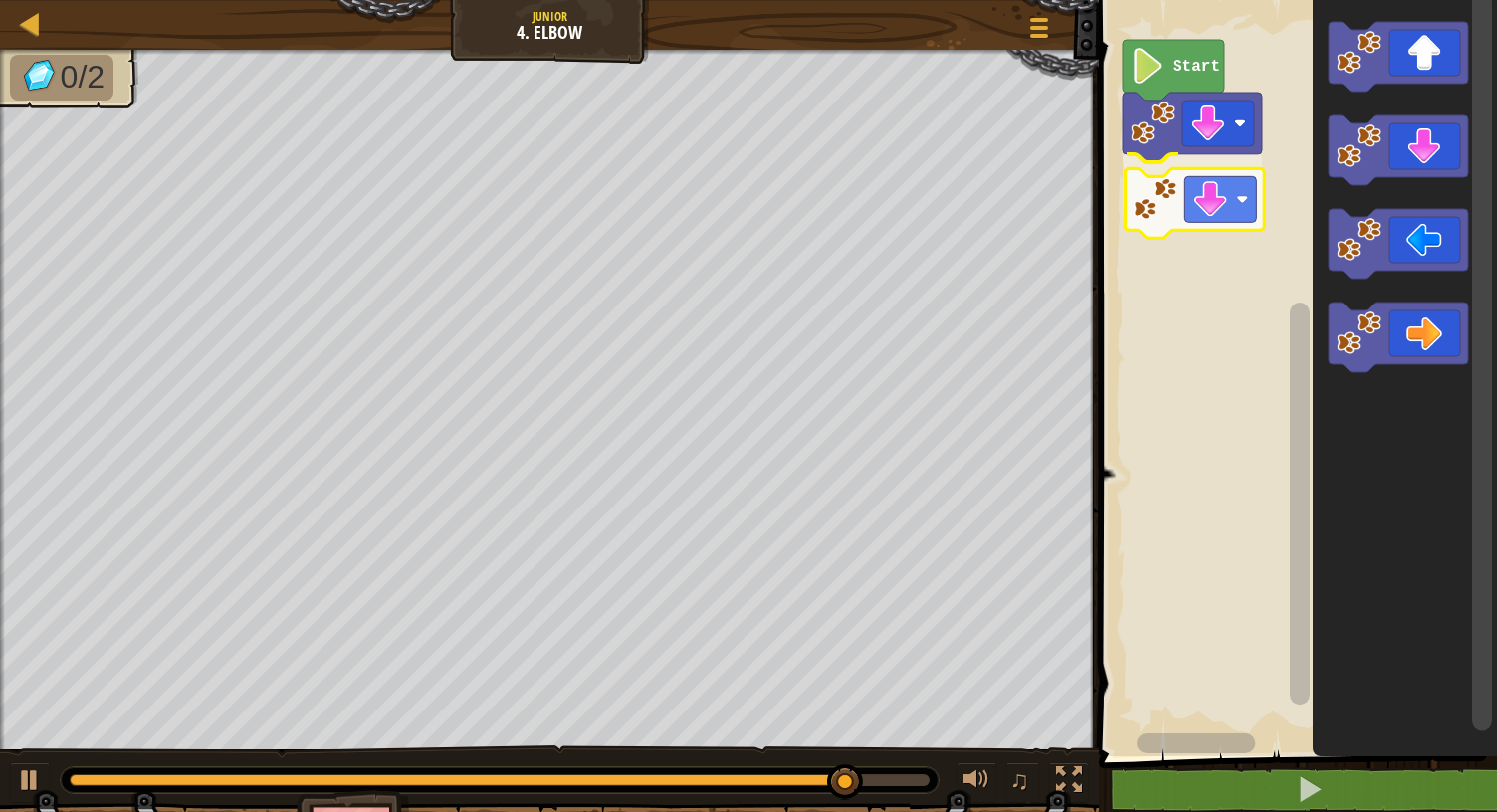 click on "Start" at bounding box center (1295, 373) 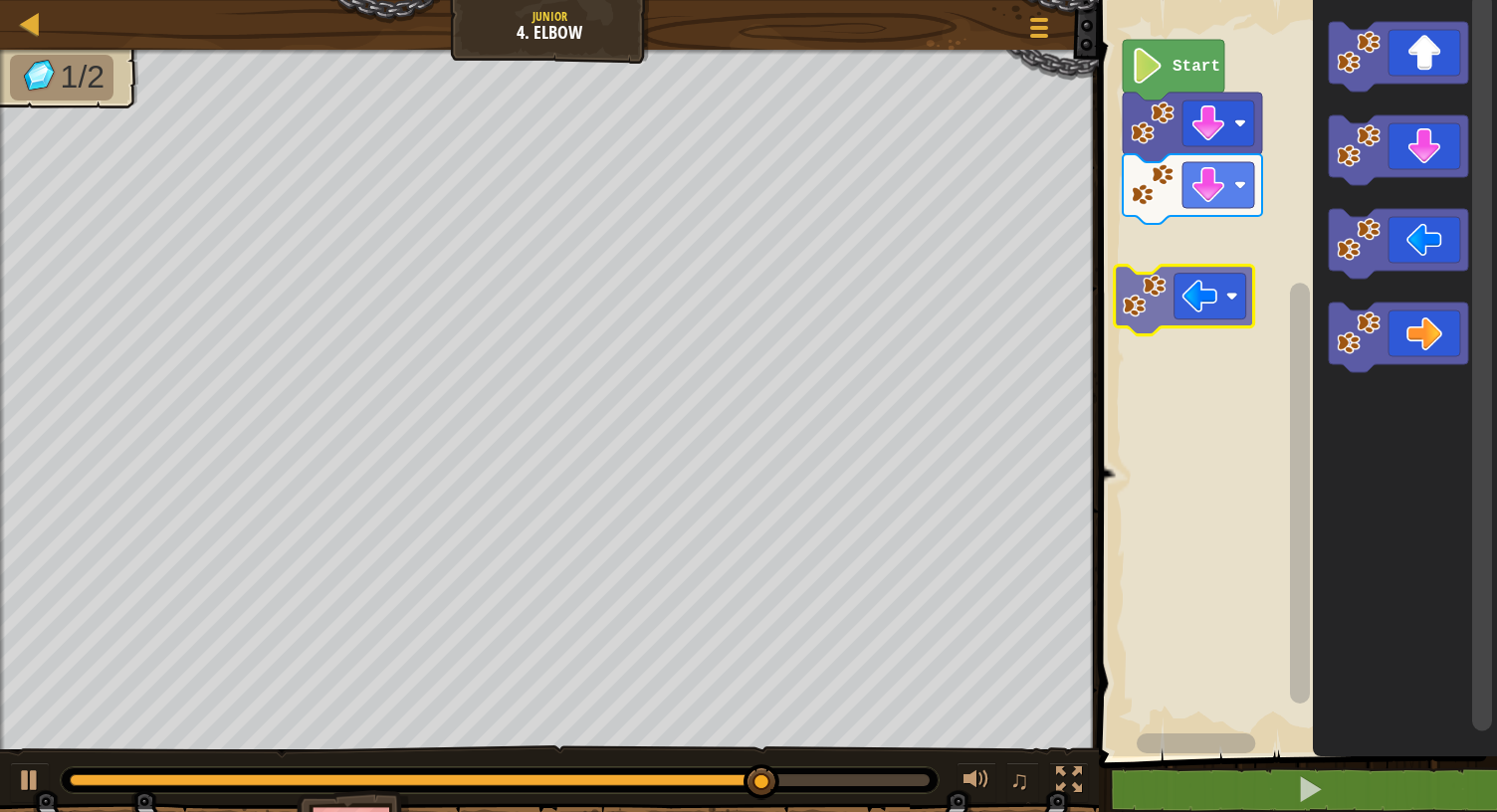 click on "Start" at bounding box center (1295, 373) 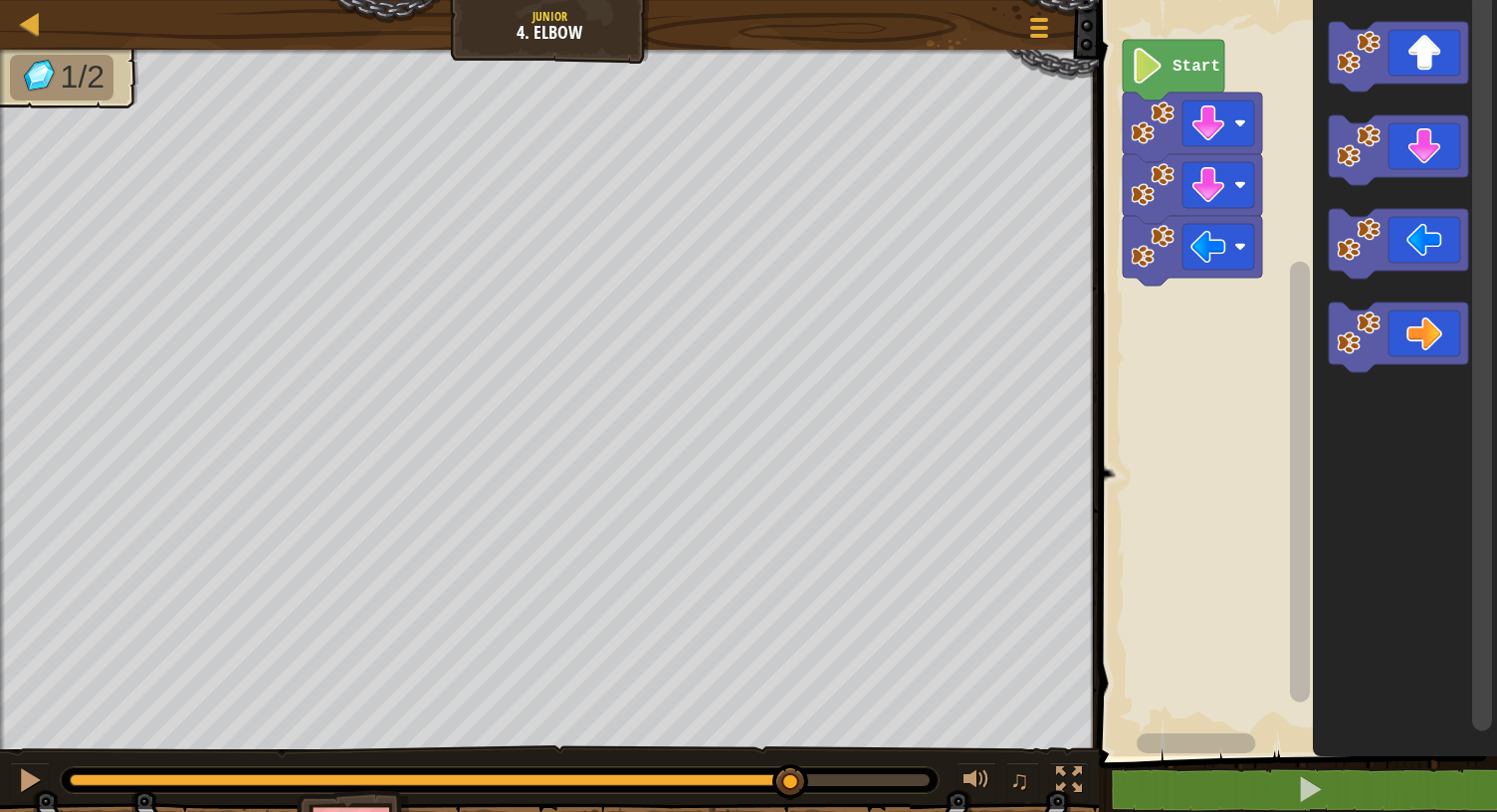 click 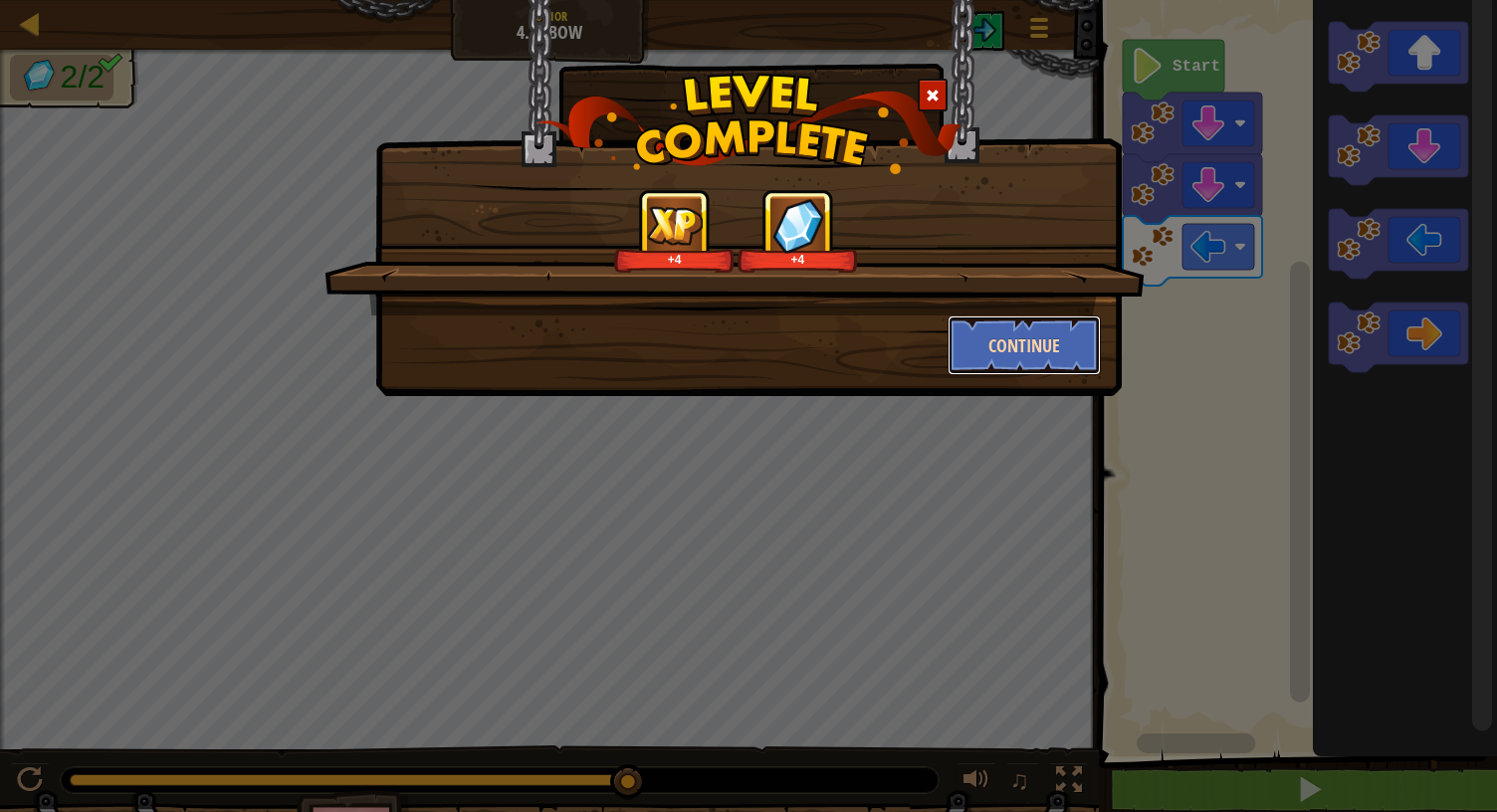click on "Continue" at bounding box center (1024, 345) 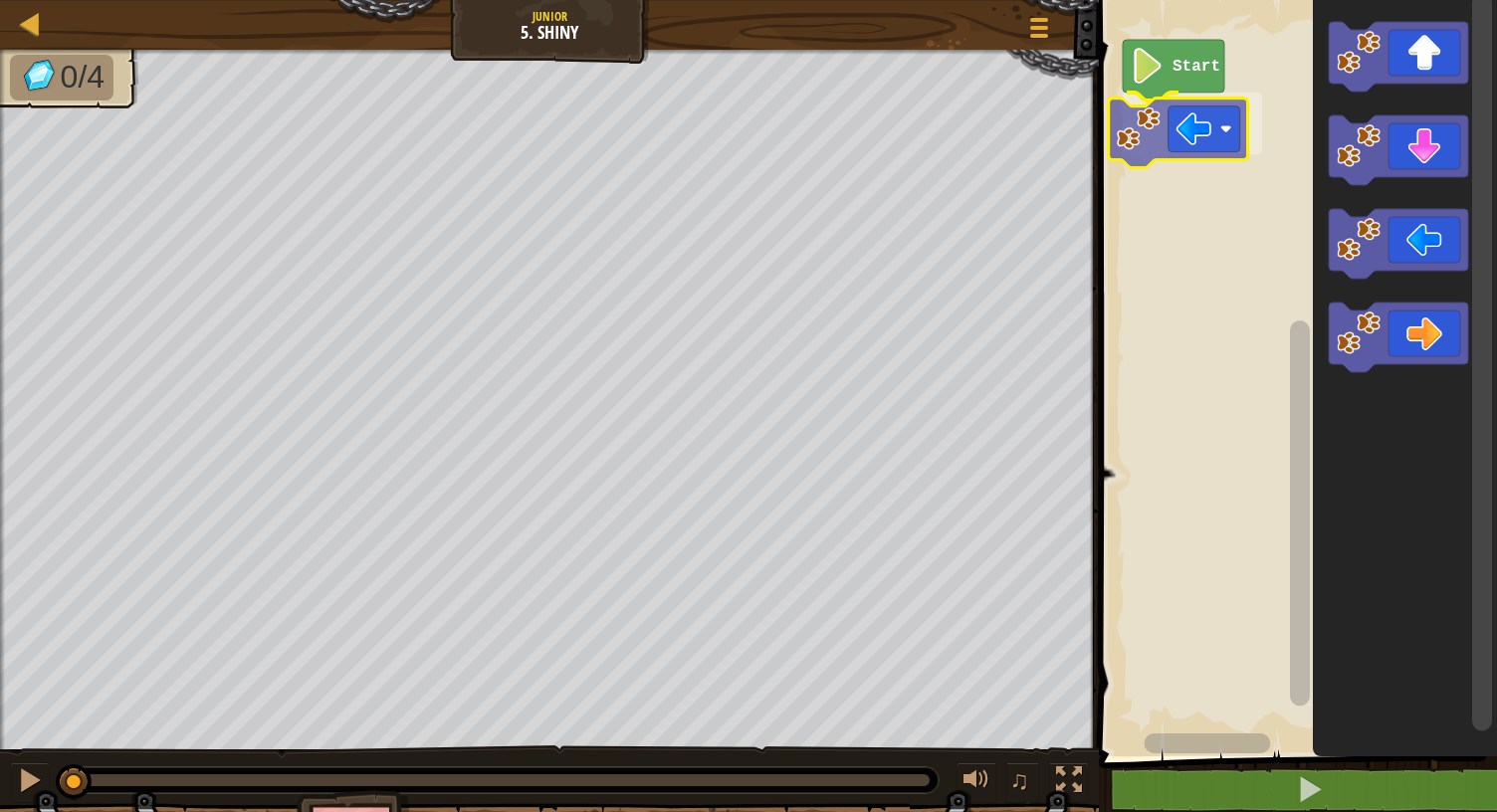 click on "Start" at bounding box center [1295, 373] 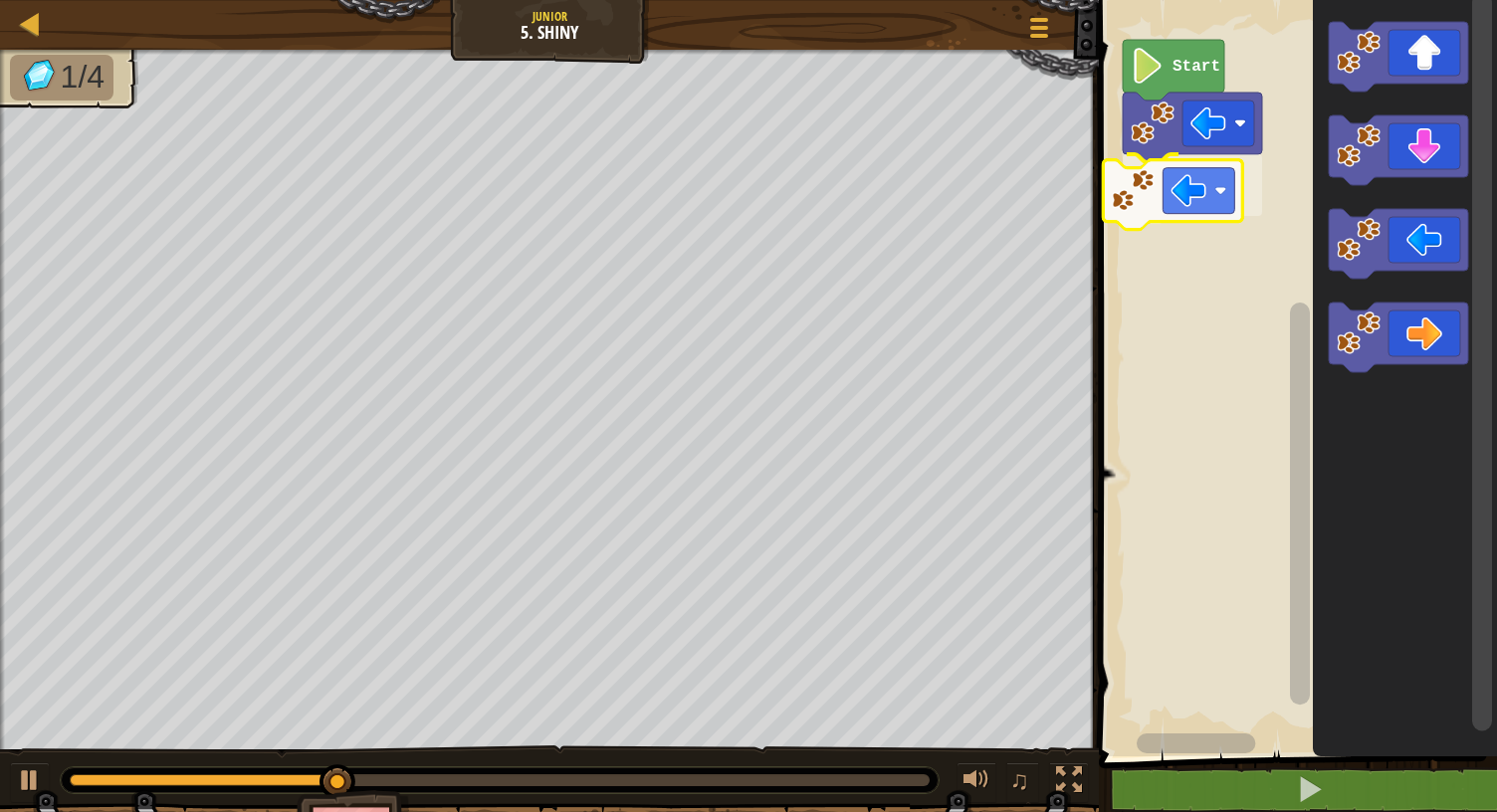 click on "Start" at bounding box center (1295, 373) 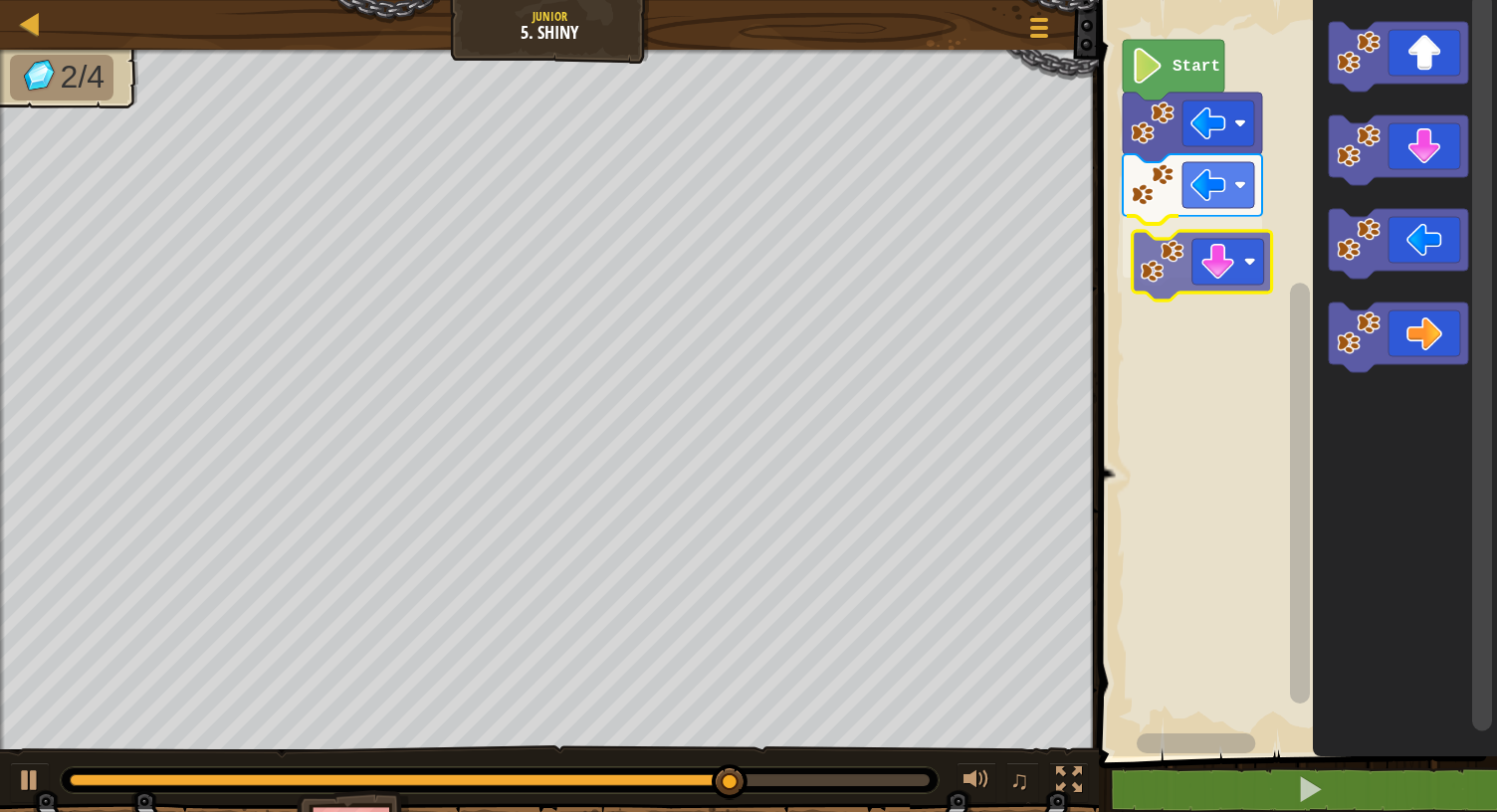 click on "Start" at bounding box center (1295, 373) 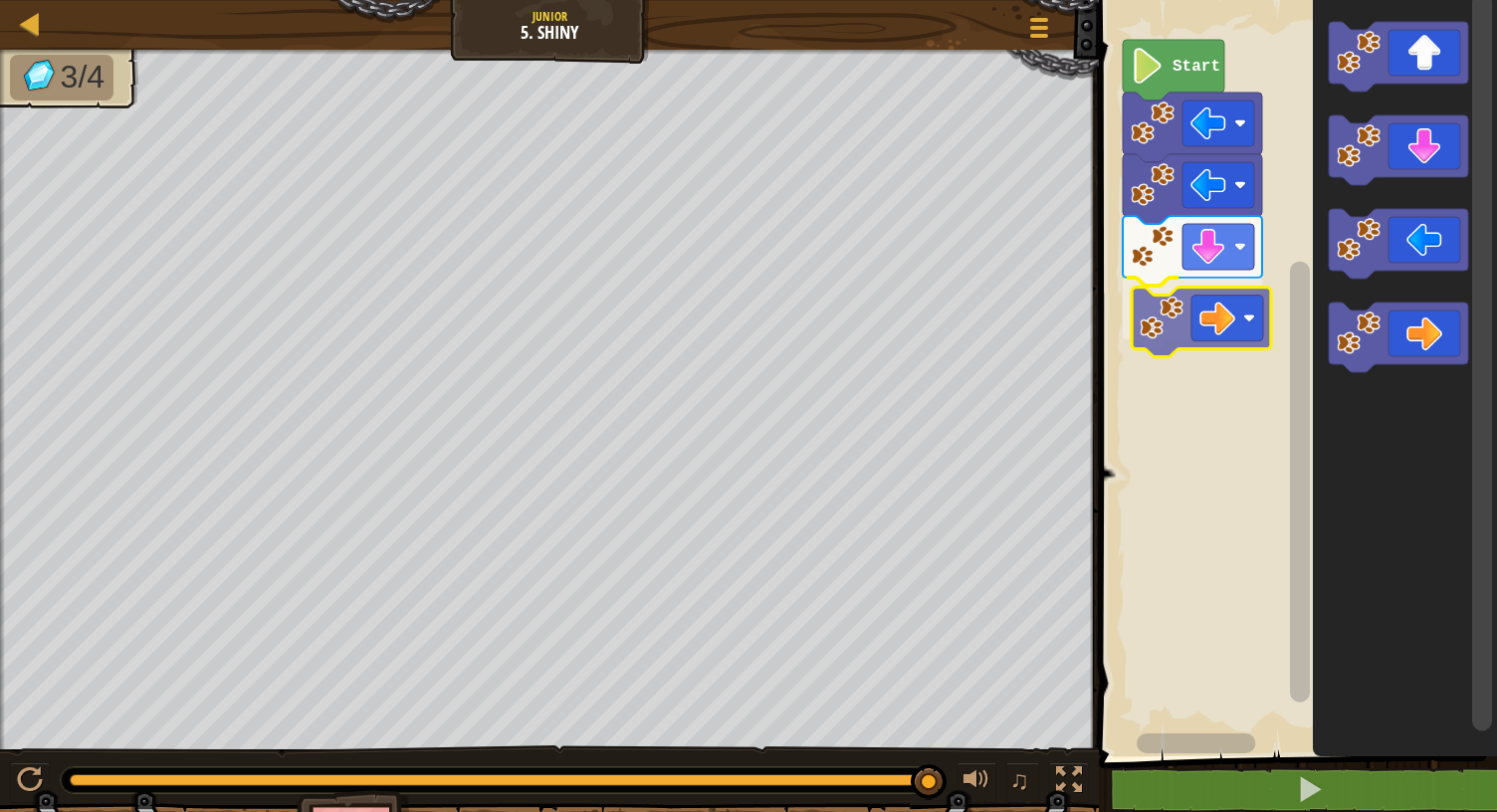 click on "Start" at bounding box center [1295, 373] 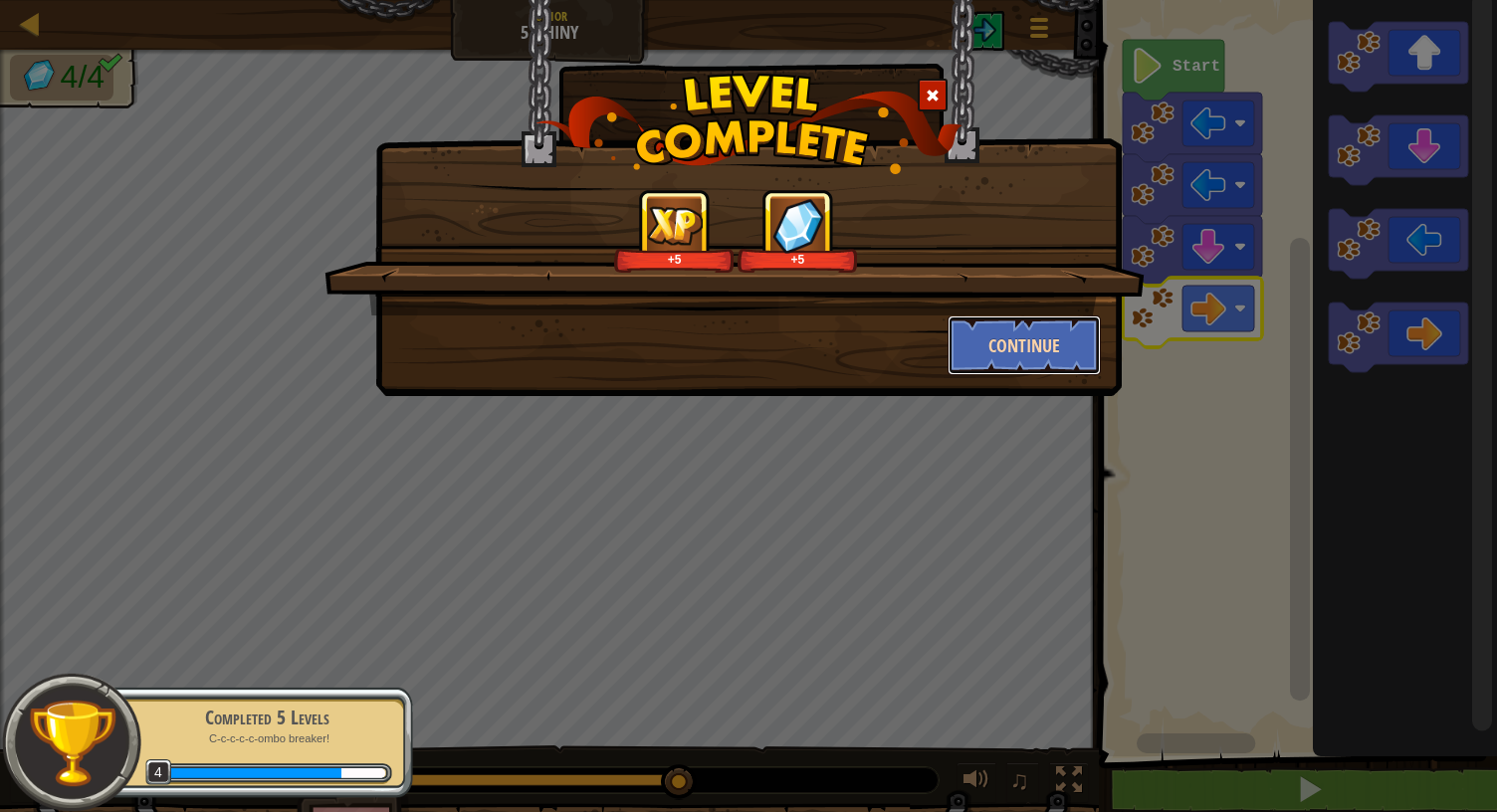 click on "Continue" at bounding box center [1024, 345] 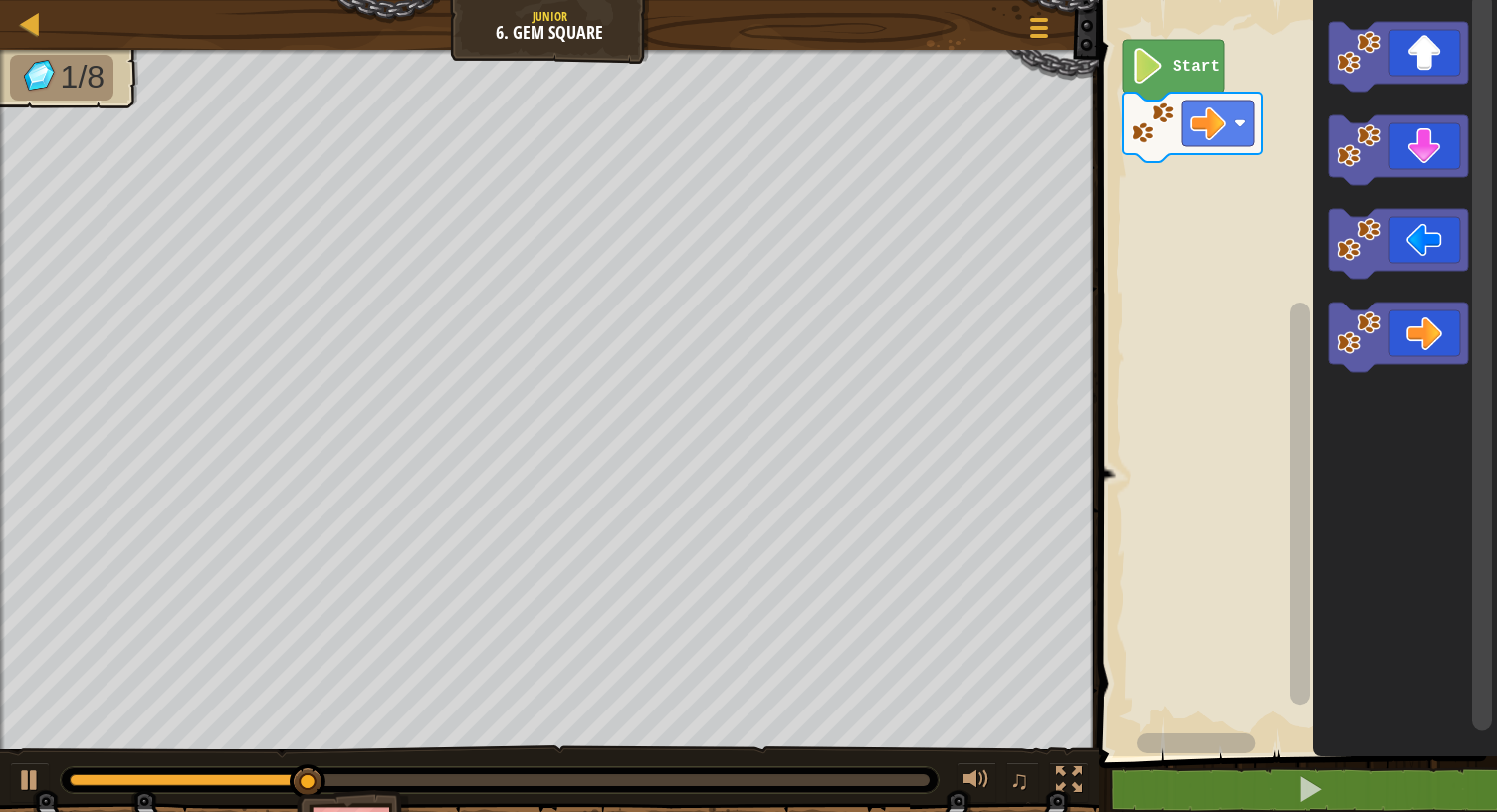 click on "Start" at bounding box center (1295, 373) 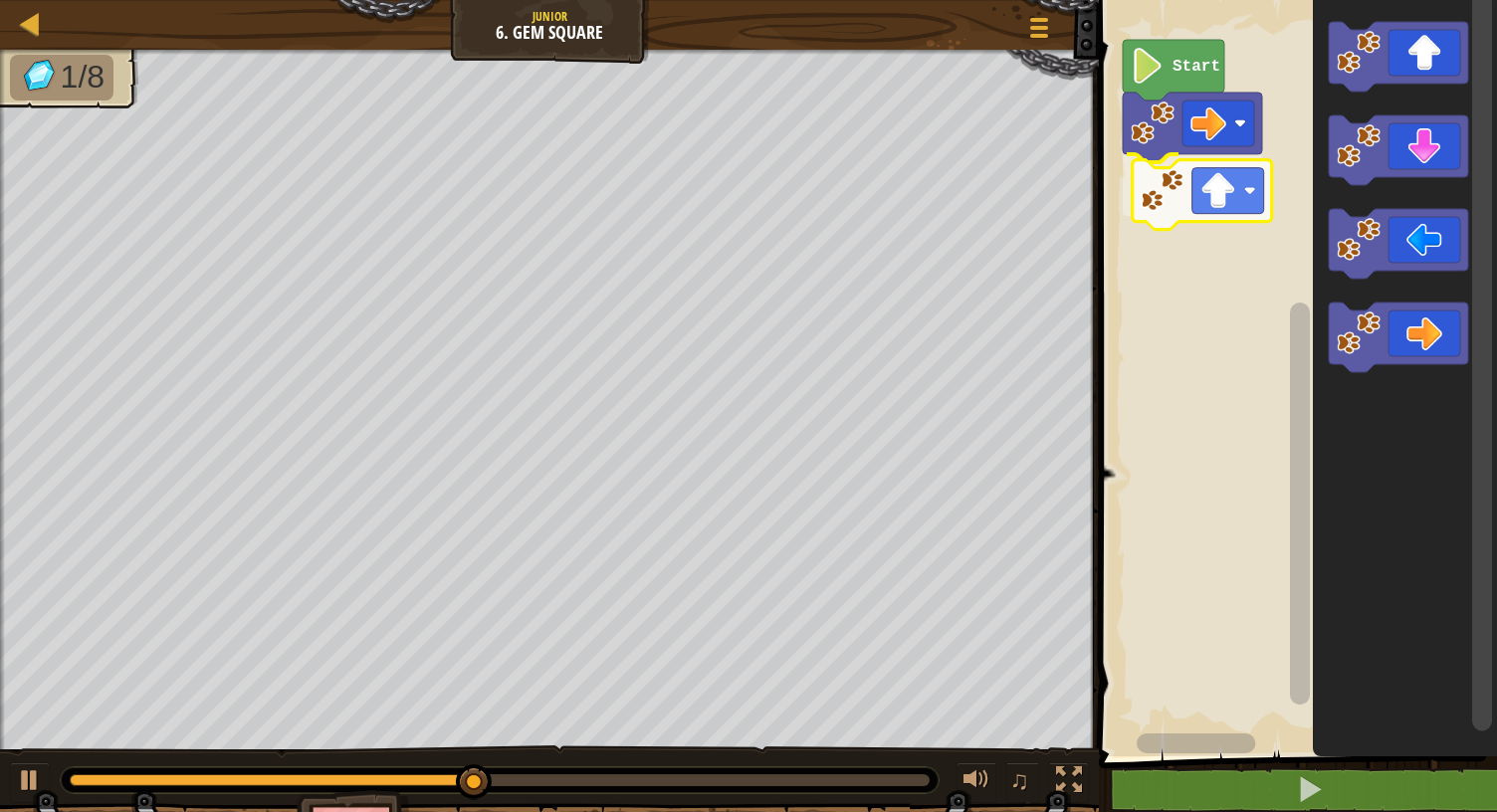 click on "Start" at bounding box center (1295, 373) 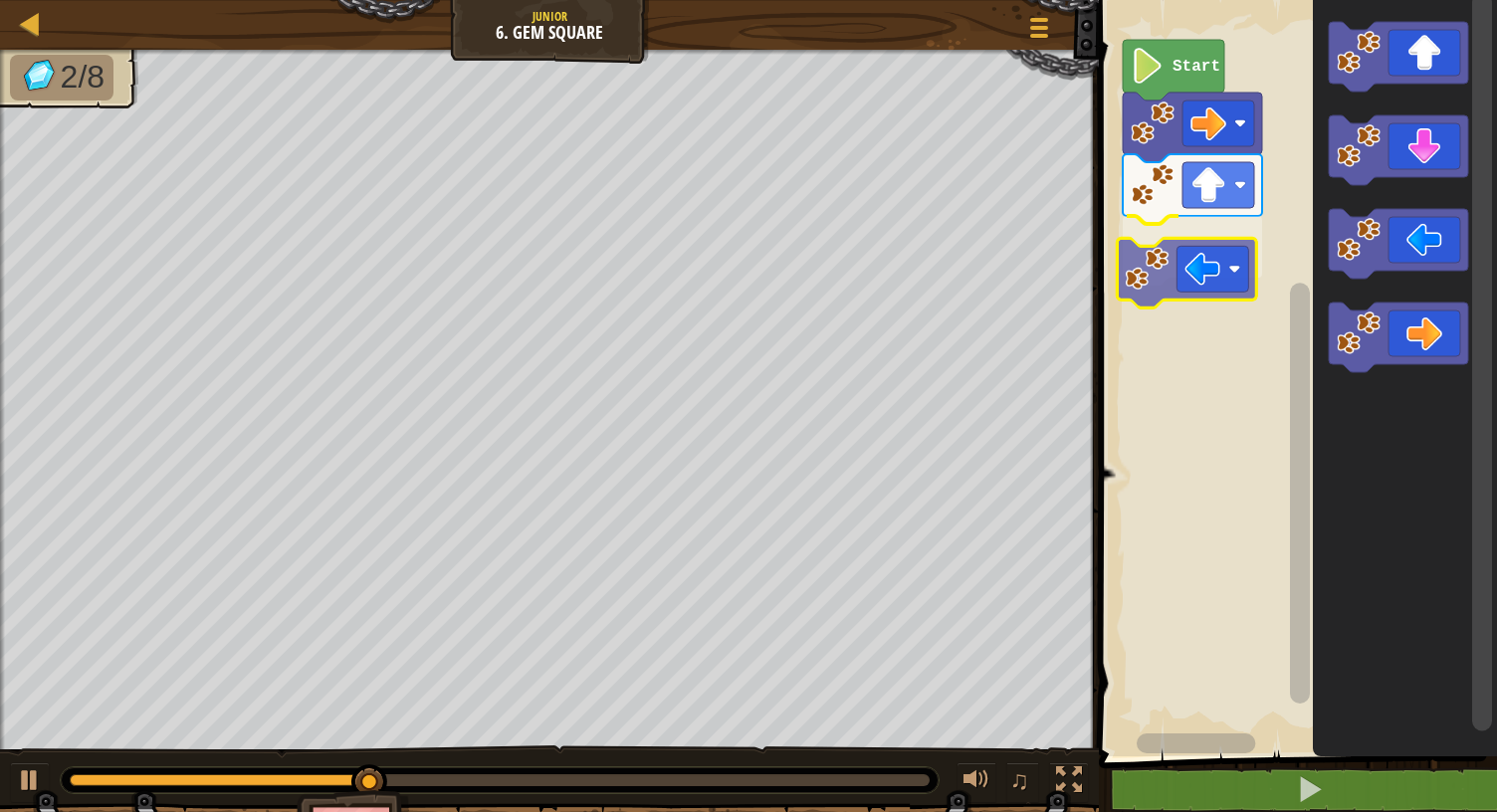 click on "Start" at bounding box center (1295, 373) 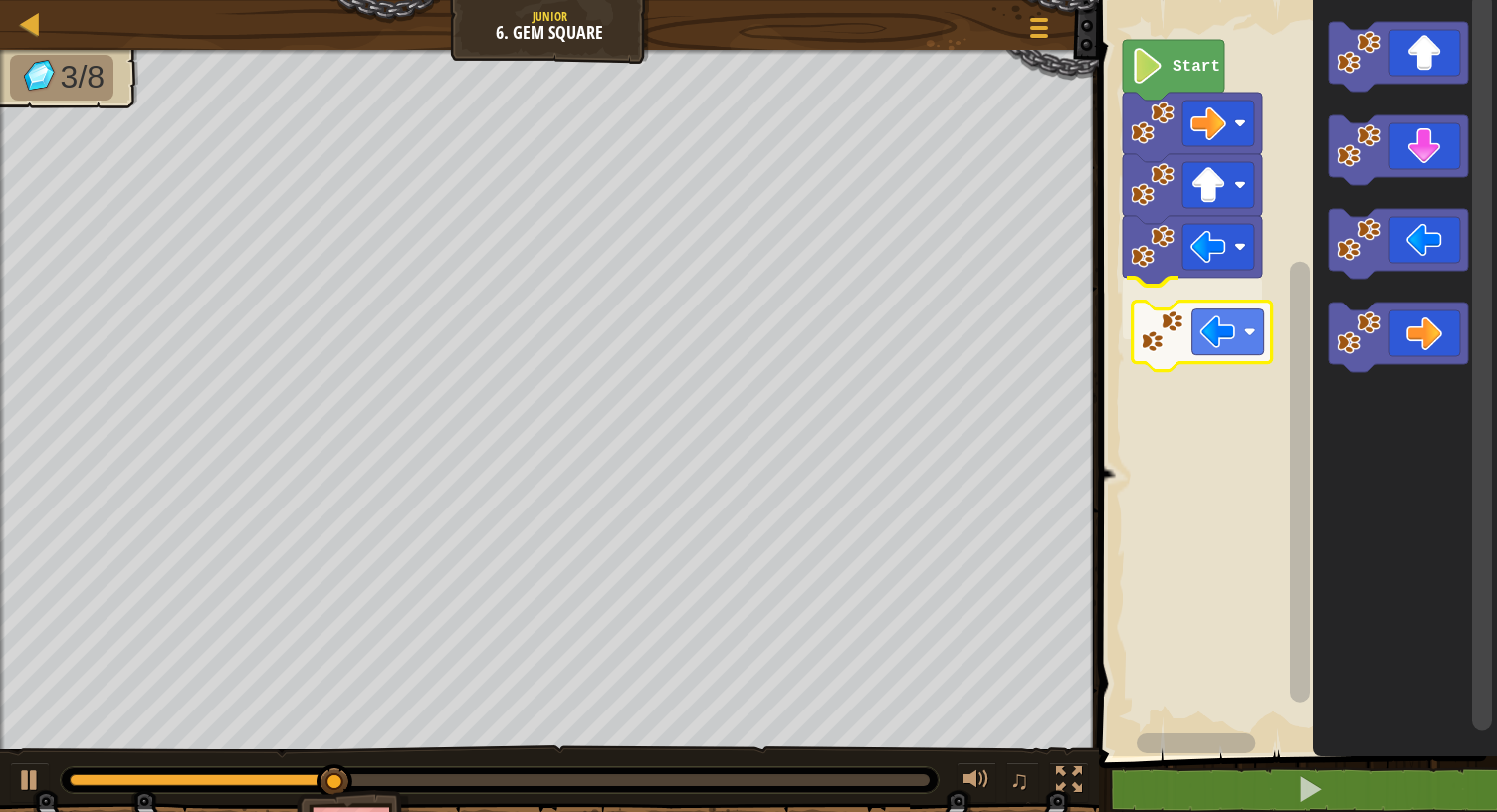 click on "Start" at bounding box center (1295, 373) 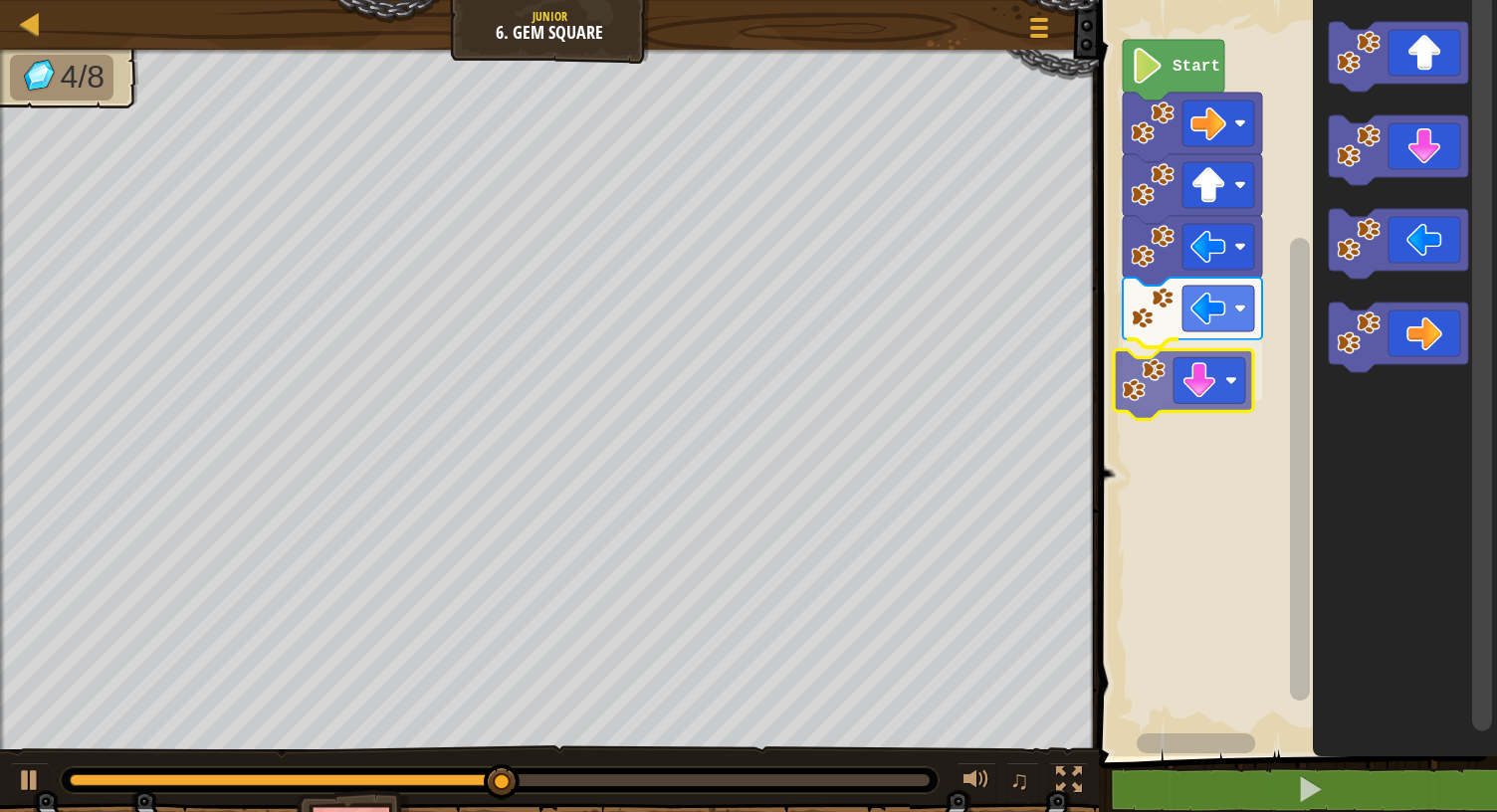 click on "Start" at bounding box center (1295, 373) 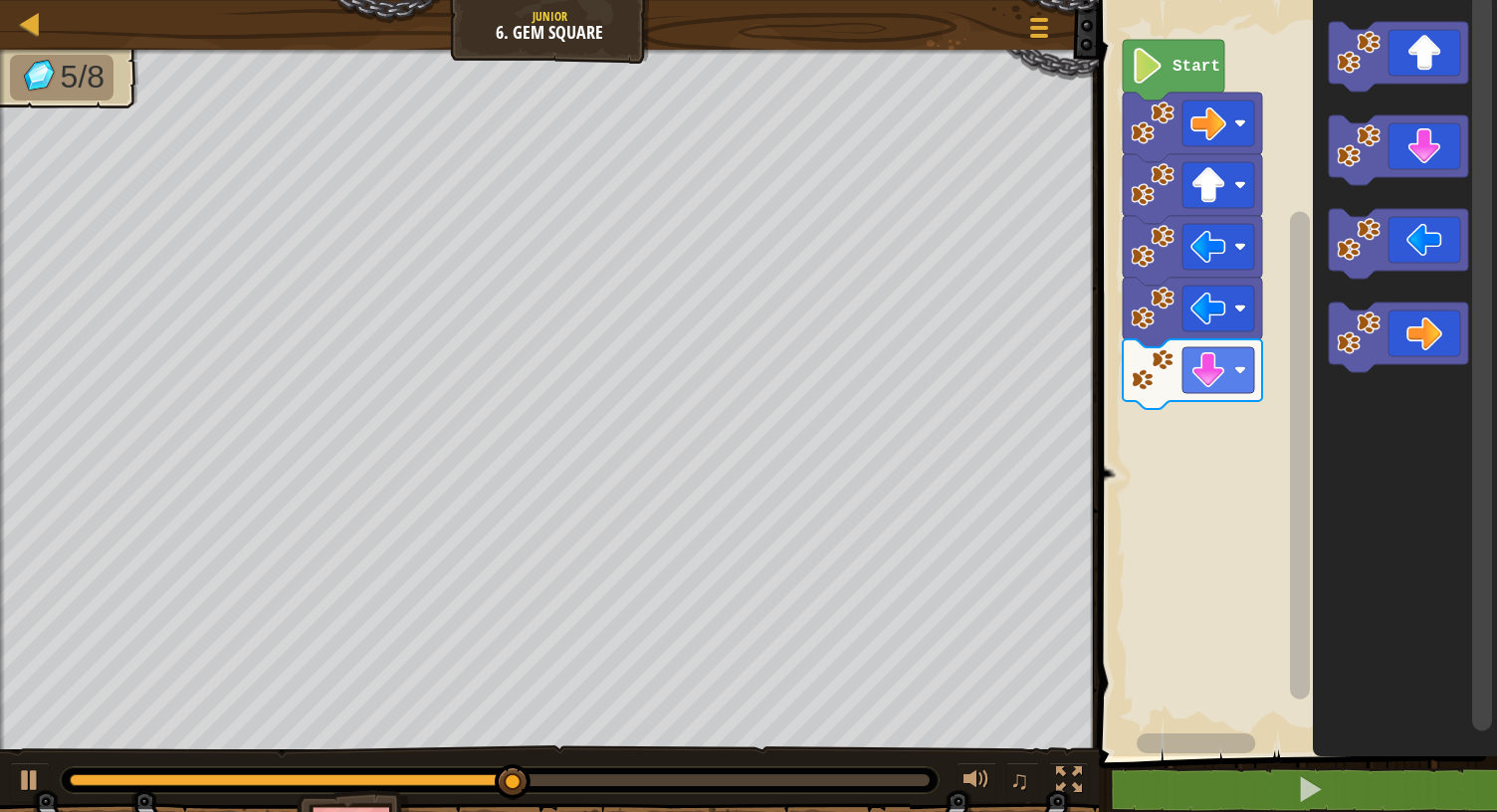 click on "Start" at bounding box center [1295, 373] 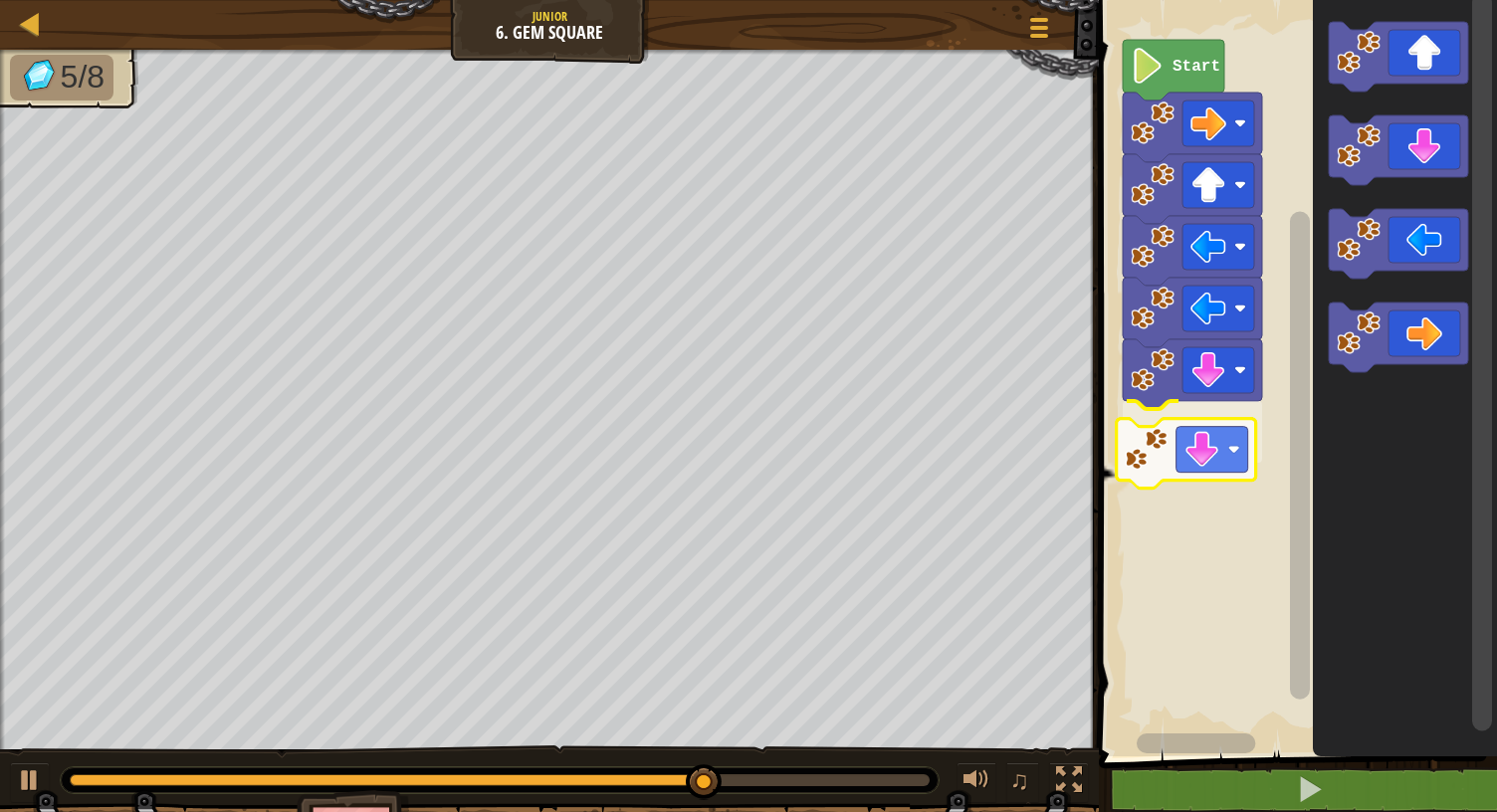 click on "Start" at bounding box center (1295, 373) 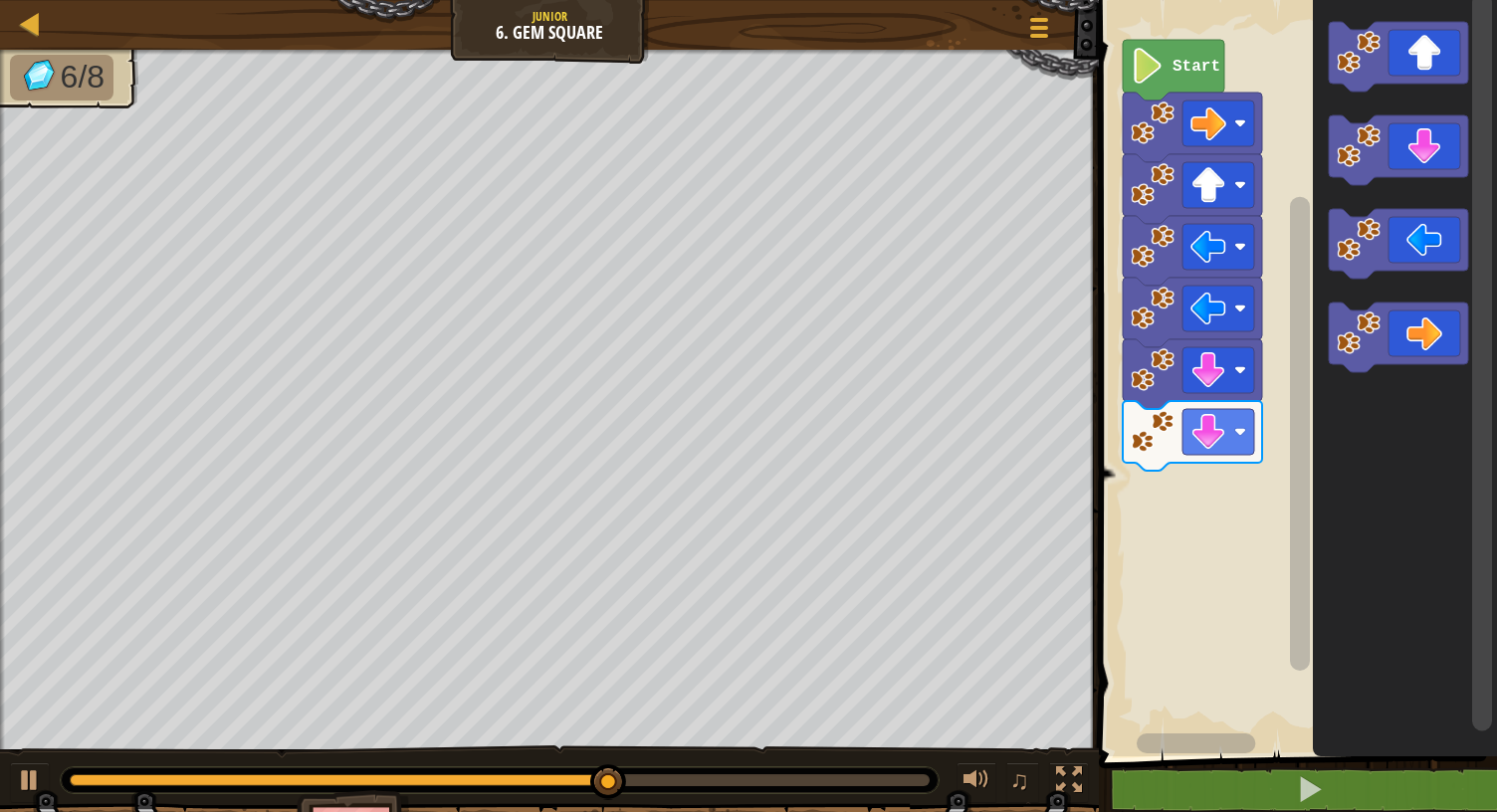 click on "Start" at bounding box center [1295, 373] 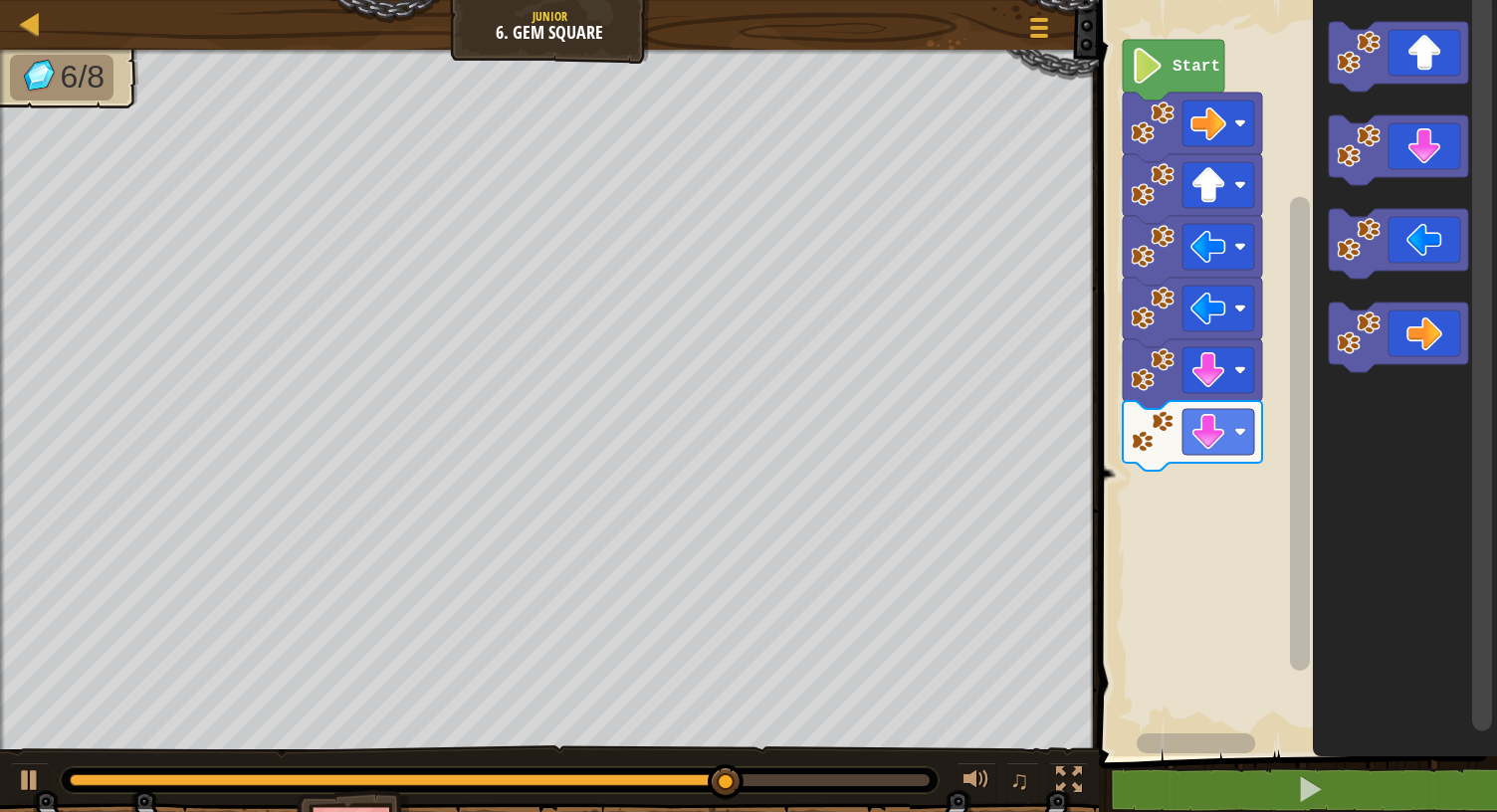 click on "Start" at bounding box center [1295, 373] 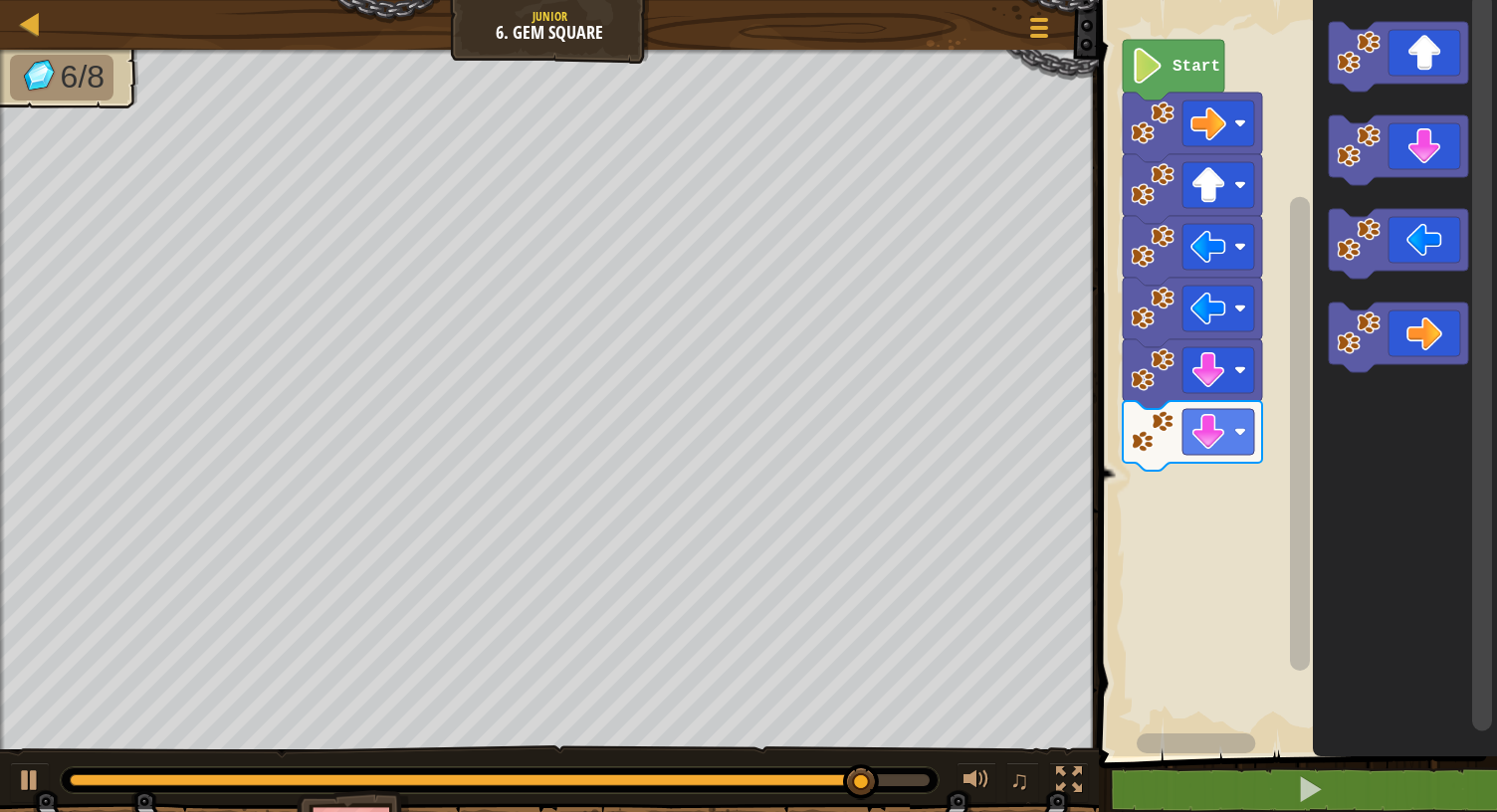 click on "Start" at bounding box center [1295, 373] 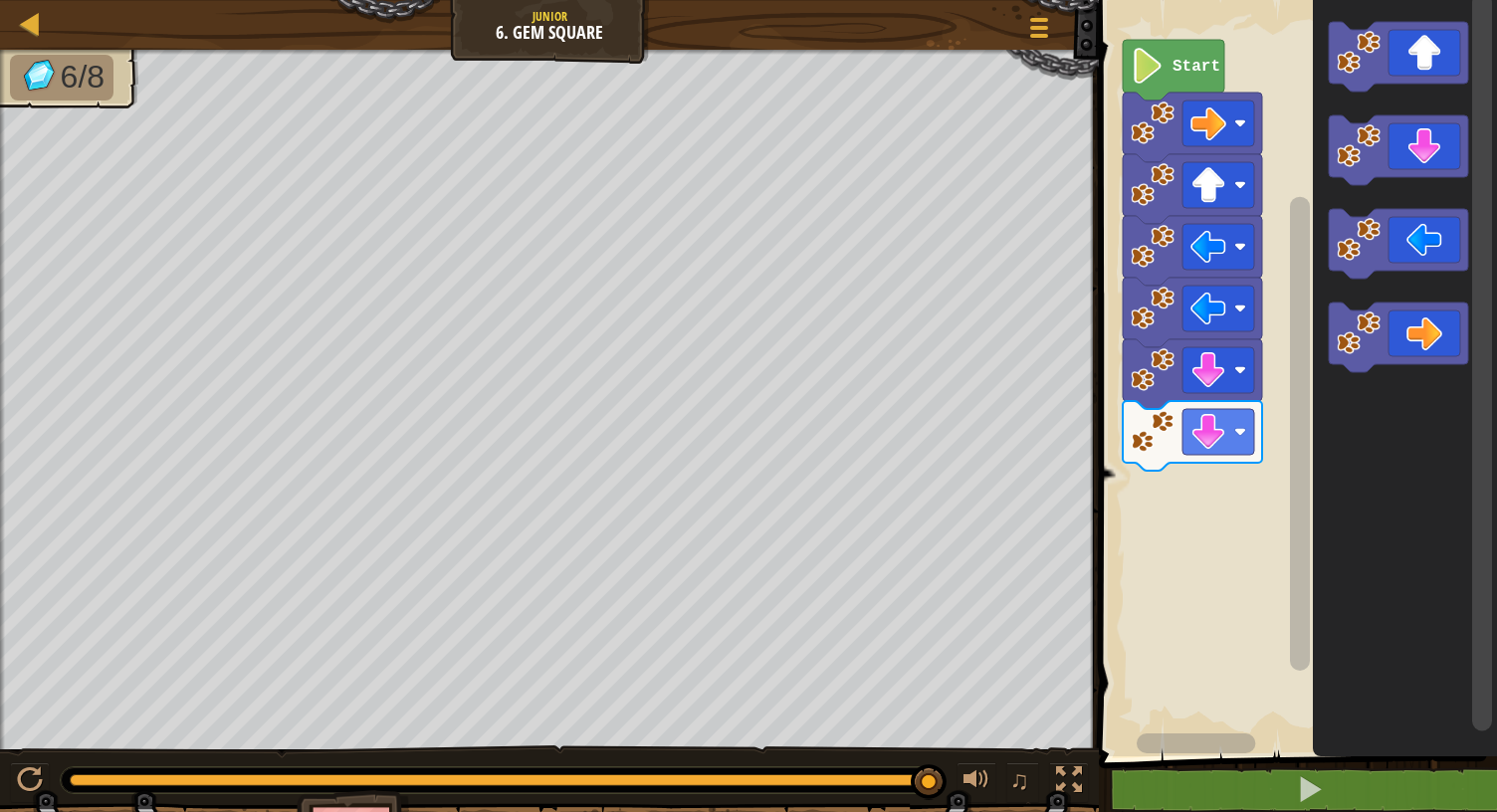 click on "Start" at bounding box center [1295, 373] 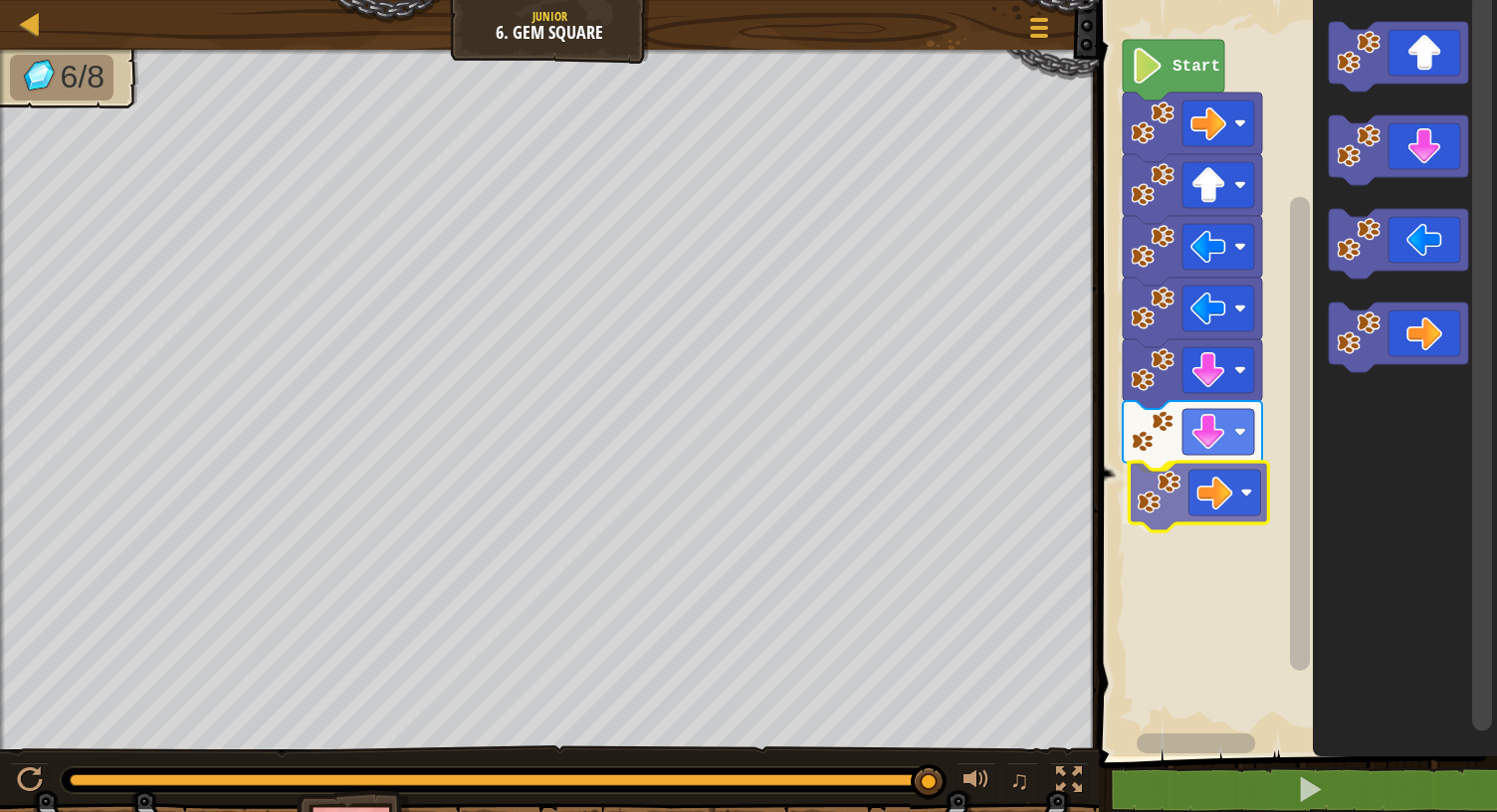 click on "Start" at bounding box center [1295, 373] 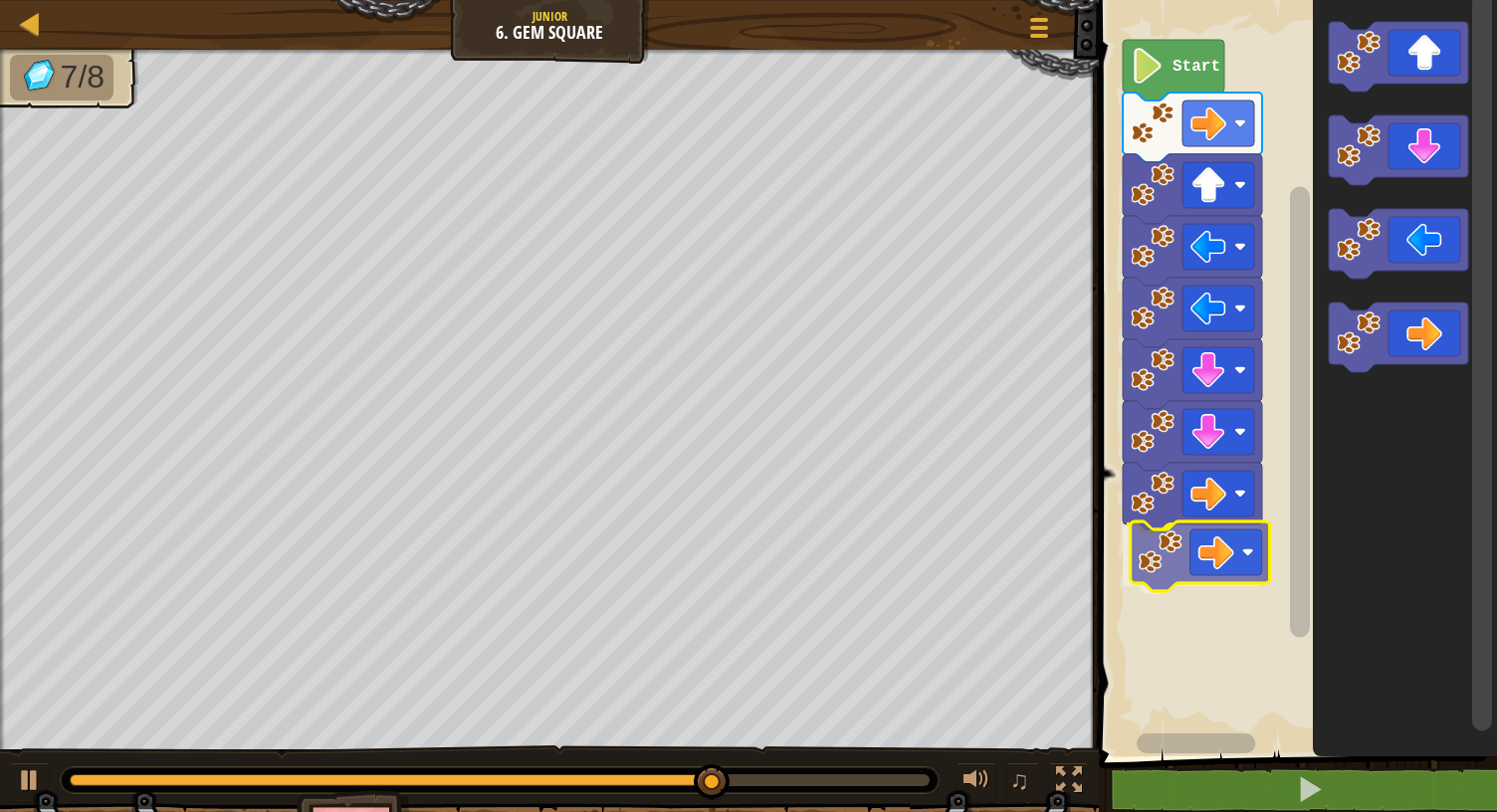 click on "Start" at bounding box center [1295, 373] 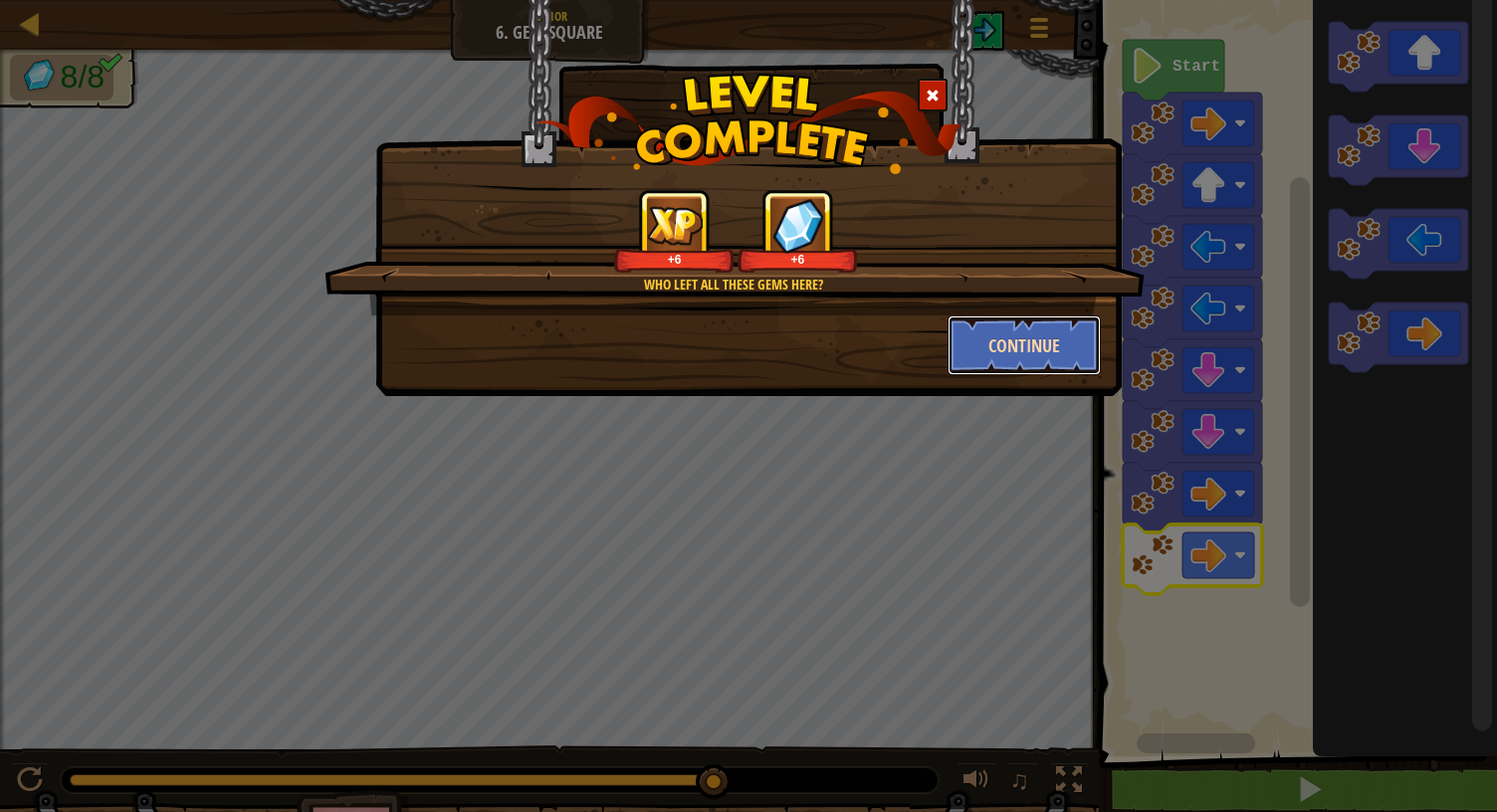 click on "Continue" at bounding box center [1024, 345] 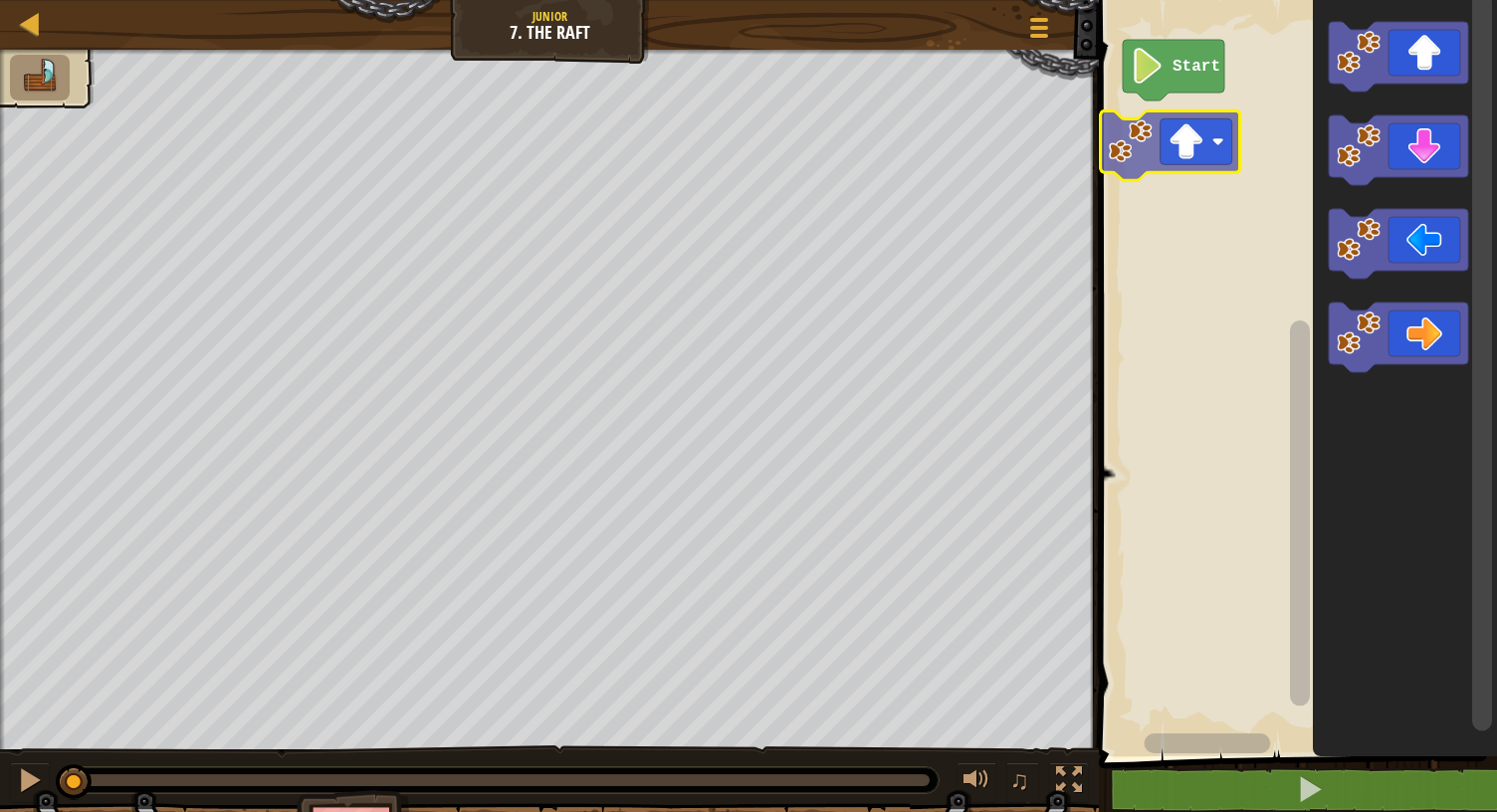 click on "Start" at bounding box center [1295, 373] 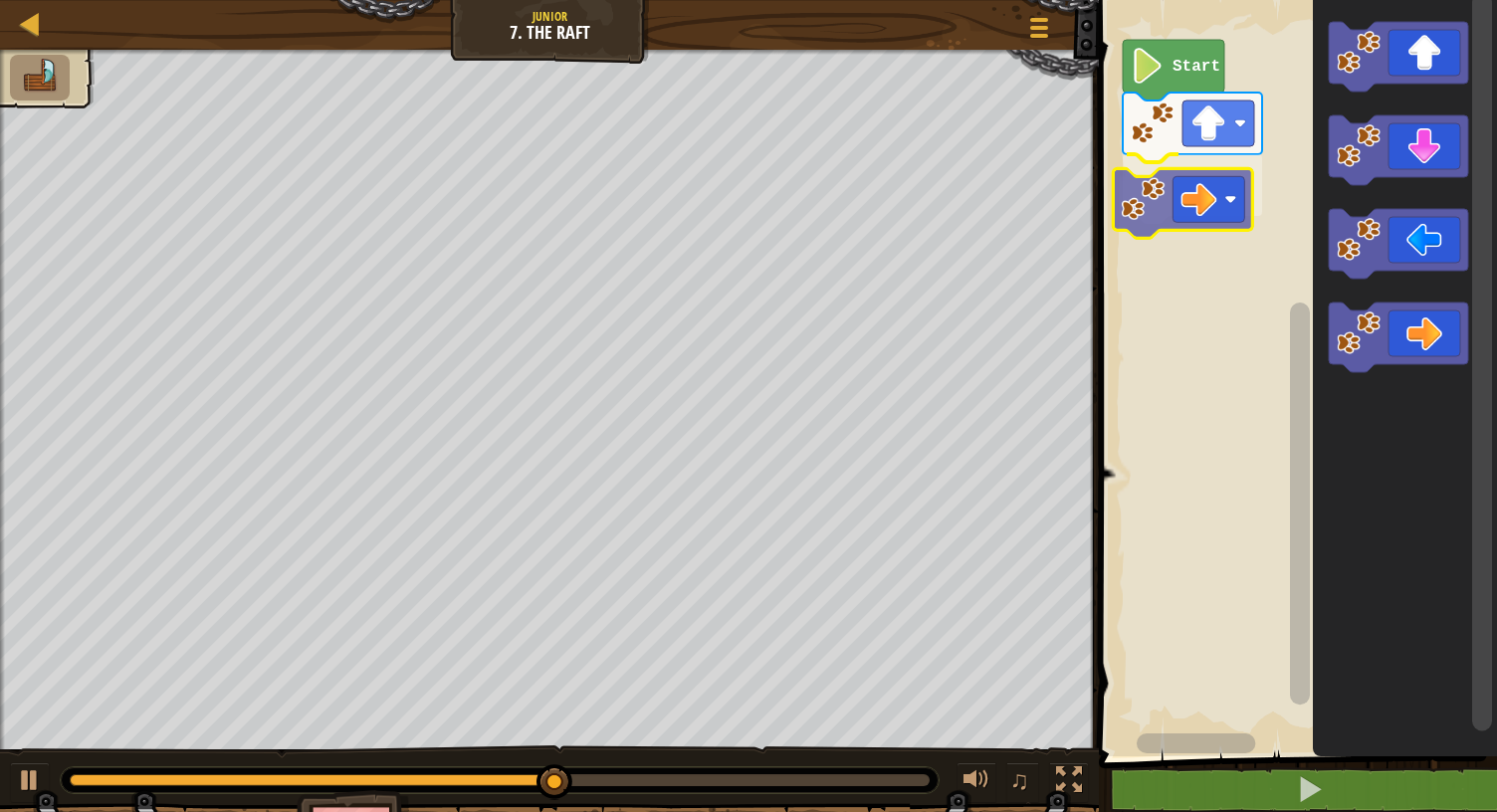 click on "Start" at bounding box center (1295, 373) 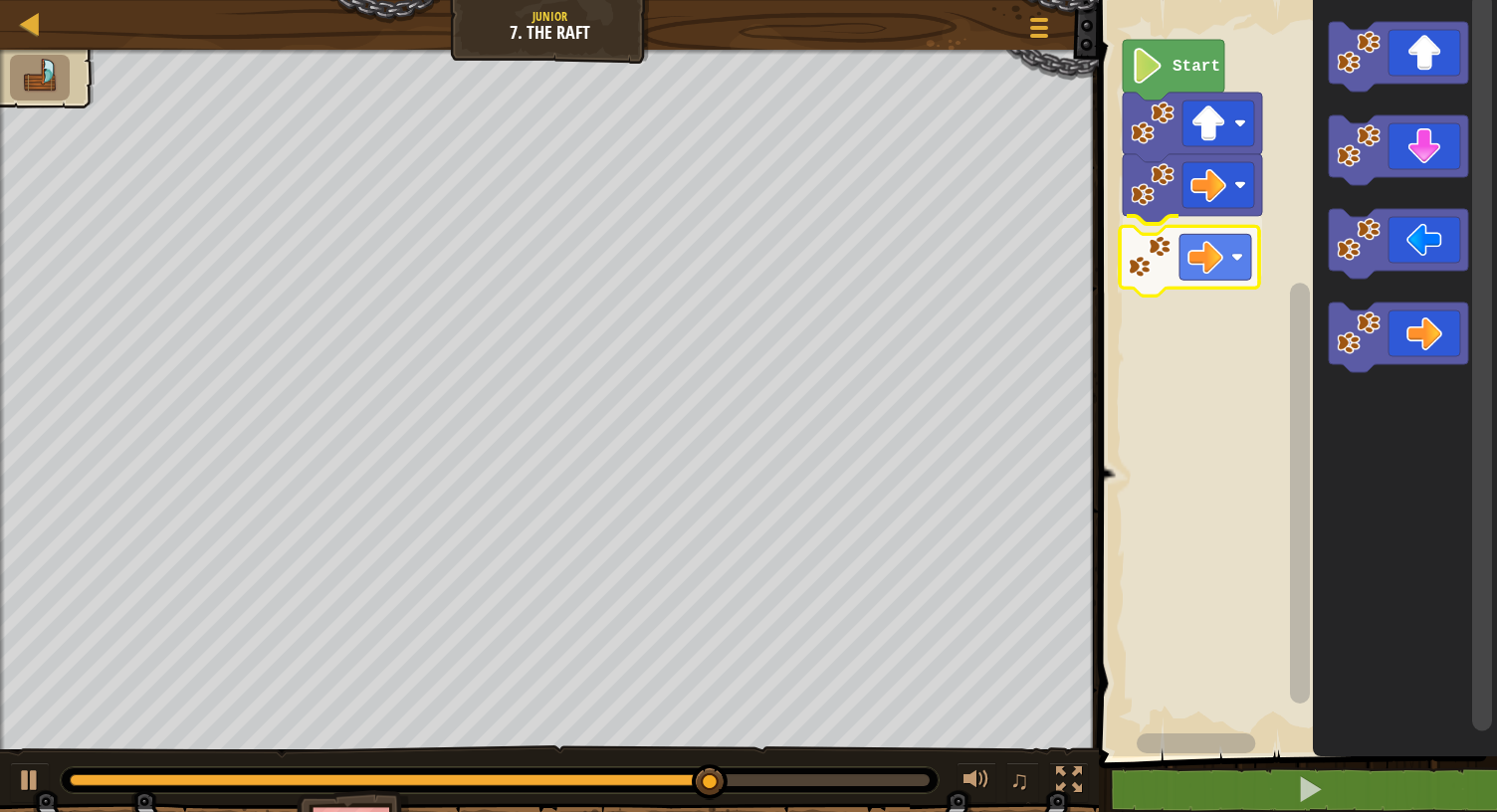 click on "Start" at bounding box center [1295, 373] 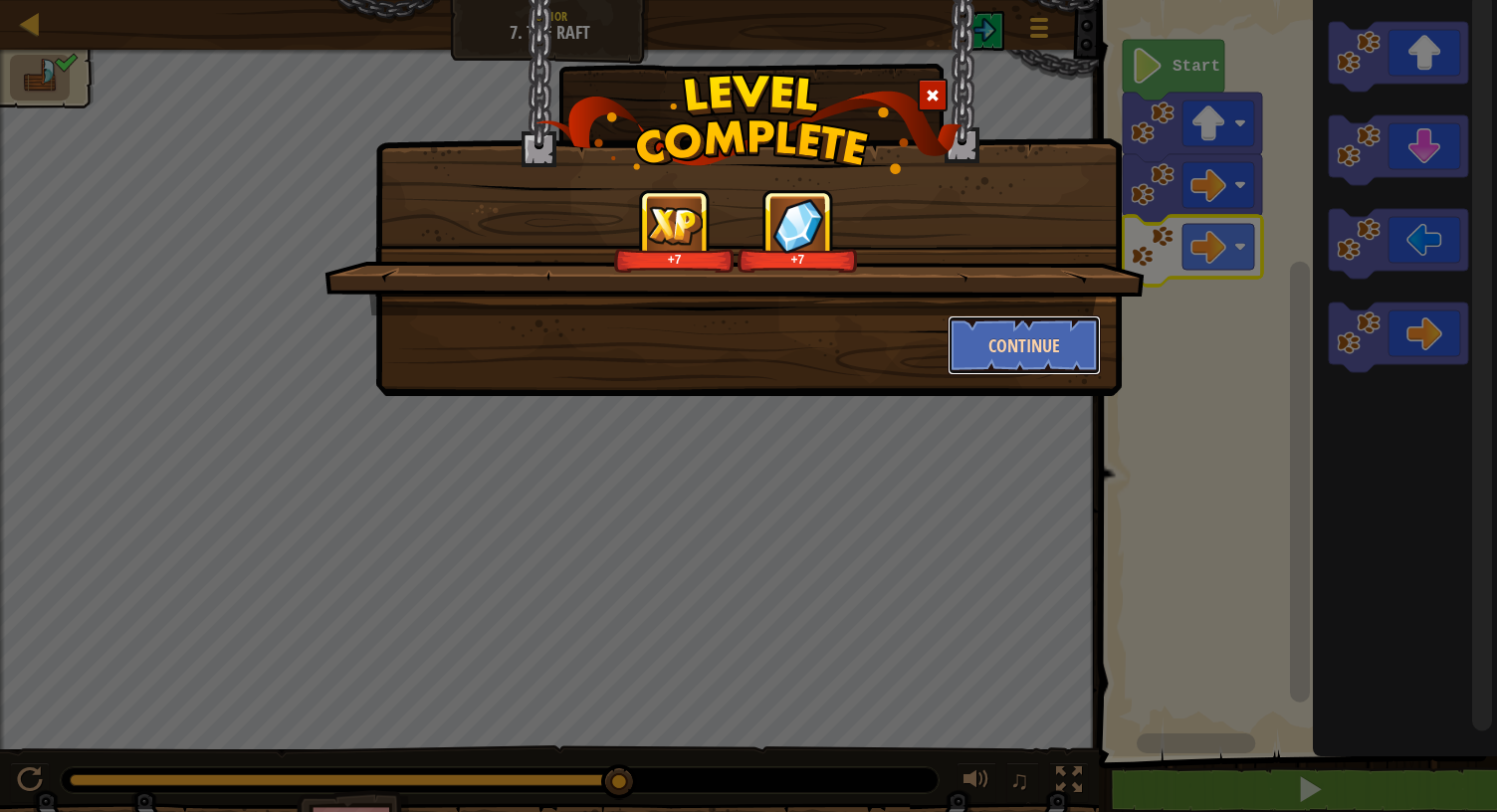 click on "Continue" at bounding box center [1024, 345] 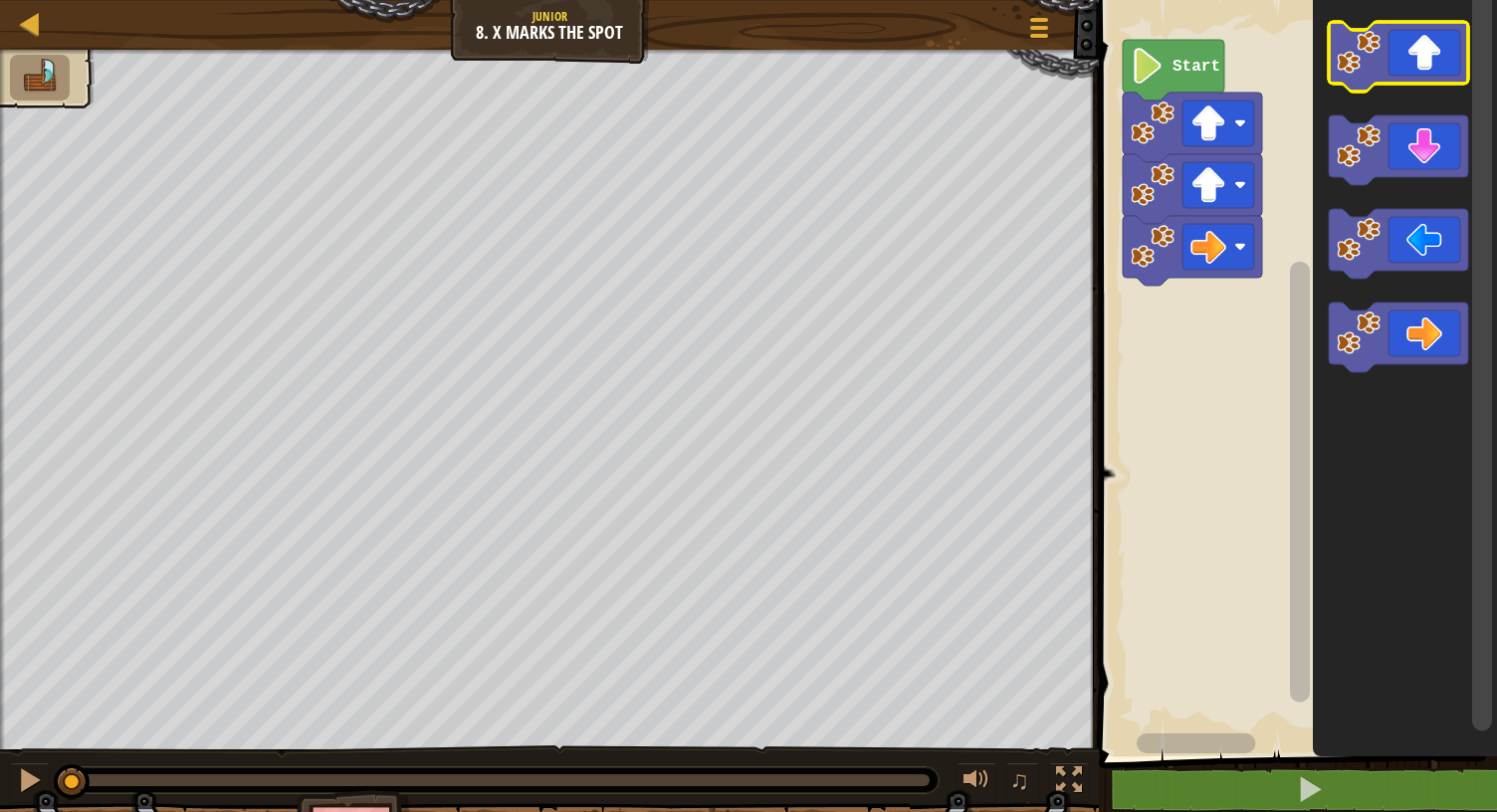 click 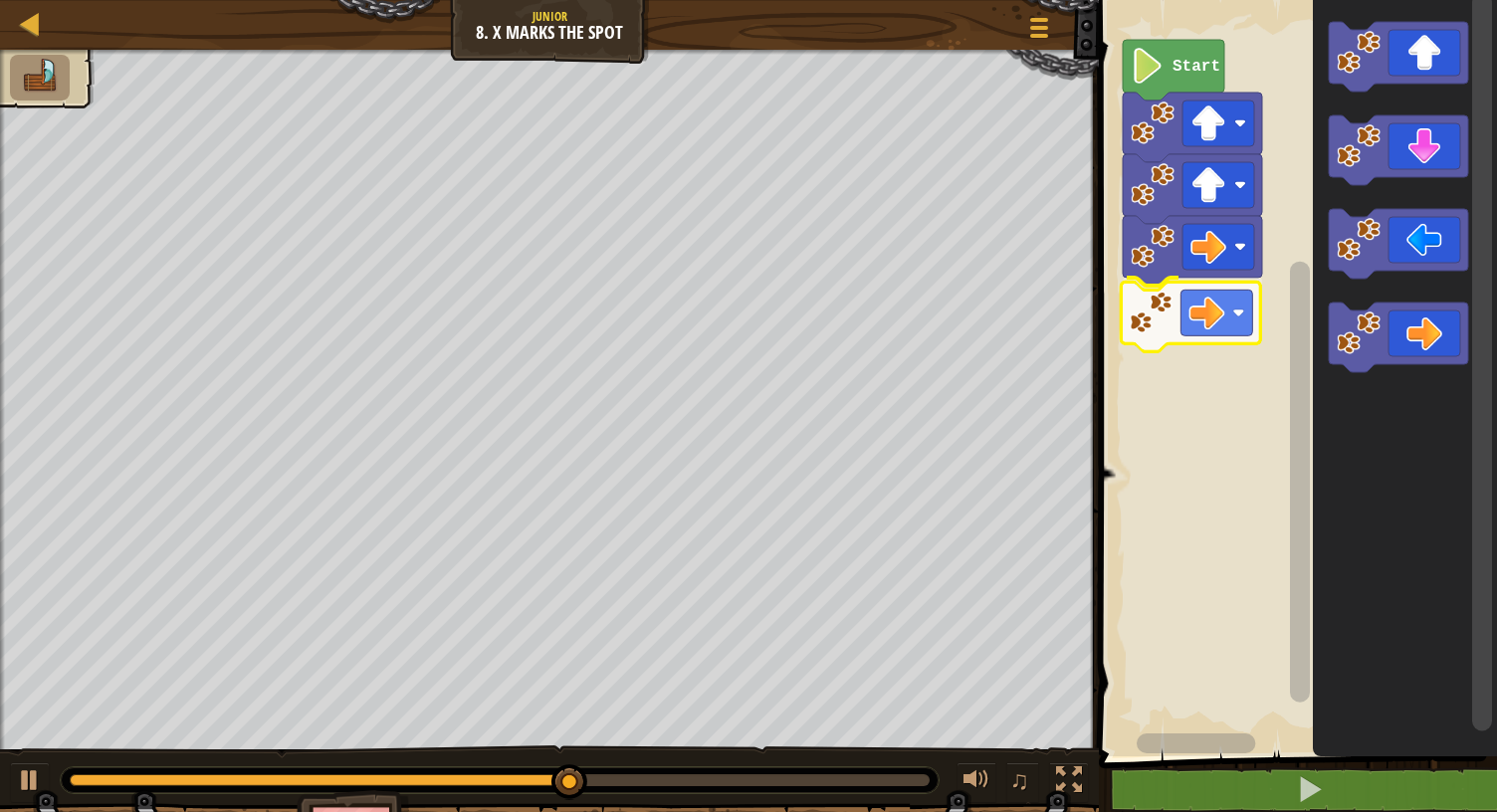 click on "Start" at bounding box center [1295, 373] 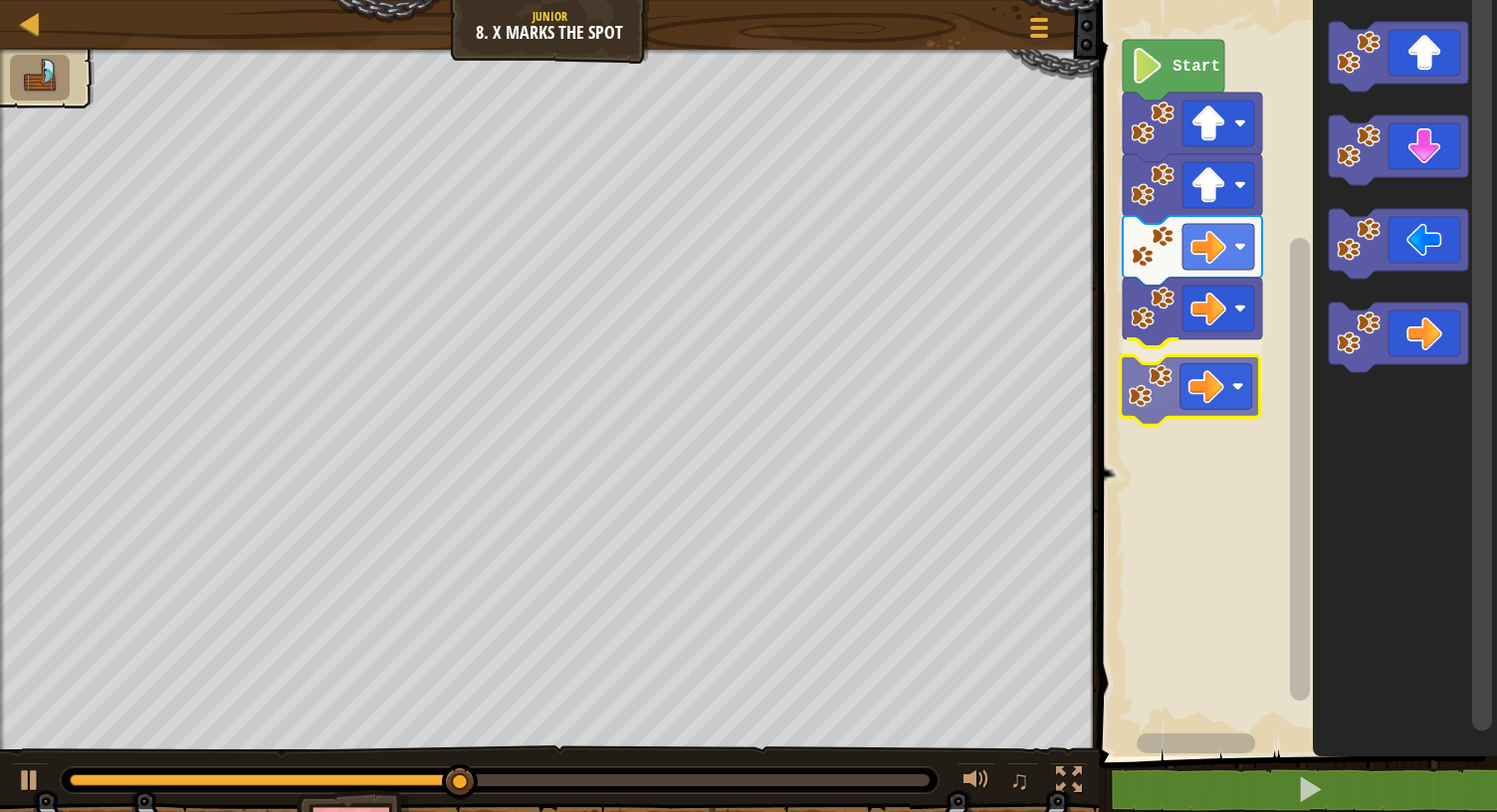 click on "Start" at bounding box center (1295, 373) 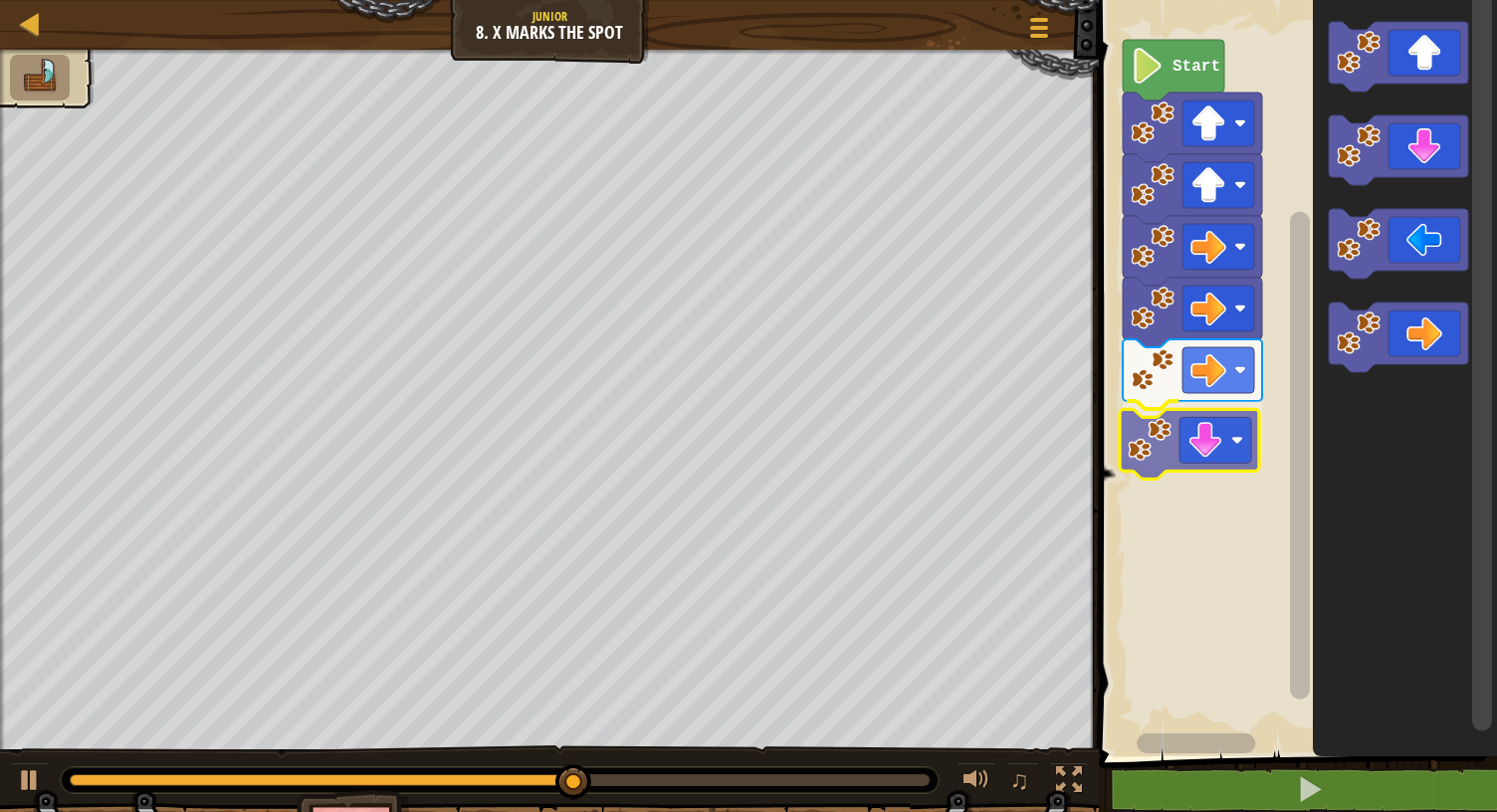 click on "Start" at bounding box center [1295, 373] 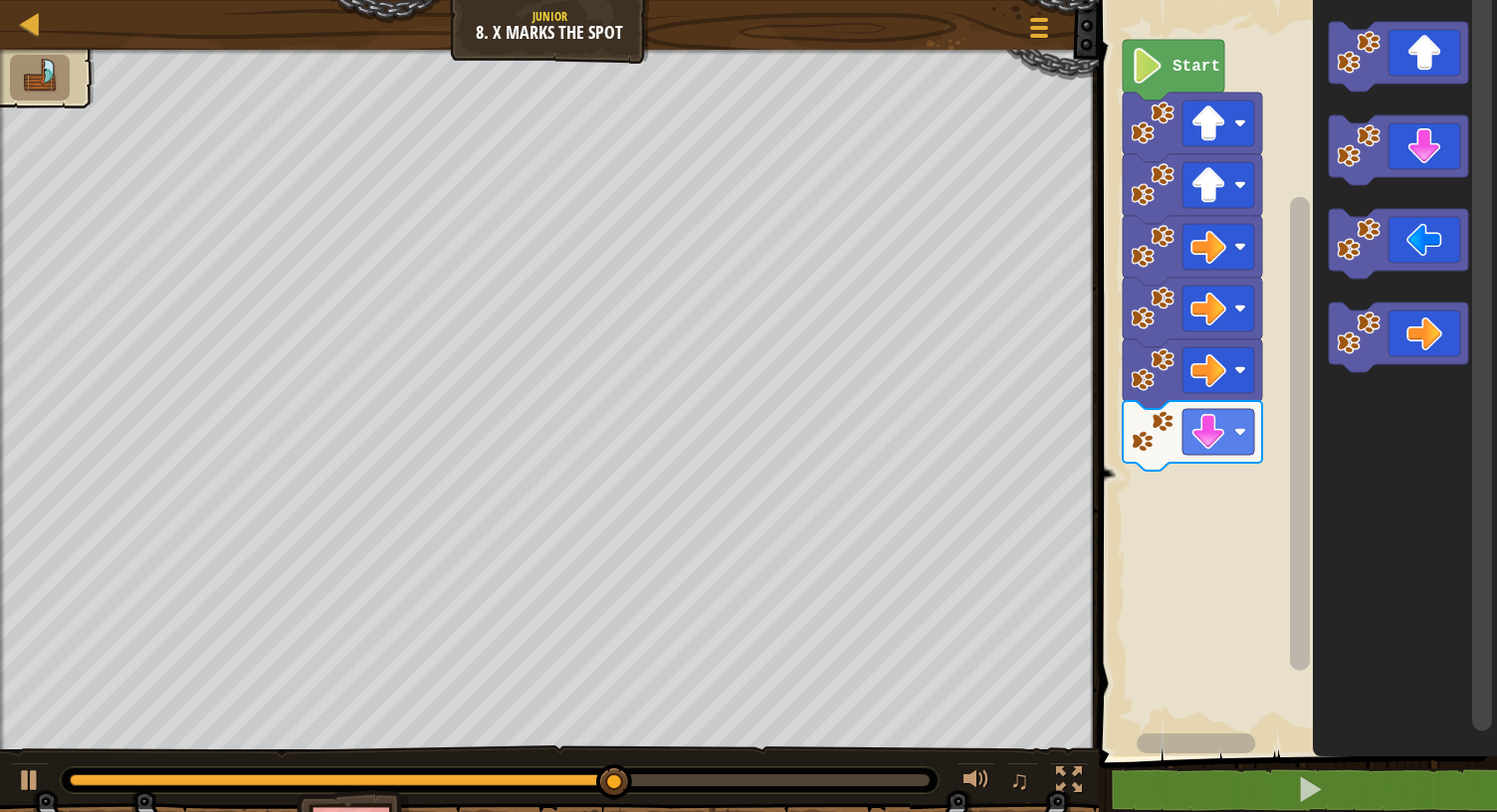 click on "Start" at bounding box center [1295, 373] 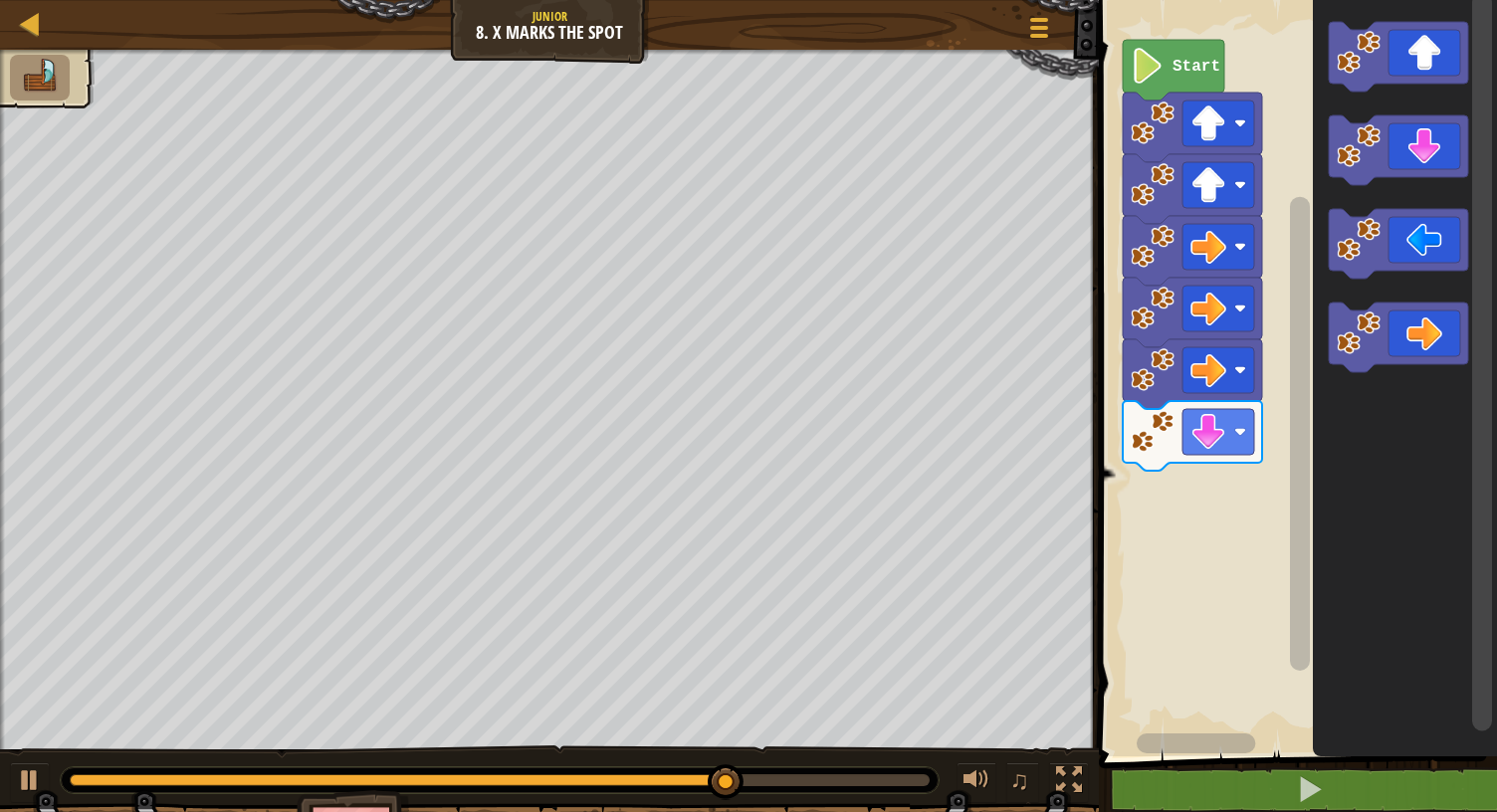click on "Start" at bounding box center (1295, 373) 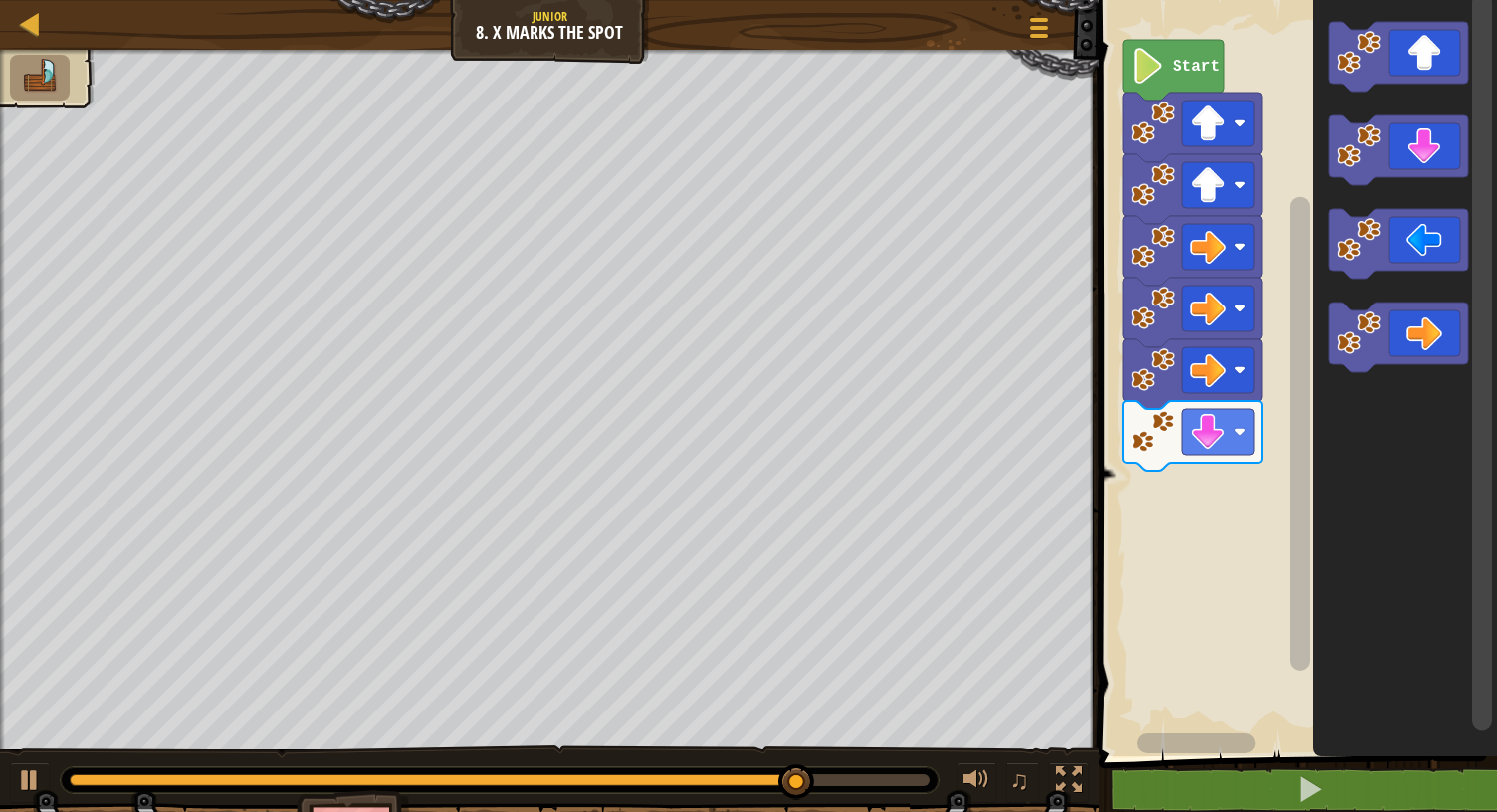click 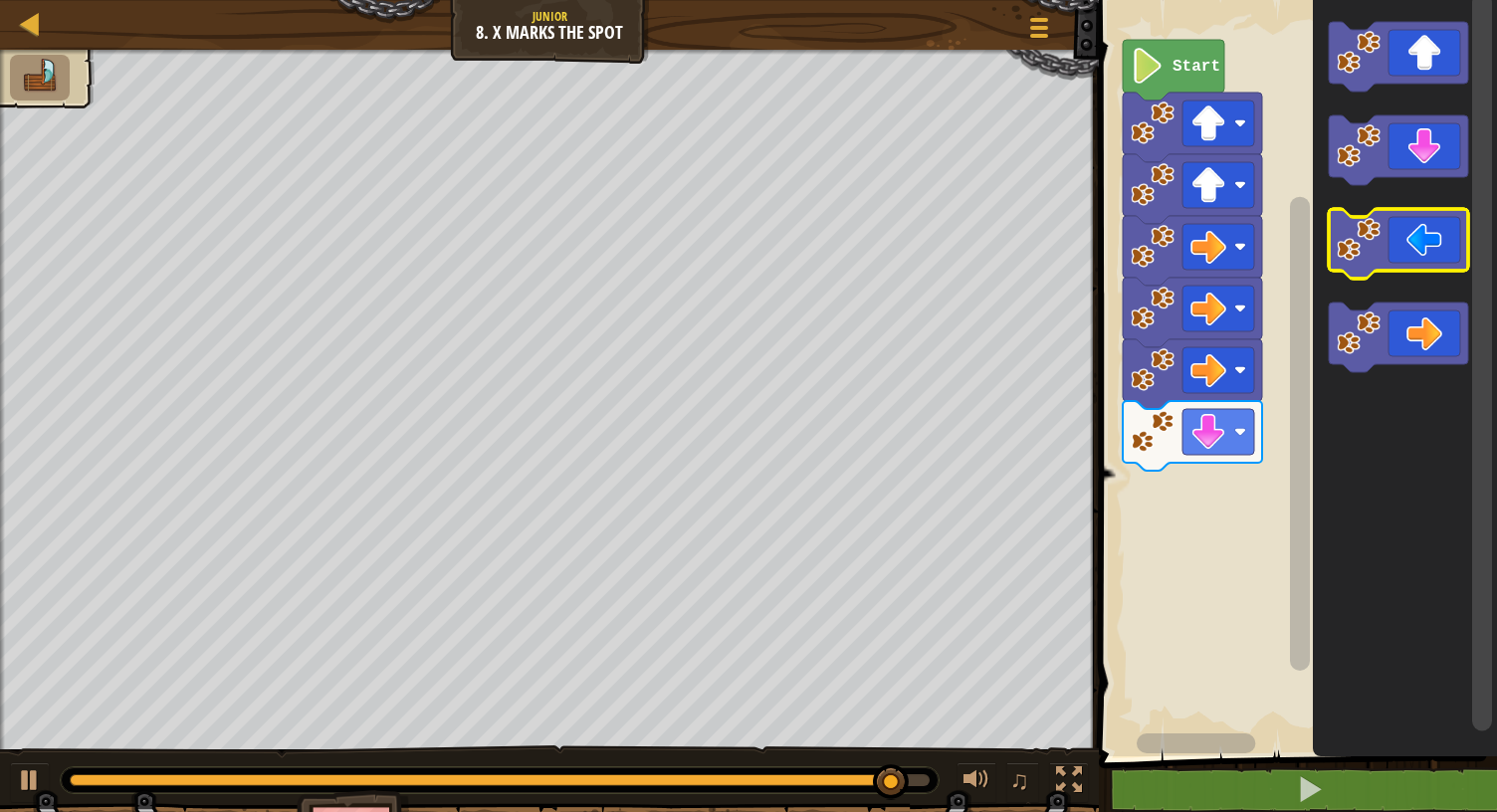 click 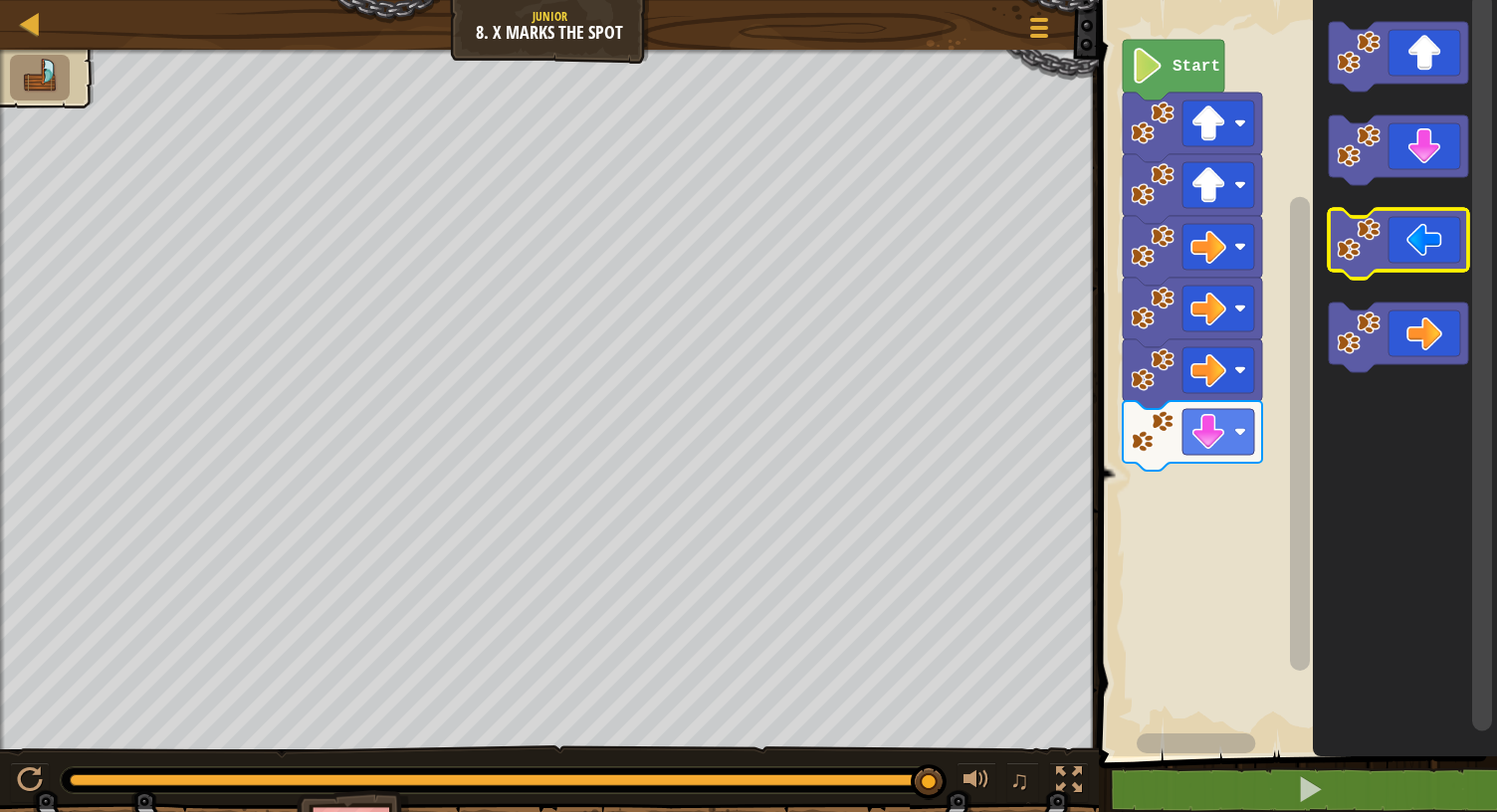 click 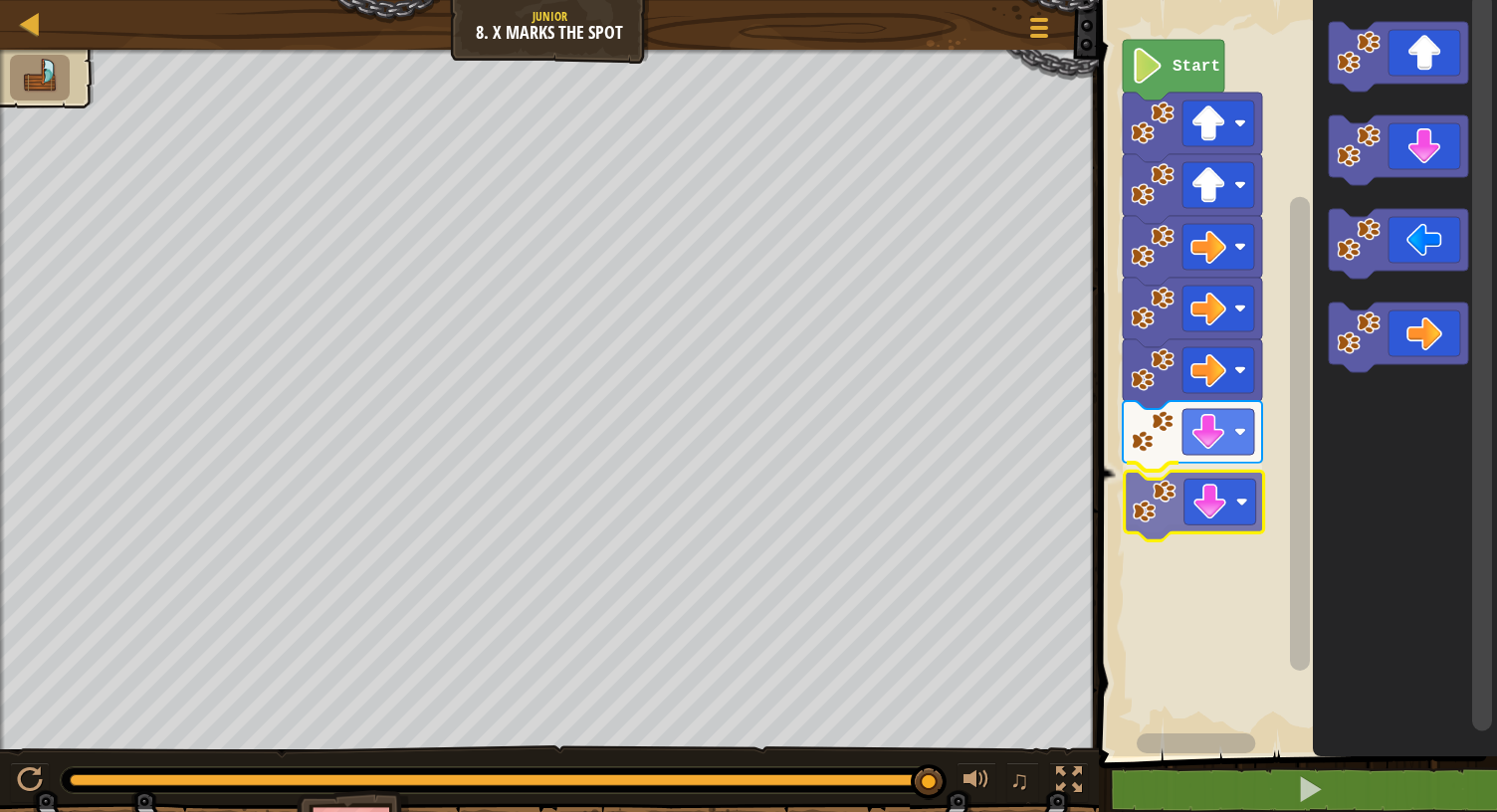 click on "Start" at bounding box center [1295, 373] 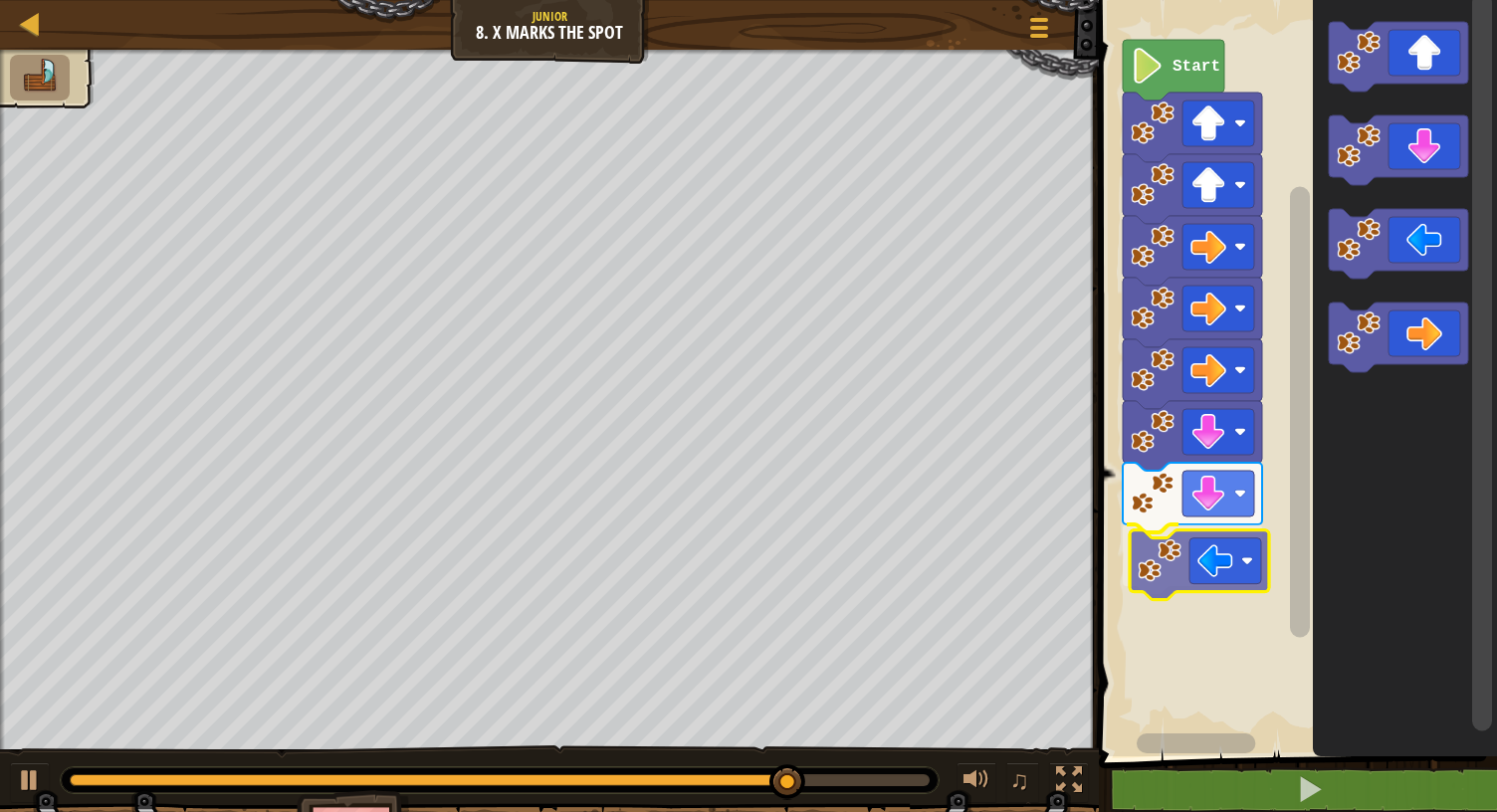 click on "Start" at bounding box center [1295, 373] 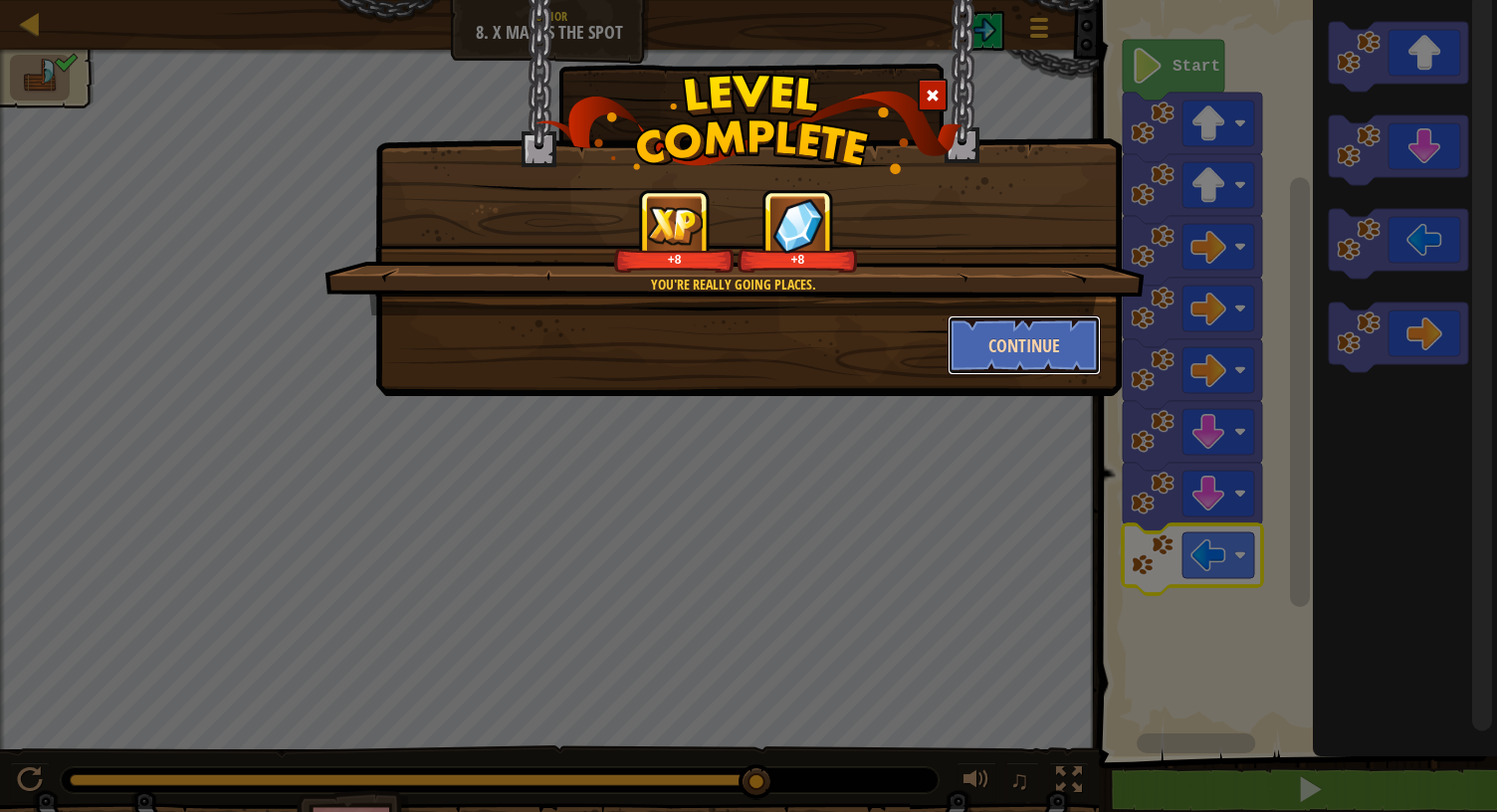 click on "Continue" at bounding box center (1024, 345) 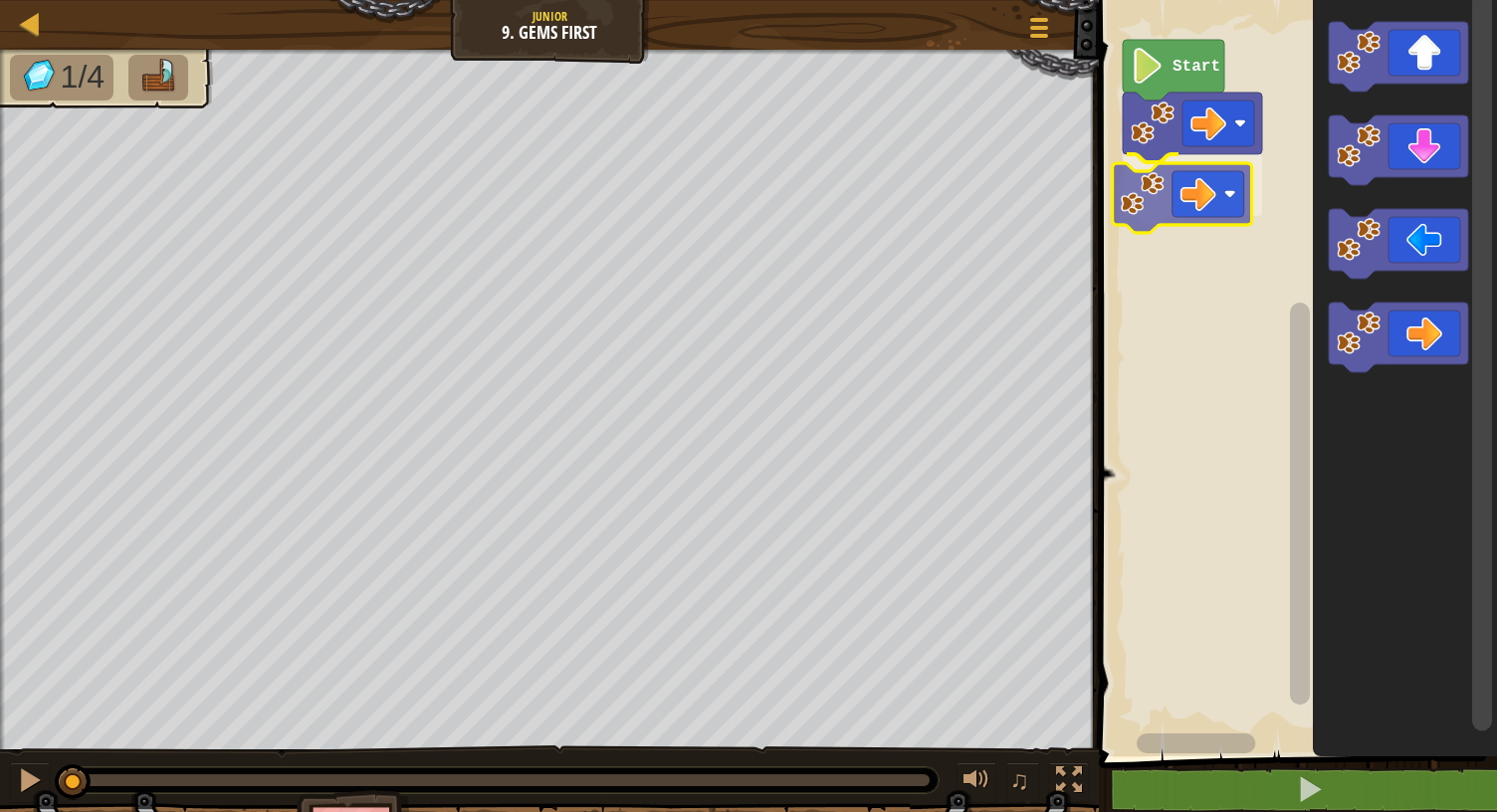 click on "Start" at bounding box center (1295, 373) 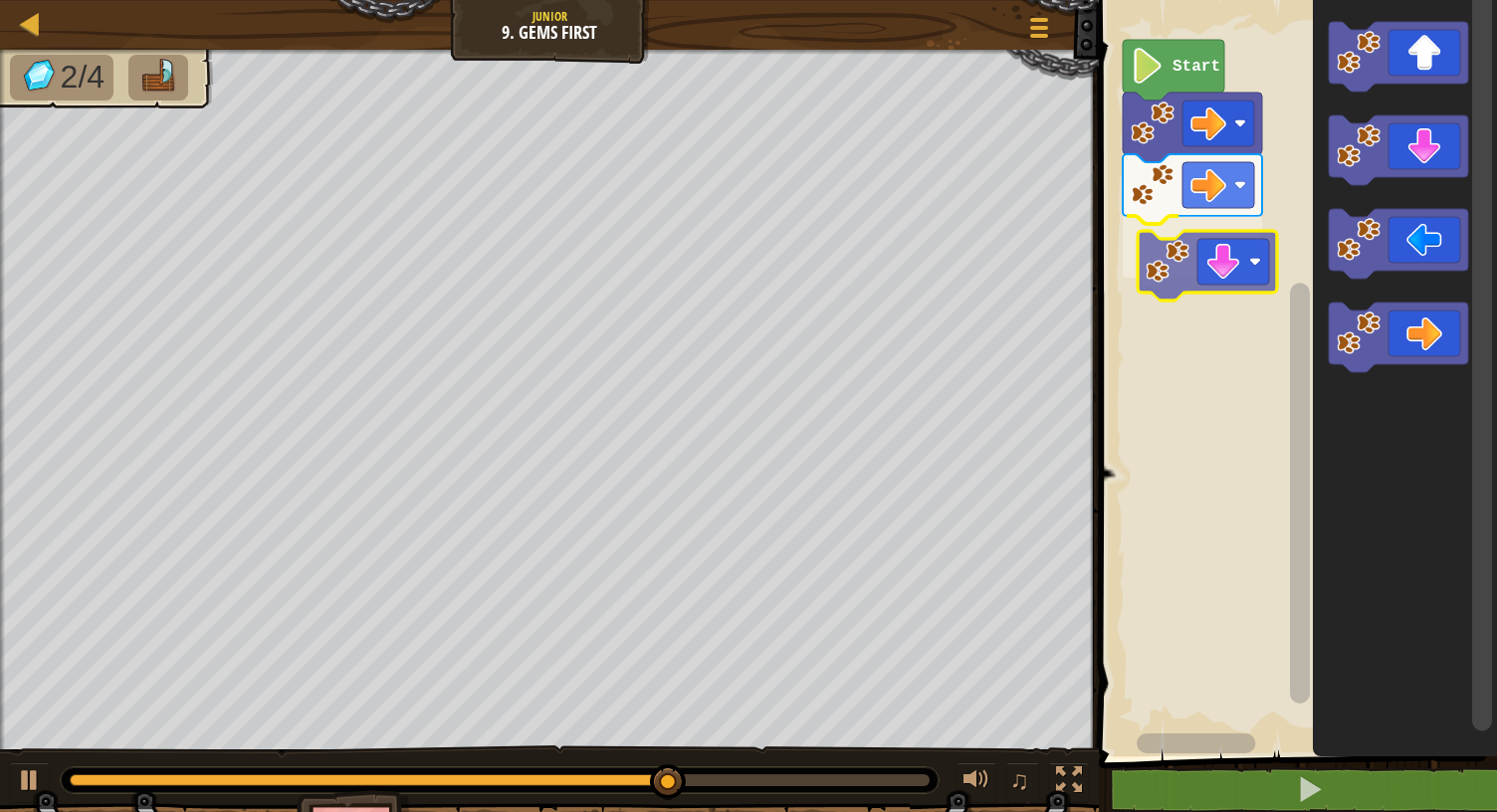 click on "Start" at bounding box center [1295, 373] 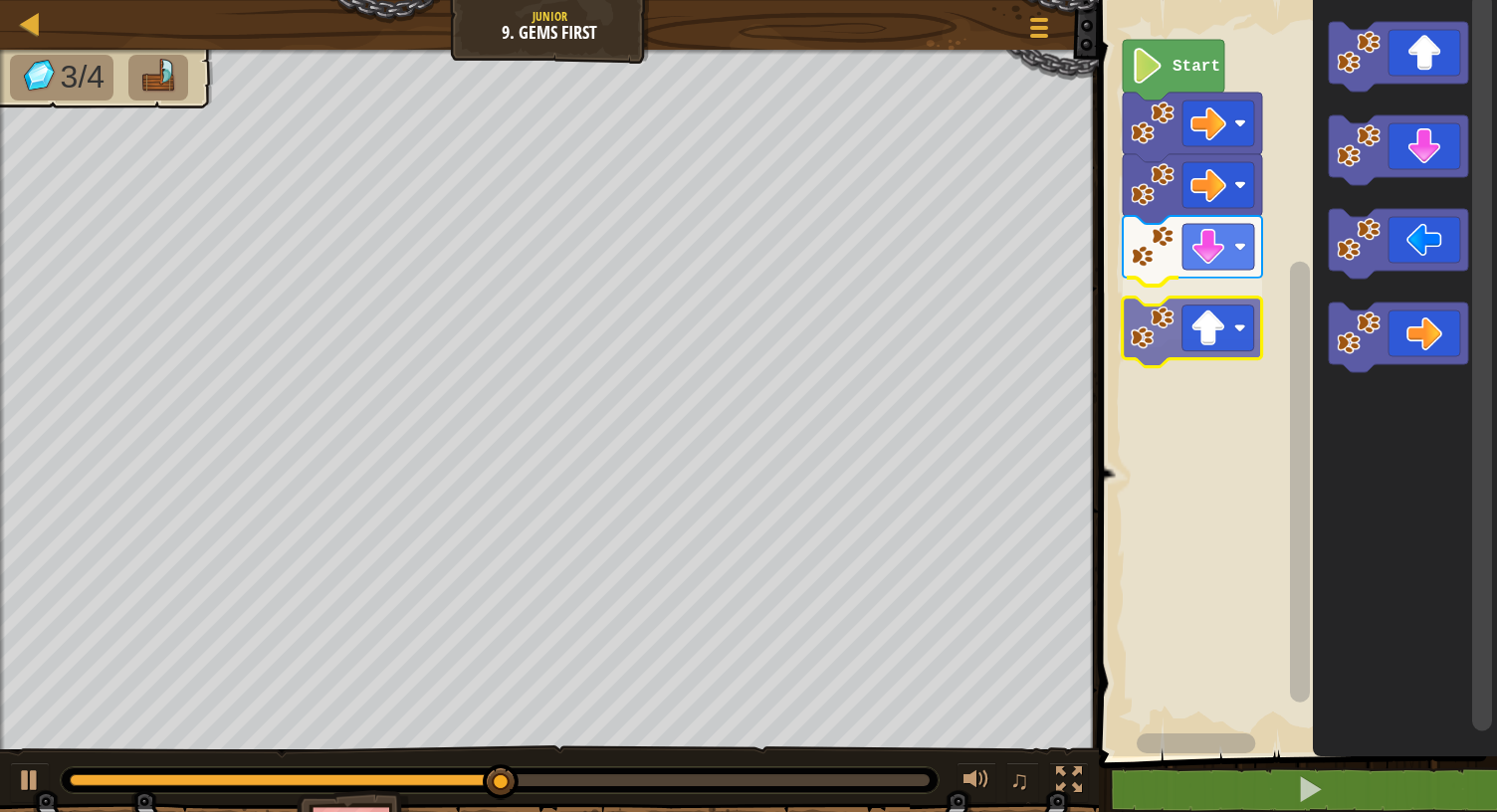 click on "Start" at bounding box center (1295, 373) 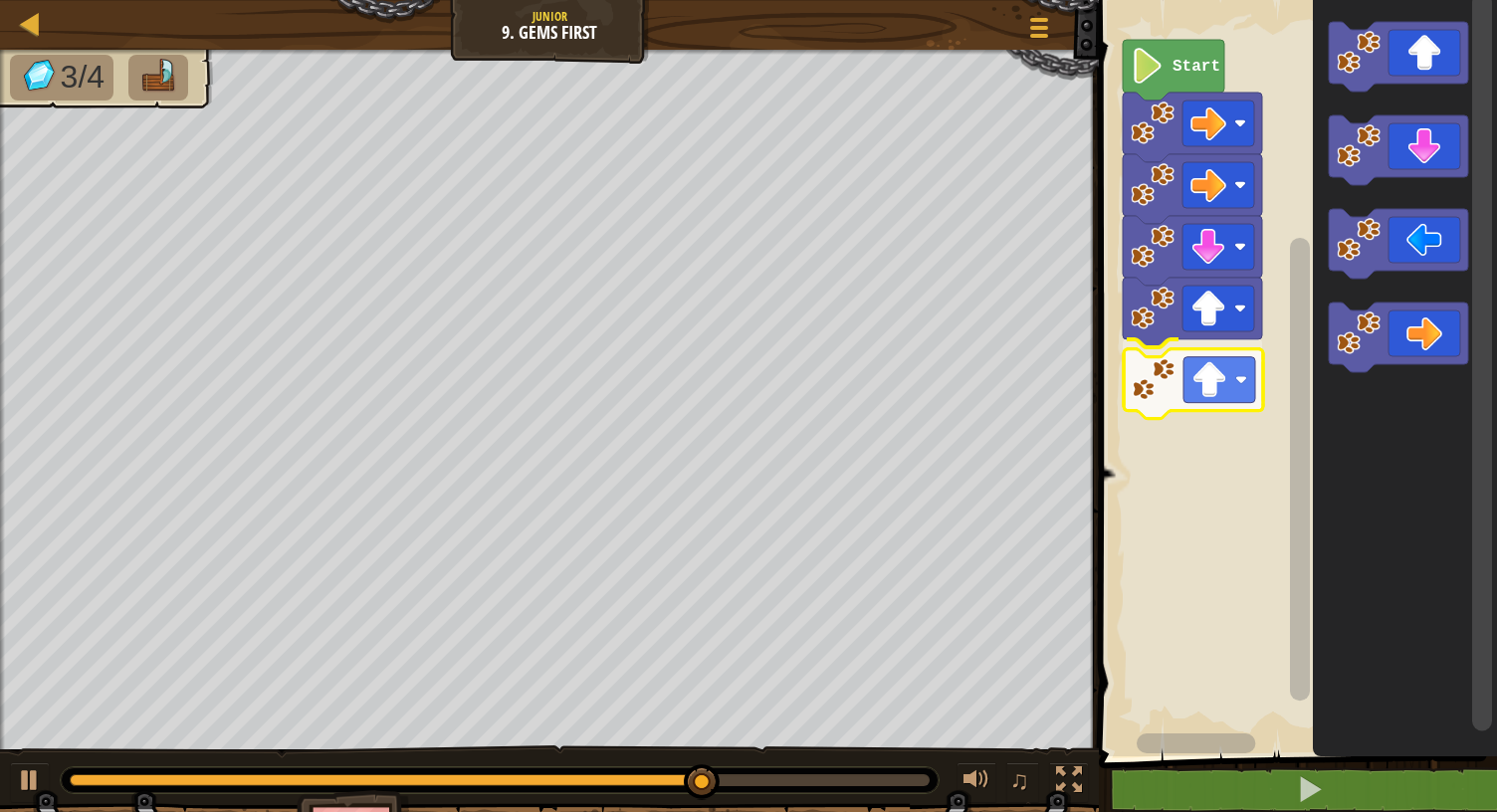 click on "Start" at bounding box center (1295, 373) 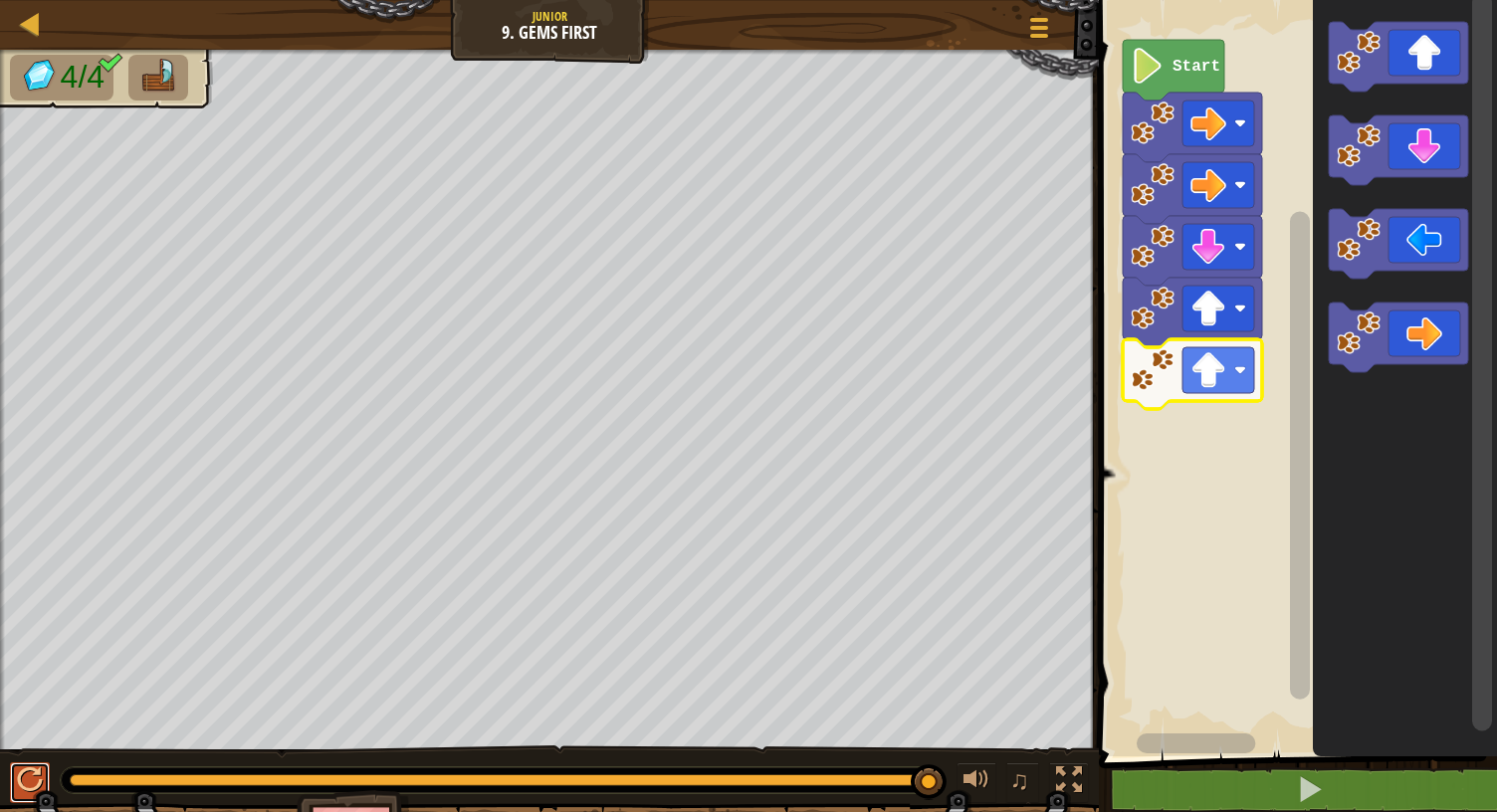 click at bounding box center (30, 780) 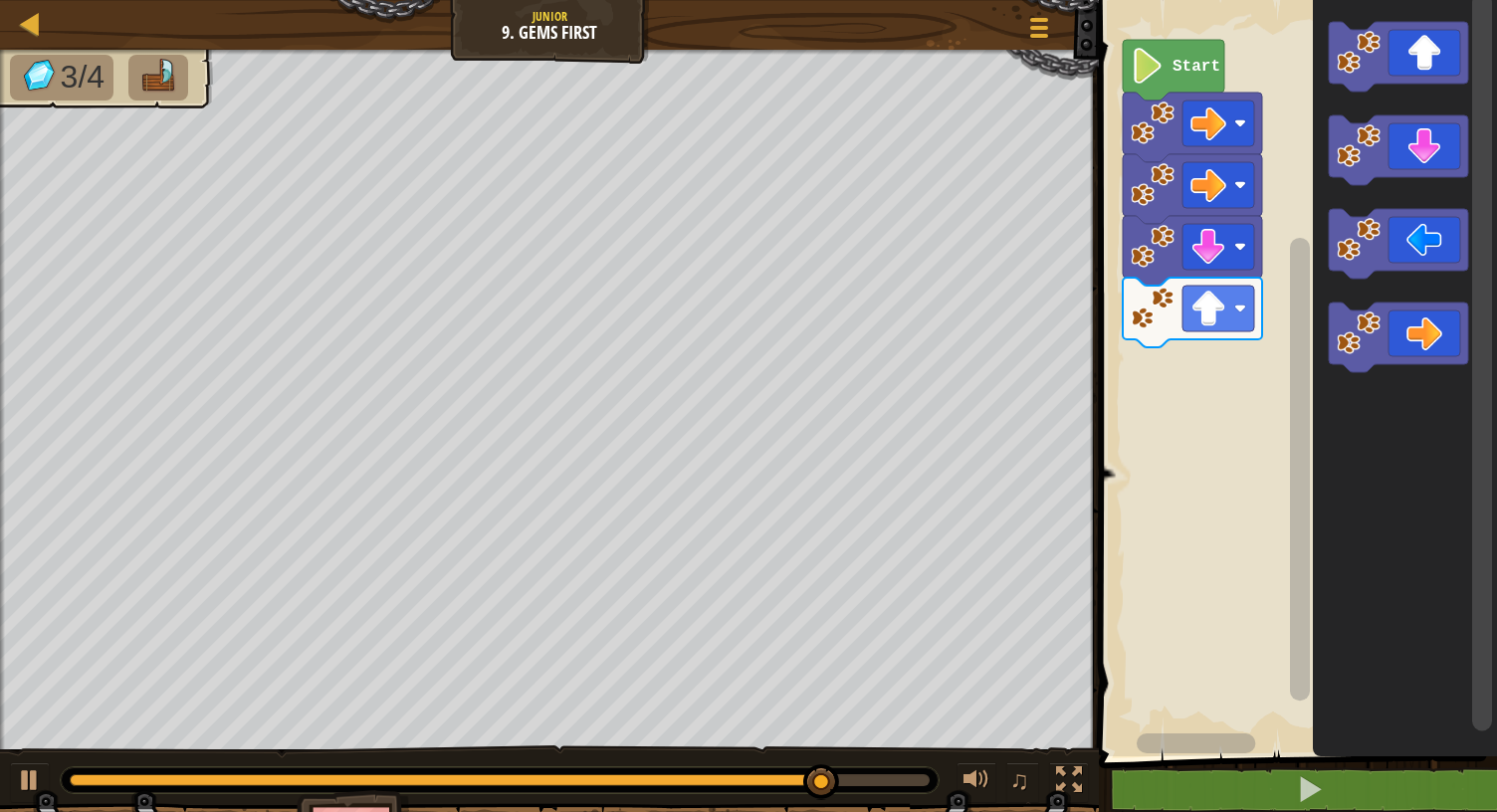 click on "Start" at bounding box center [1295, 373] 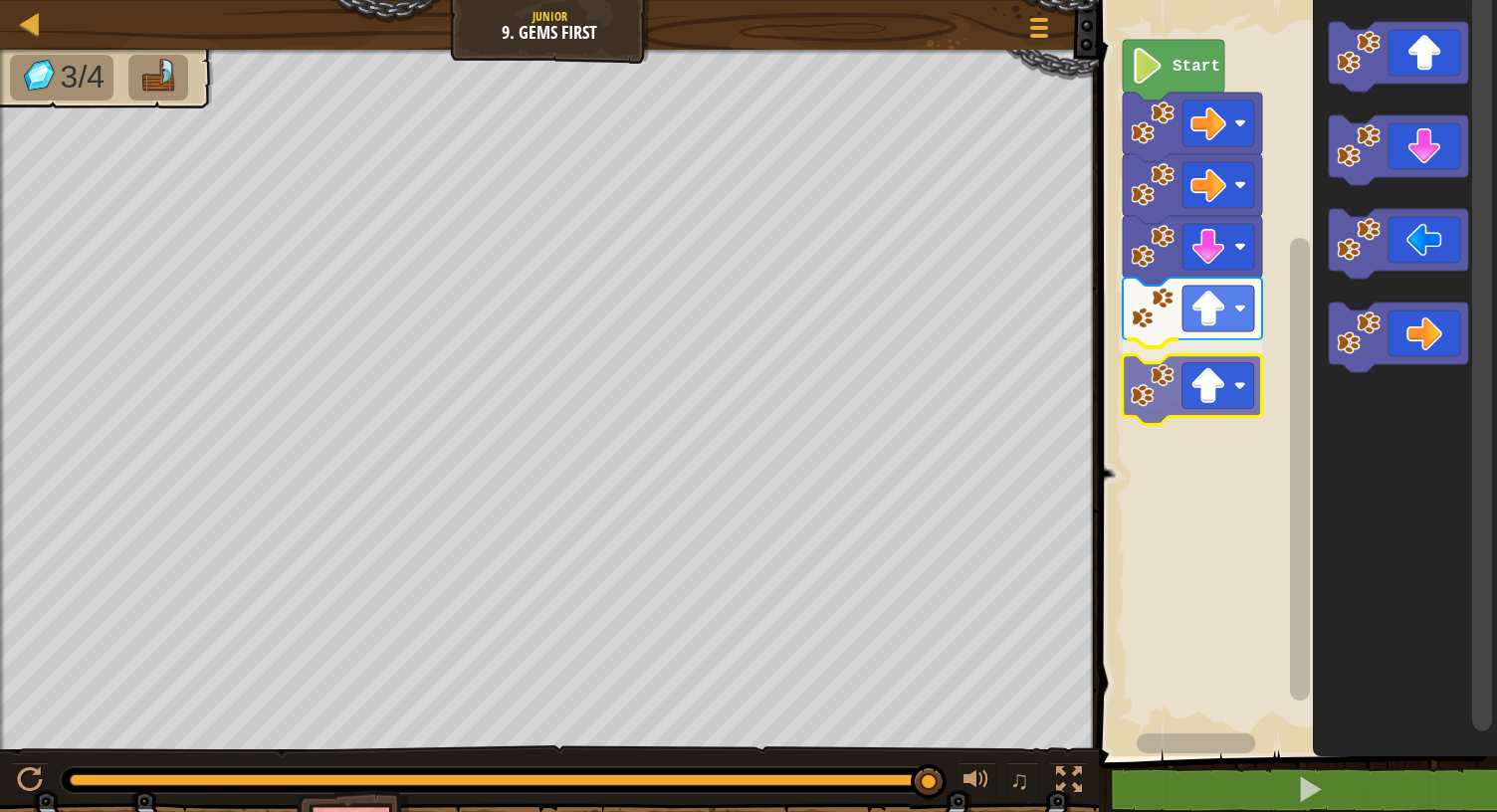 click on "Start" at bounding box center (1295, 373) 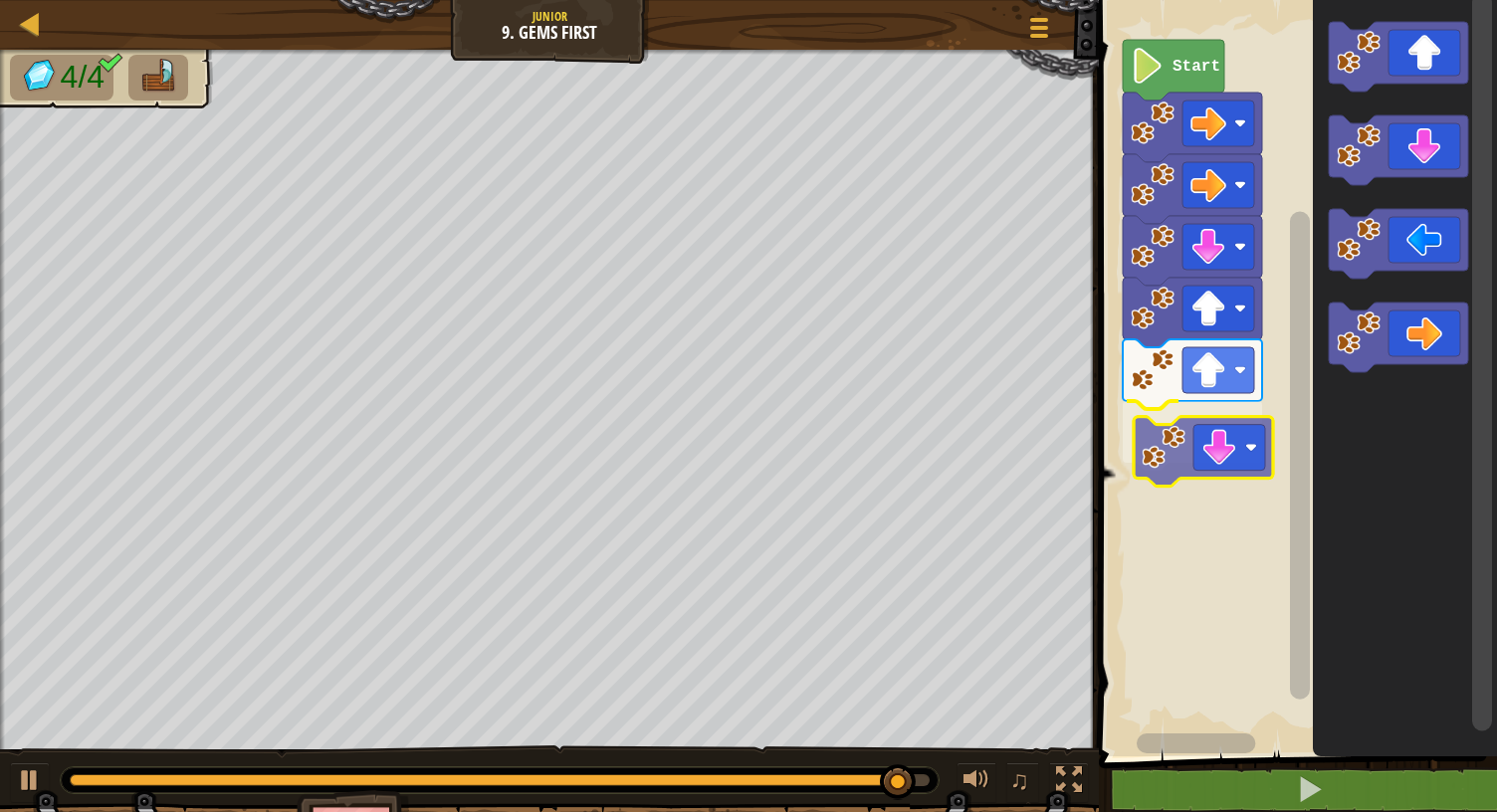 click on "Start" at bounding box center (1295, 373) 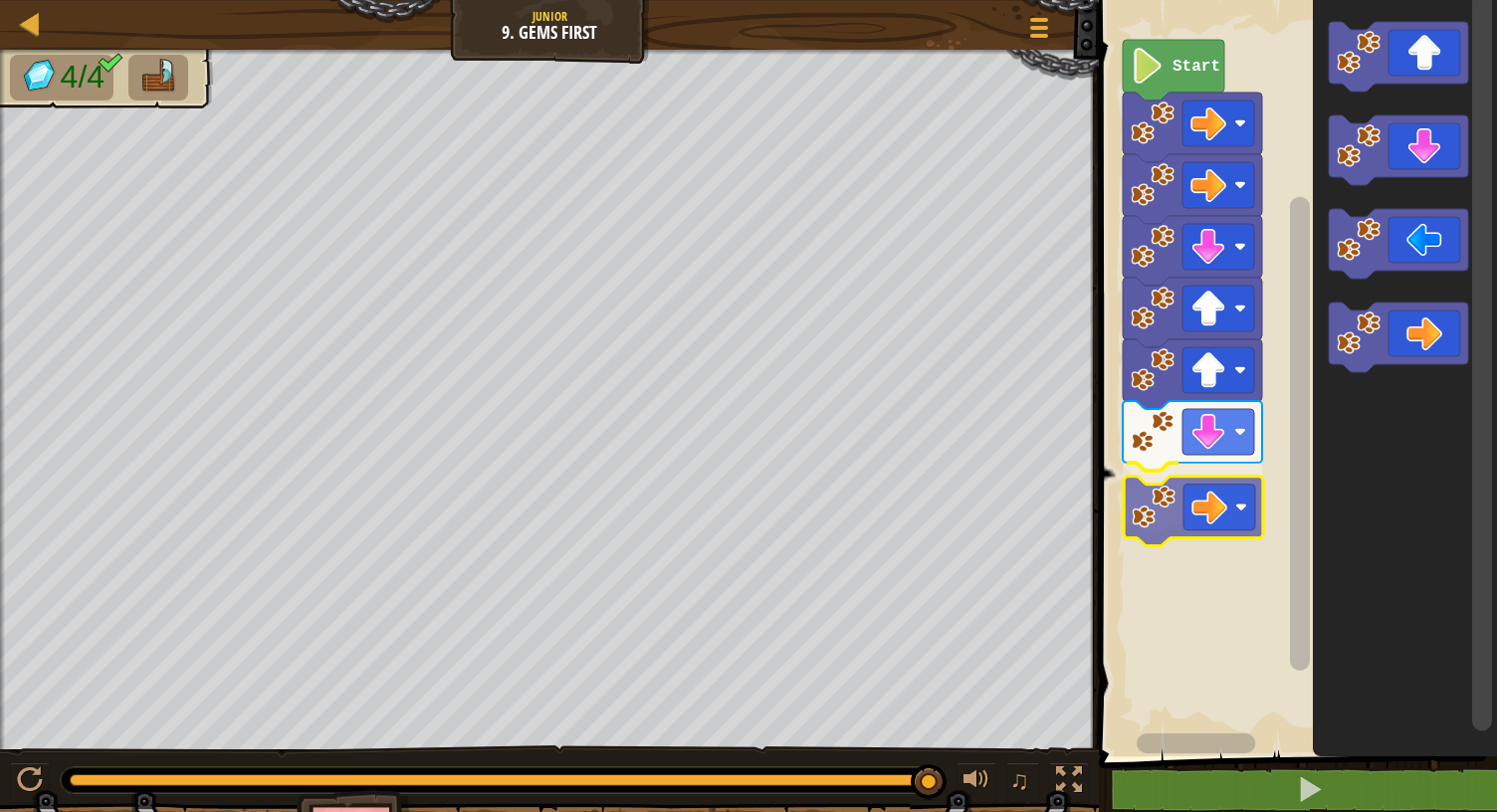 click on "Start" at bounding box center (1295, 373) 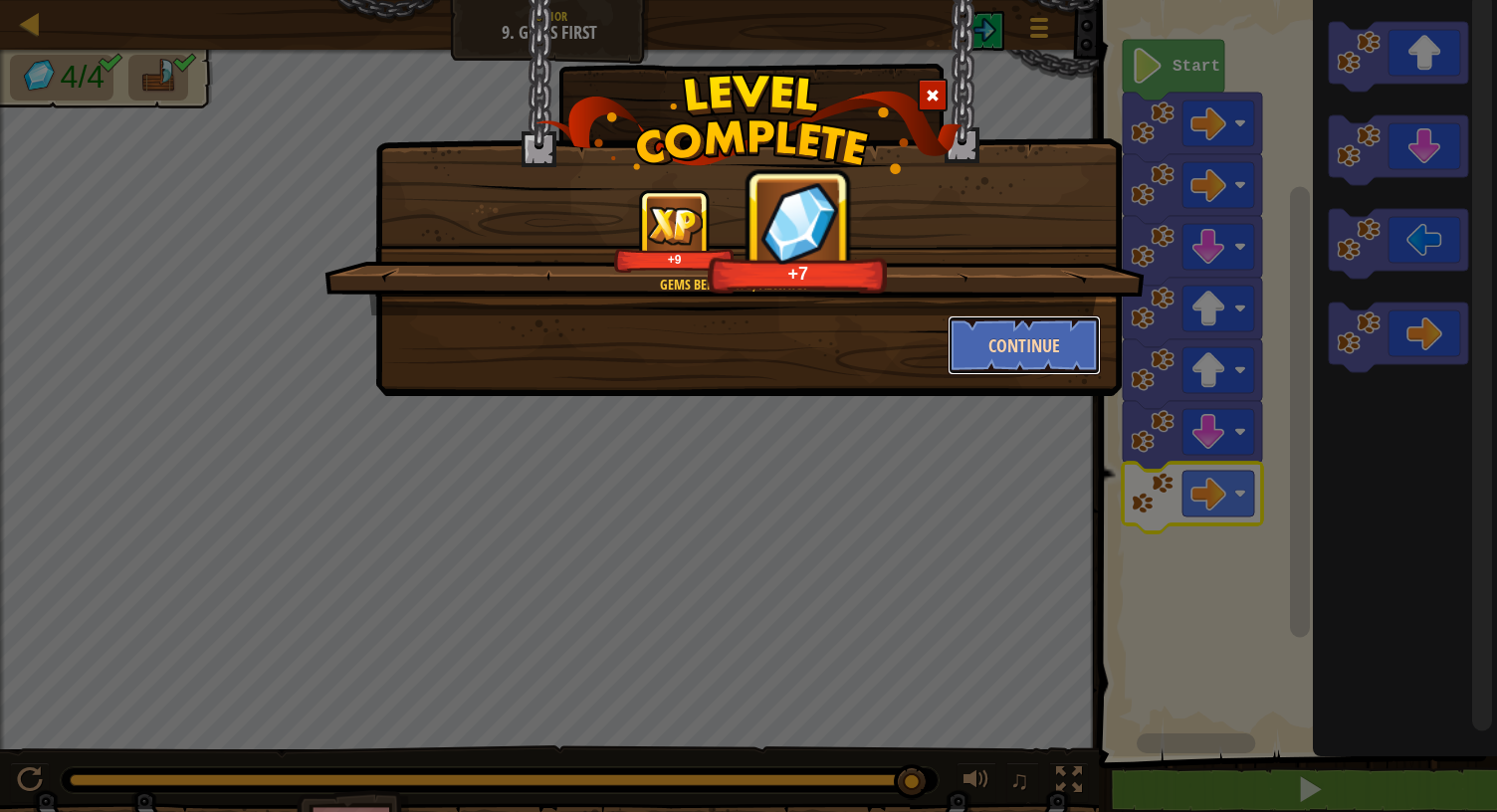 click on "Continue" at bounding box center (1024, 345) 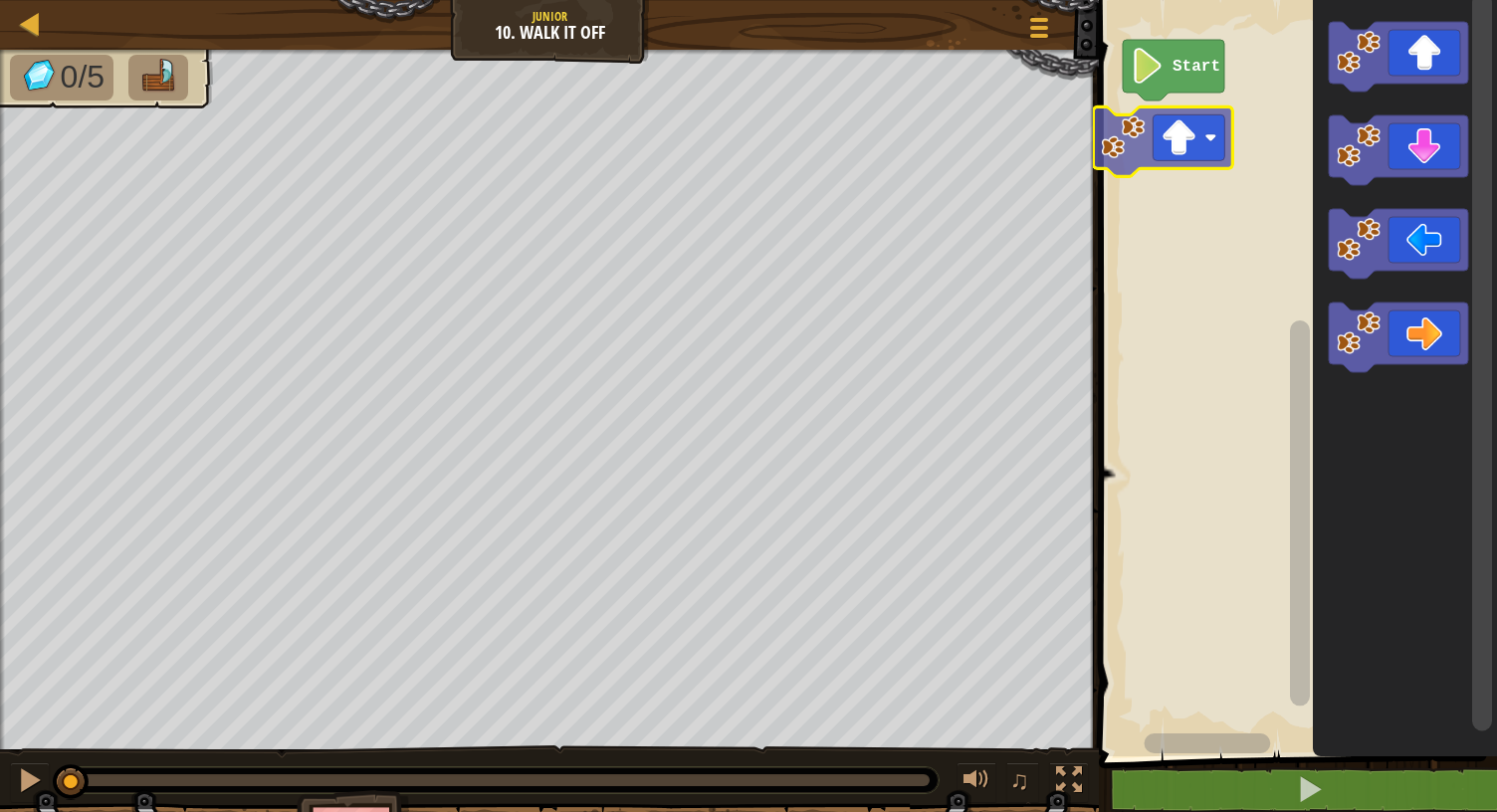 click on "Start" at bounding box center (1295, 373) 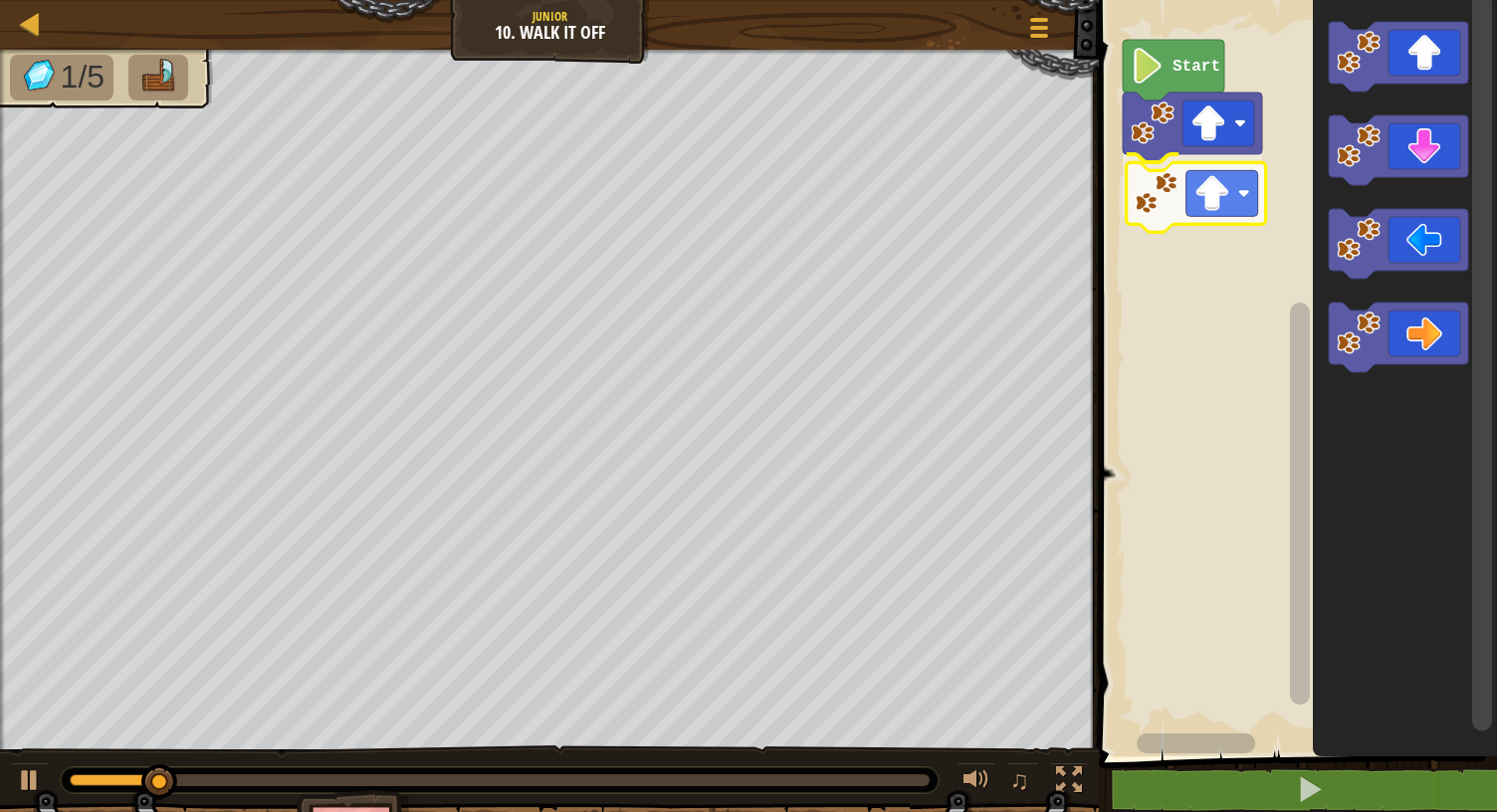 click on "Start" at bounding box center (1295, 373) 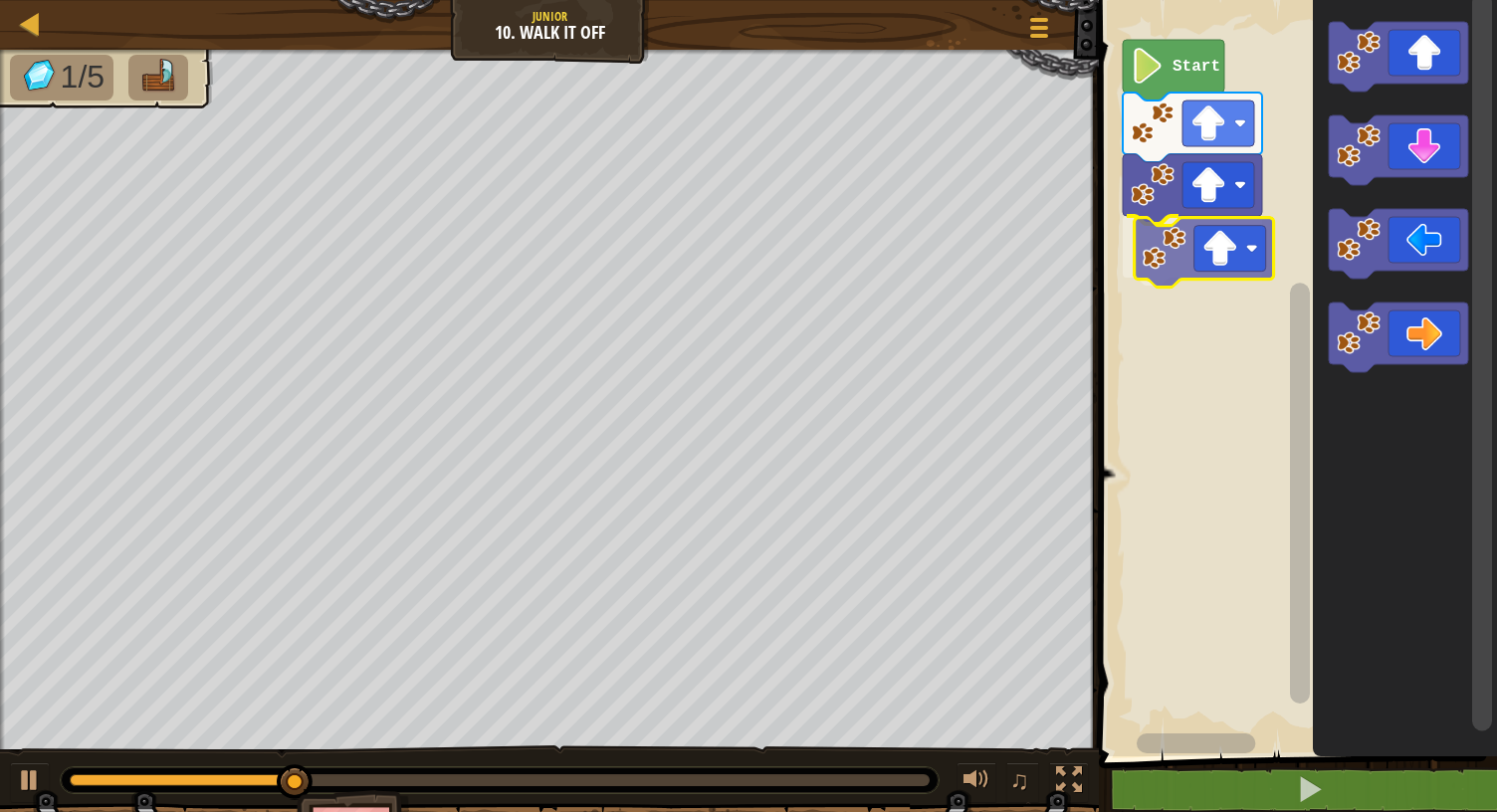 click on "Start" at bounding box center (1295, 373) 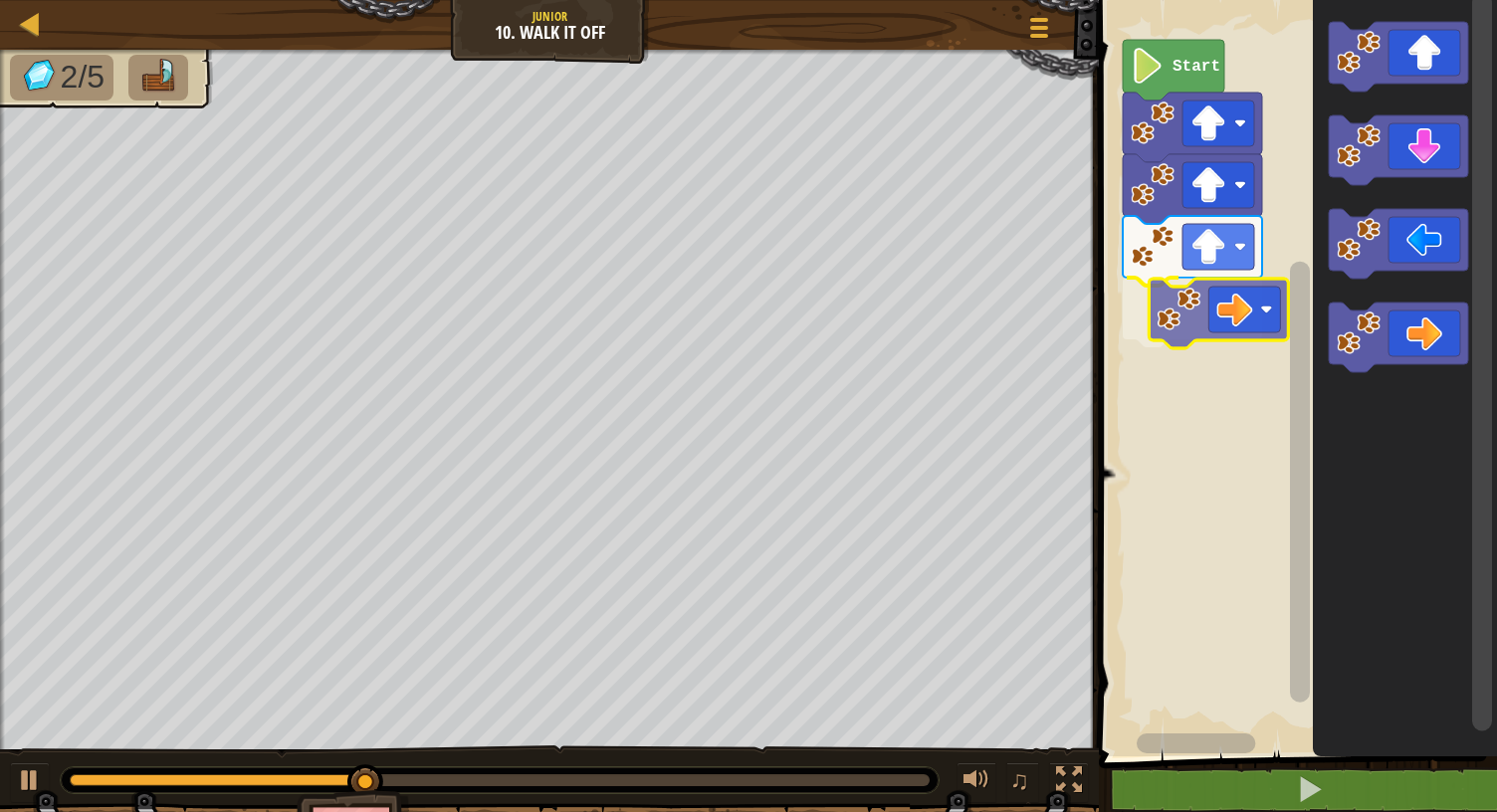 click on "Start" at bounding box center [1295, 373] 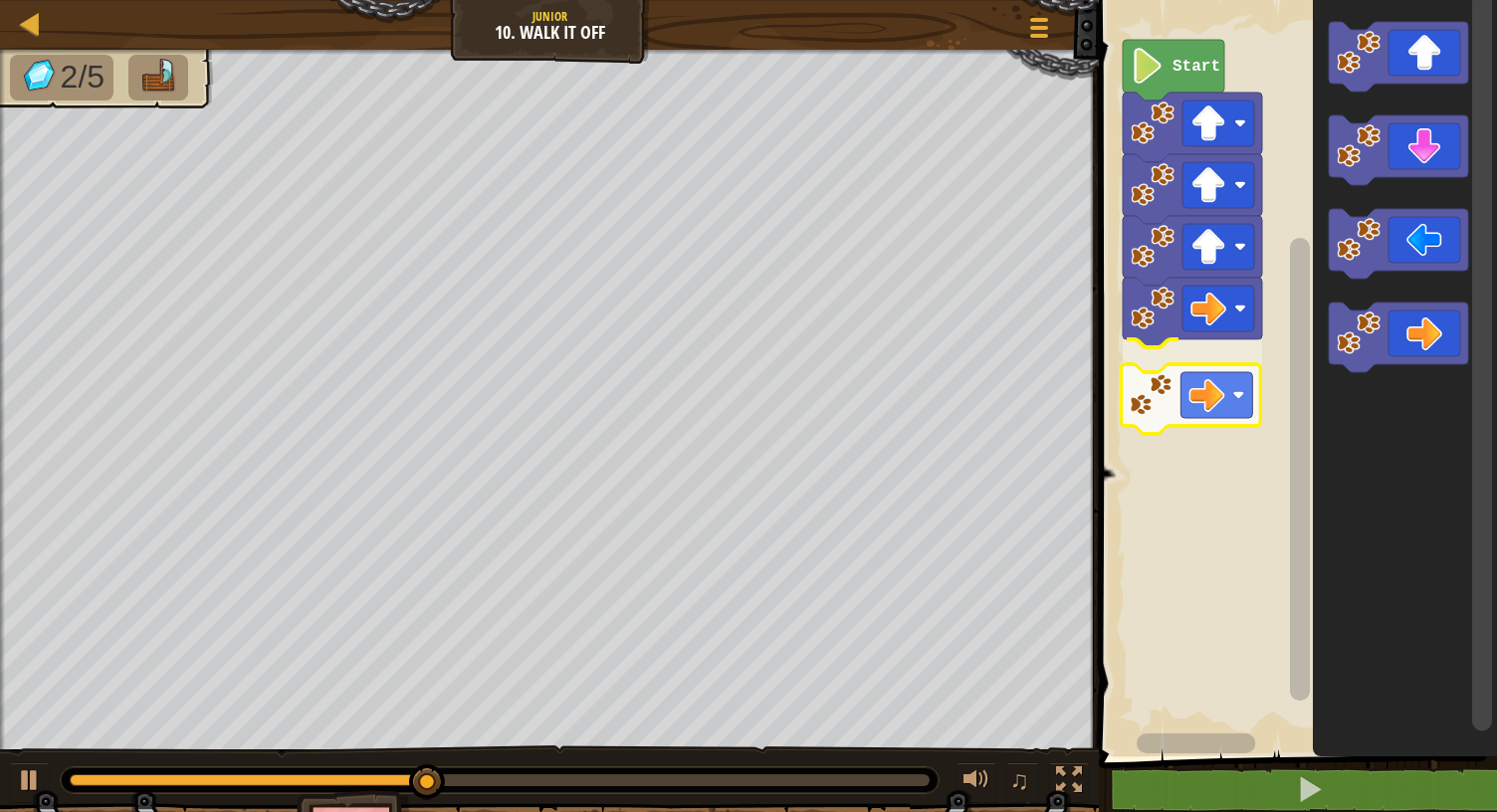 click on "Start" at bounding box center (1295, 373) 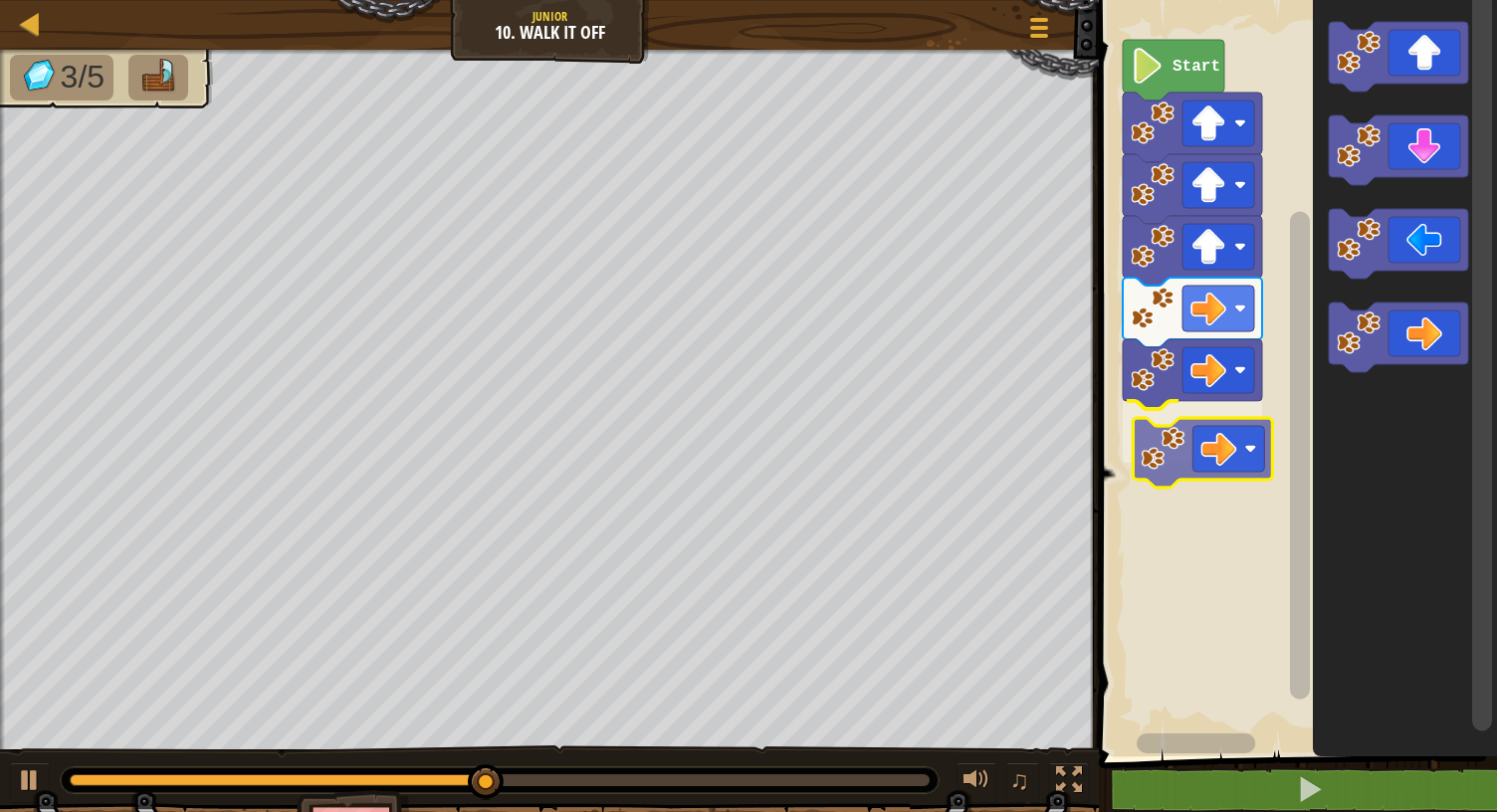 click on "Start" at bounding box center [1295, 373] 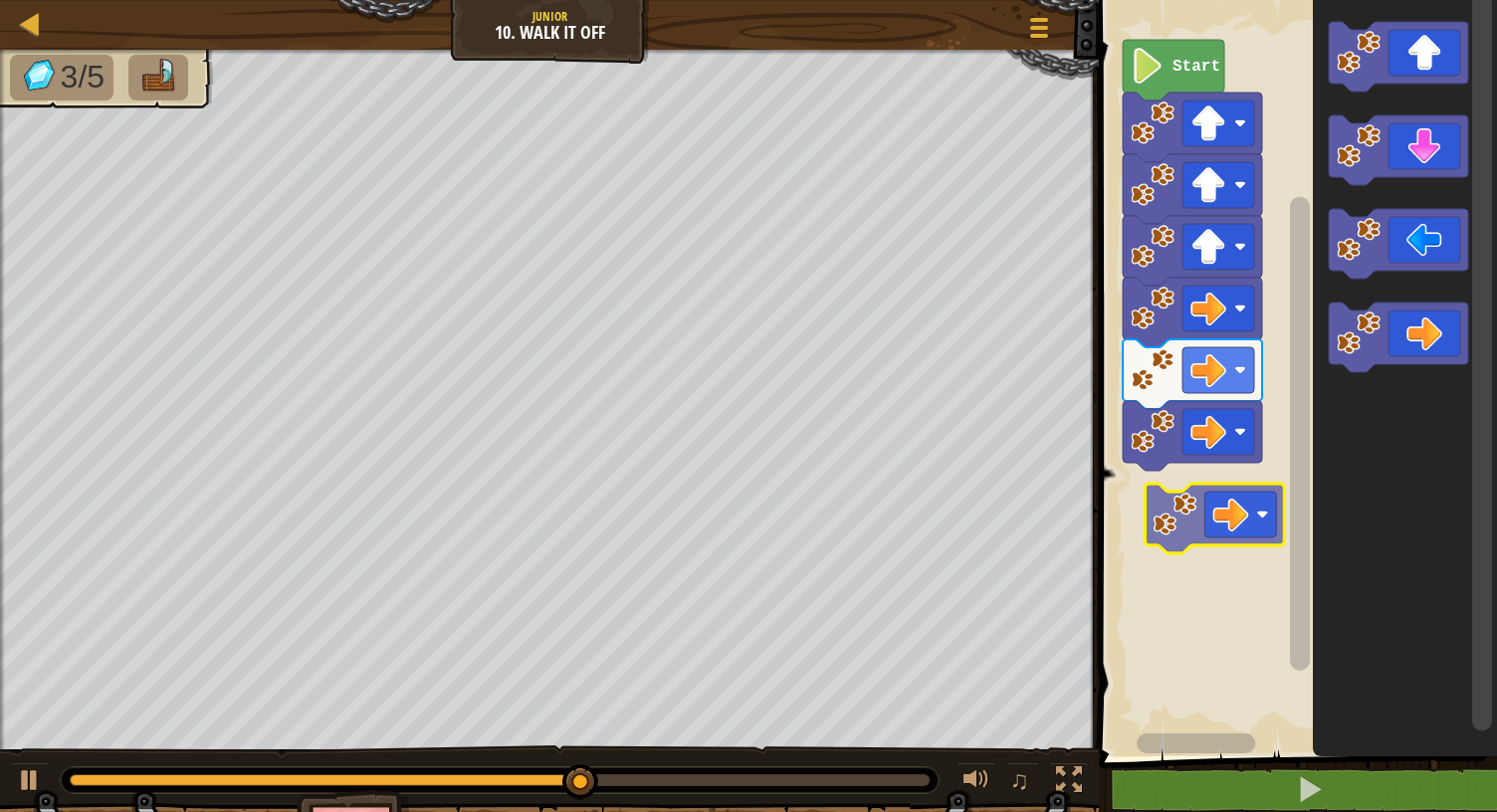 click on "Start" at bounding box center (1295, 373) 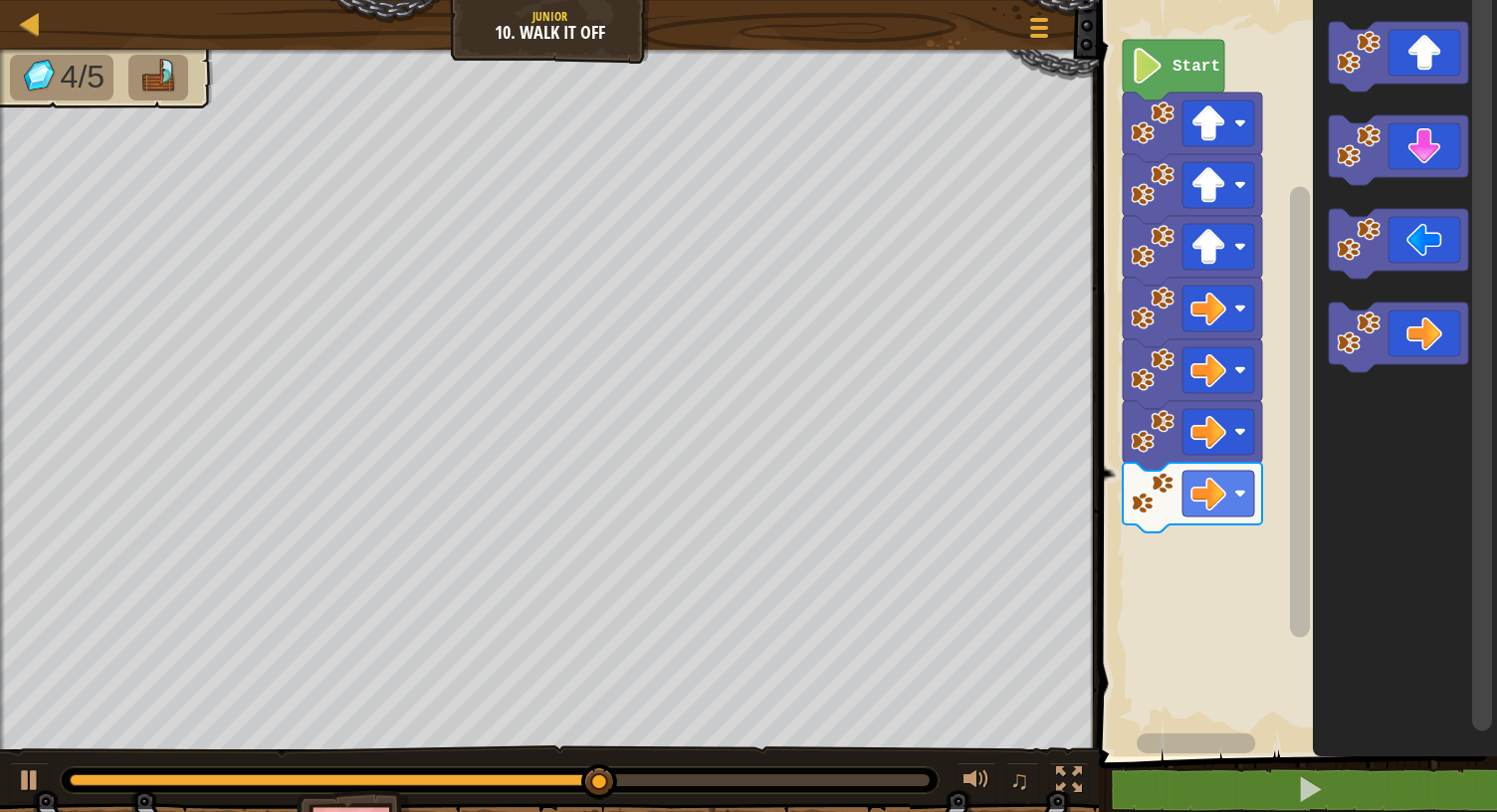 click on "Start" at bounding box center (1295, 373) 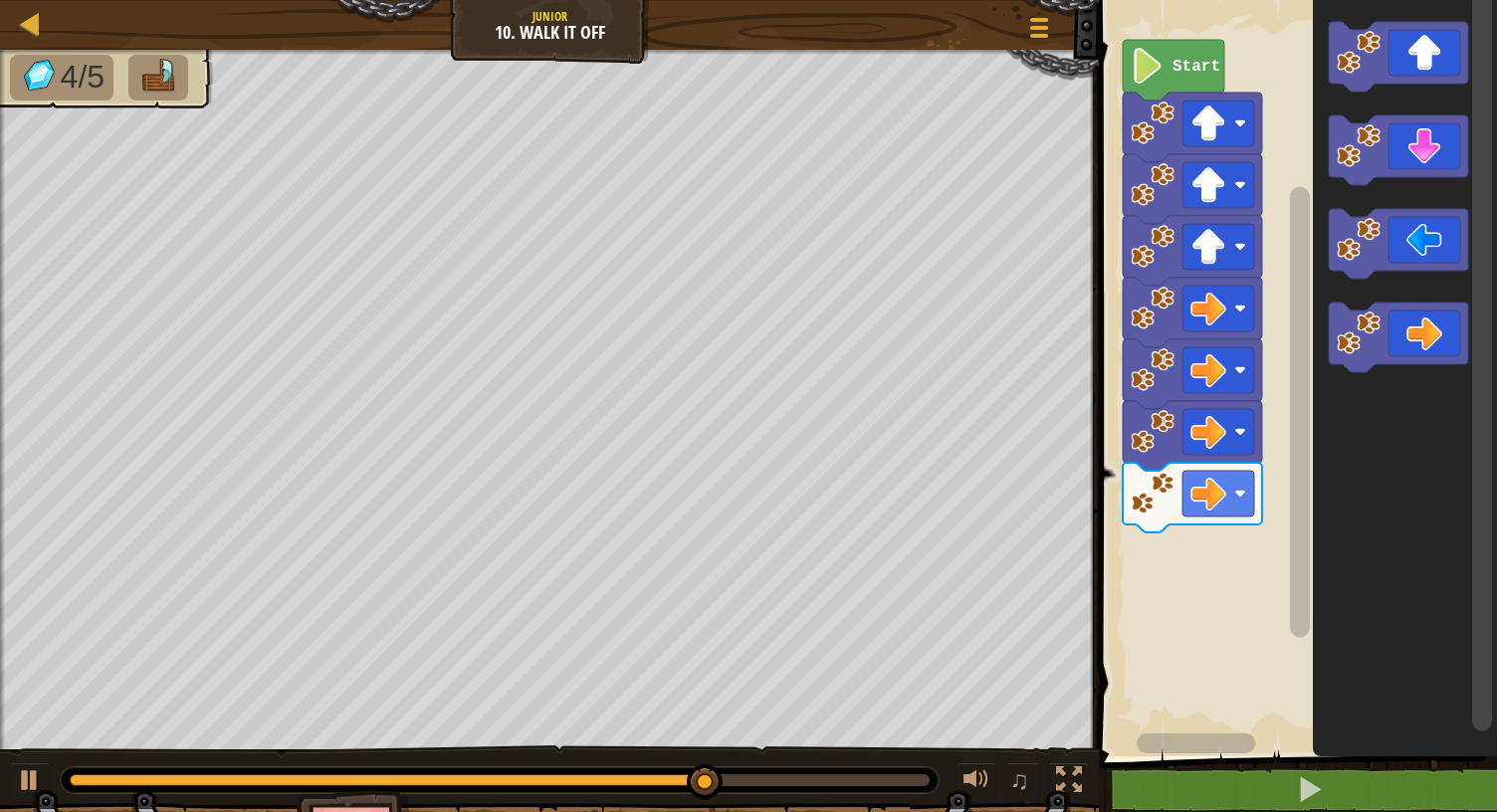 click 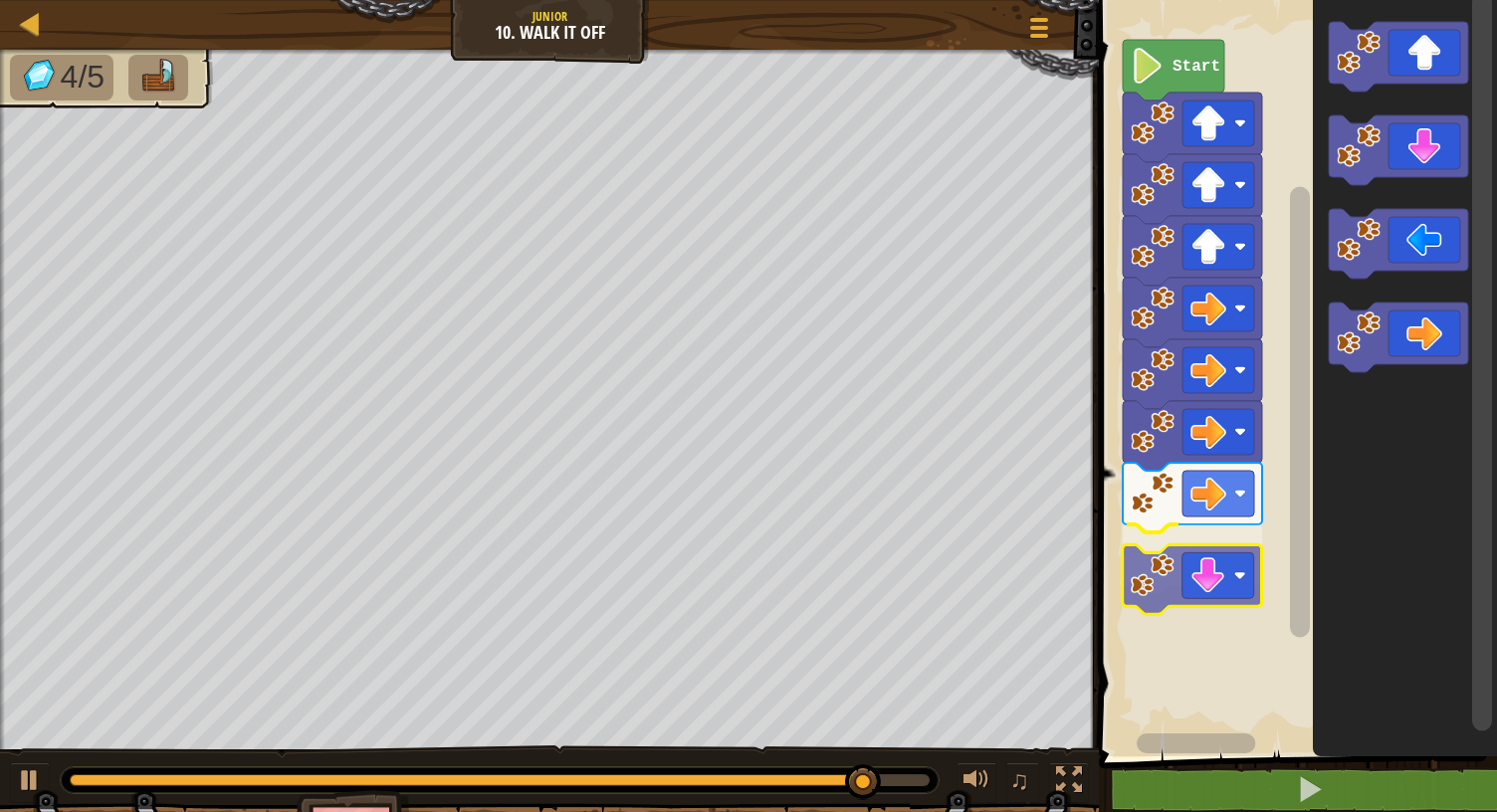 click on "Start" at bounding box center [1295, 373] 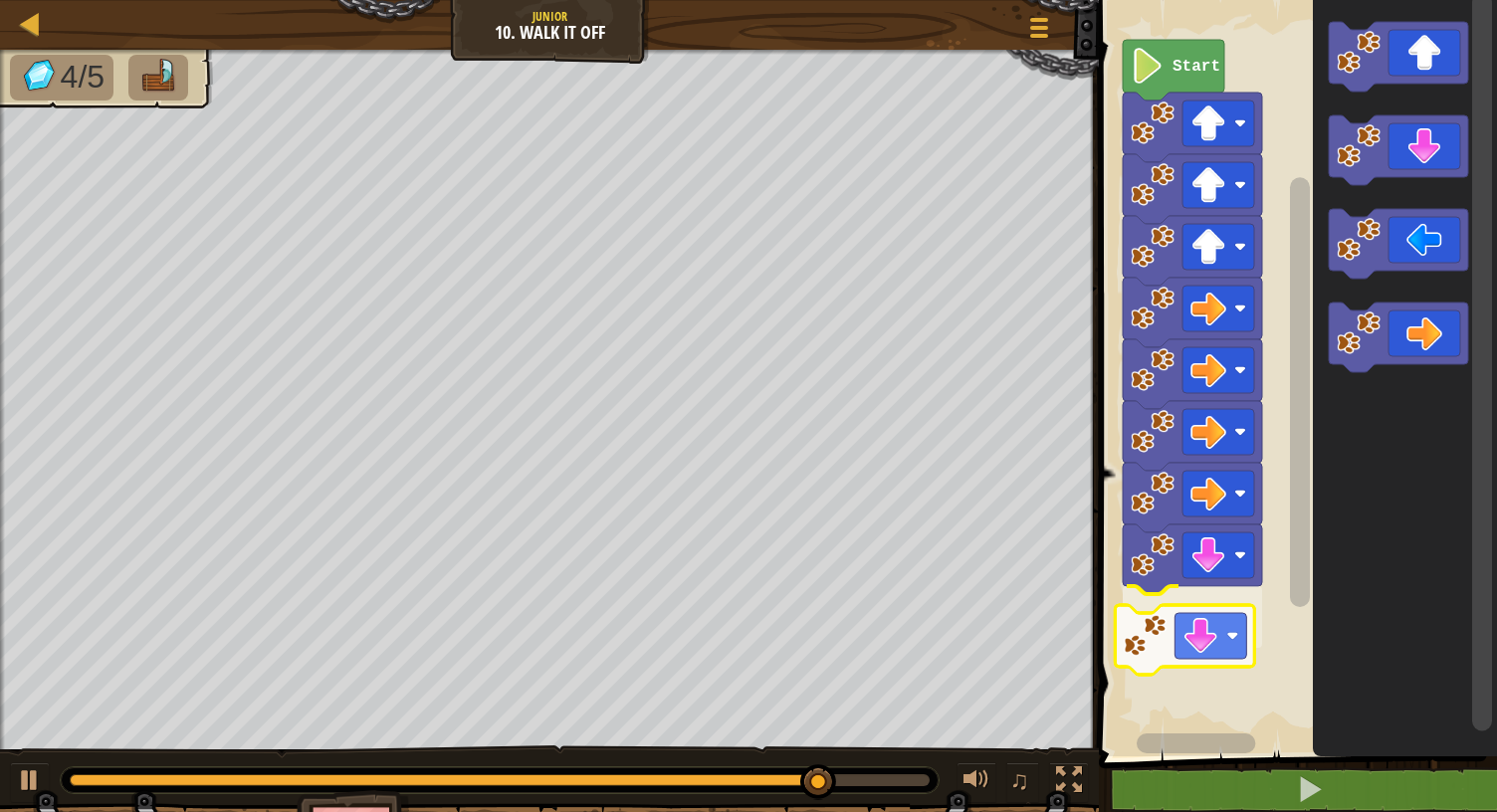 click on "Start" at bounding box center [1295, 373] 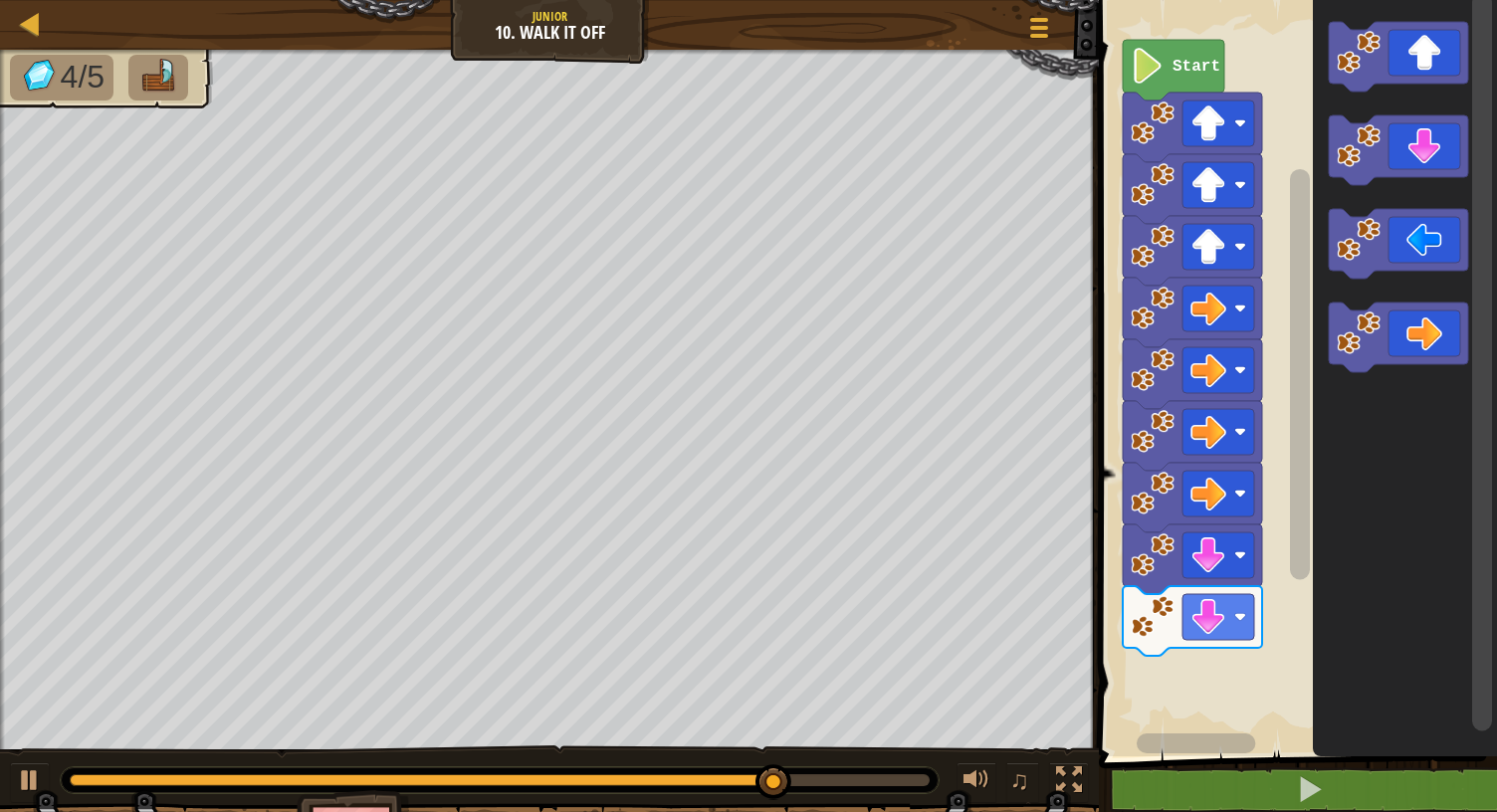 click on "Start" at bounding box center [1295, 373] 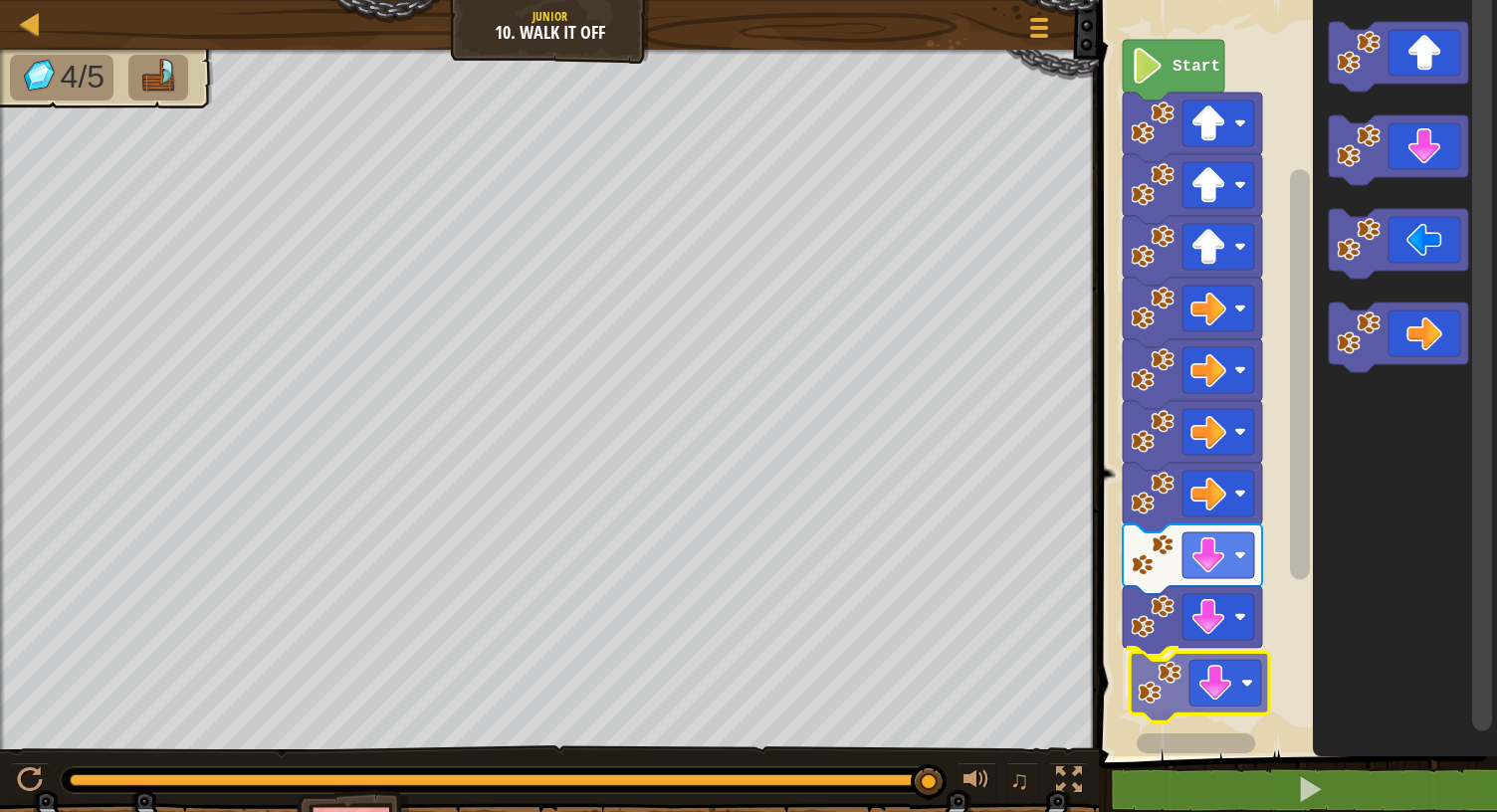 click on "Start" at bounding box center [1295, 373] 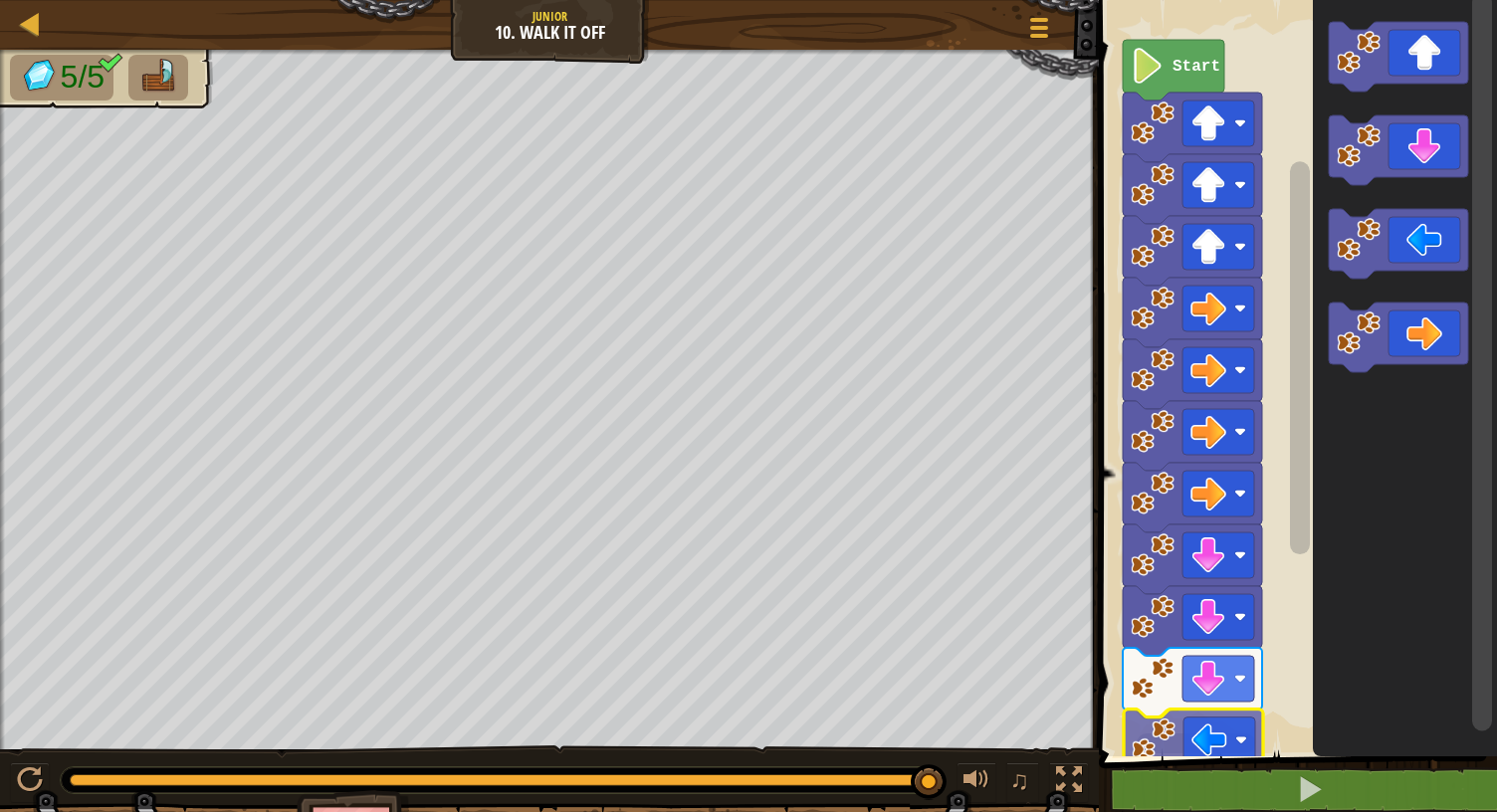 click on "1     הההההההההההההההההההההההההההההההההההההההההההההההההההההההההההההההההההההההההההההההההההההההההההההההההההההההההההההההההההההההההההההההההההההההההההההההההההההההההההההההההההההההההההההההההההההההההההההההההההההההההההההההההההההההההההההההההההההההההההההההההההההההההההההההה XXXXXXXXXXXXXXXXXXXXXXXXXXXXXXXXXXXXXXXXXXXXXXXXXXXXXXXXXXXXXXXXXXXXXXXXXXXXXXXXXXXXXXXXXXXXXXXXXXXXXXXXXXXXXXXXXXXXXXXXXXXXXXXXXXXXXXXXXXXXXXXXXXXXXXXXXXXXXXXXXXXXXXXXXXXXXXXXXXXXXXXXXXXXXXXXXXXXXXXXXXXXXXXXXXXXXXXXXXXXXXXXXXXXXXXXXXXXXXXXXXXXXXXXXXXXXXXX Start Code Saved Programming language : Python Statement   /  Call   /" at bounding box center [1295, 428] 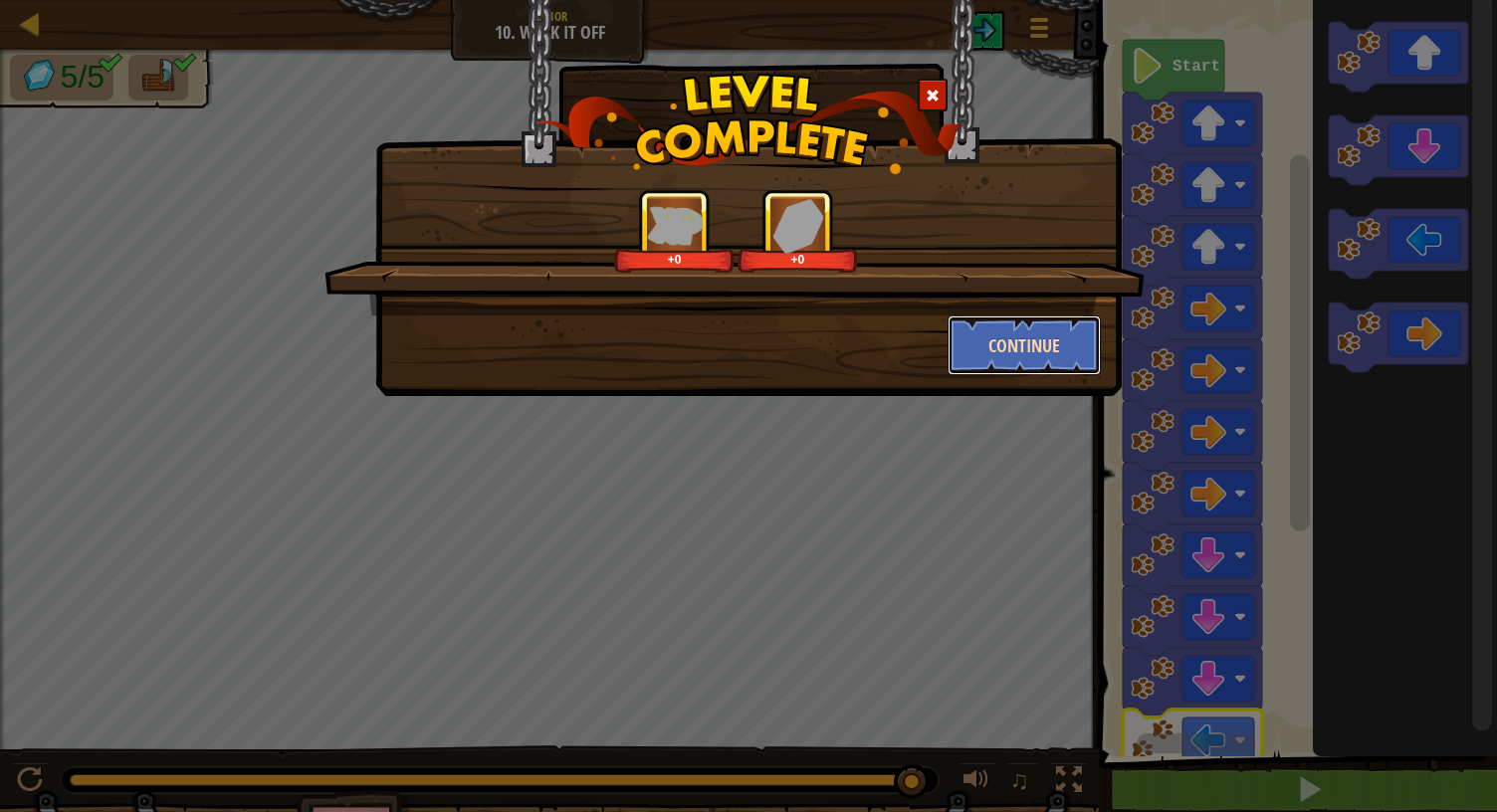 click on "Continue" at bounding box center [1024, 345] 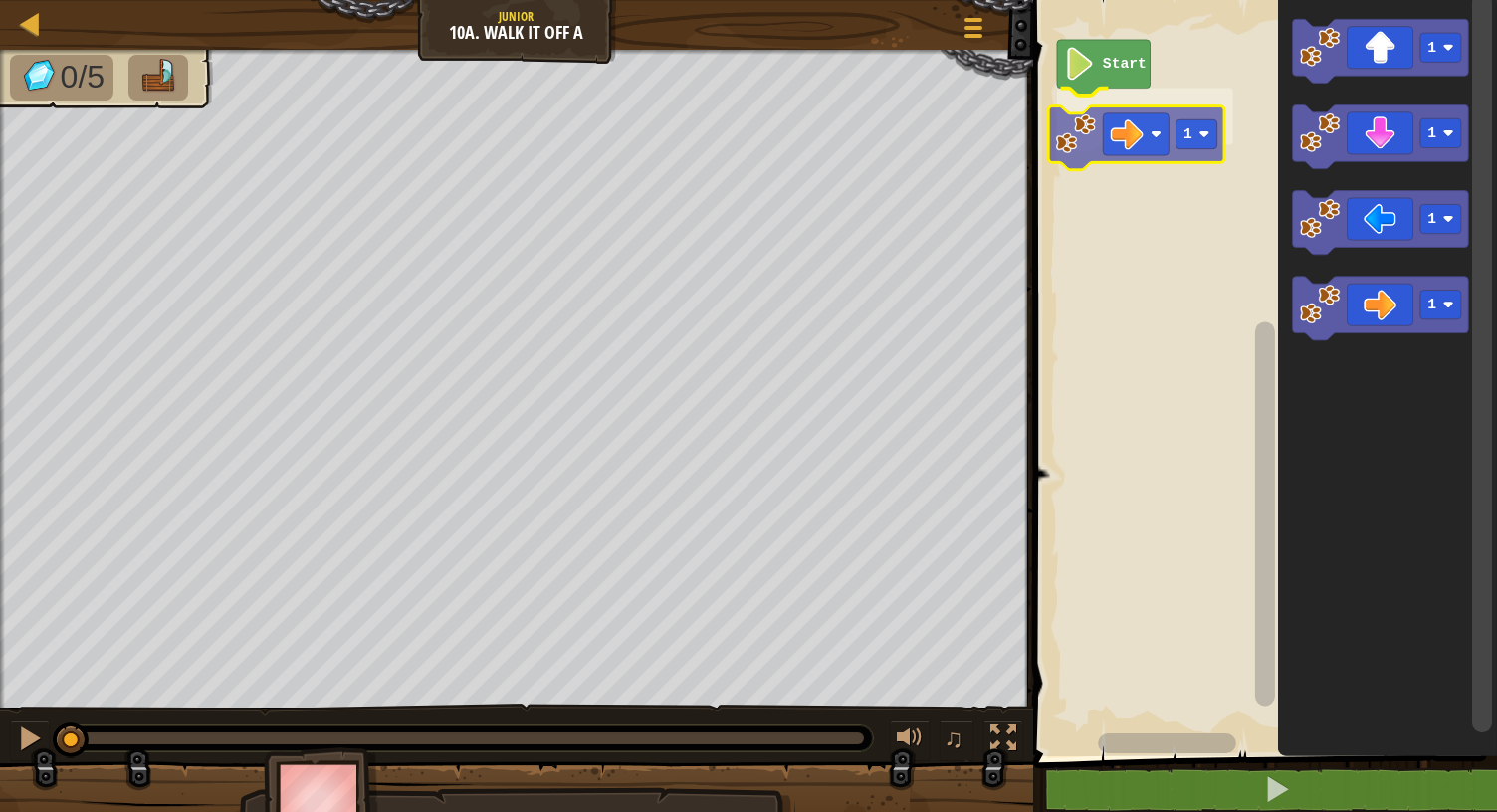 click on "Start 1 1 1 1 1 1" at bounding box center (1262, 373) 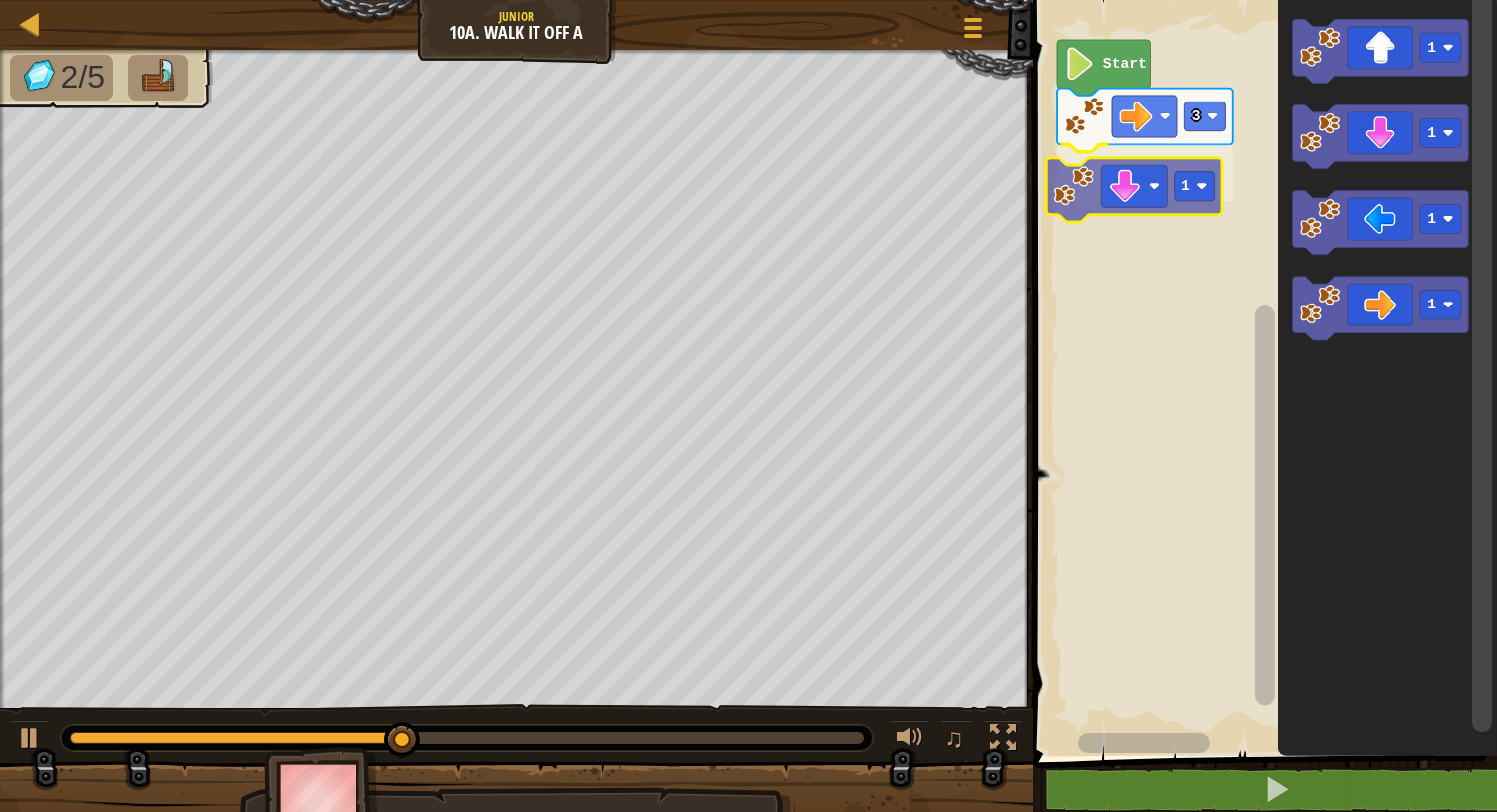 click on "Start 3 1 1 1 1 1 1" at bounding box center (1262, 373) 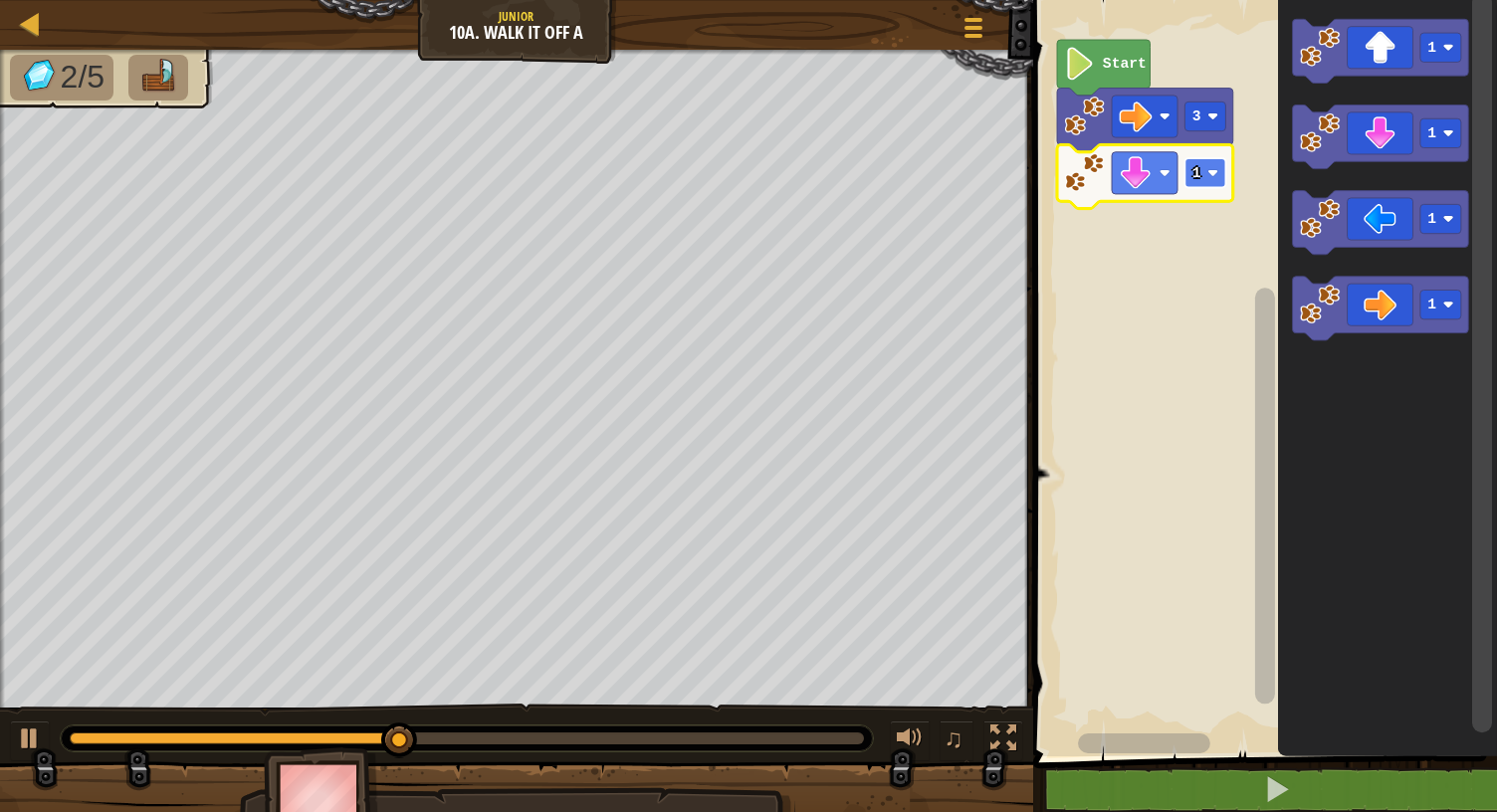 click 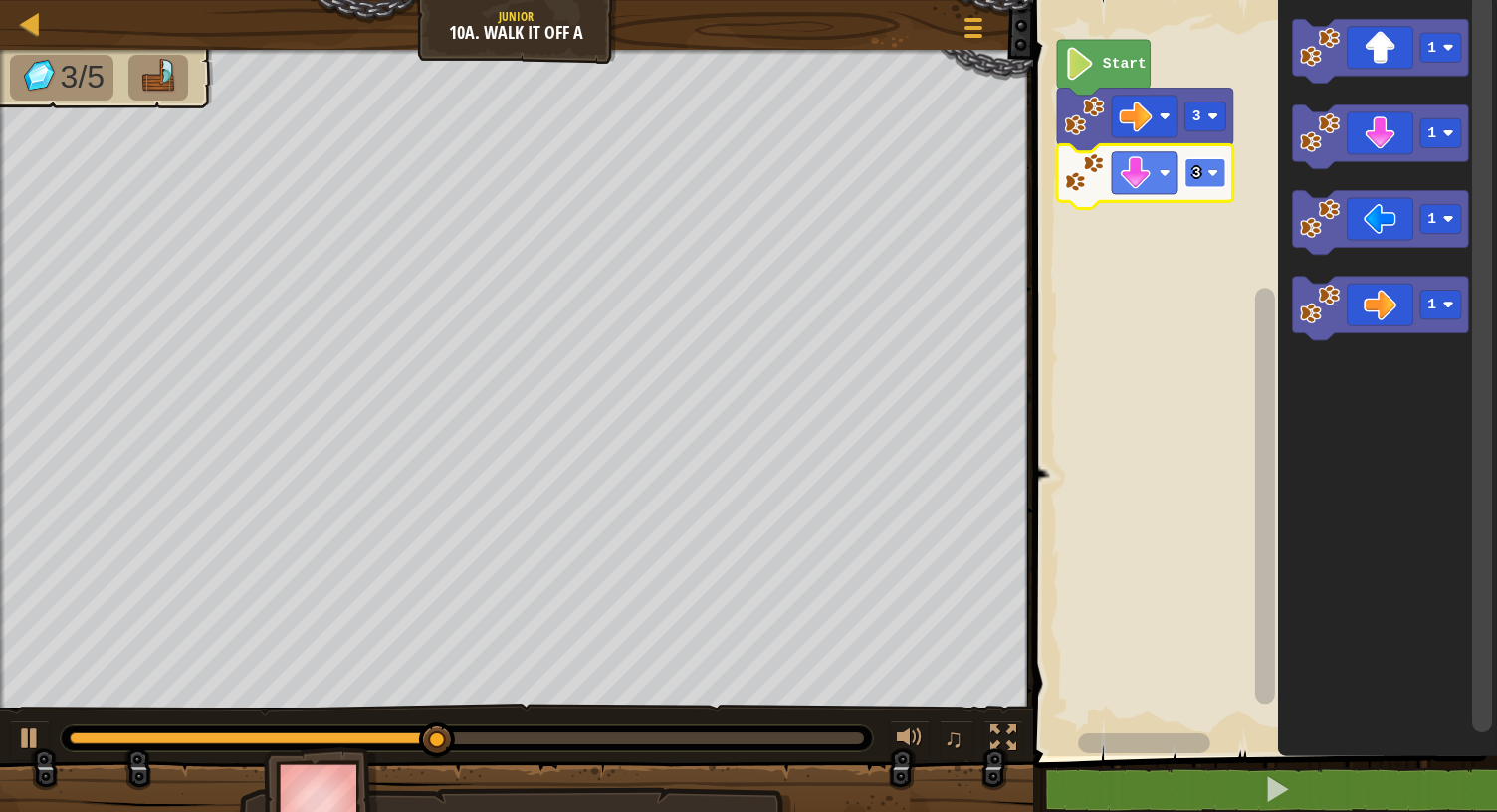 click 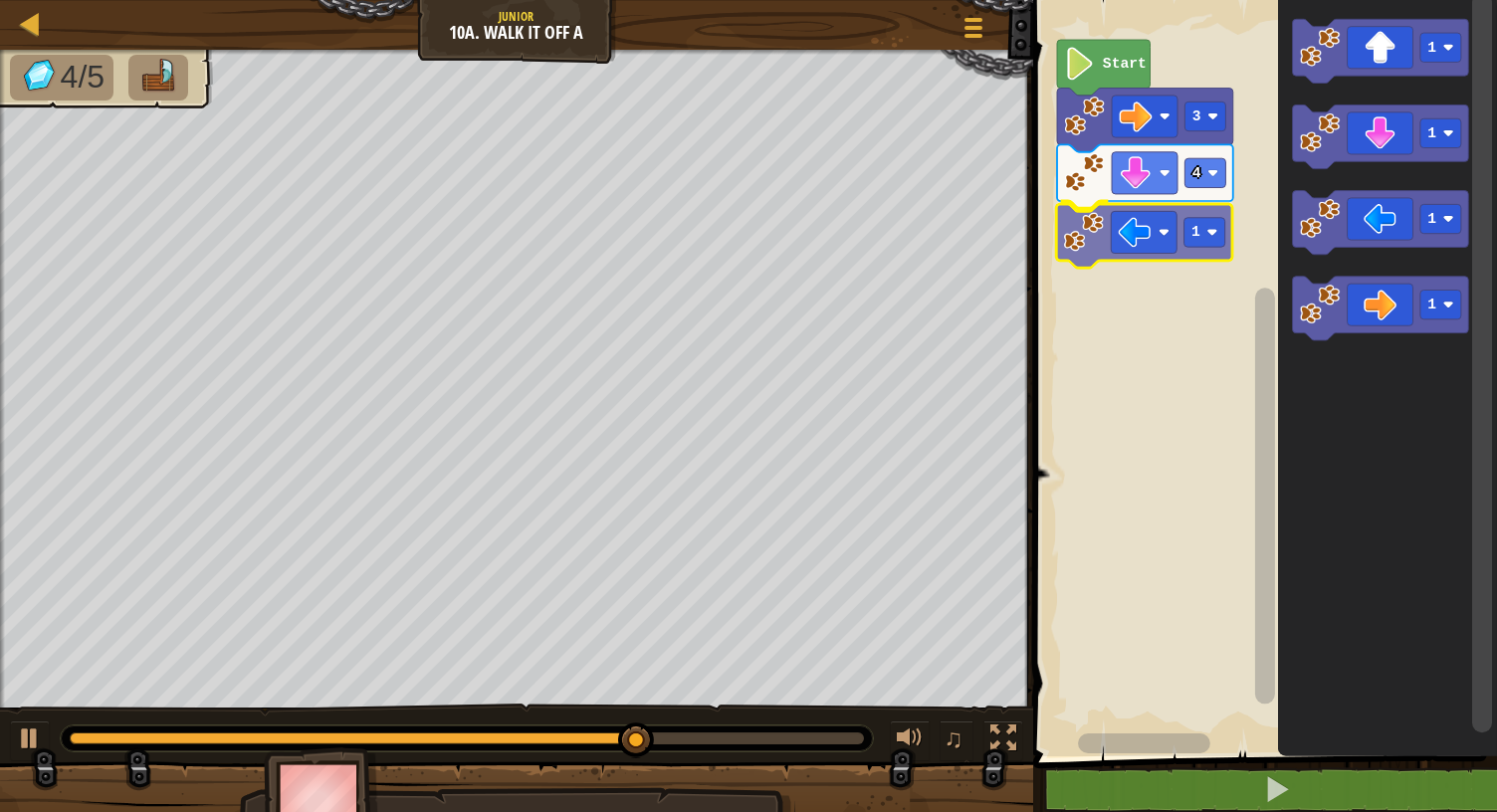 click on "Start 3 4 1 1 1 1 1 1" at bounding box center (1262, 373) 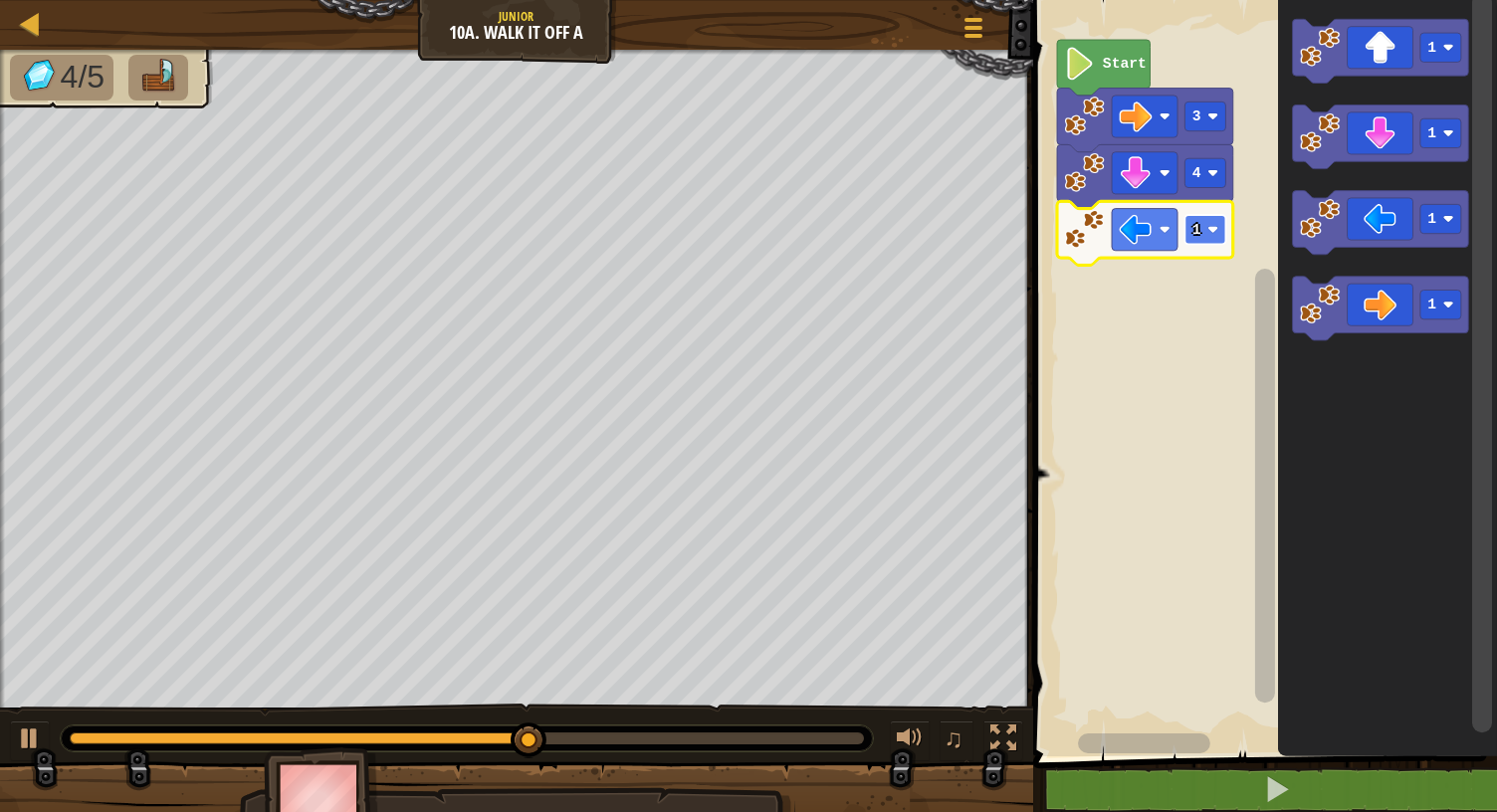 click 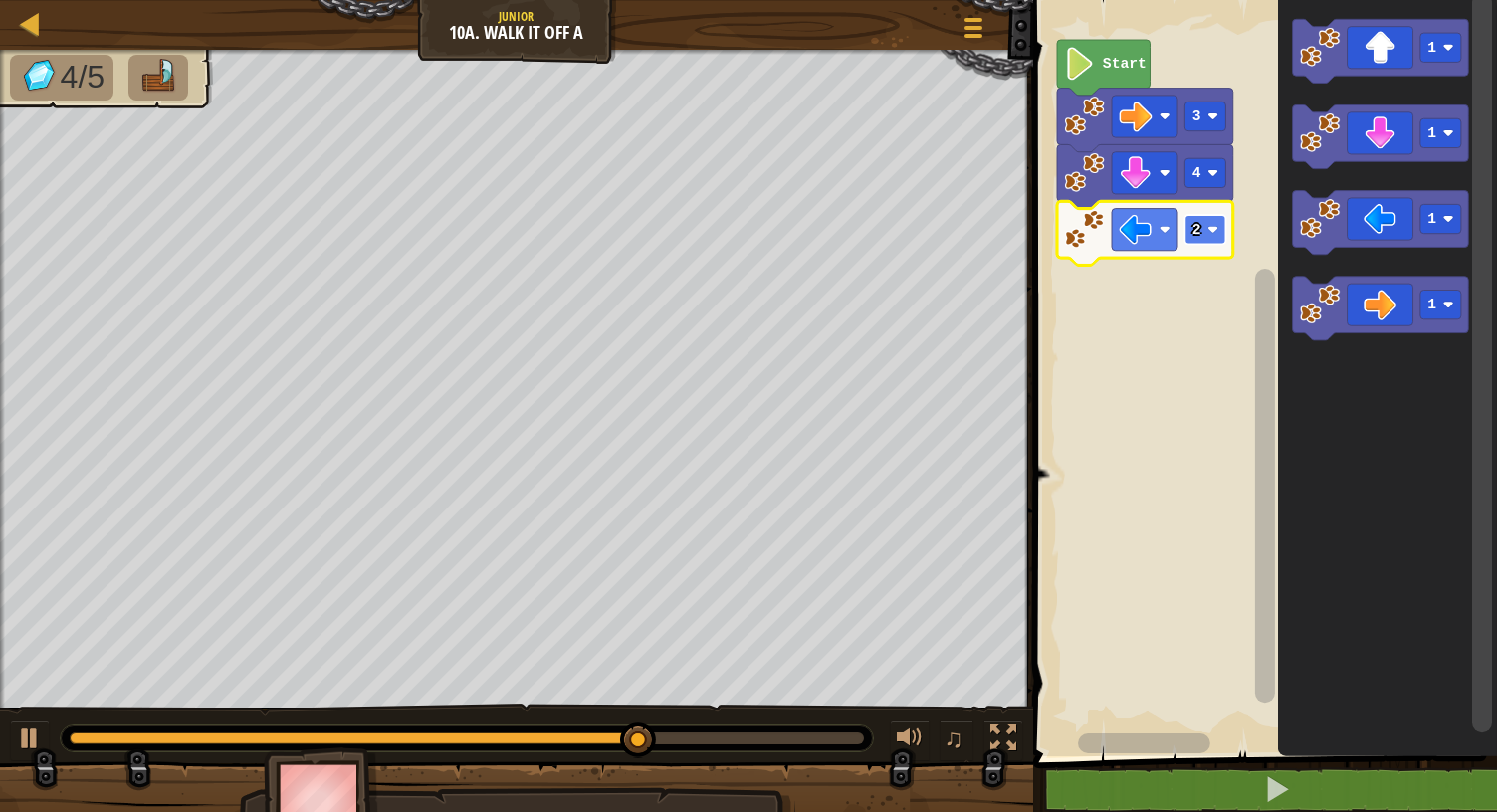 click 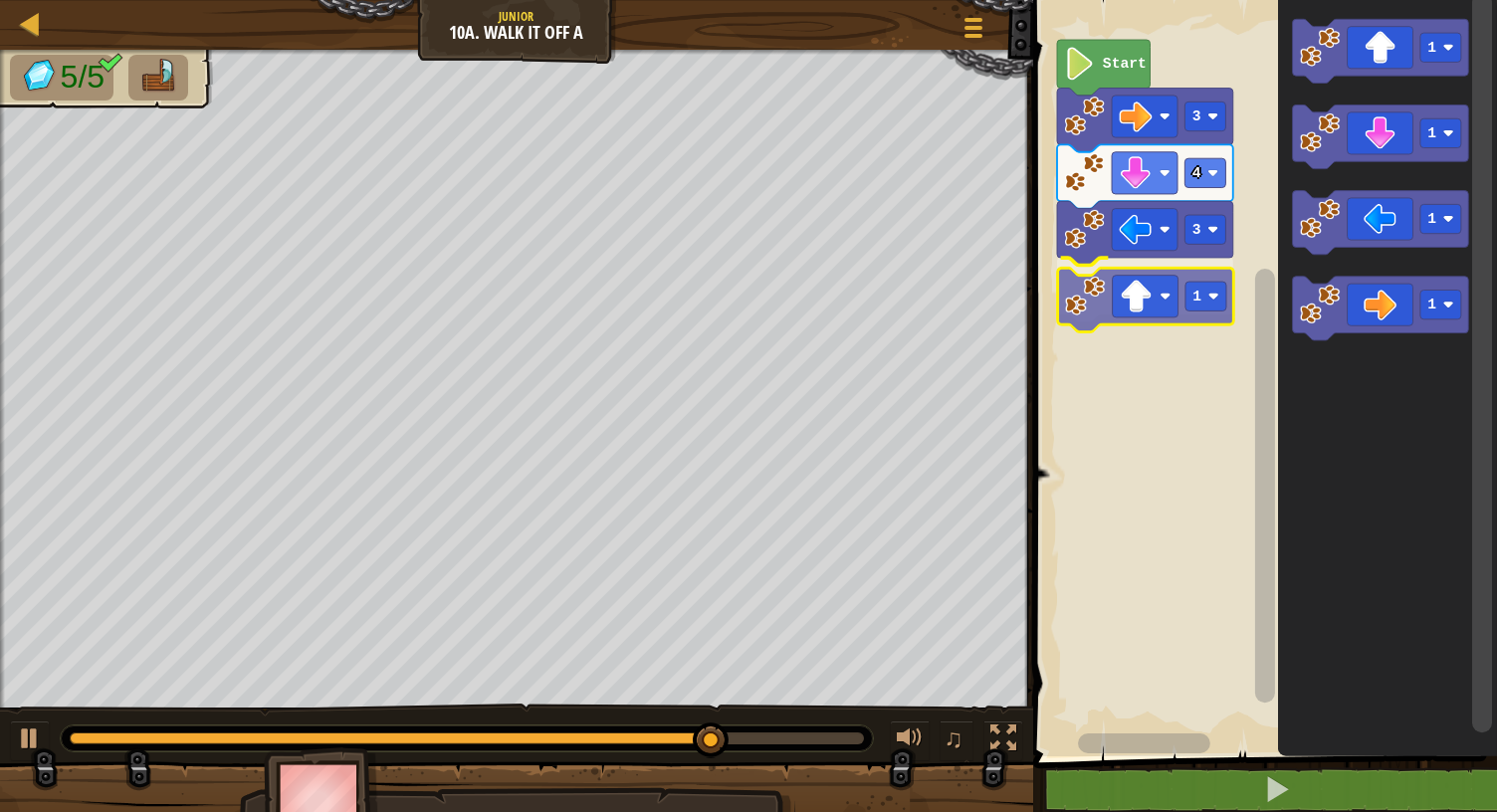 click on "Start 3 4 3 1 1 1 1 1 1" at bounding box center [1262, 373] 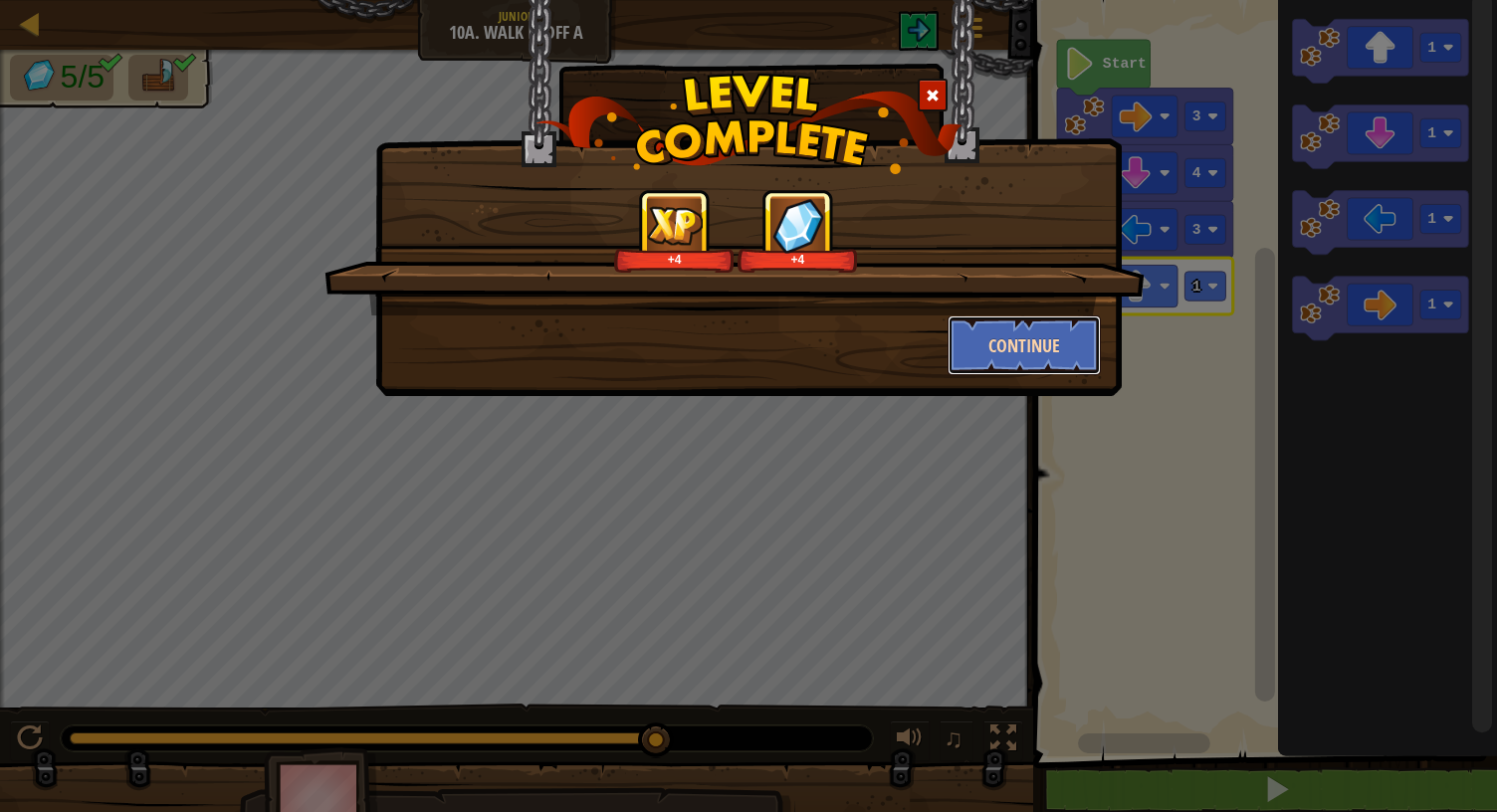 click on "Continue" at bounding box center [1024, 345] 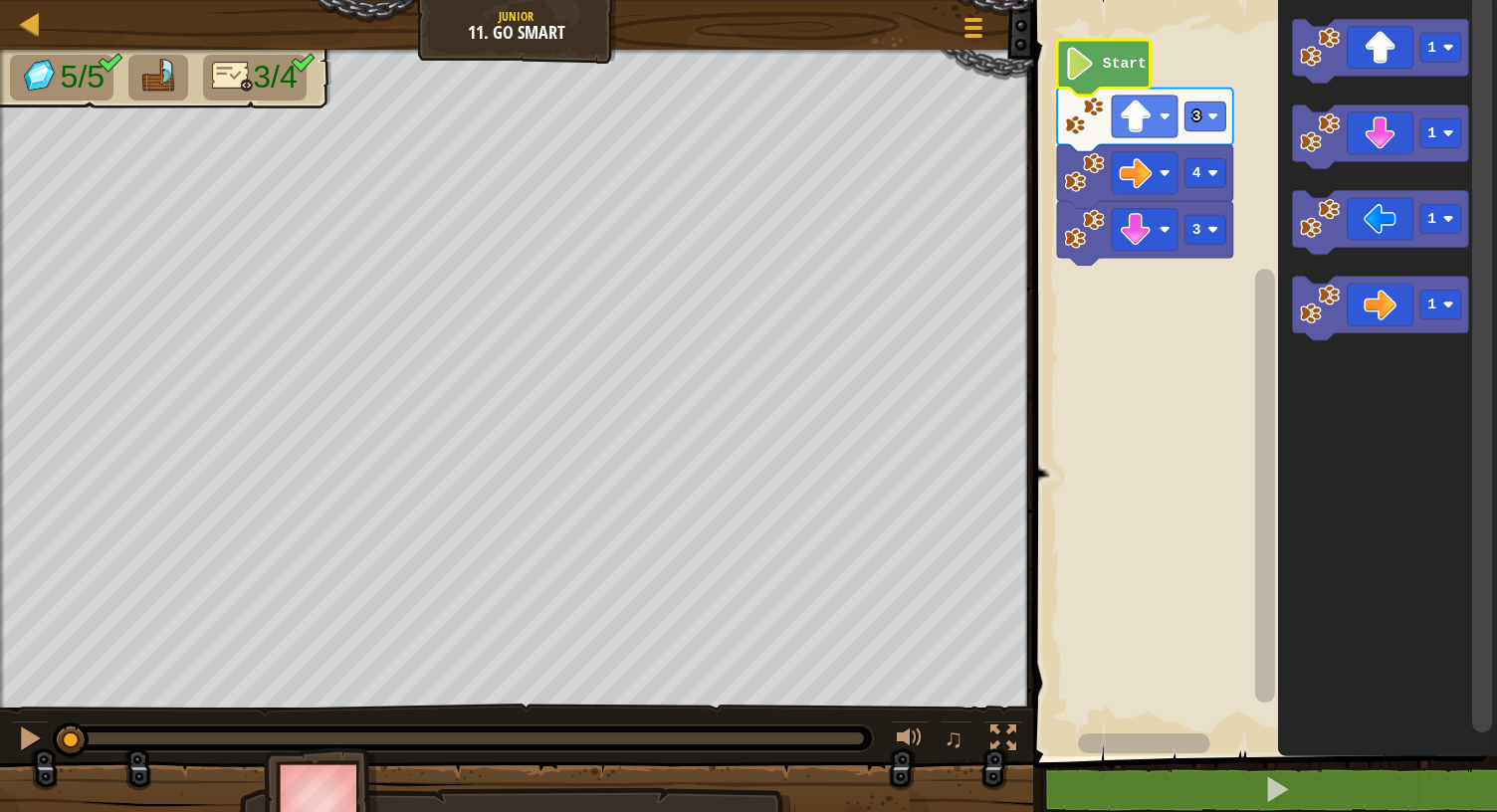 click on "Start" 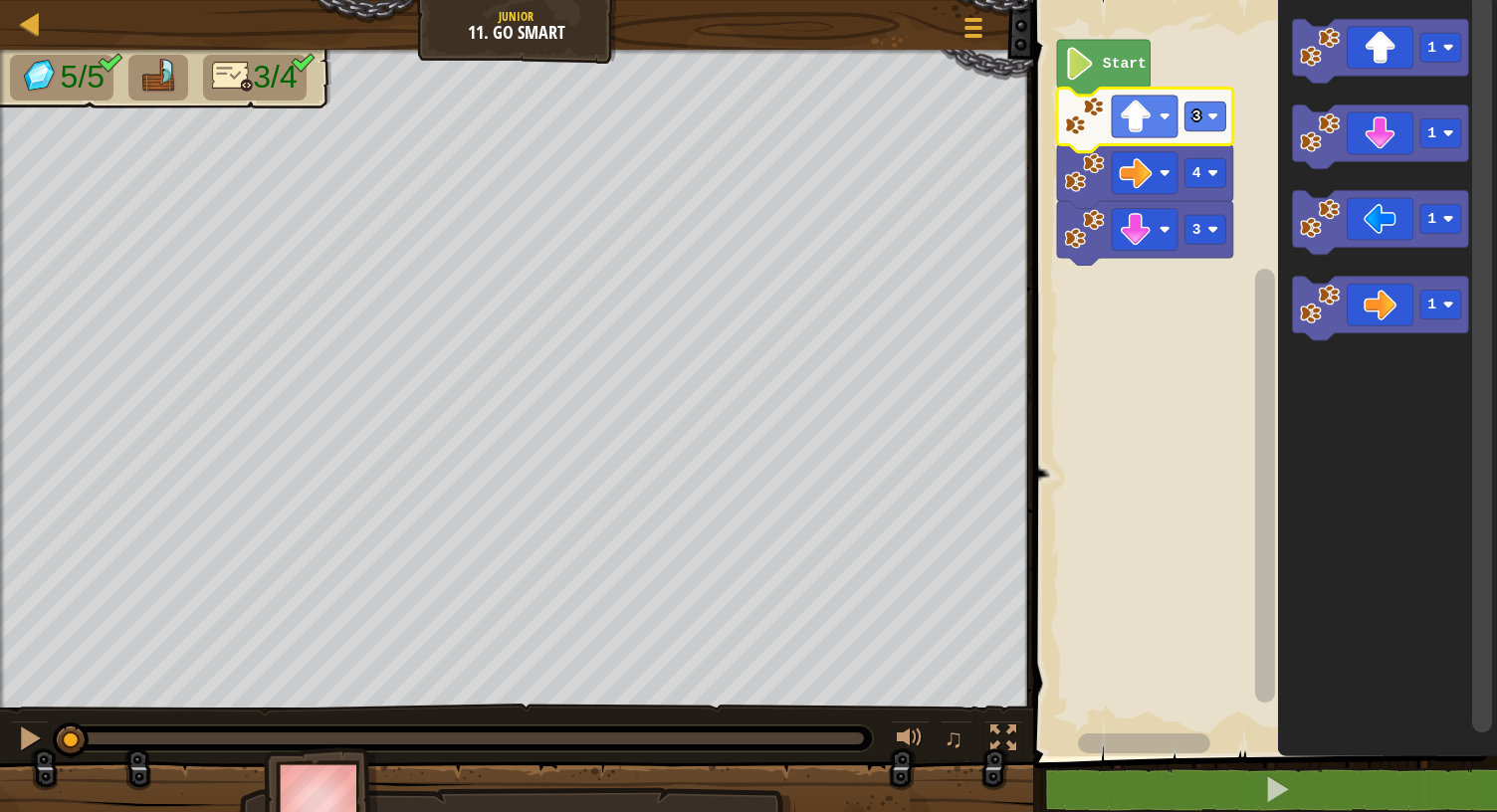 click 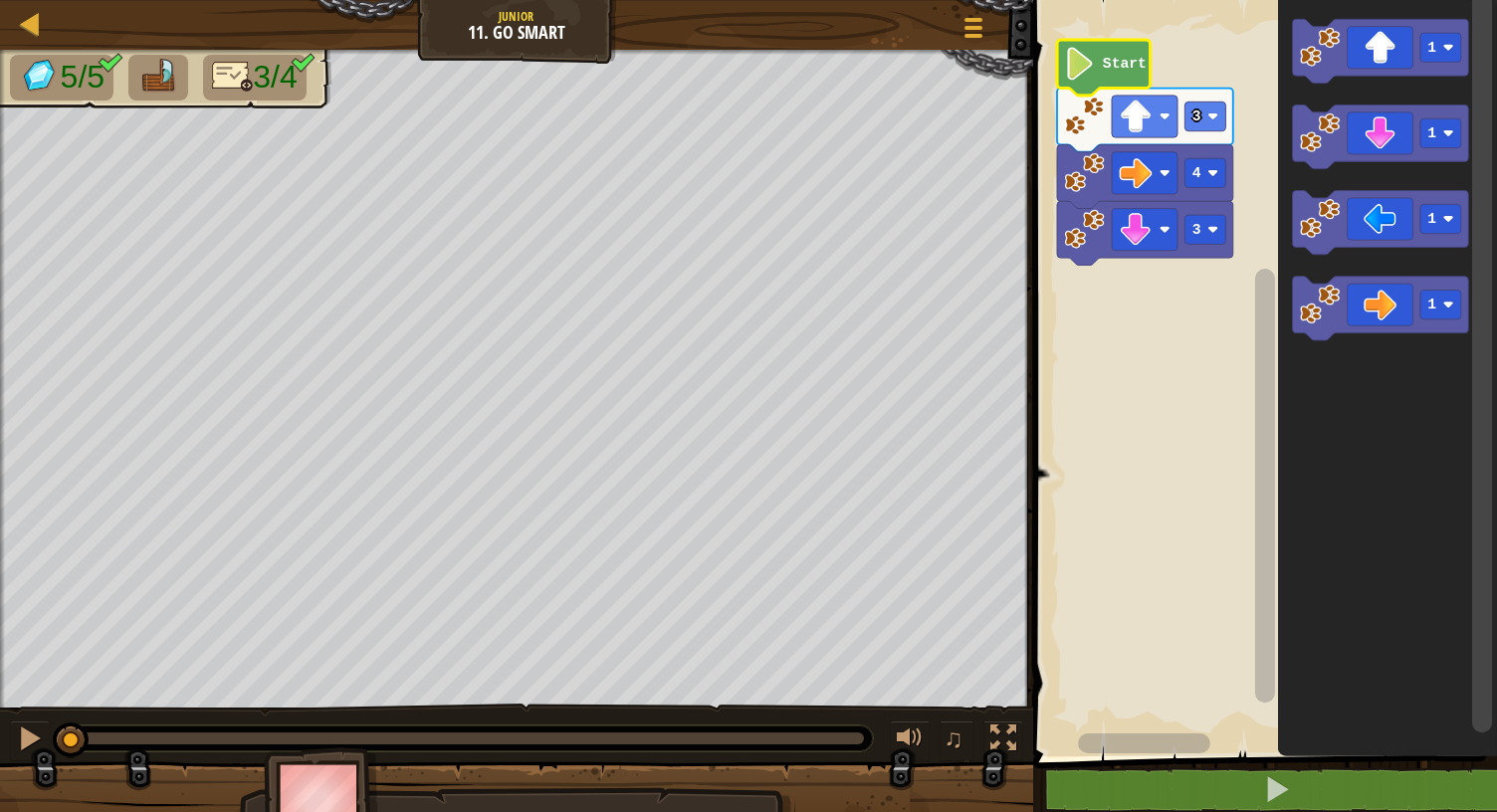 click 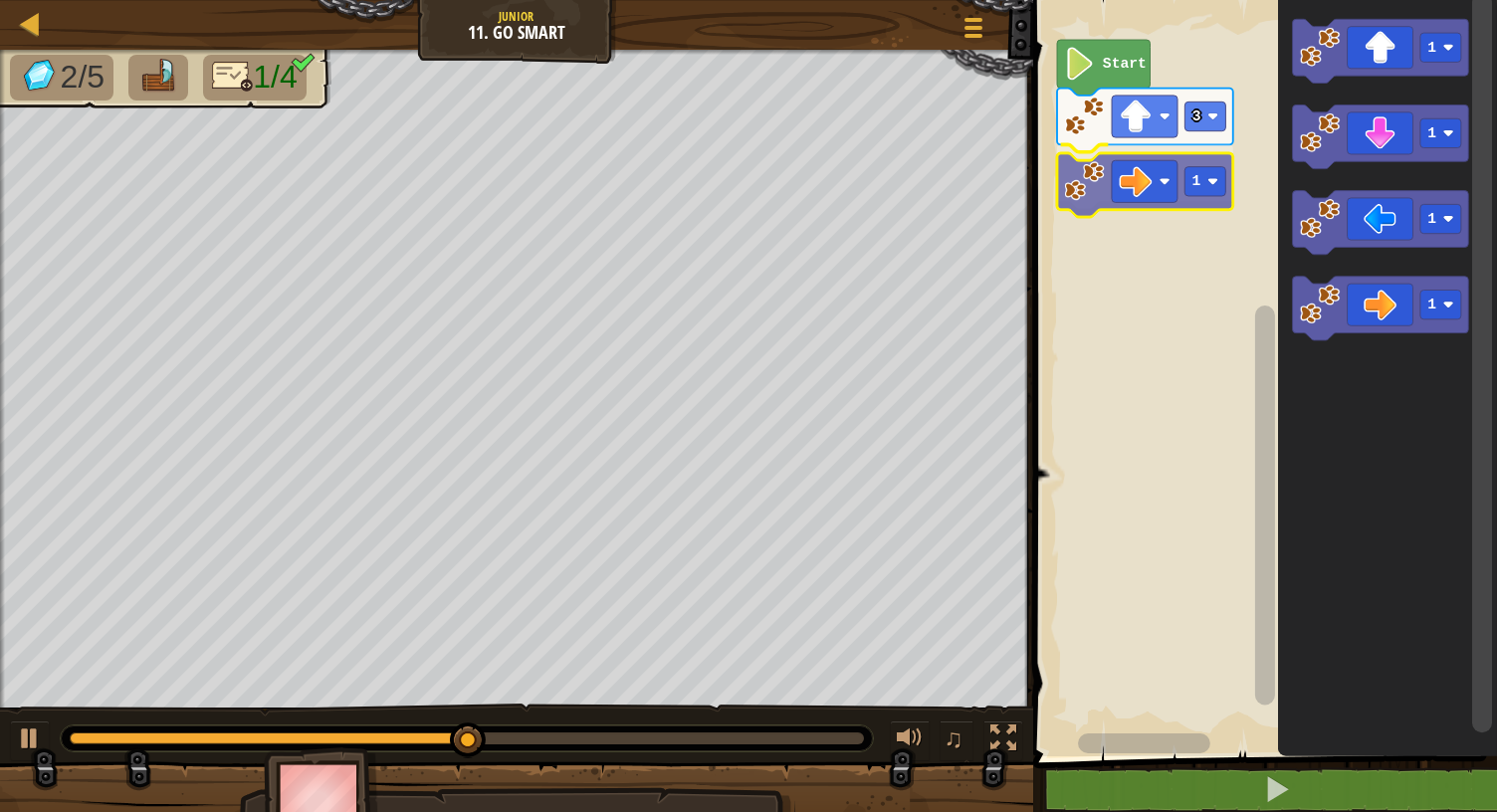 click on "Start 3 1 1 1 1 1 1" at bounding box center [1262, 373] 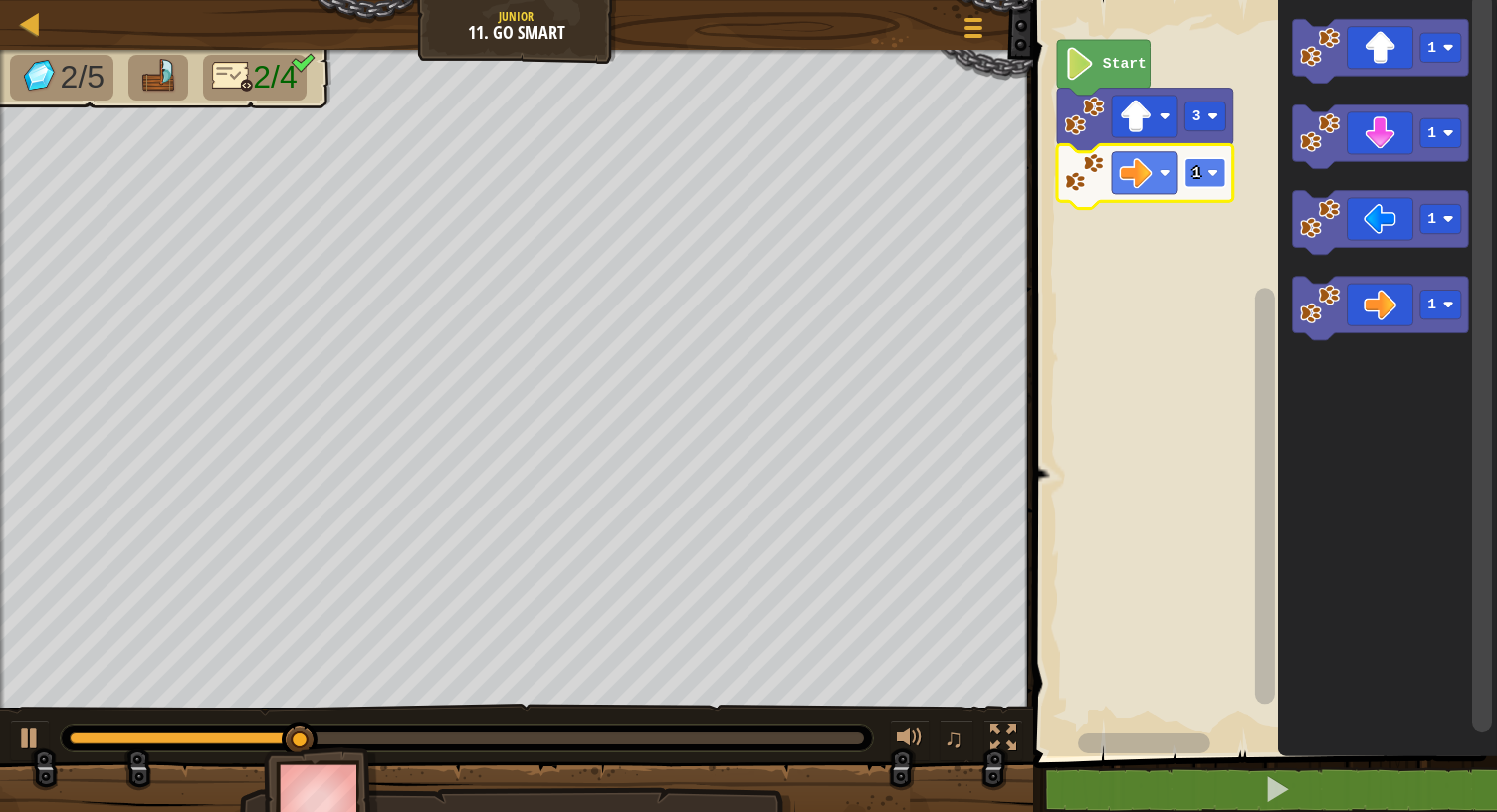 click 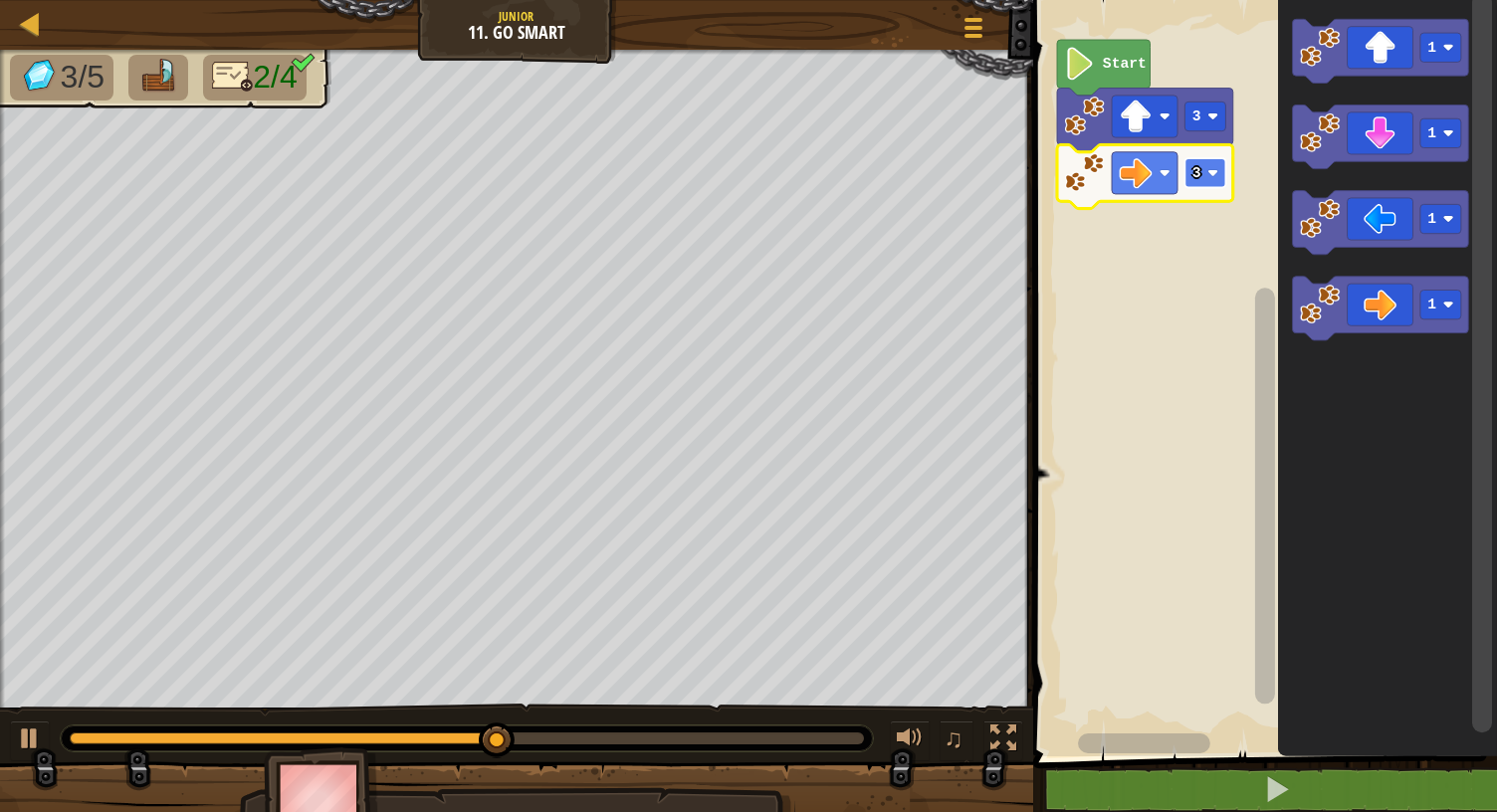 click 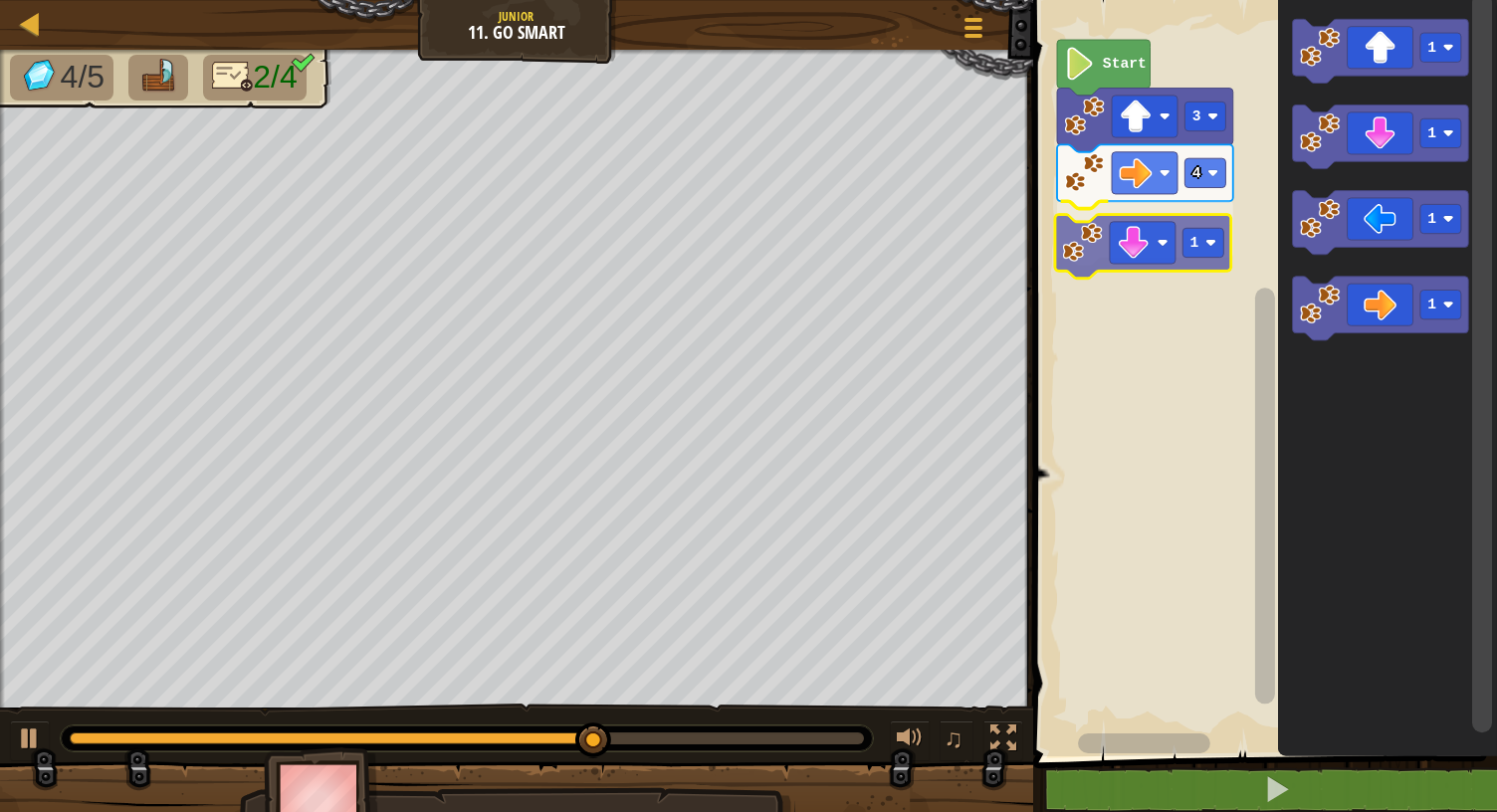 click on "Start 3 4 1 1 1 1 1 1" at bounding box center (1262, 373) 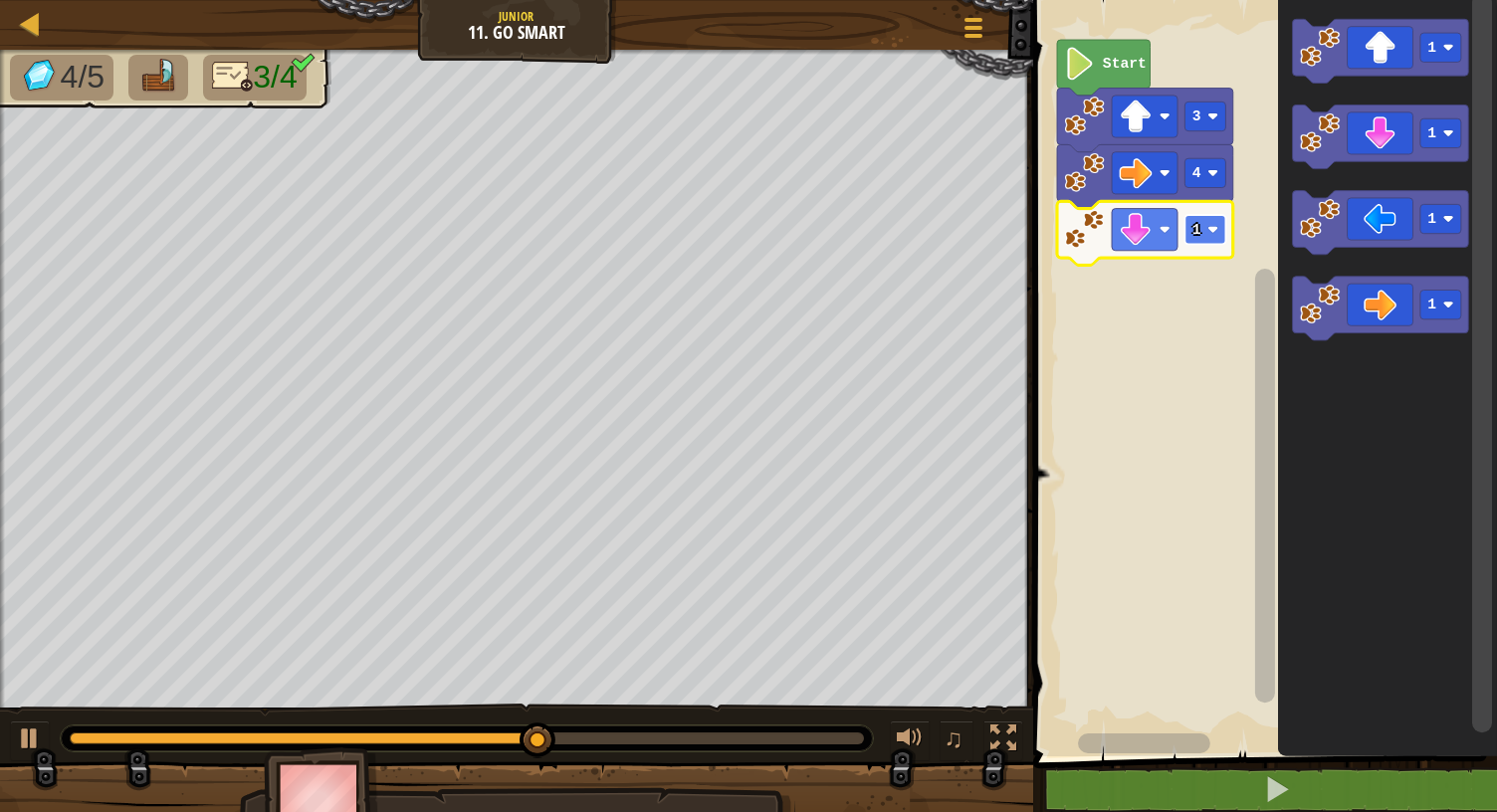 click 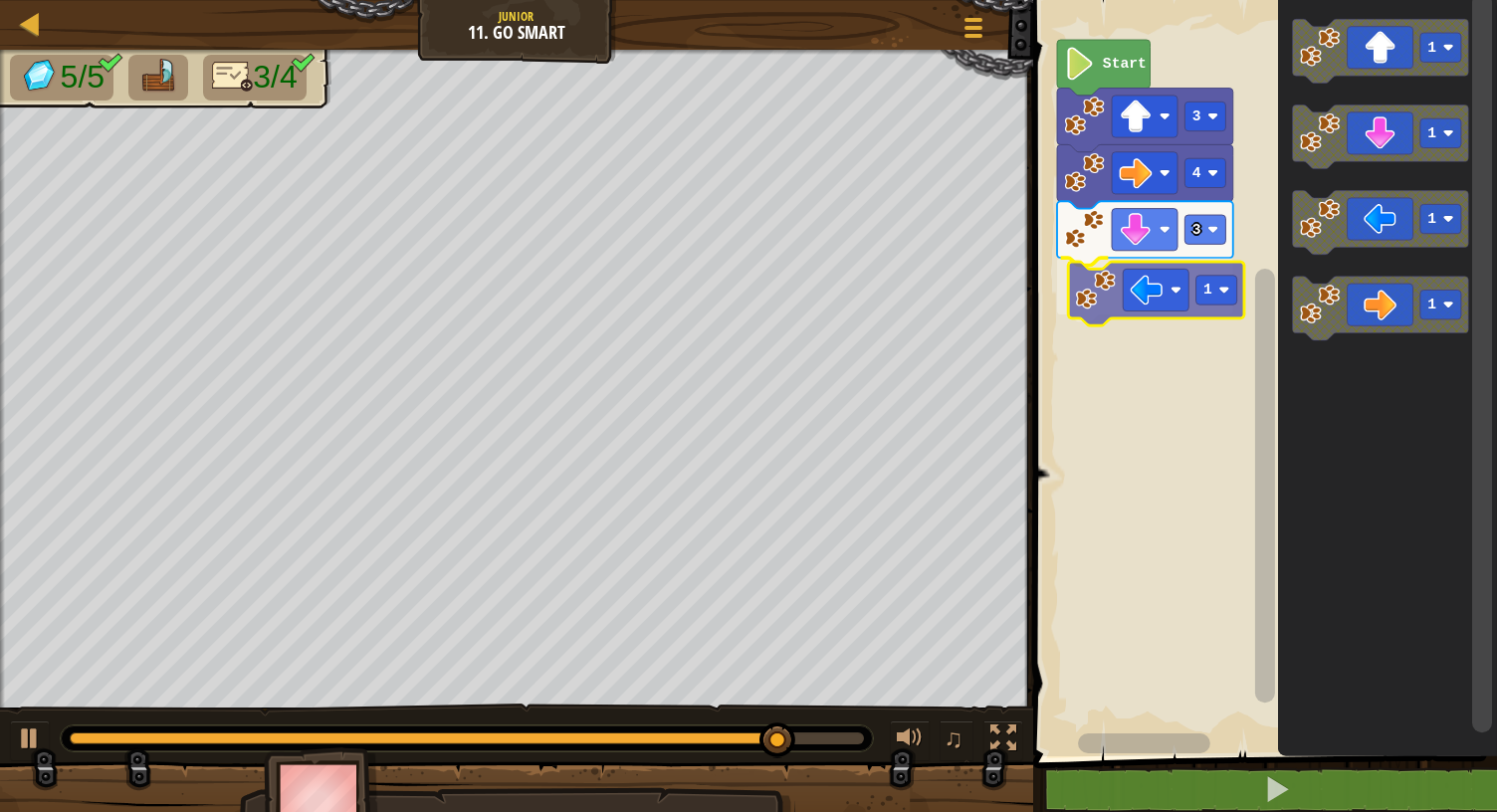 click on "Start 3 4 3 1 1 1 1 1 1" at bounding box center [1262, 373] 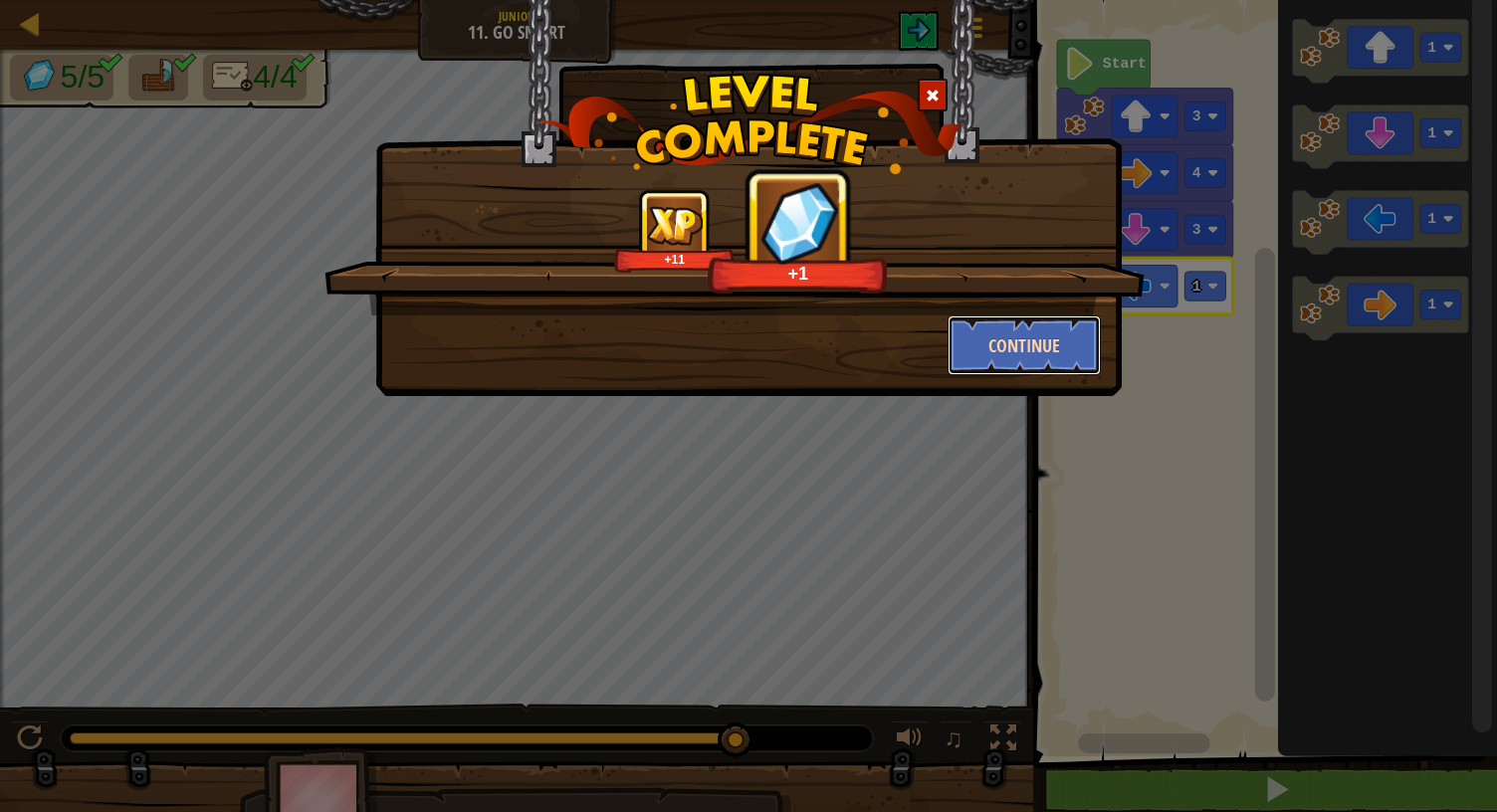 click on "Continue" at bounding box center [1024, 345] 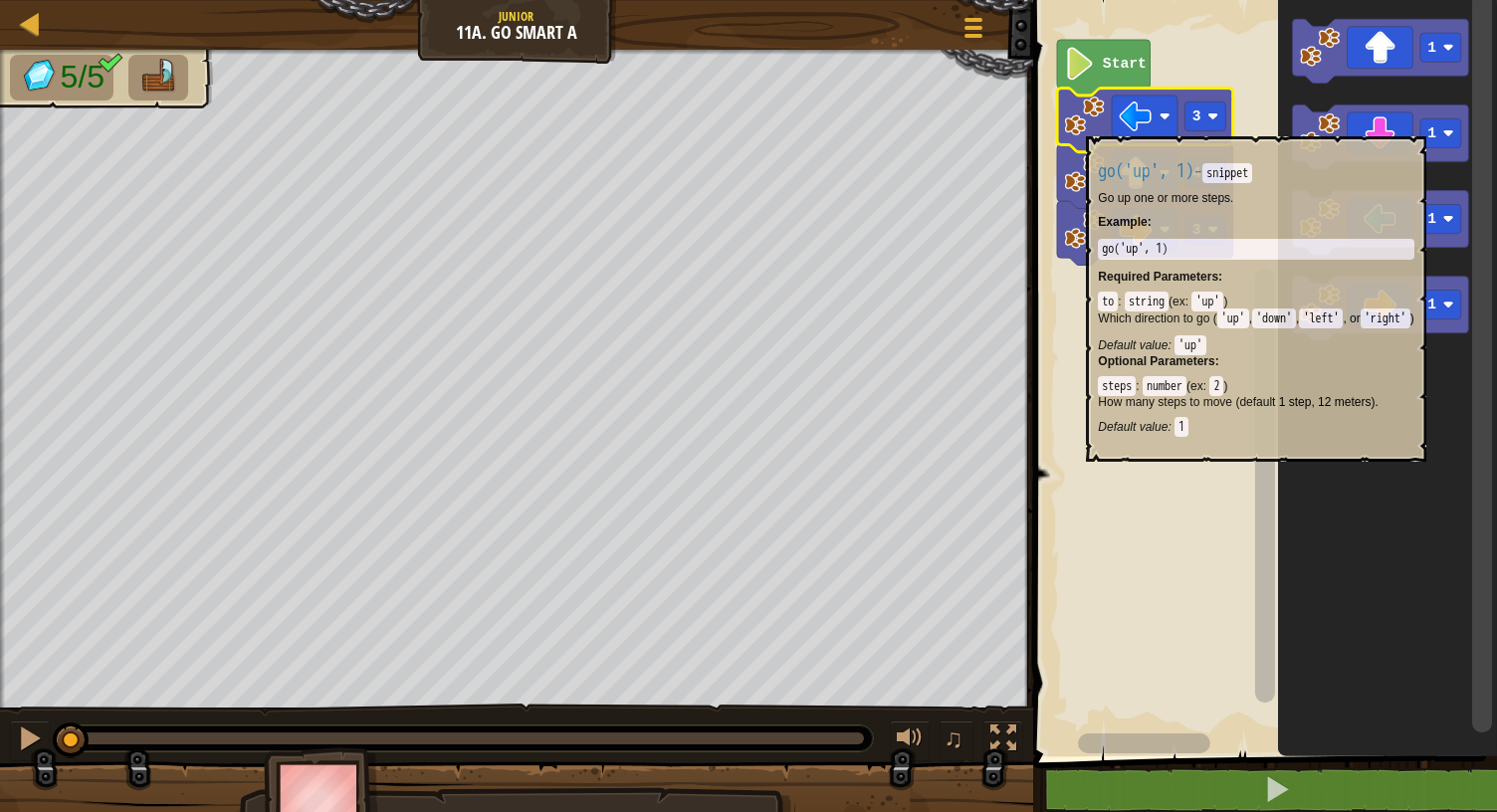 click 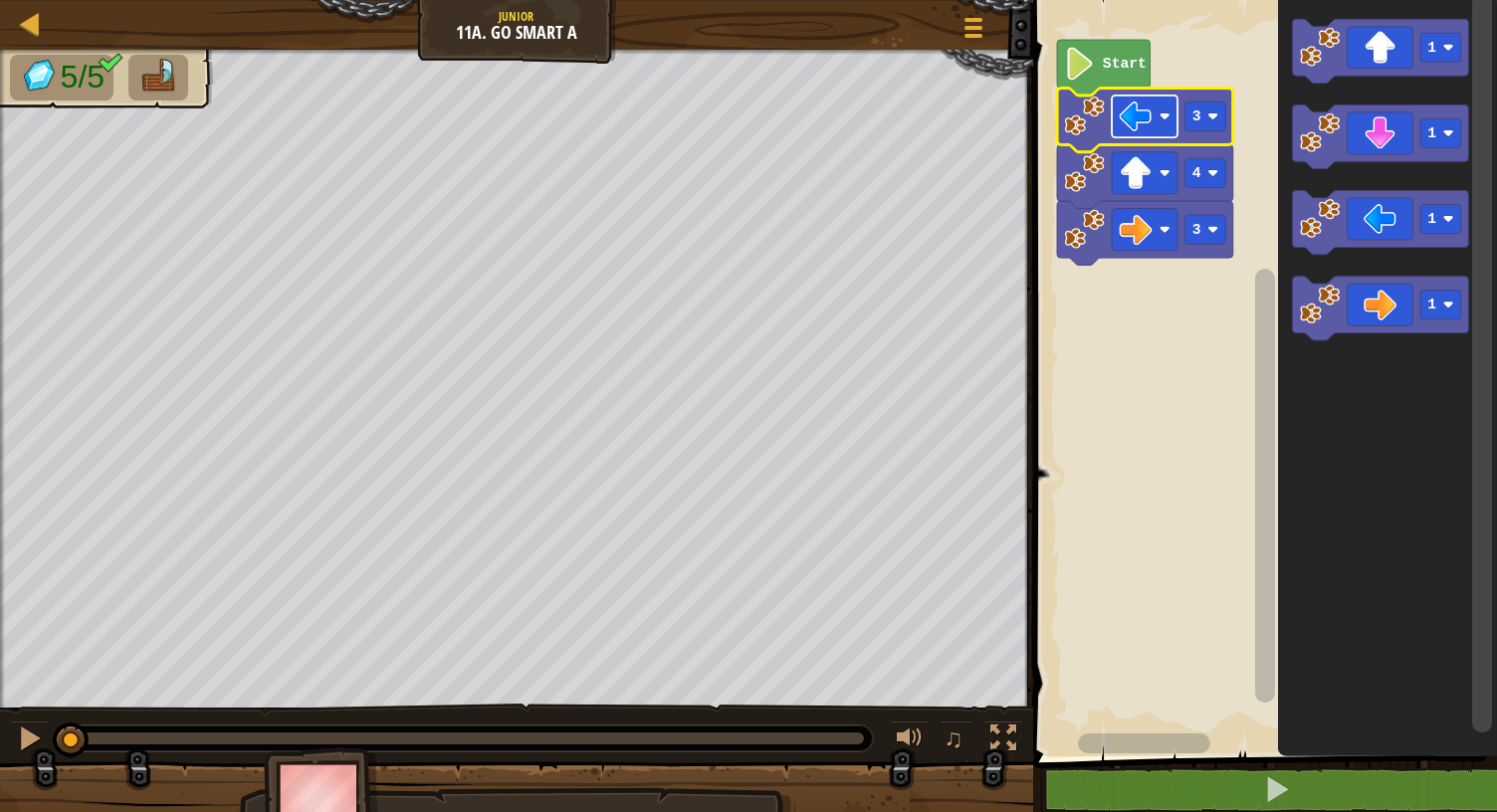 click 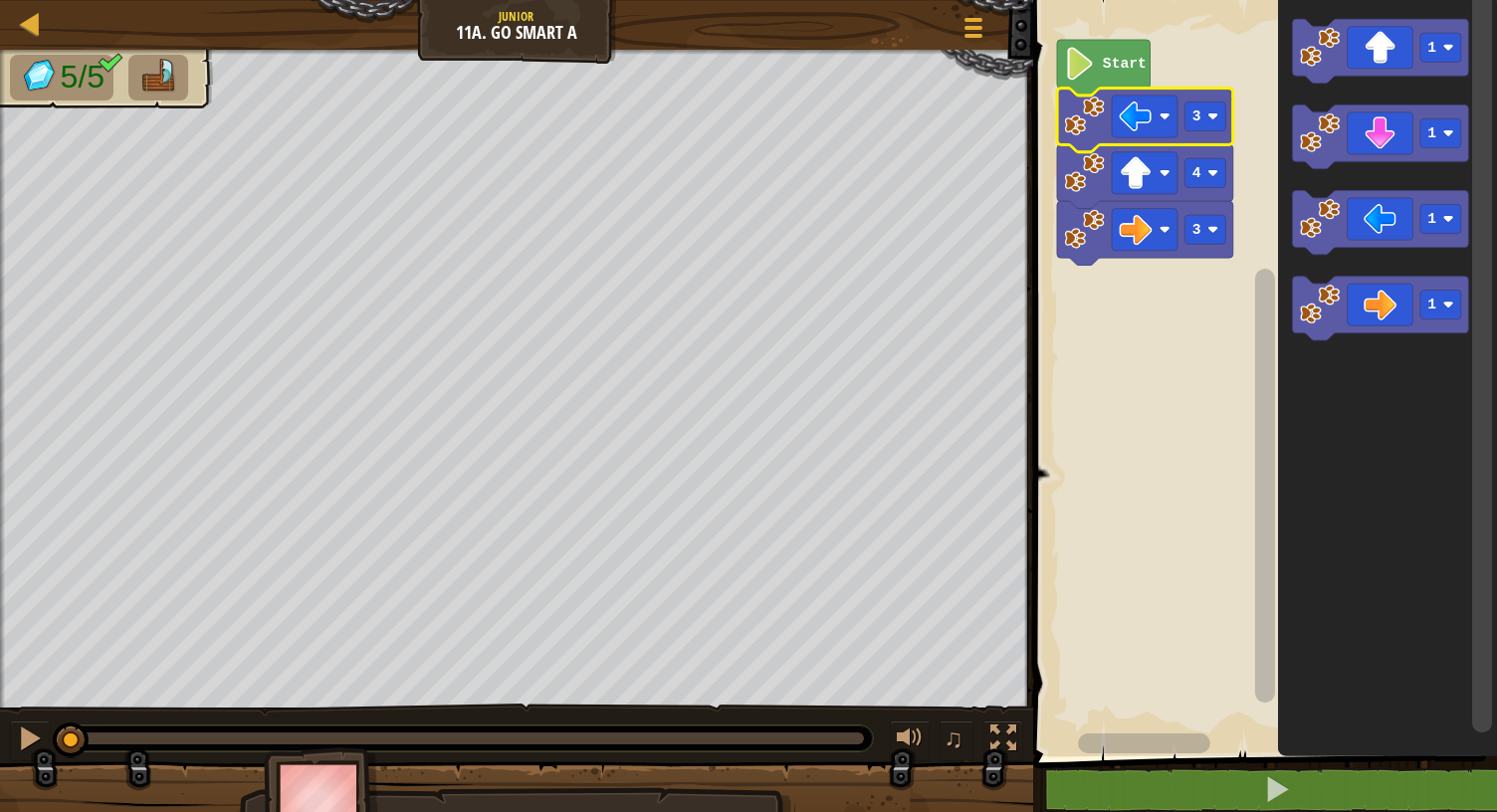 click 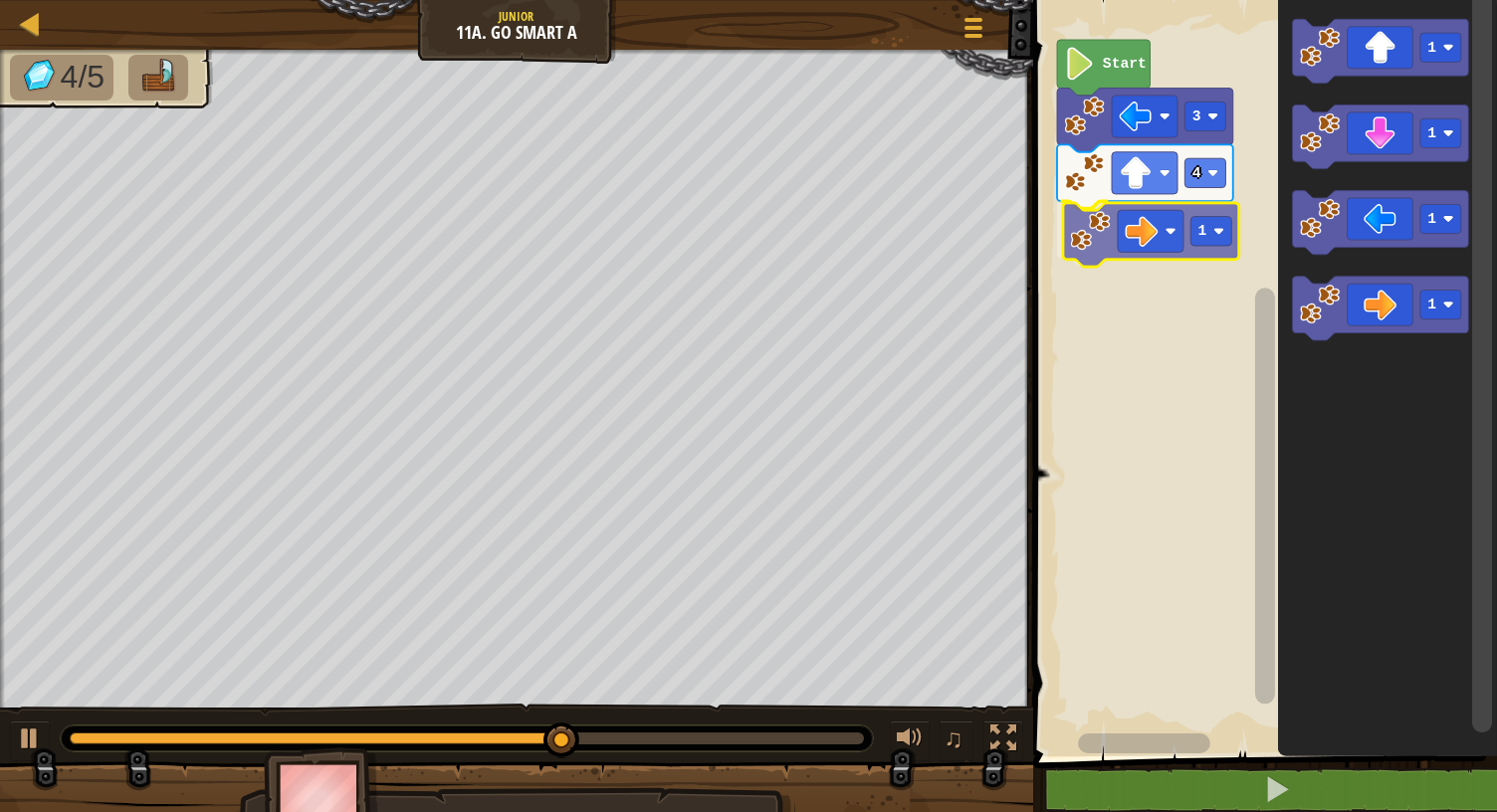 click on "Start 3 4 1 1 1 1 1 1" at bounding box center [1262, 373] 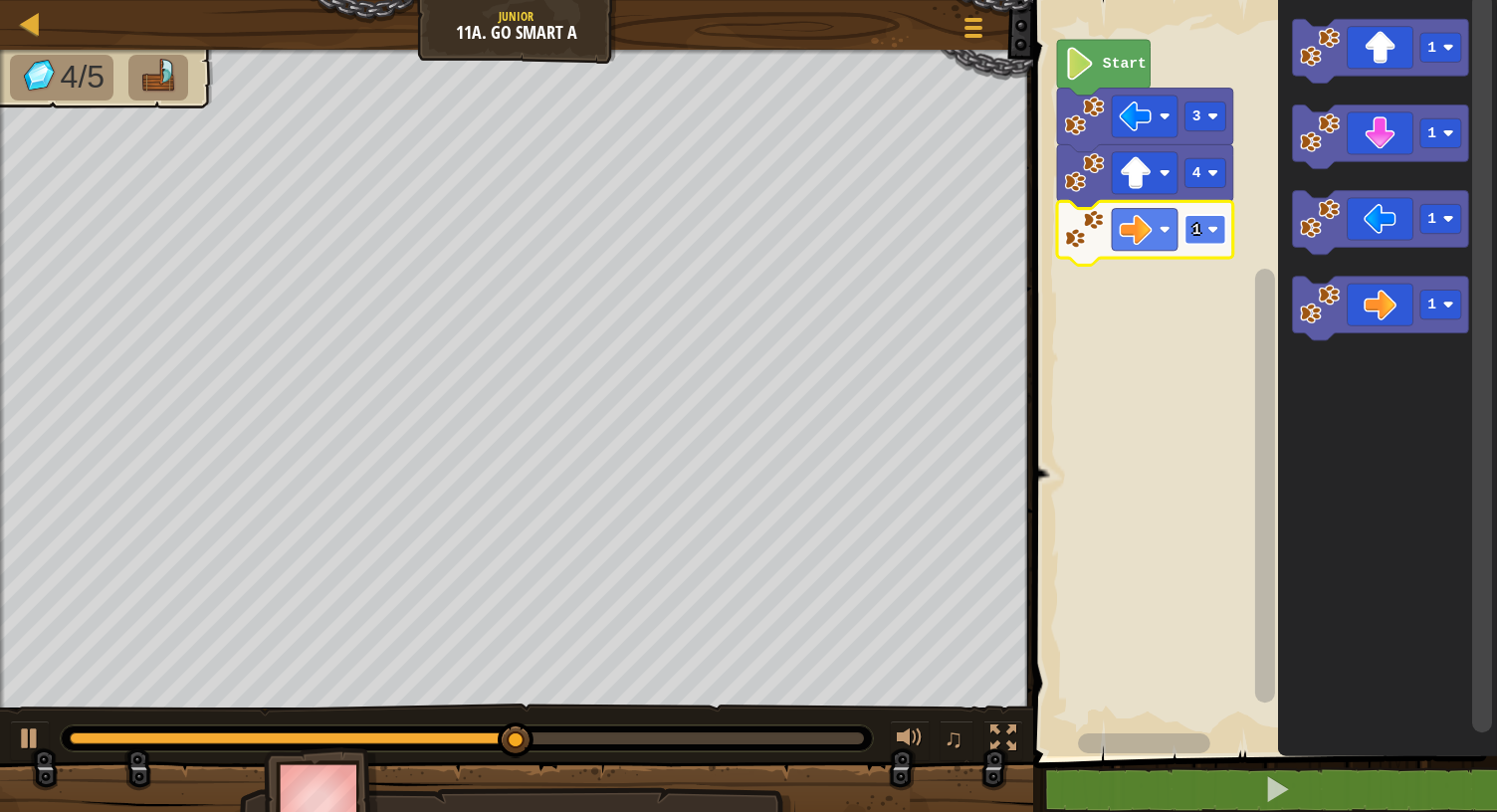 click 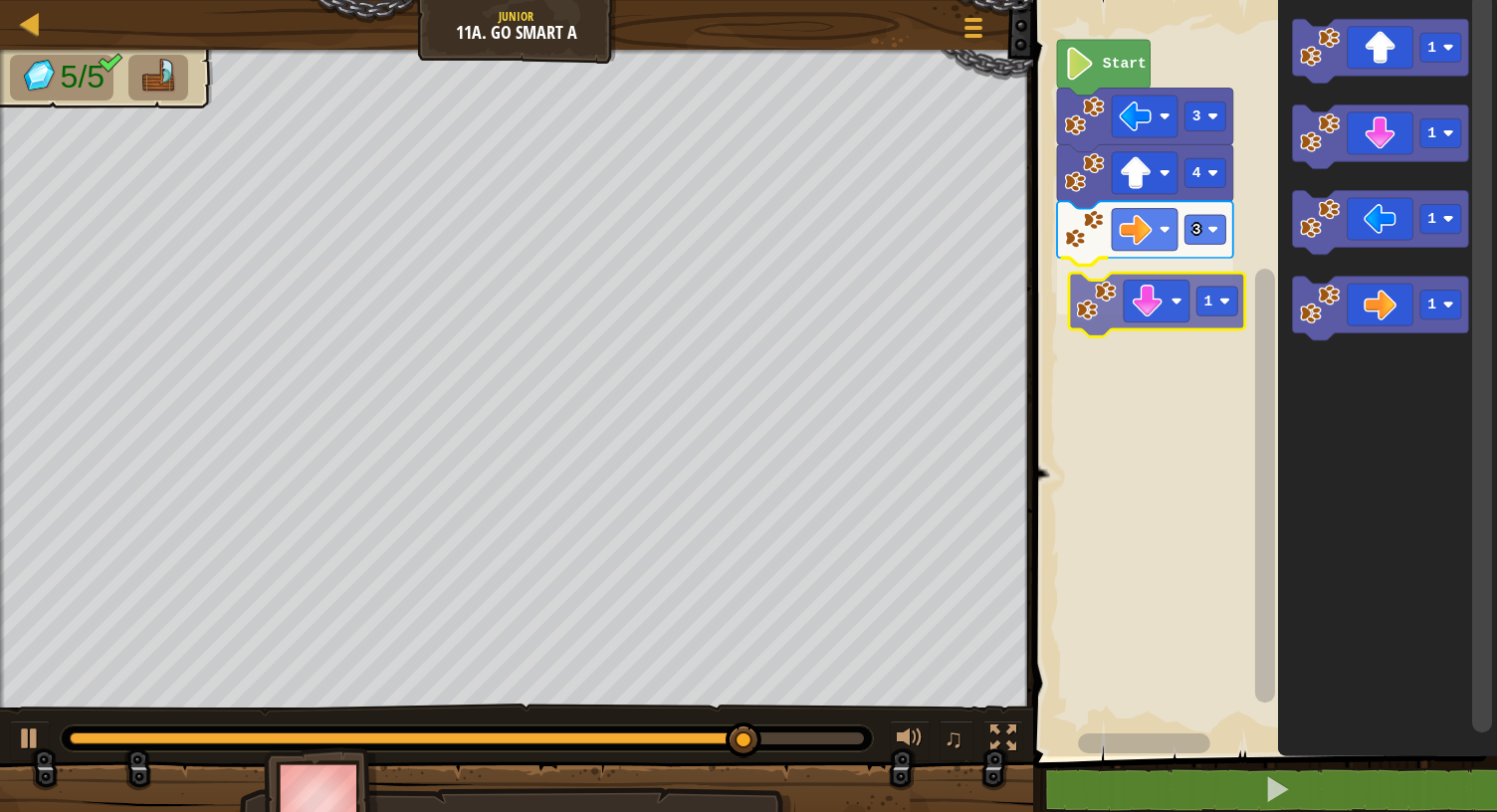 click on "Start 3 4 3 1 1 1 1 1 1" at bounding box center [1262, 373] 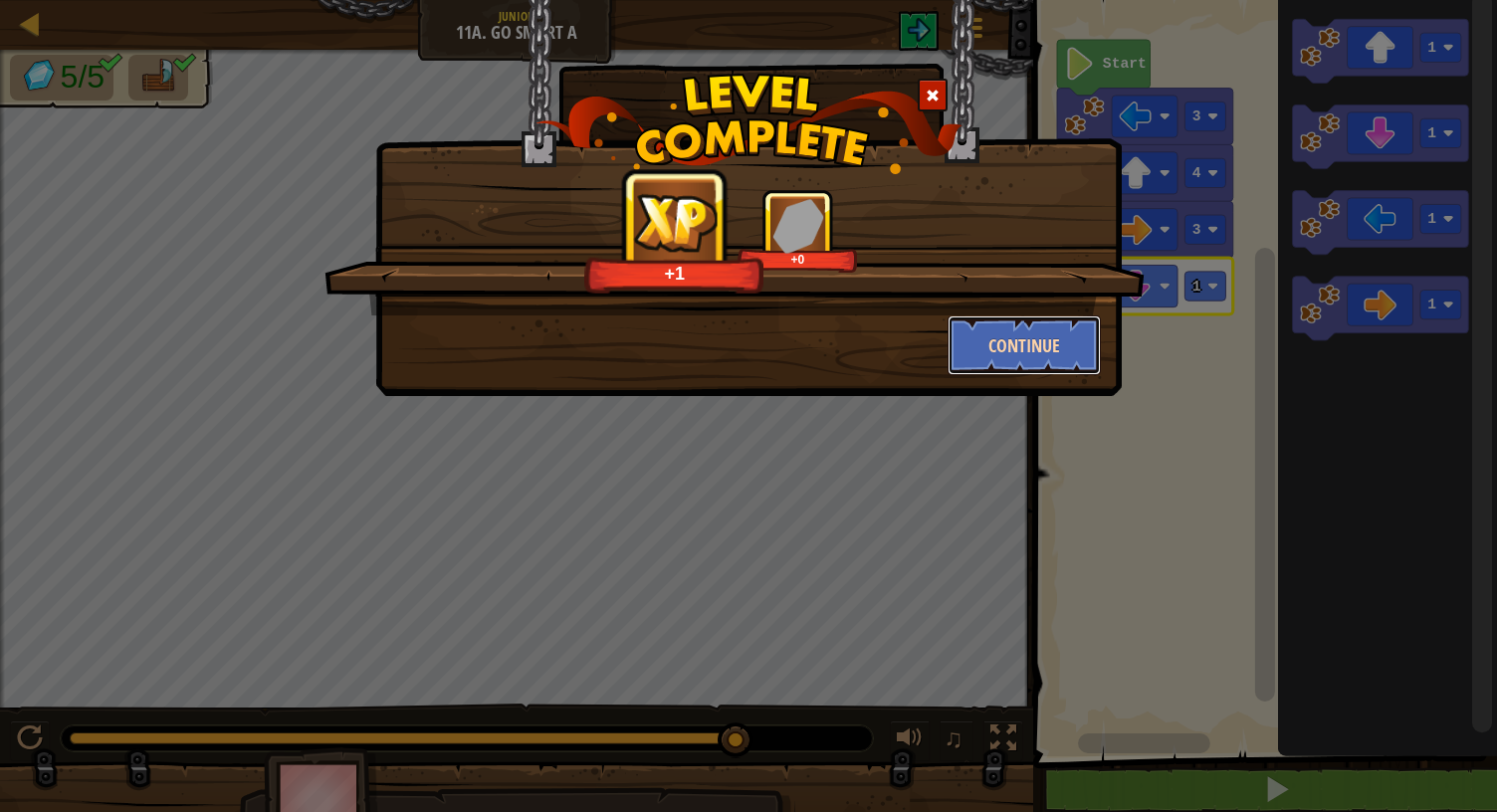 click on "Continue" at bounding box center [1024, 345] 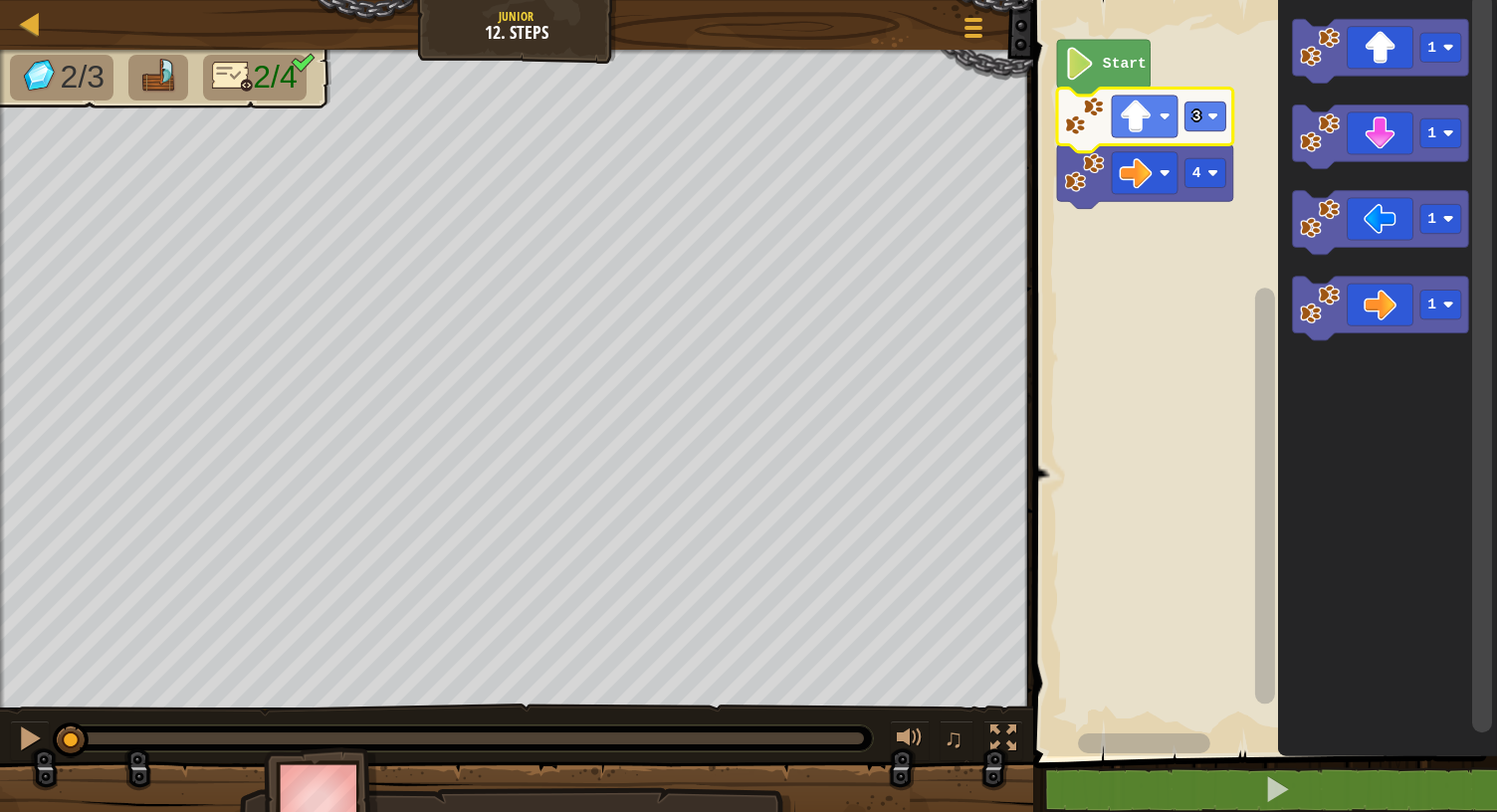 click 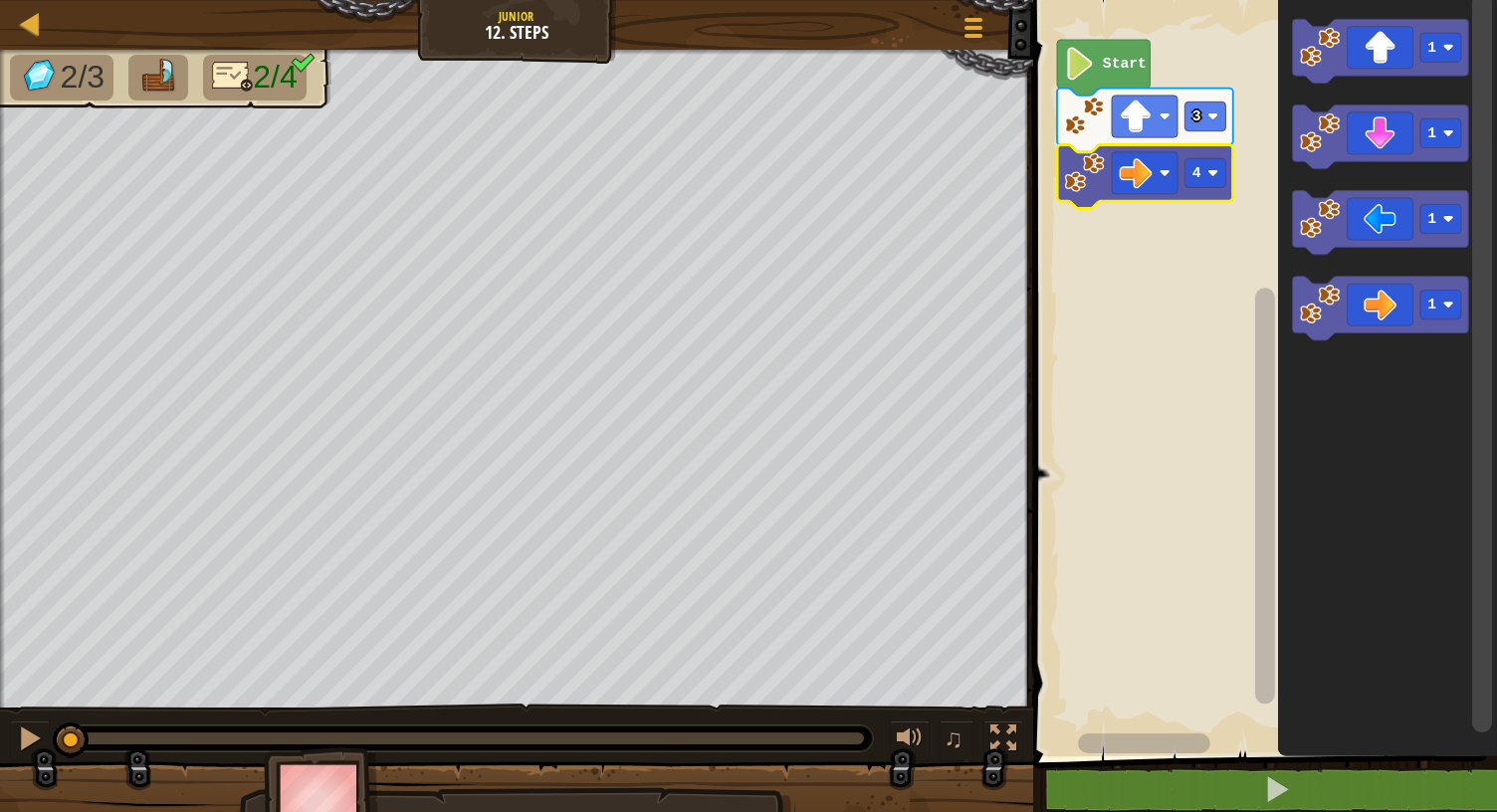 click 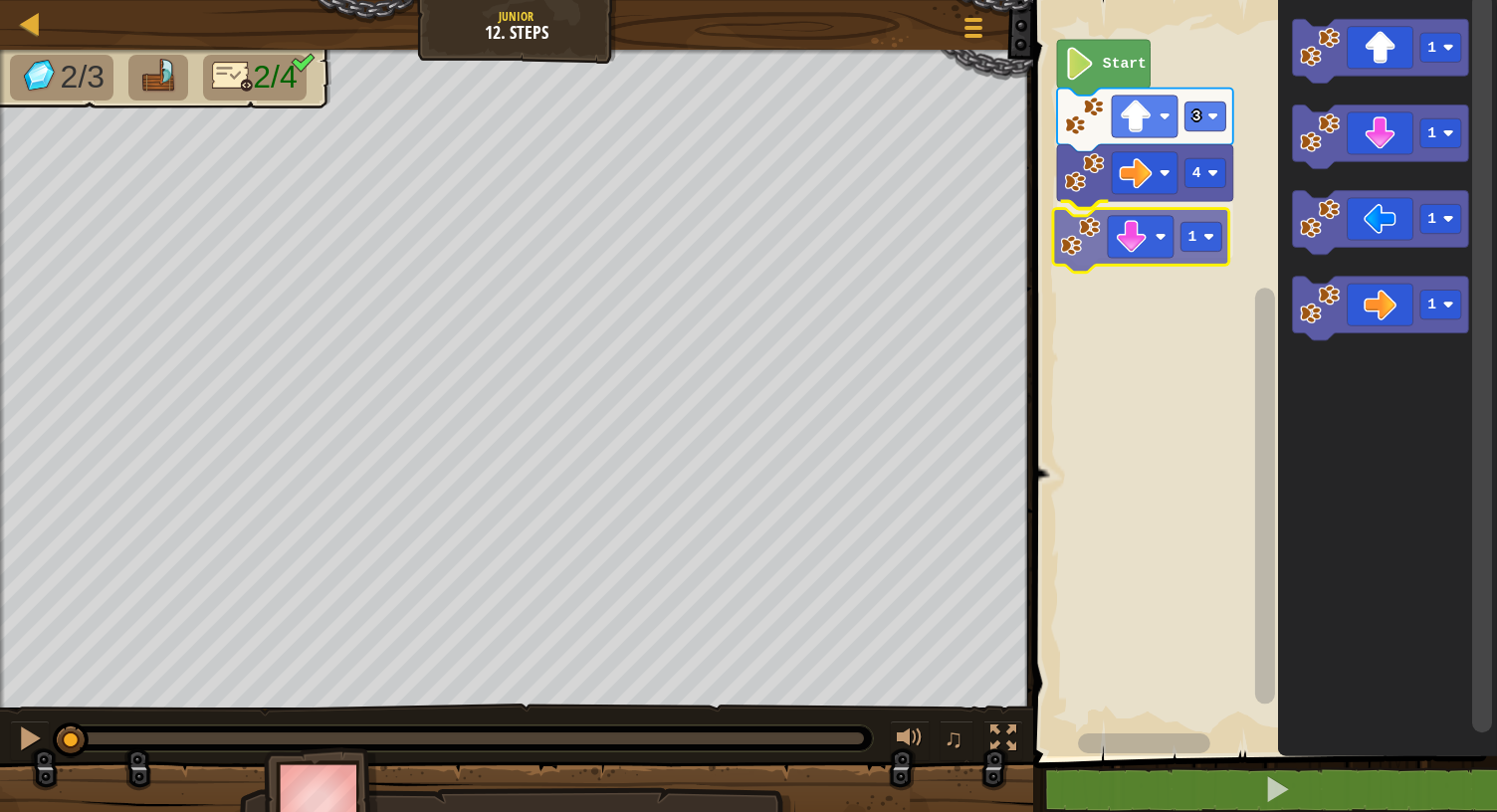 click on "Start 3 4 1 1 1 1 1 1" at bounding box center [1262, 373] 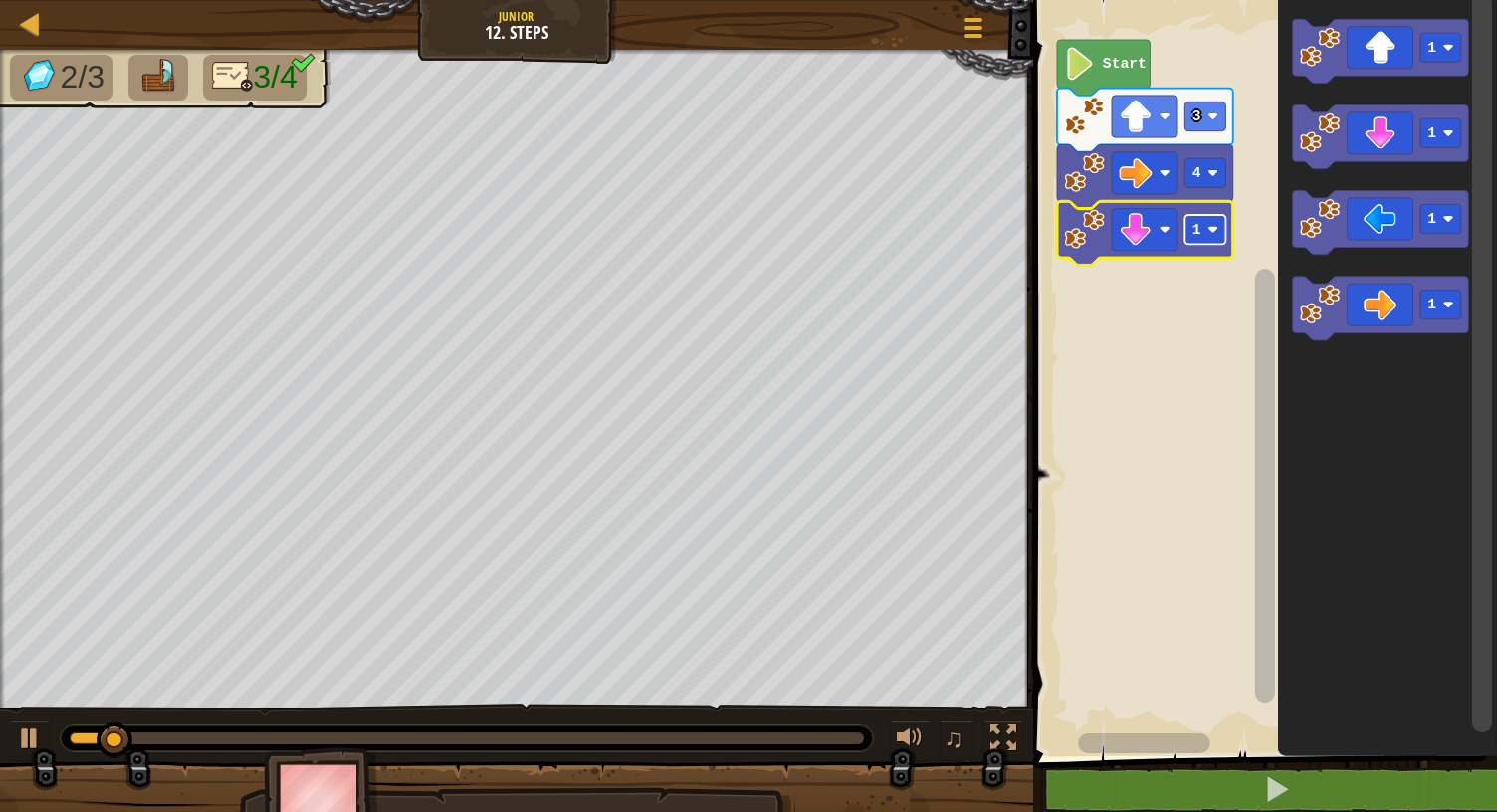 click 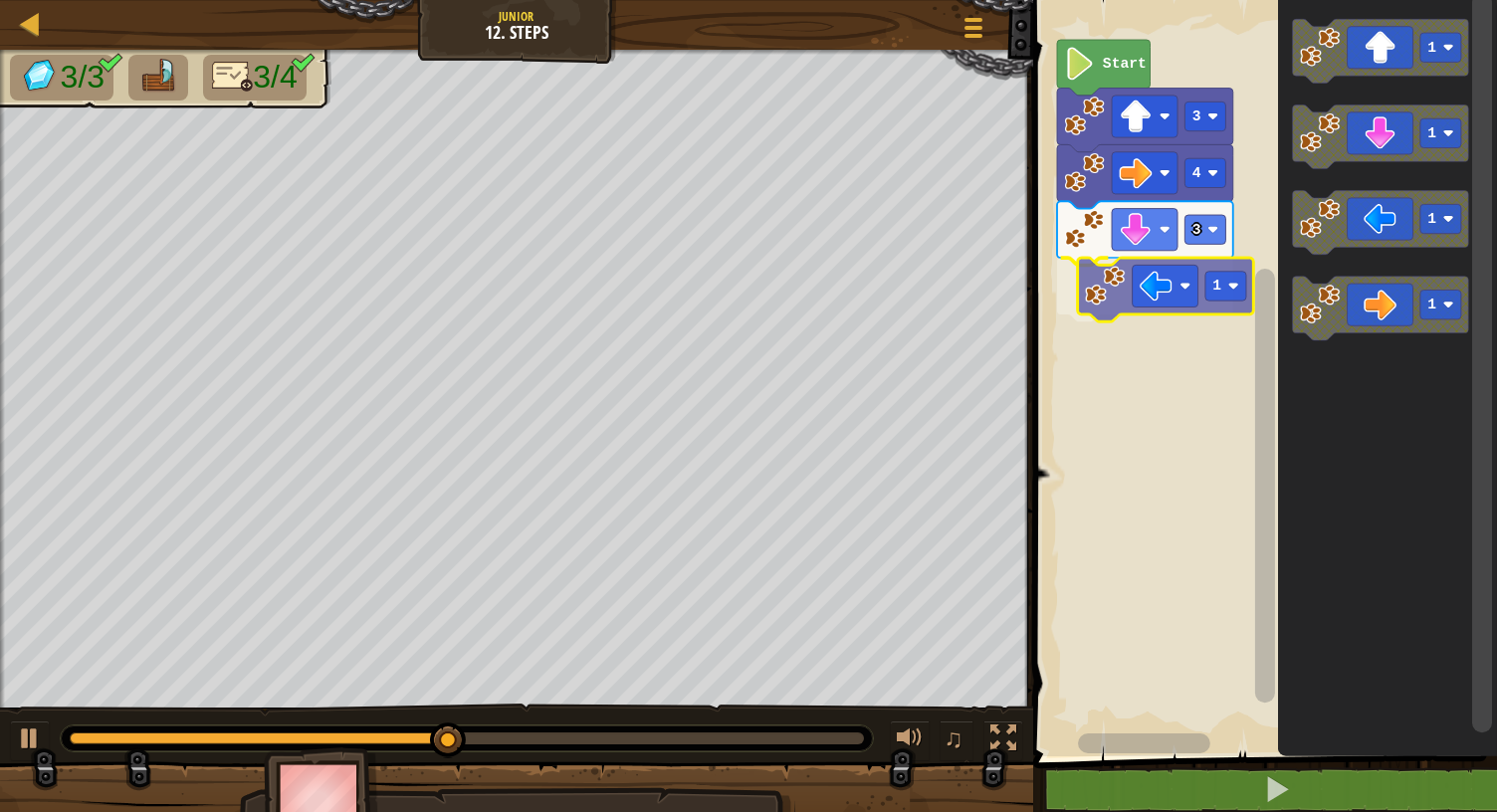 click on "Start 3 4 3 1 1 1 1 1 1" at bounding box center [1262, 373] 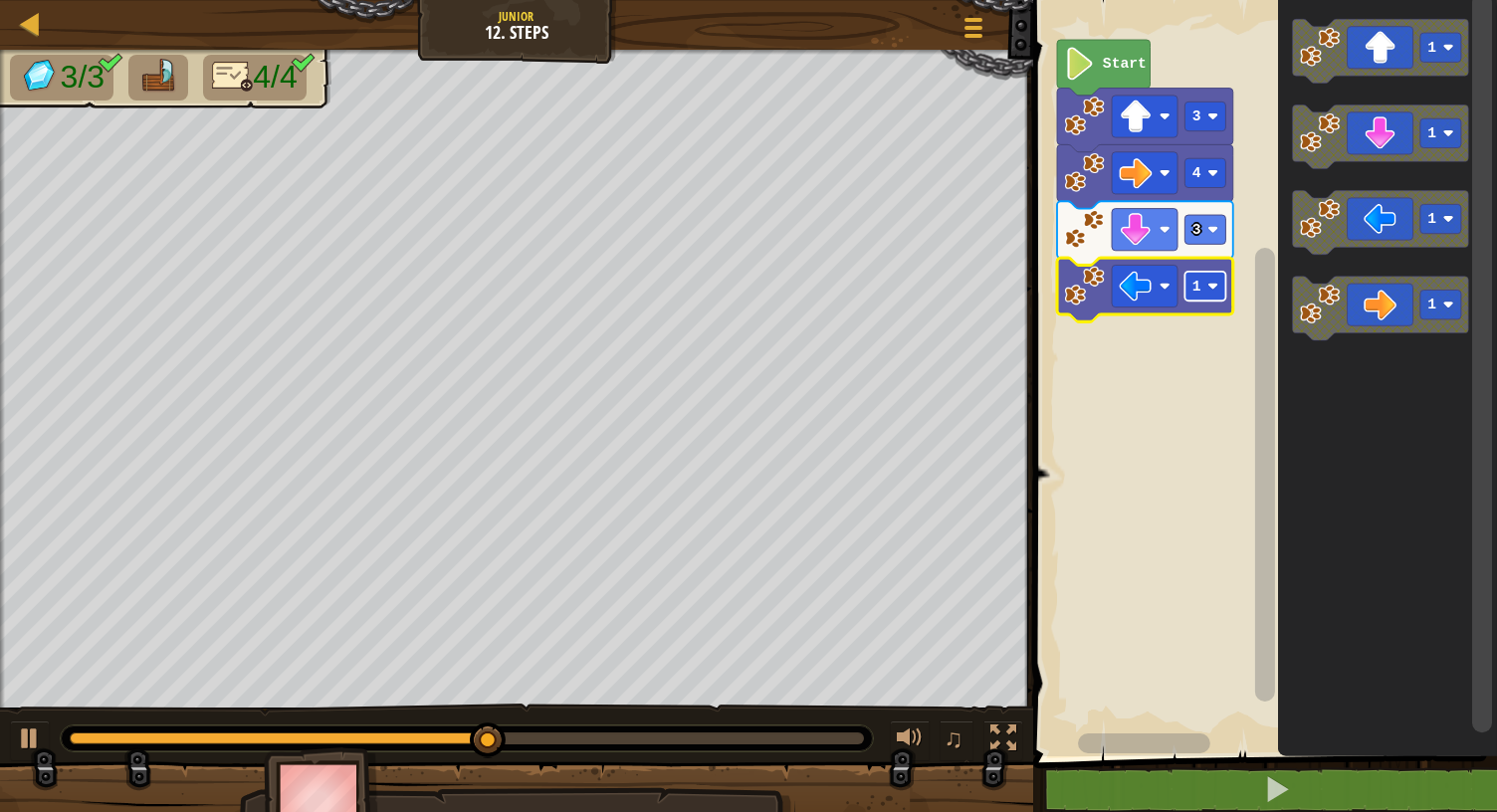 click 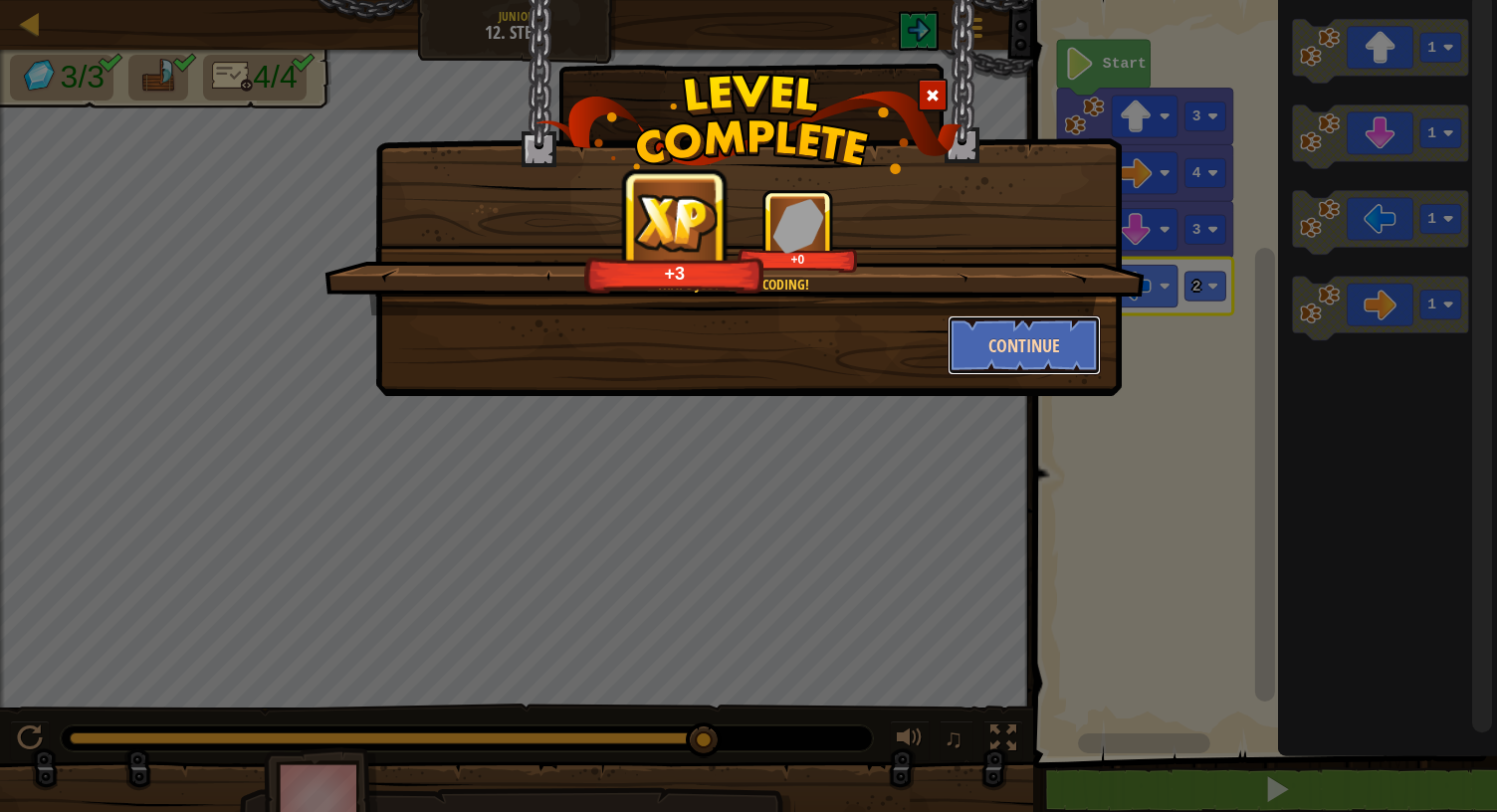 click on "Continue" at bounding box center (1024, 345) 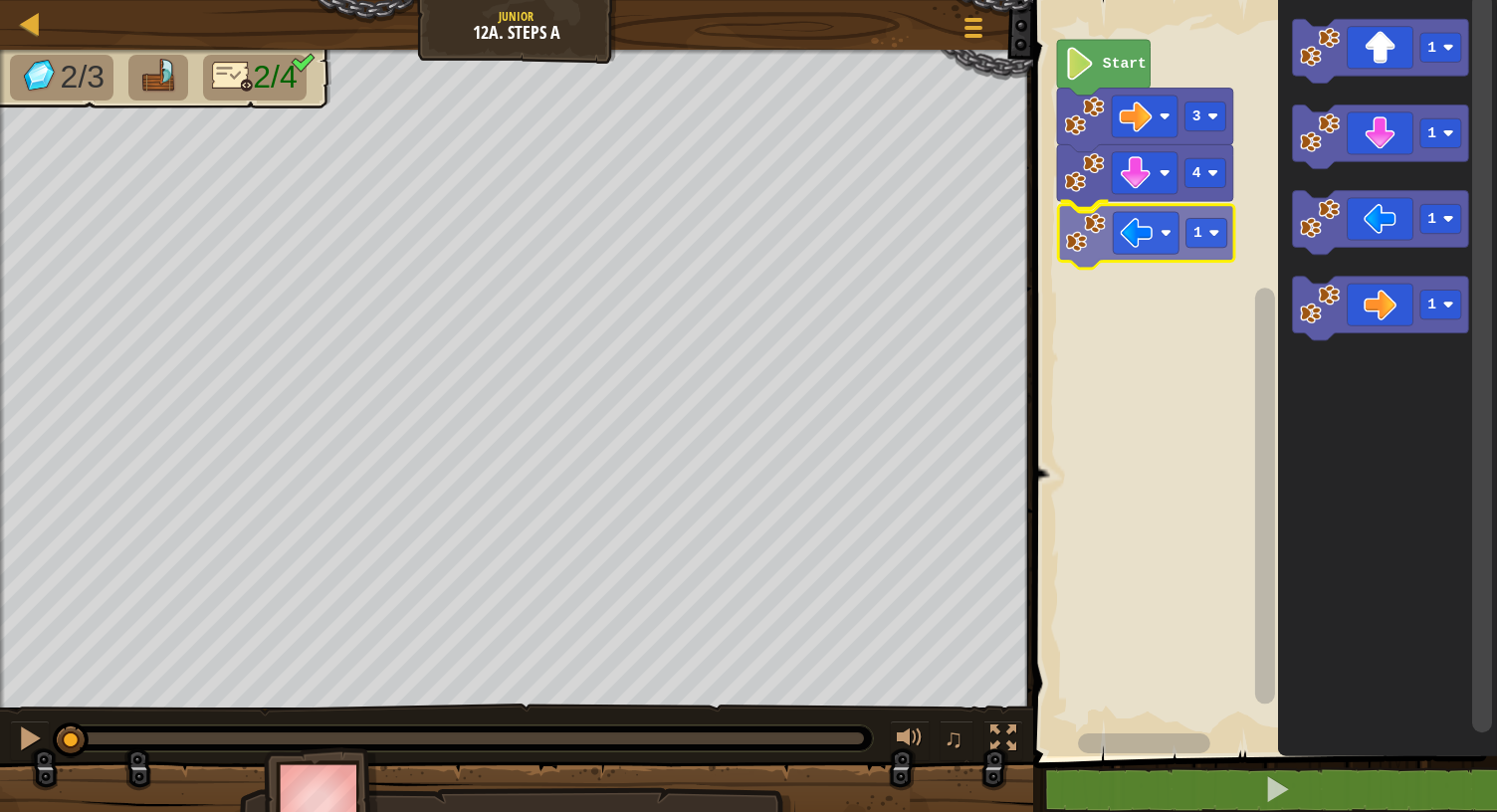 click on "4 1 3 Start 1 1 1 1 1" at bounding box center [1262, 373] 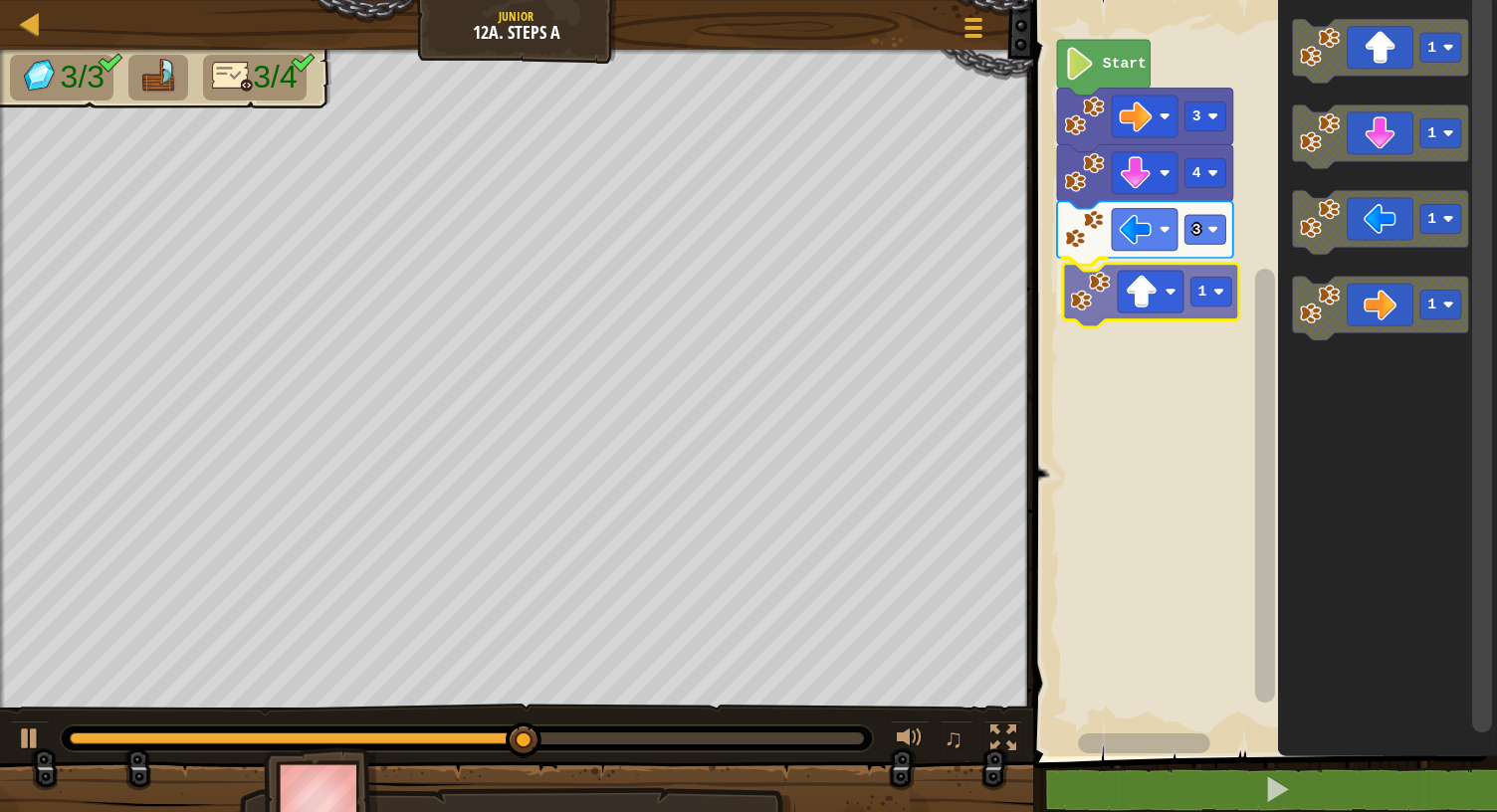 click on "Start 3 4 3 1 1 1 1 1 1" at bounding box center (1262, 373) 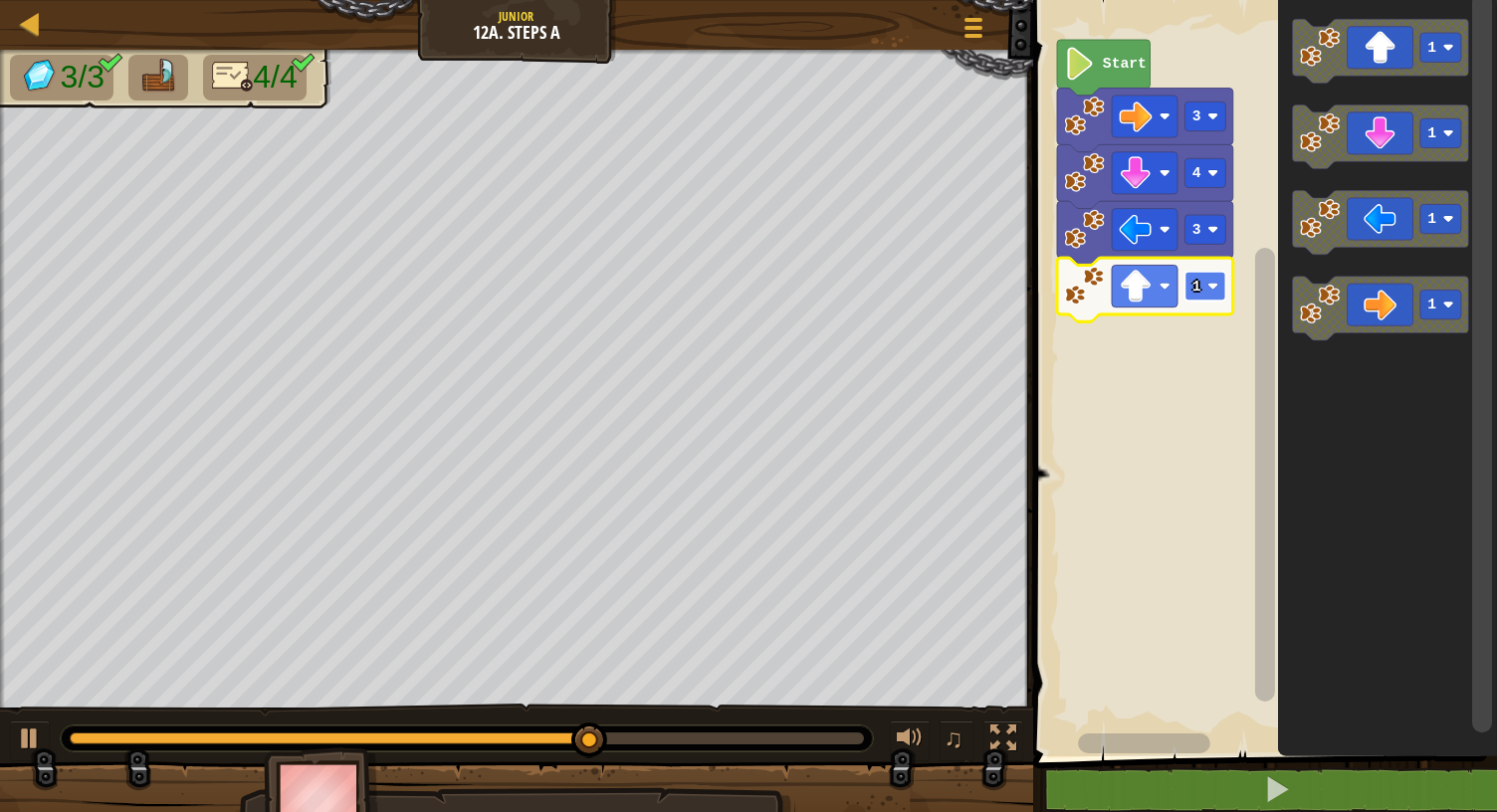 click 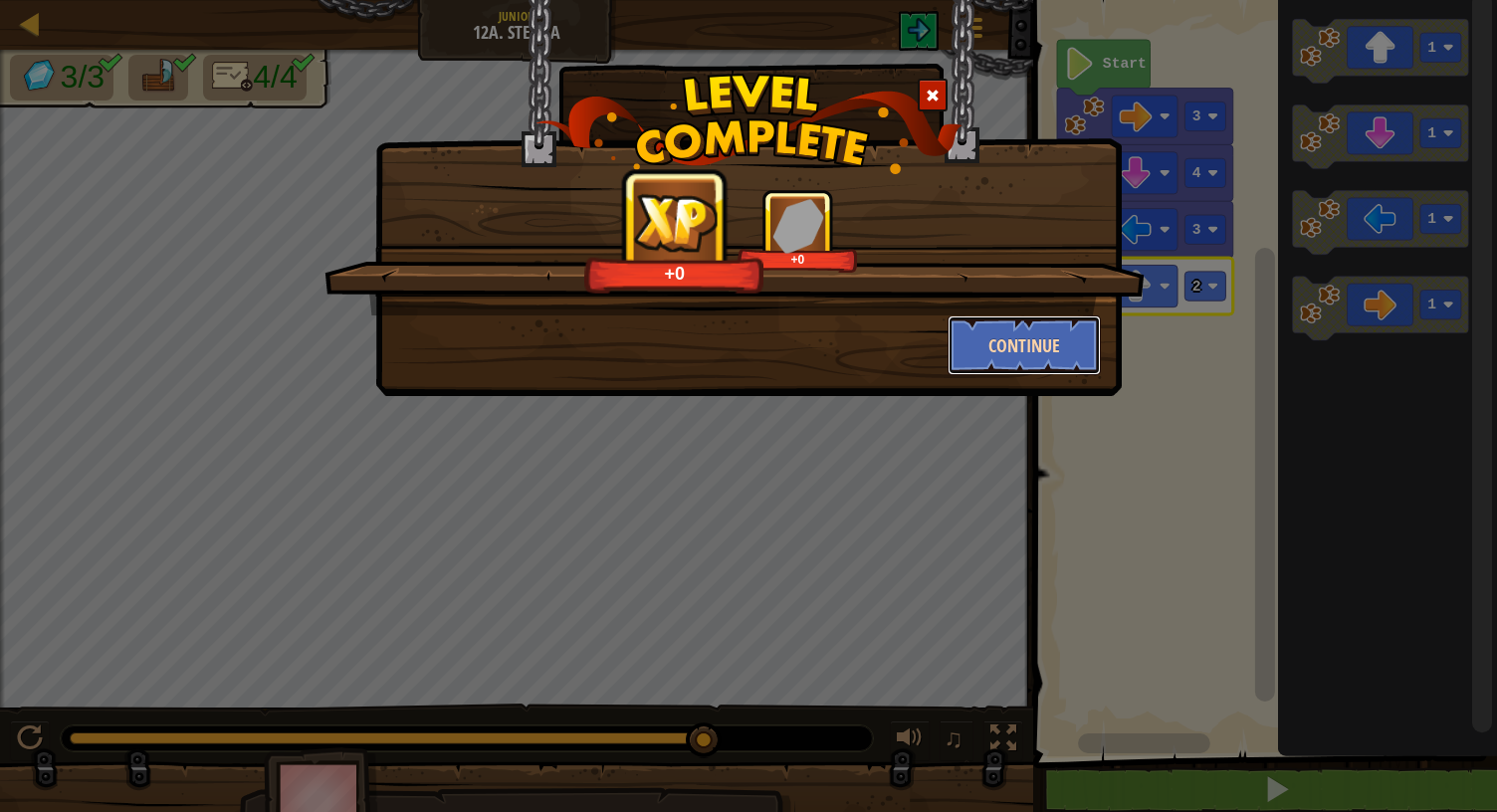 click on "Continue" at bounding box center (1024, 345) 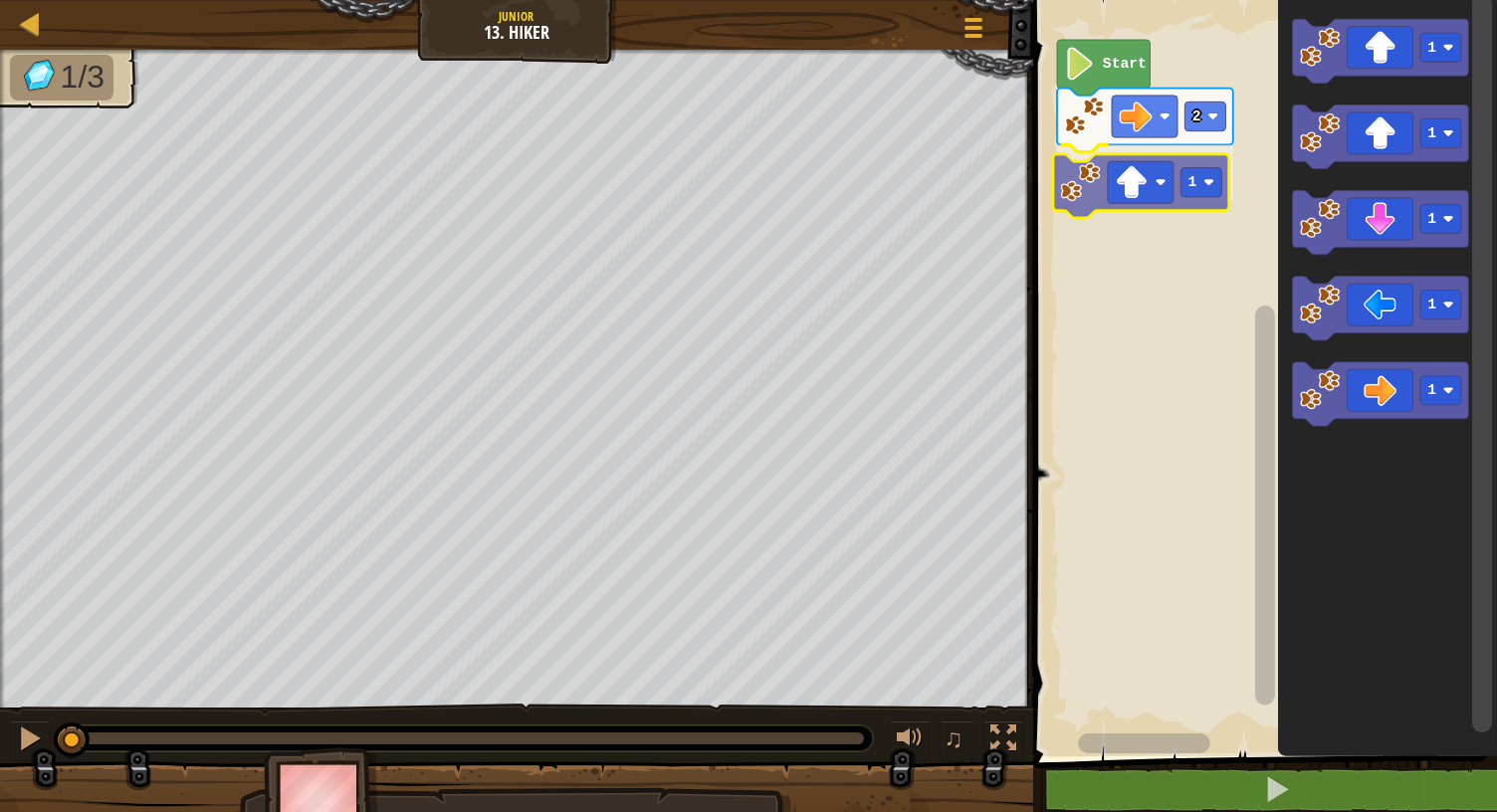 click on "2 1 Start 1 1 1 1 1 1" at bounding box center [1262, 373] 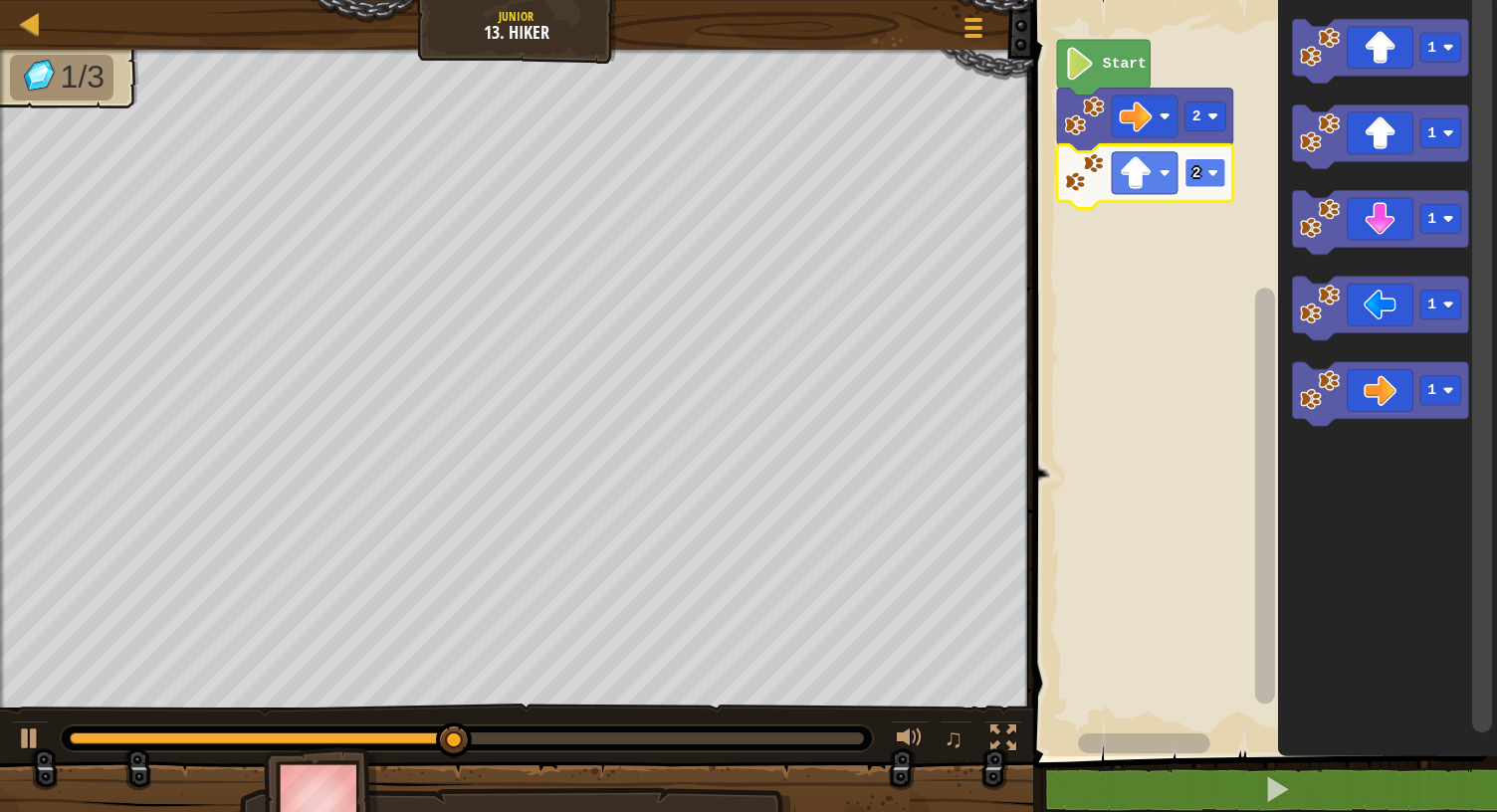 click 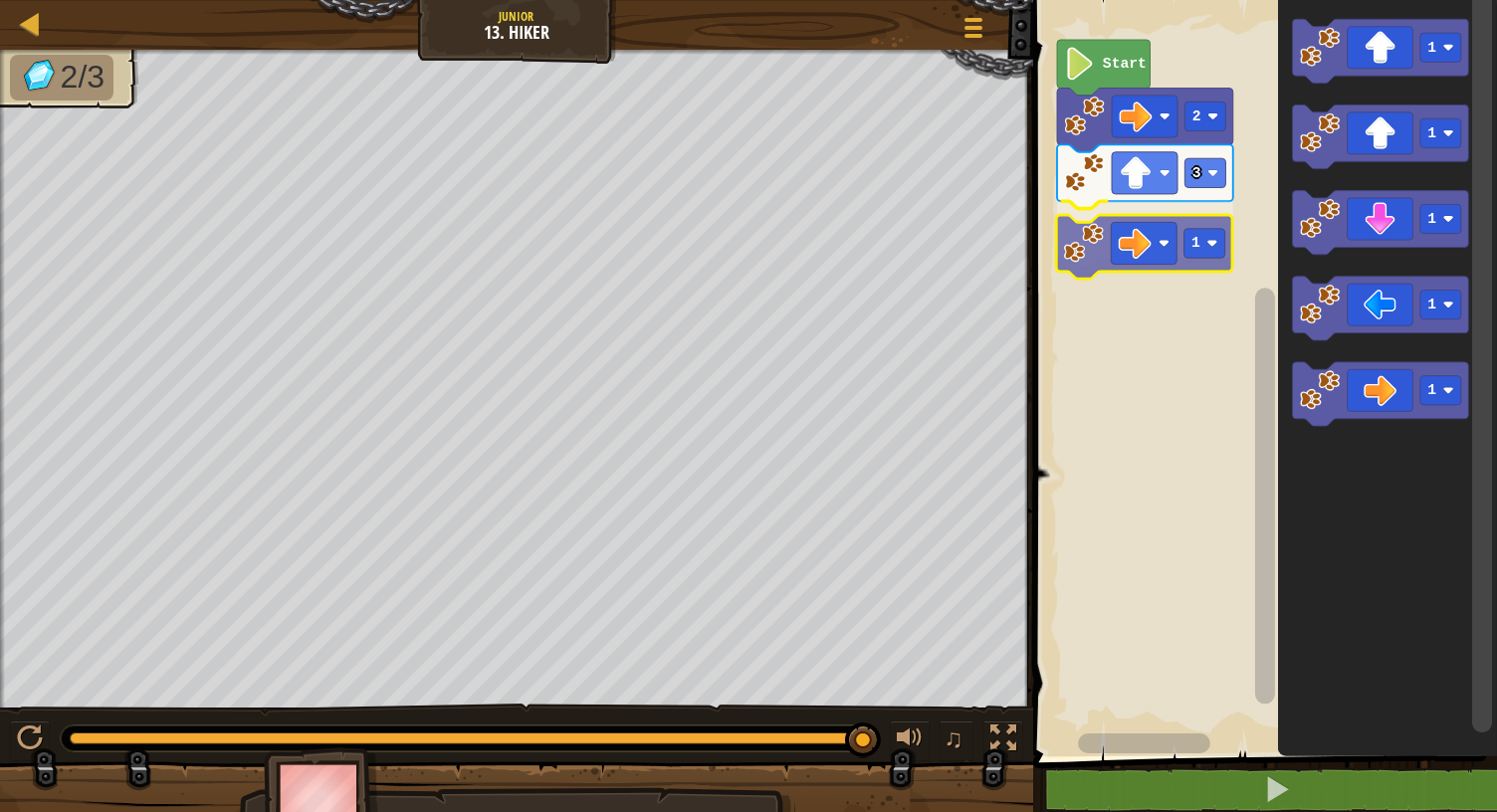 click on "Start 2 3 1 1 1 1 1 1 1" at bounding box center [1262, 373] 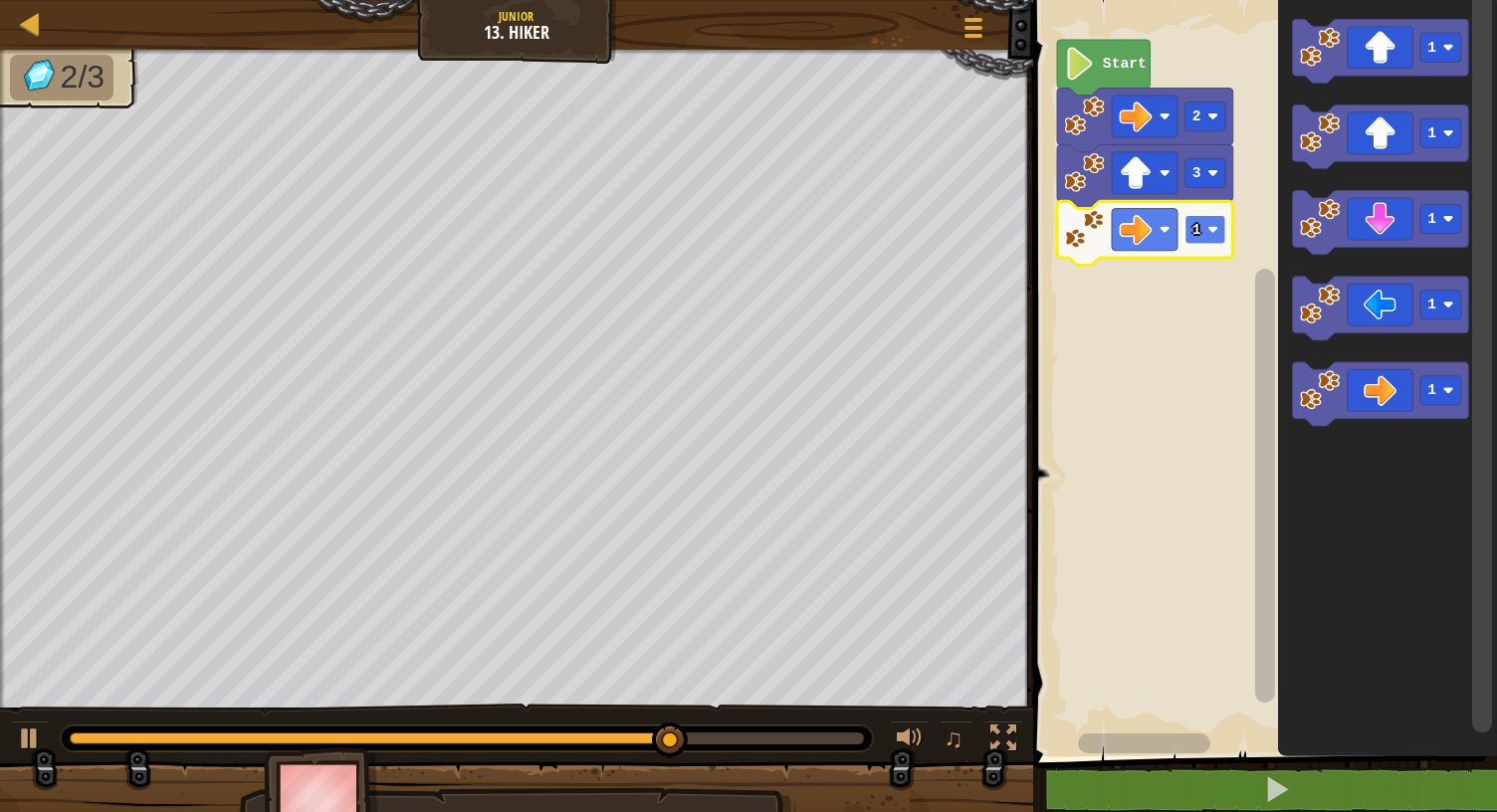 click 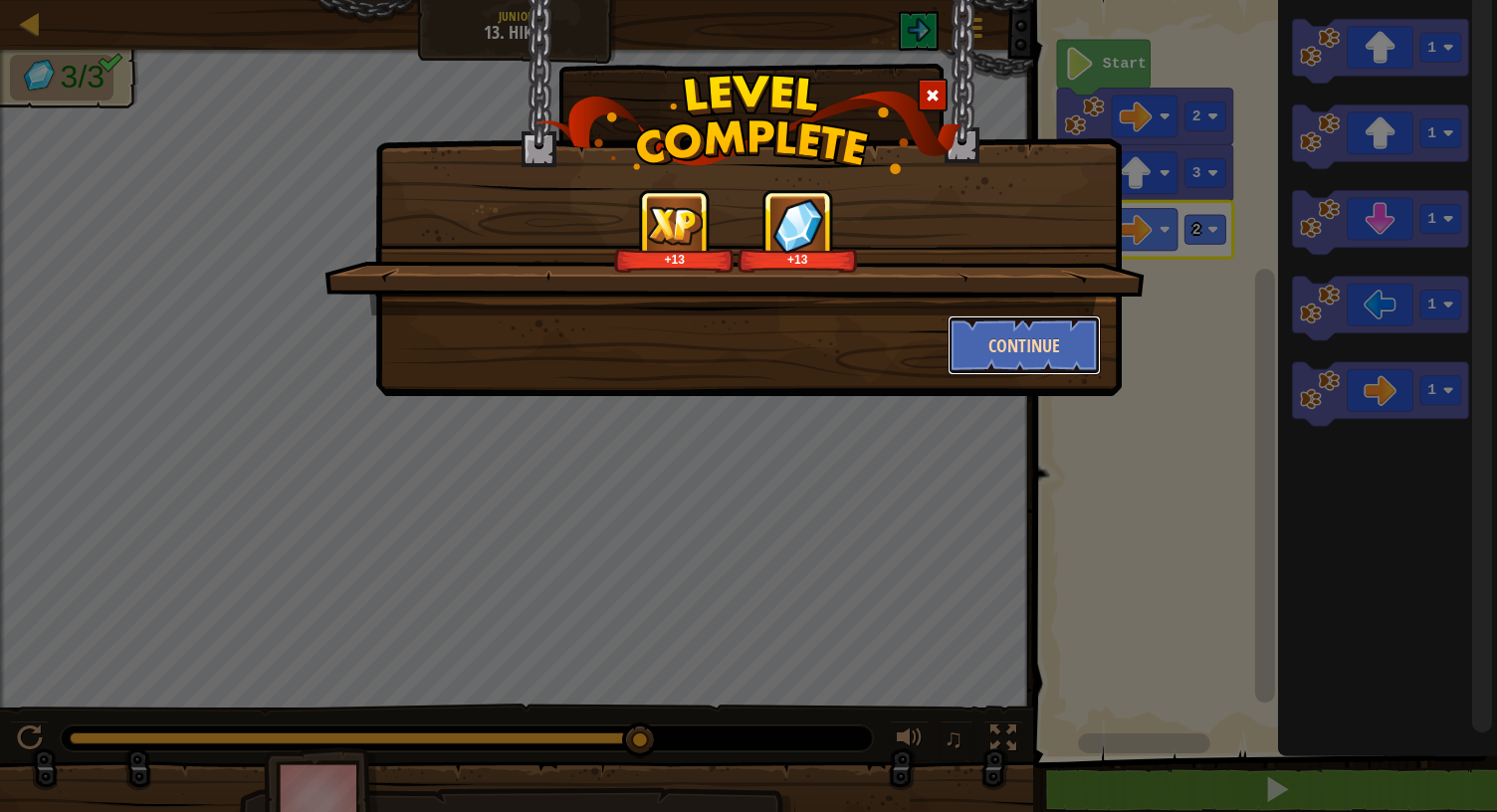 click on "Continue" at bounding box center (1024, 345) 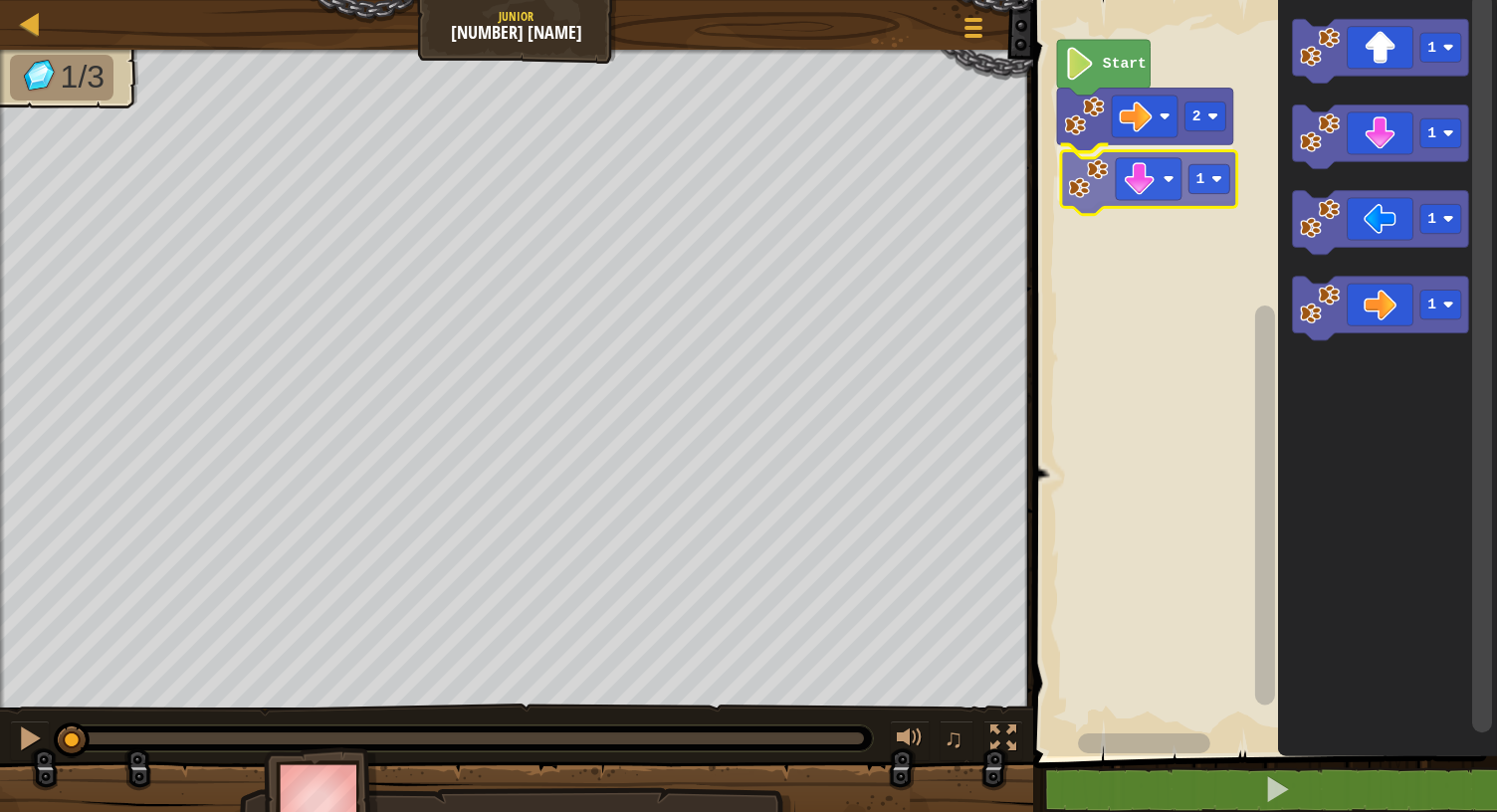 click on "2 1 Start 1 1 1 1 1" at bounding box center [1262, 373] 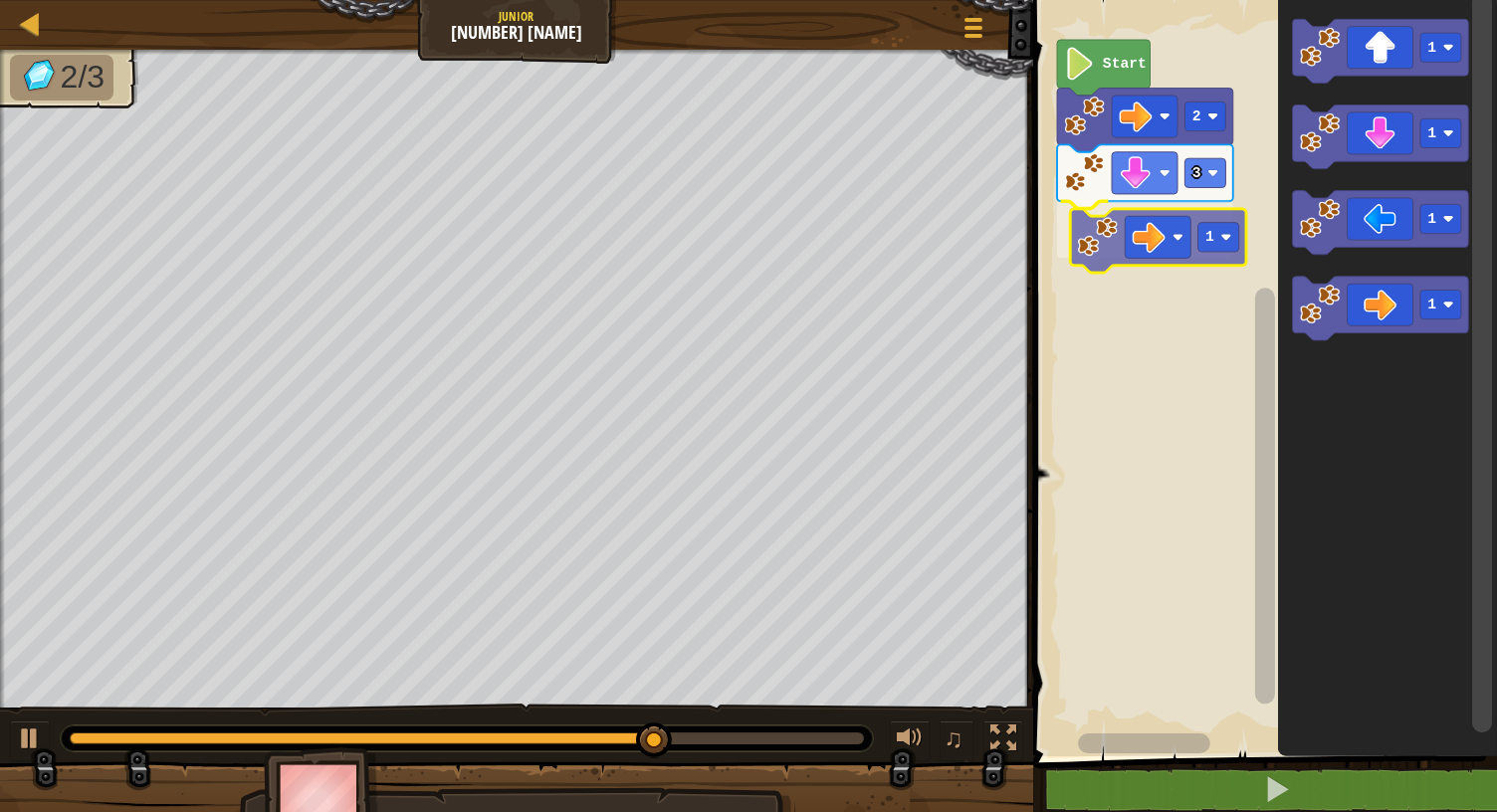 click on "Start 2 3 1 1 1 1 1 1" at bounding box center [1262, 373] 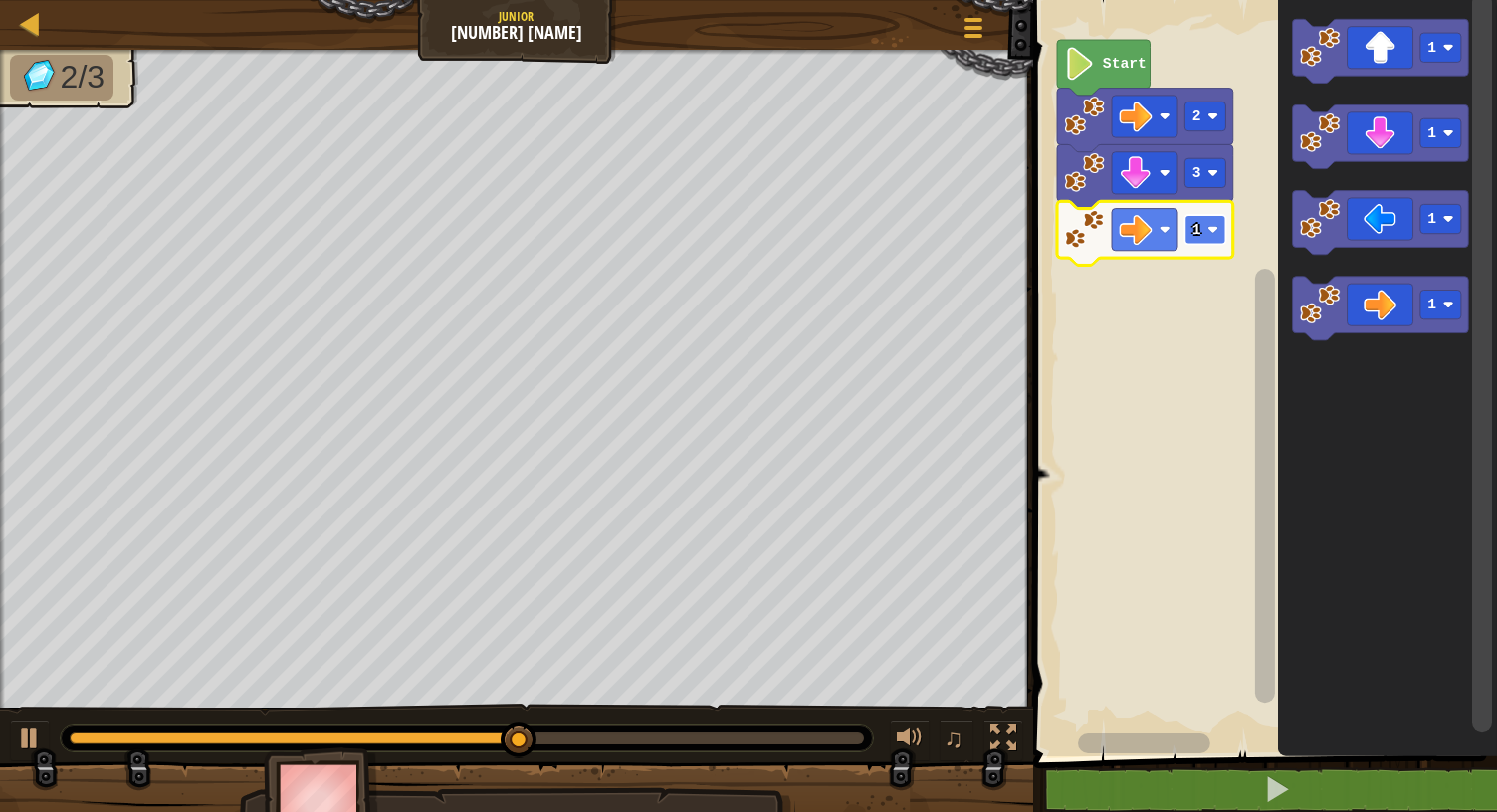 click 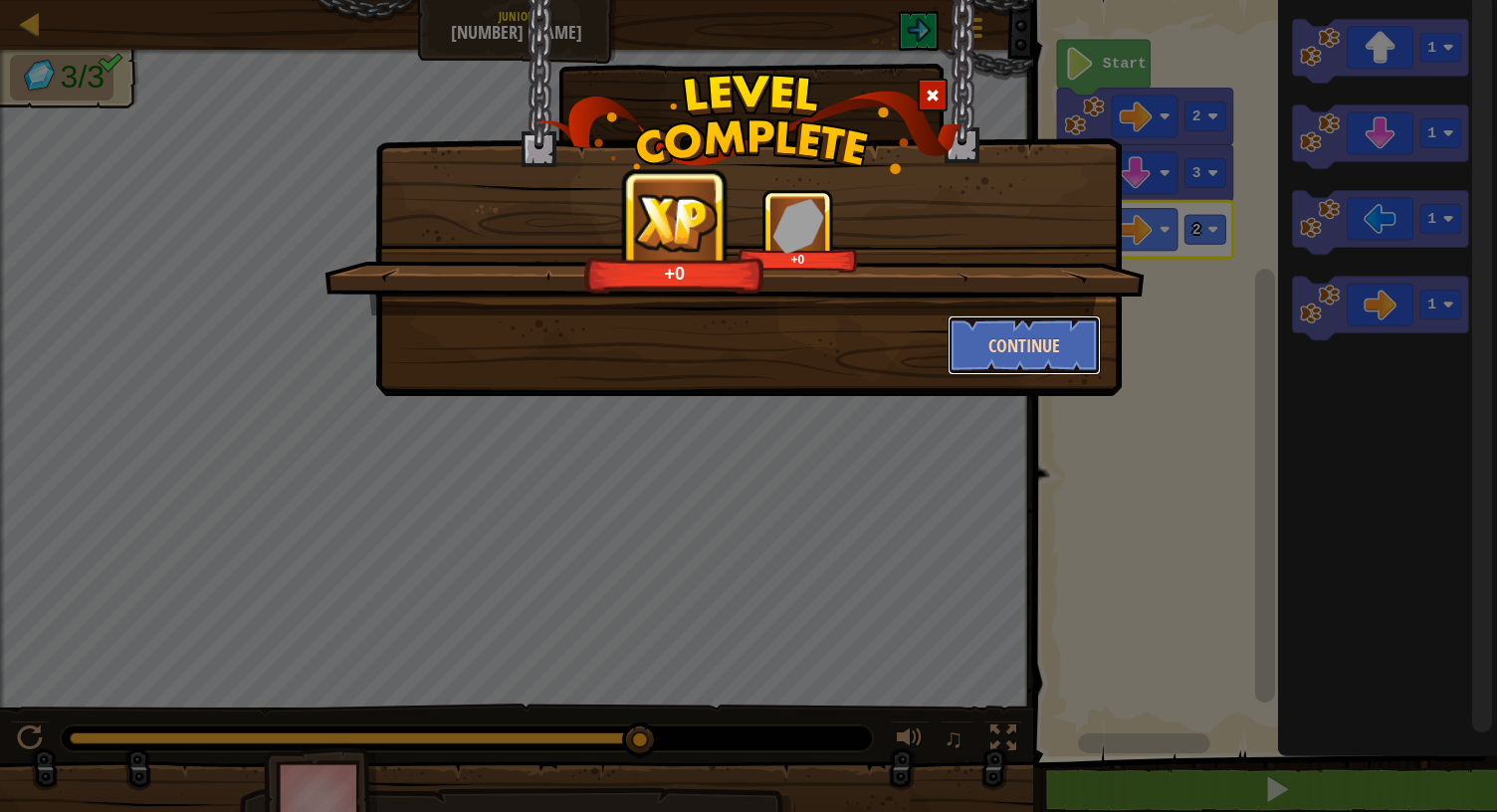 click on "Continue" at bounding box center [1024, 345] 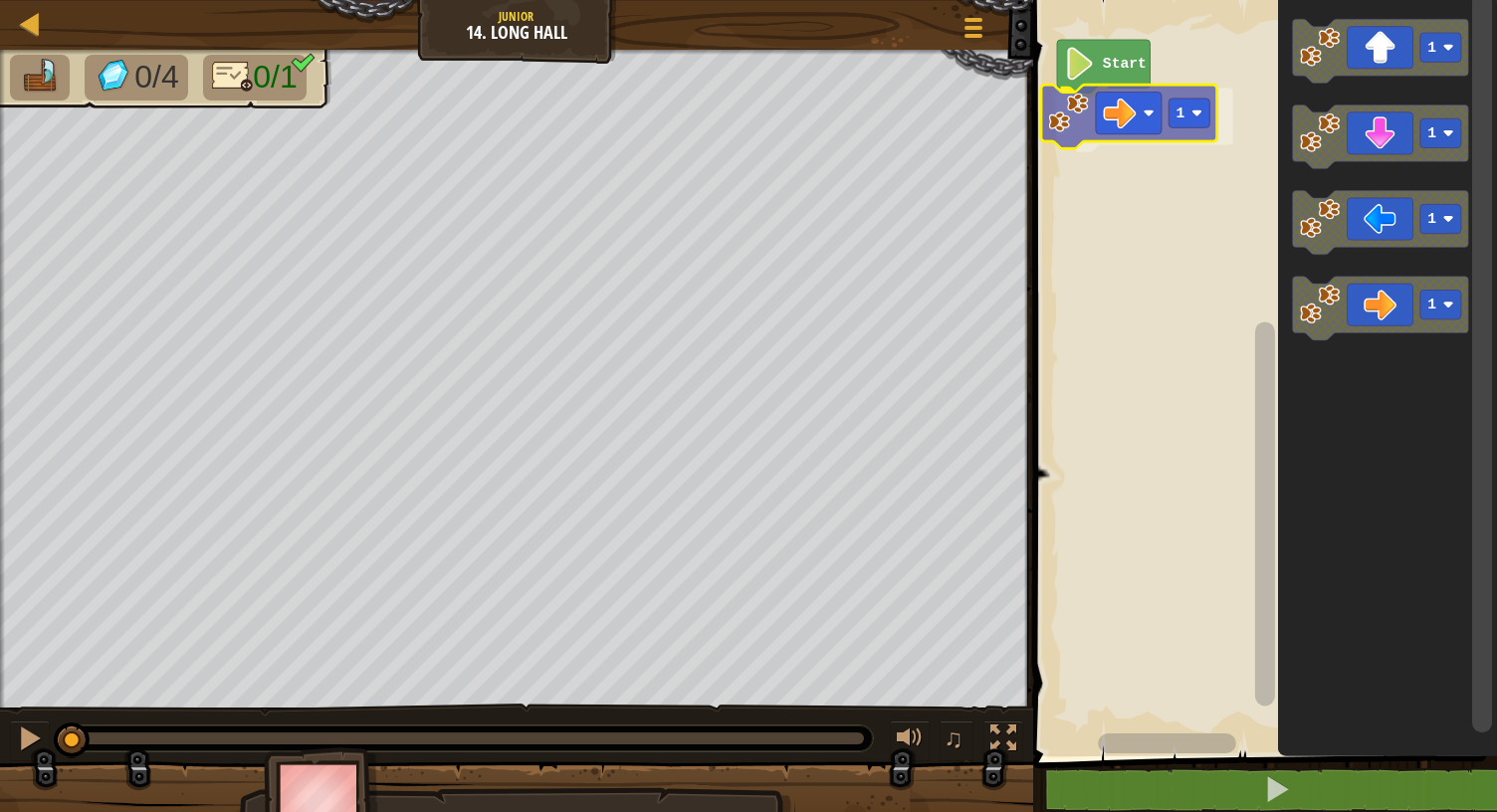 click on "Start 1 1 1 1 1 1" at bounding box center [1262, 373] 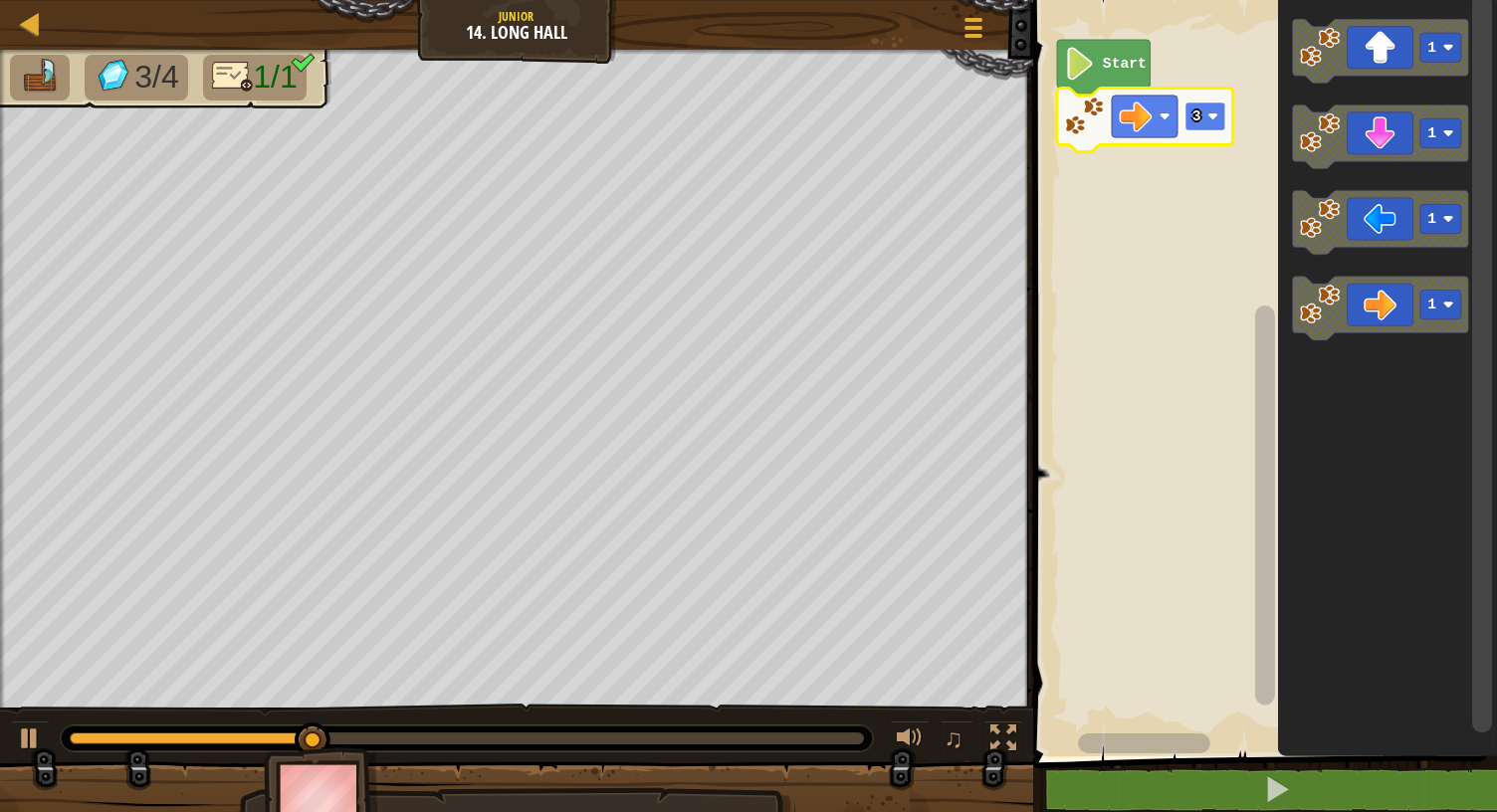 click 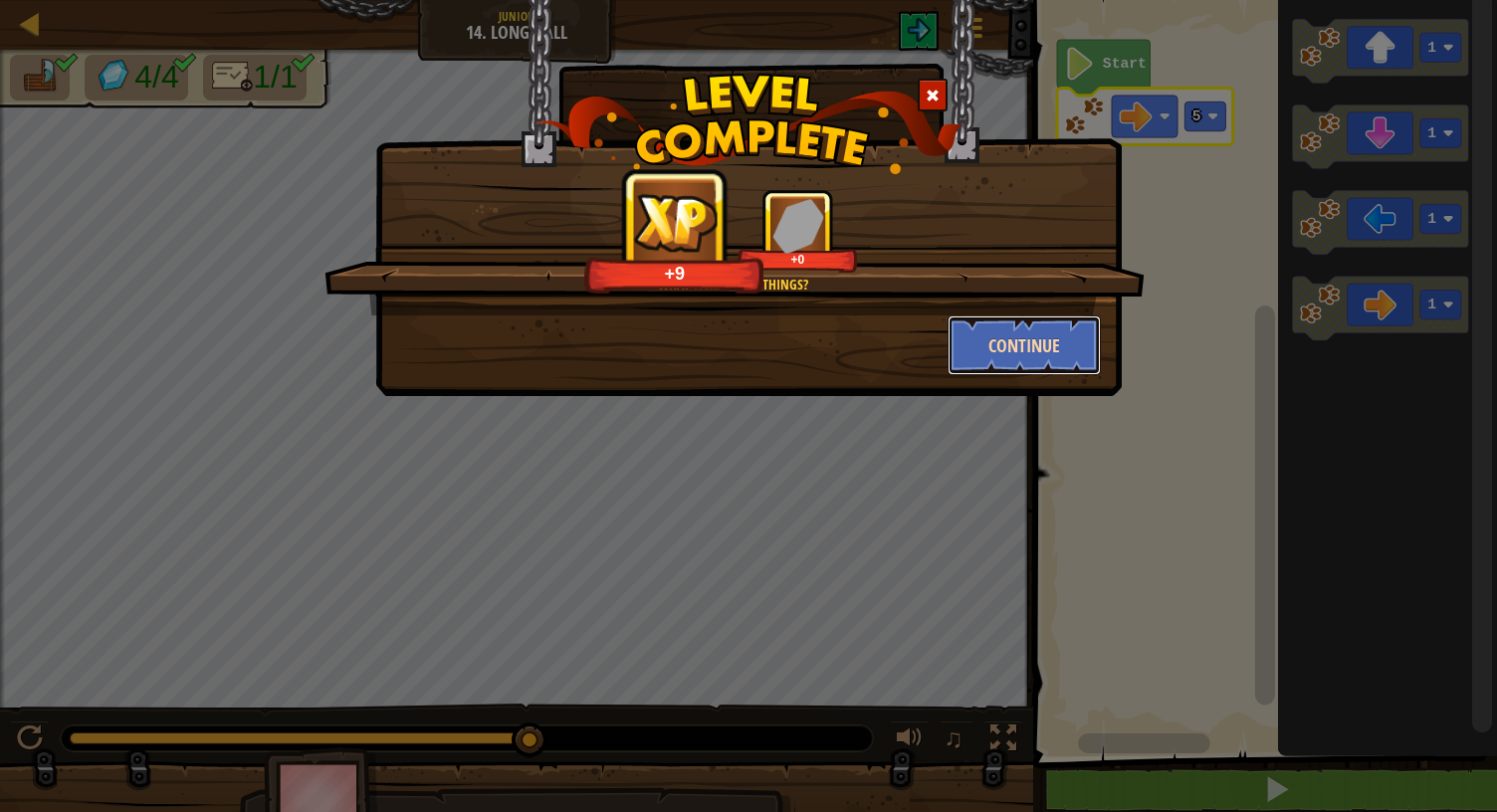click on "Continue" at bounding box center [1024, 345] 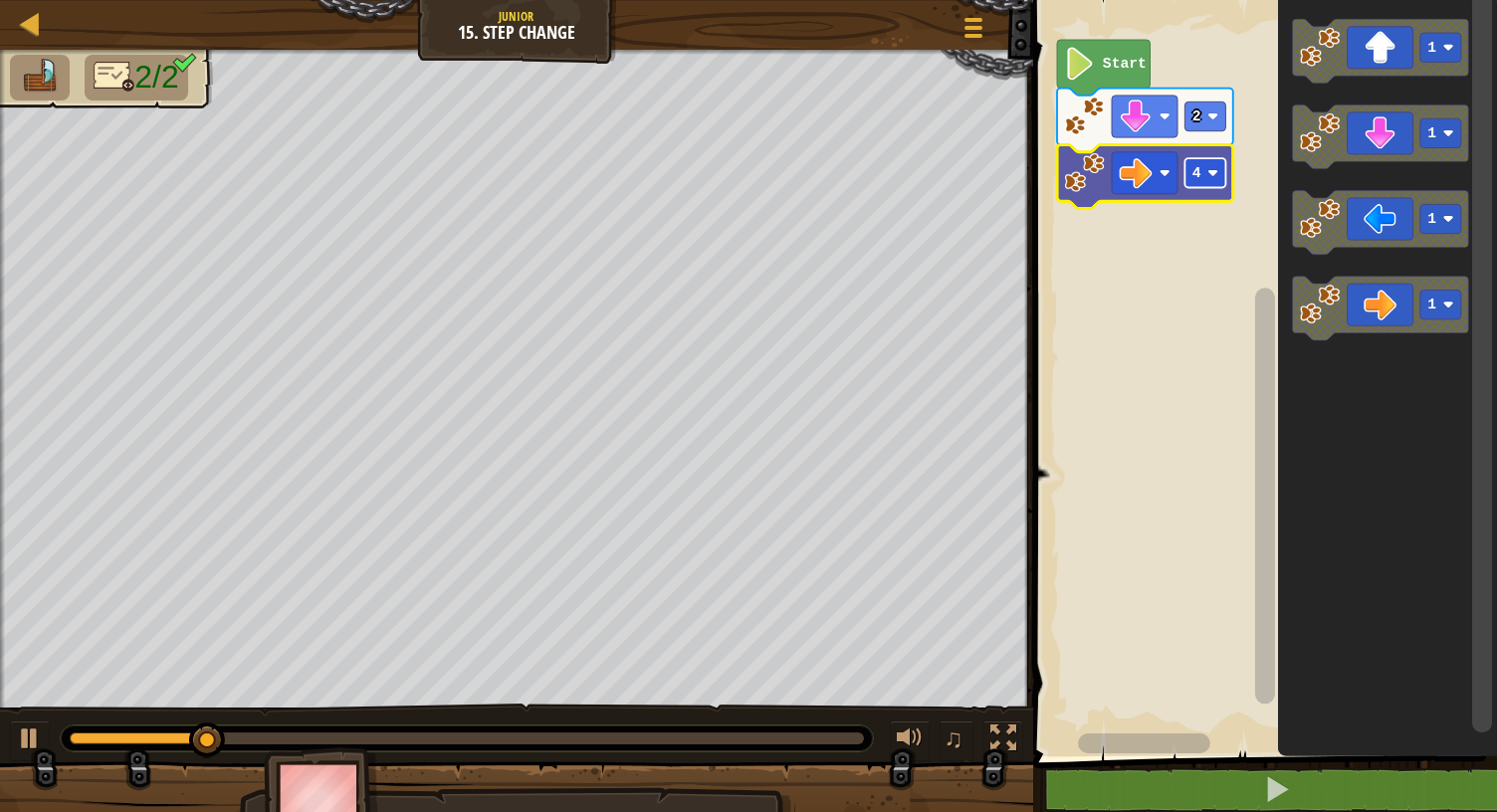 click 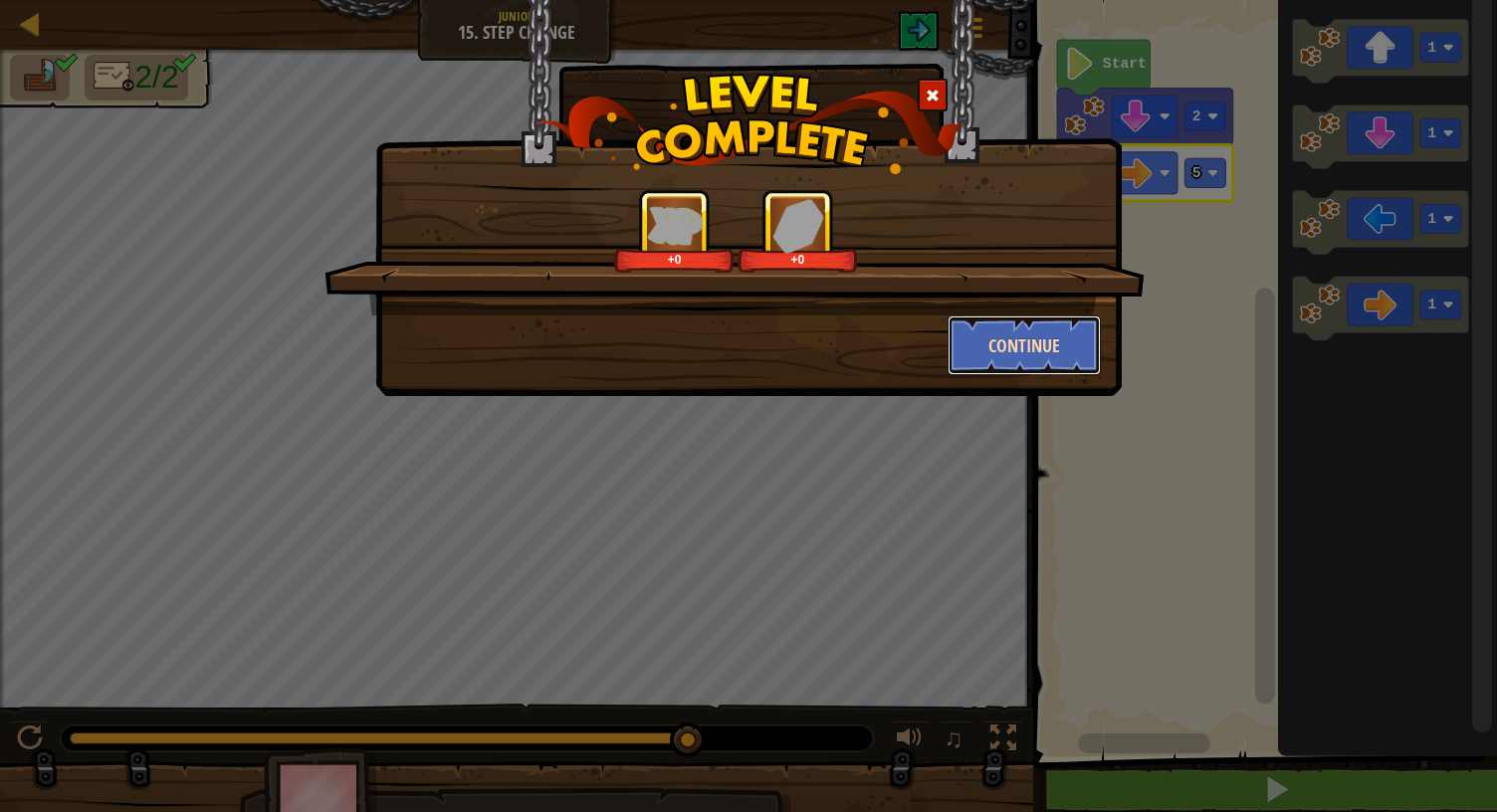click on "Continue" at bounding box center [1024, 345] 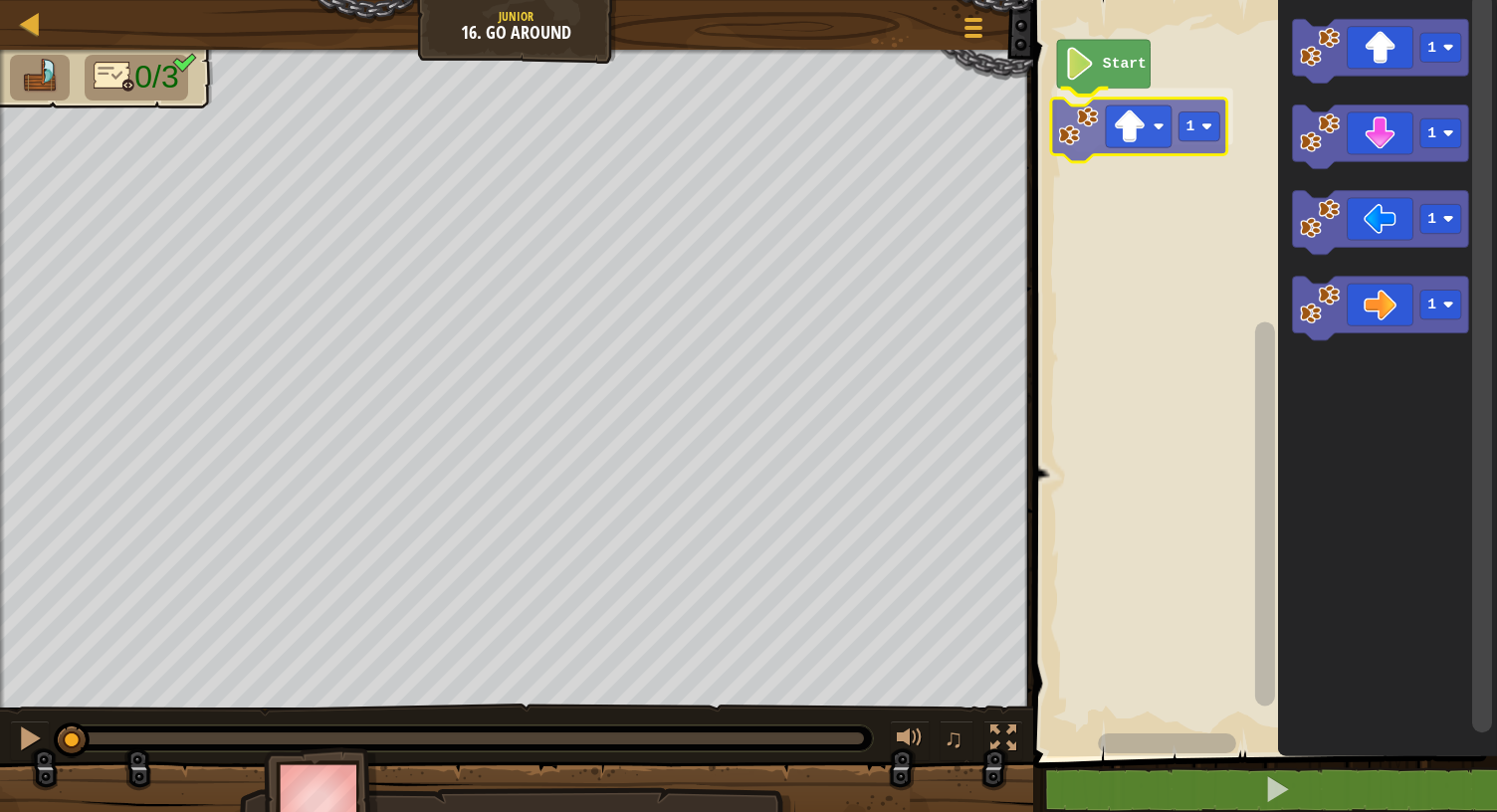 click on "Start 1 1 1 1 1 1" at bounding box center (1262, 373) 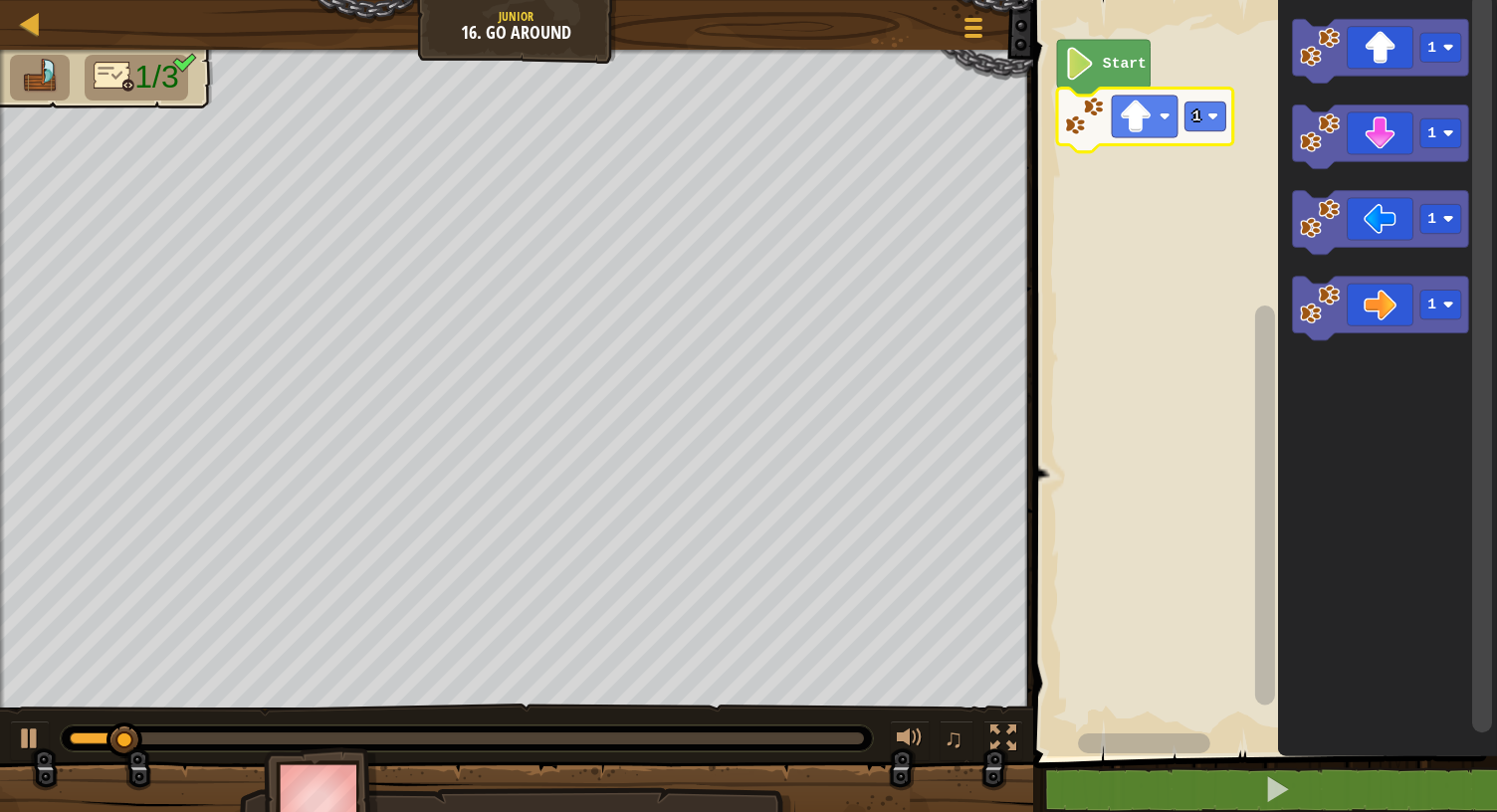 click 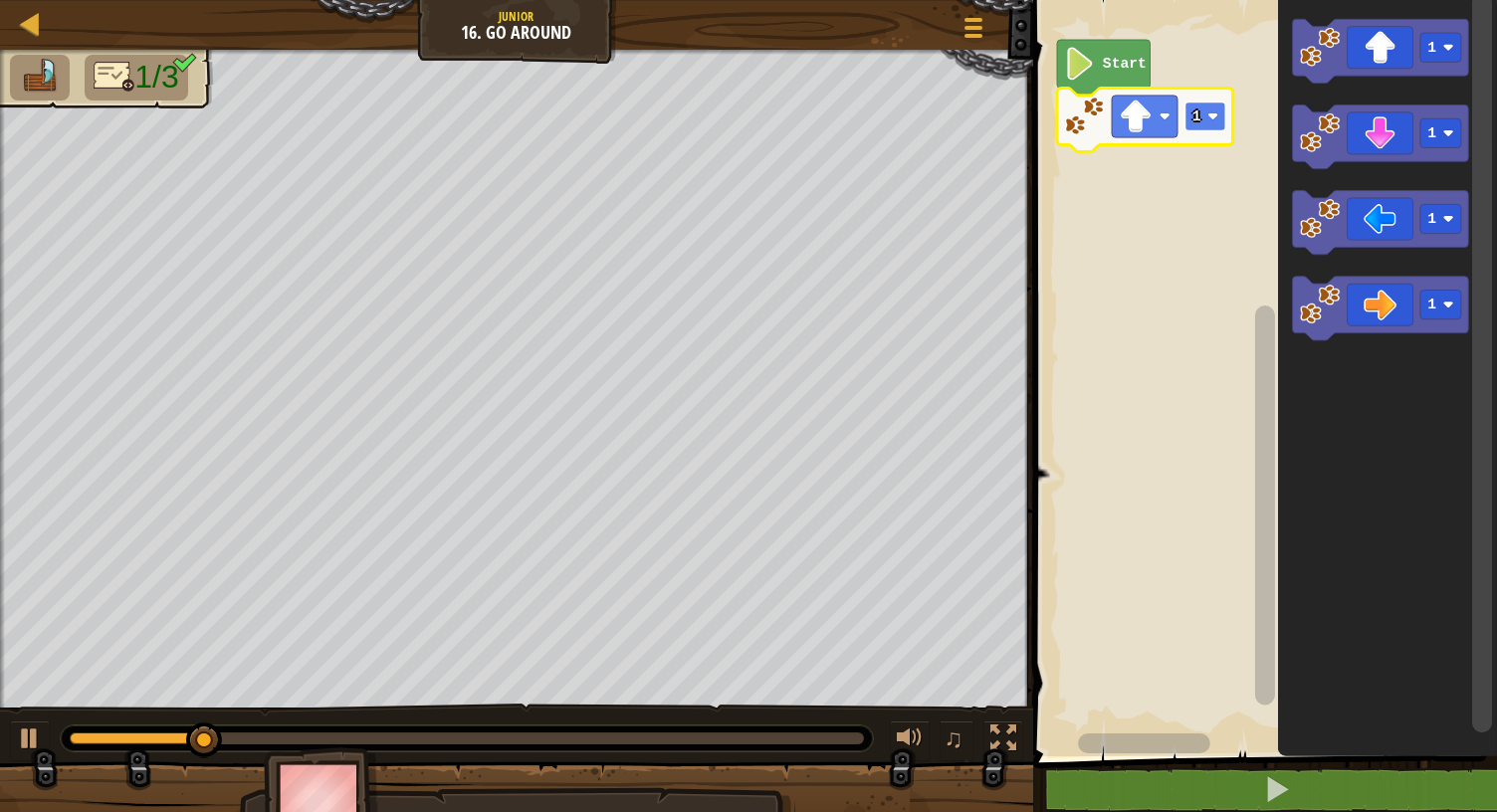 click 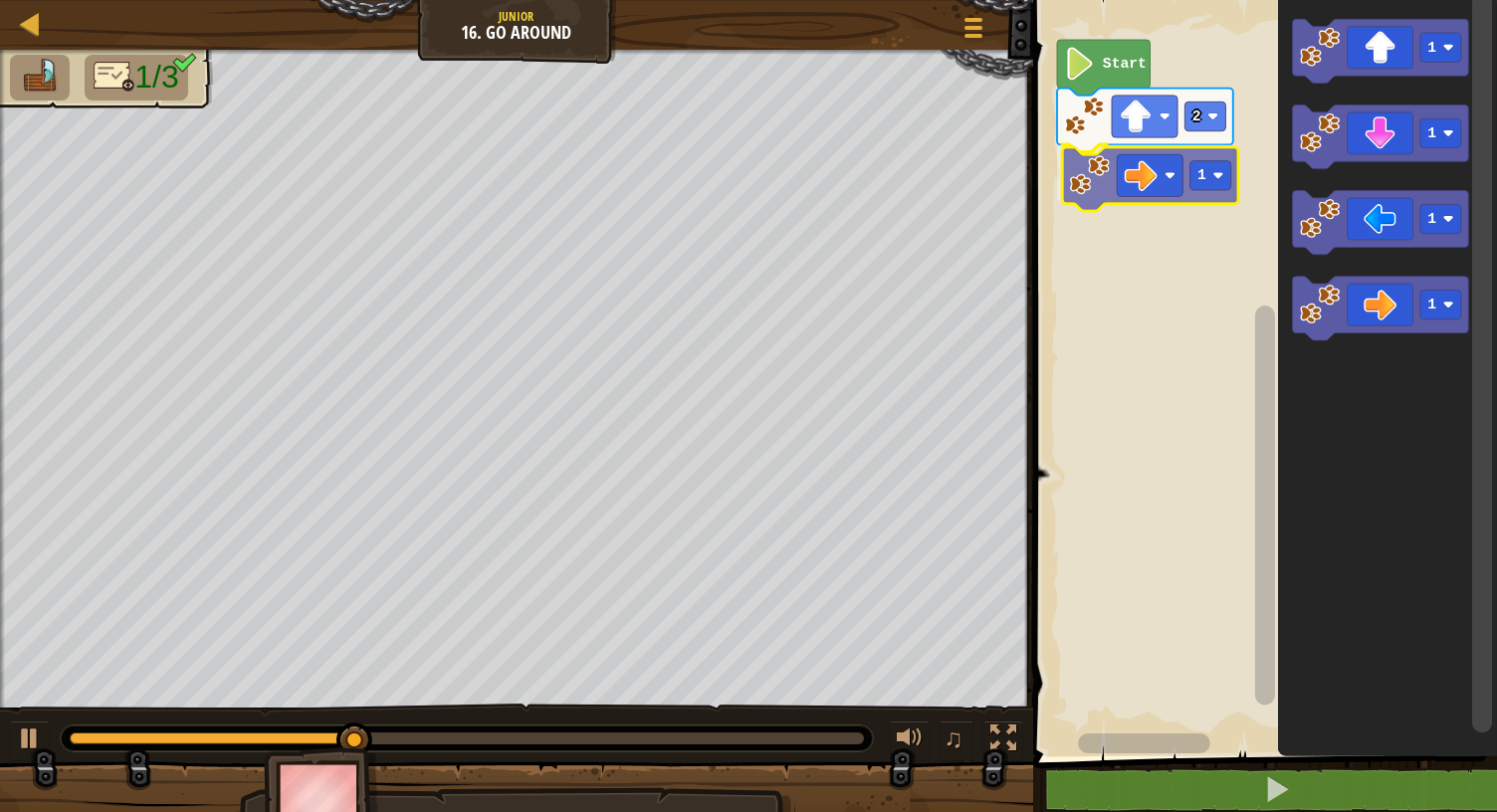 click on "Start 2 1 1 1 1 1 1" at bounding box center (1262, 373) 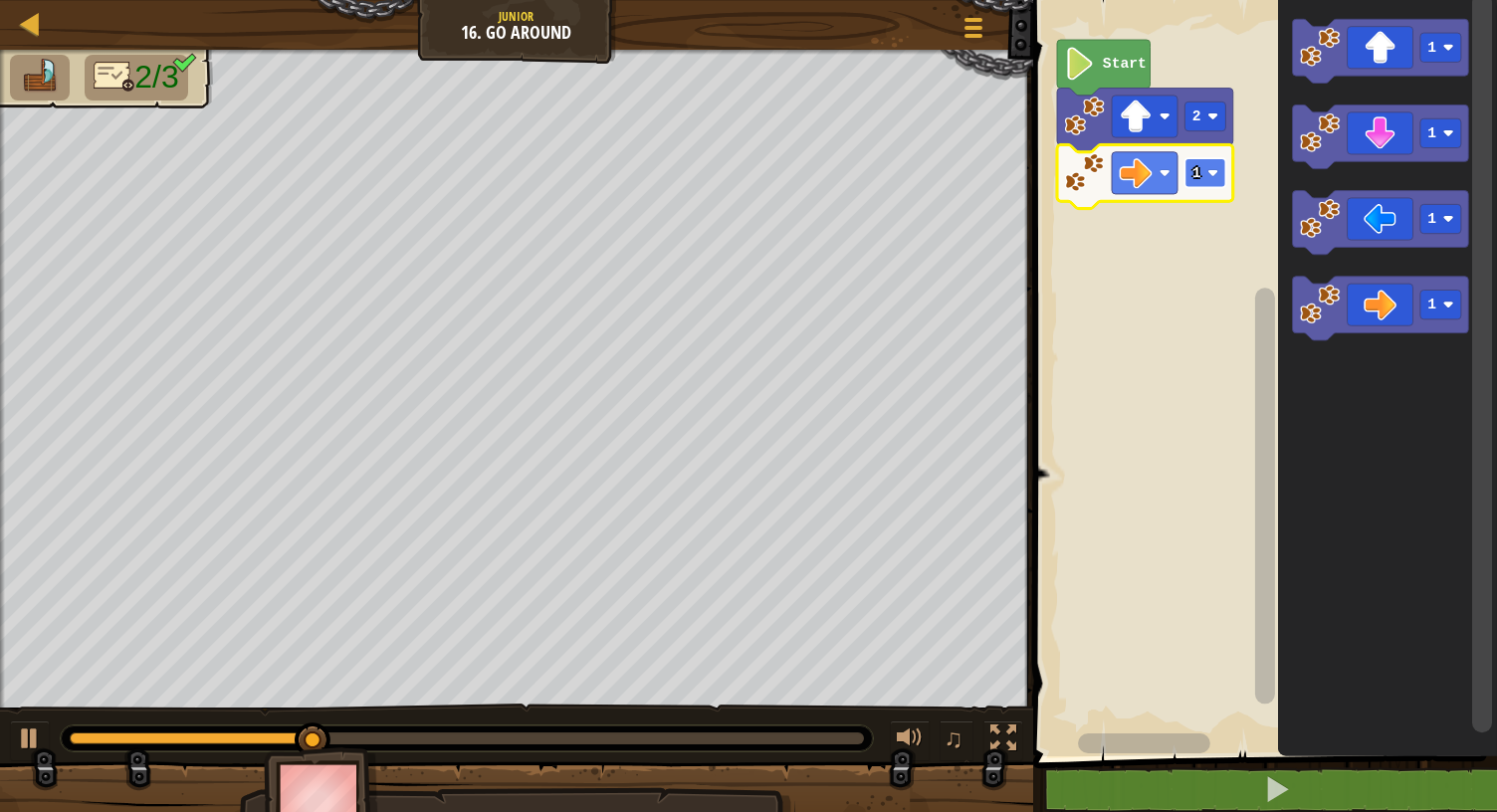 click 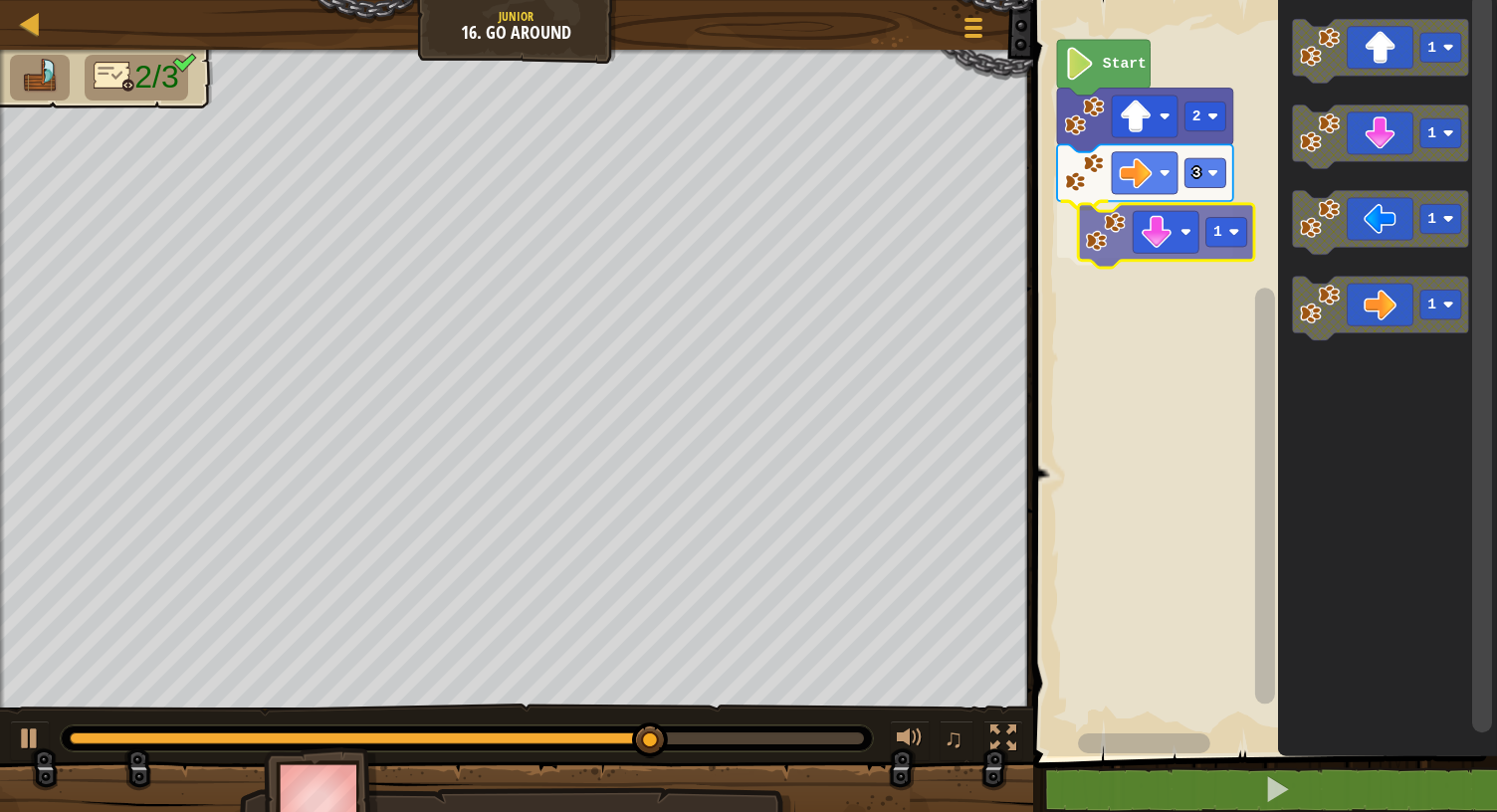click on "Start 2 3 1 1 1 1 1 1" at bounding box center (1262, 373) 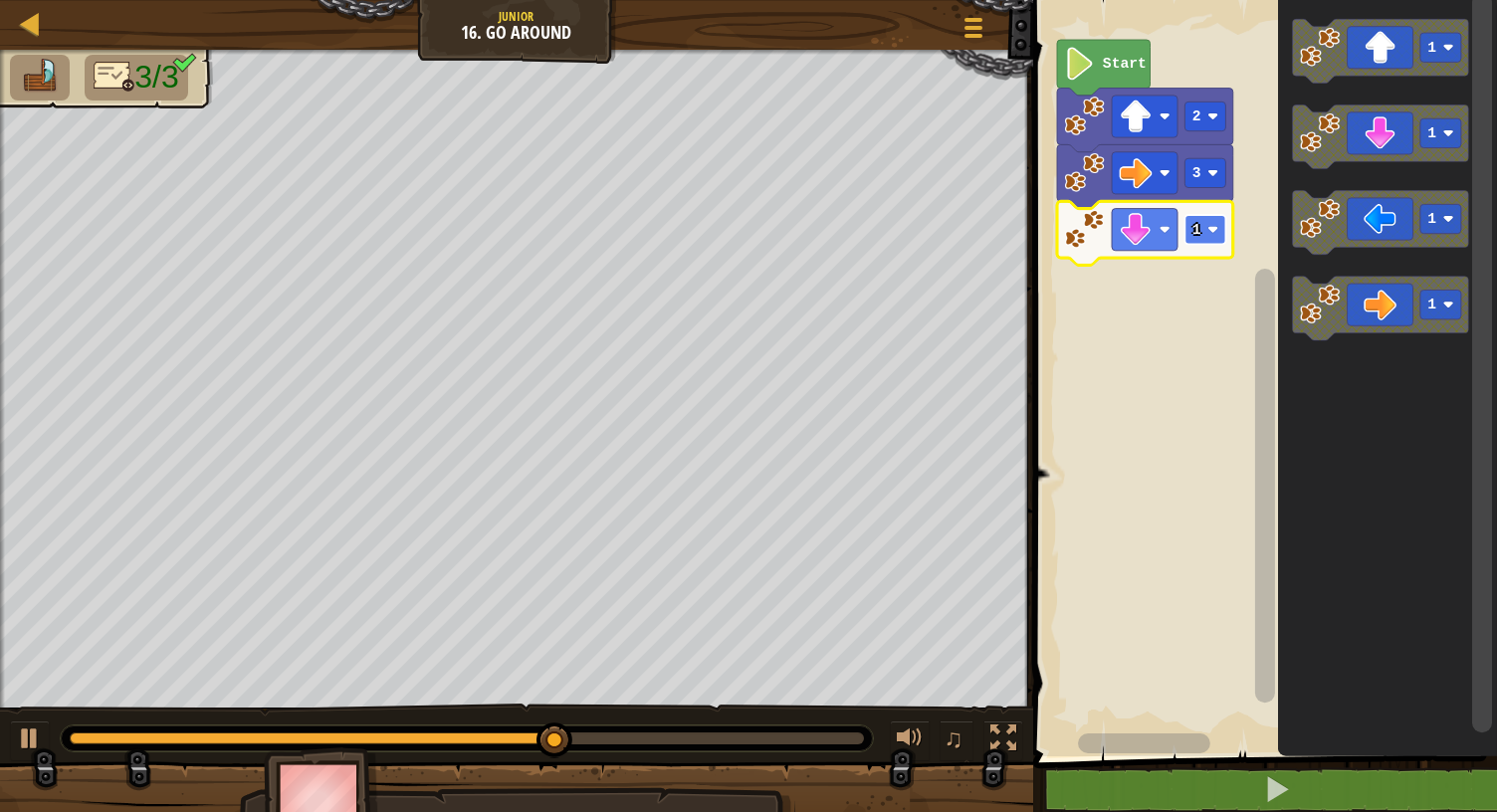 click 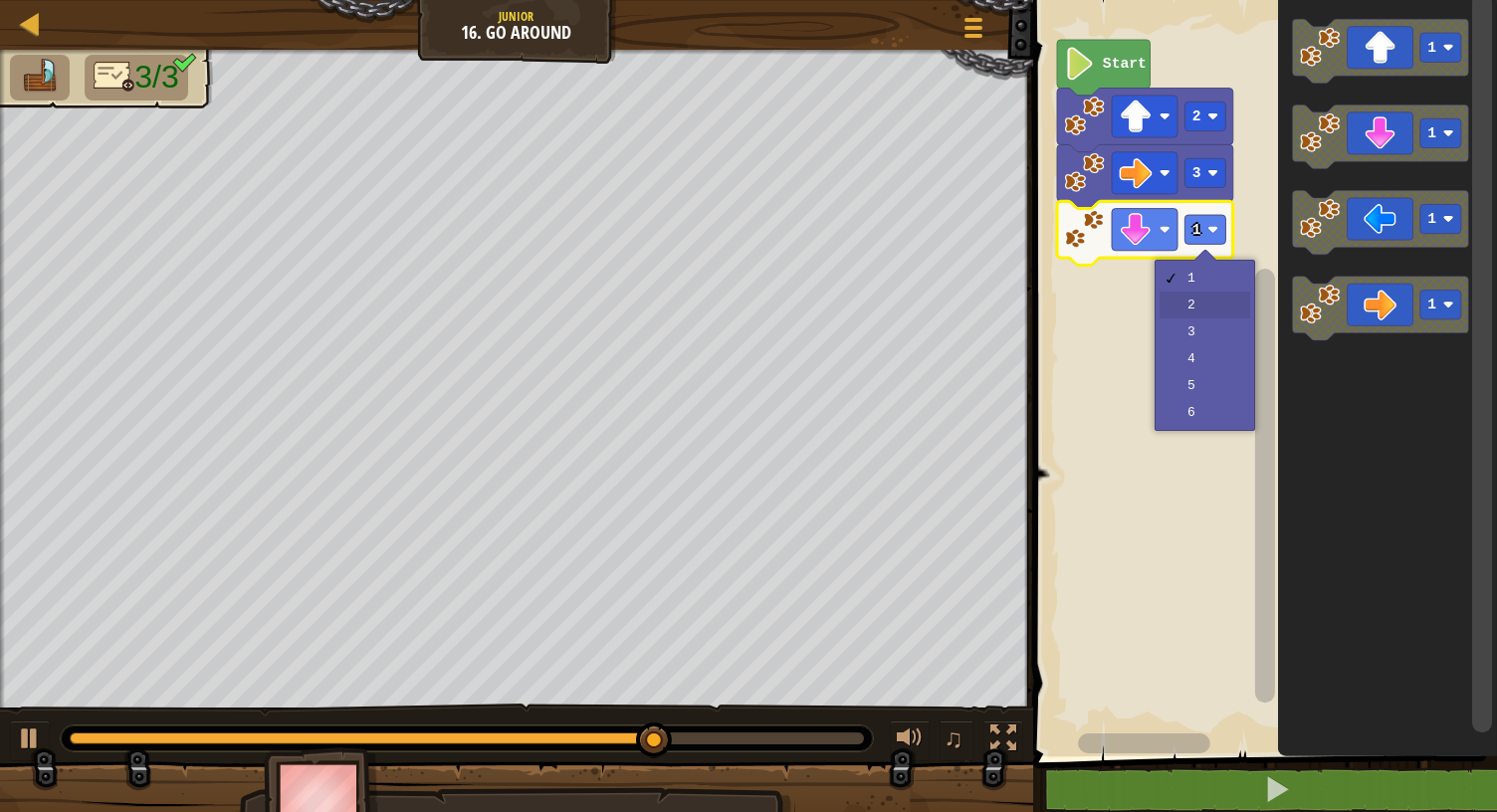 drag, startPoint x: 1187, startPoint y: 309, endPoint x: 1173, endPoint y: 390, distance: 82.20097 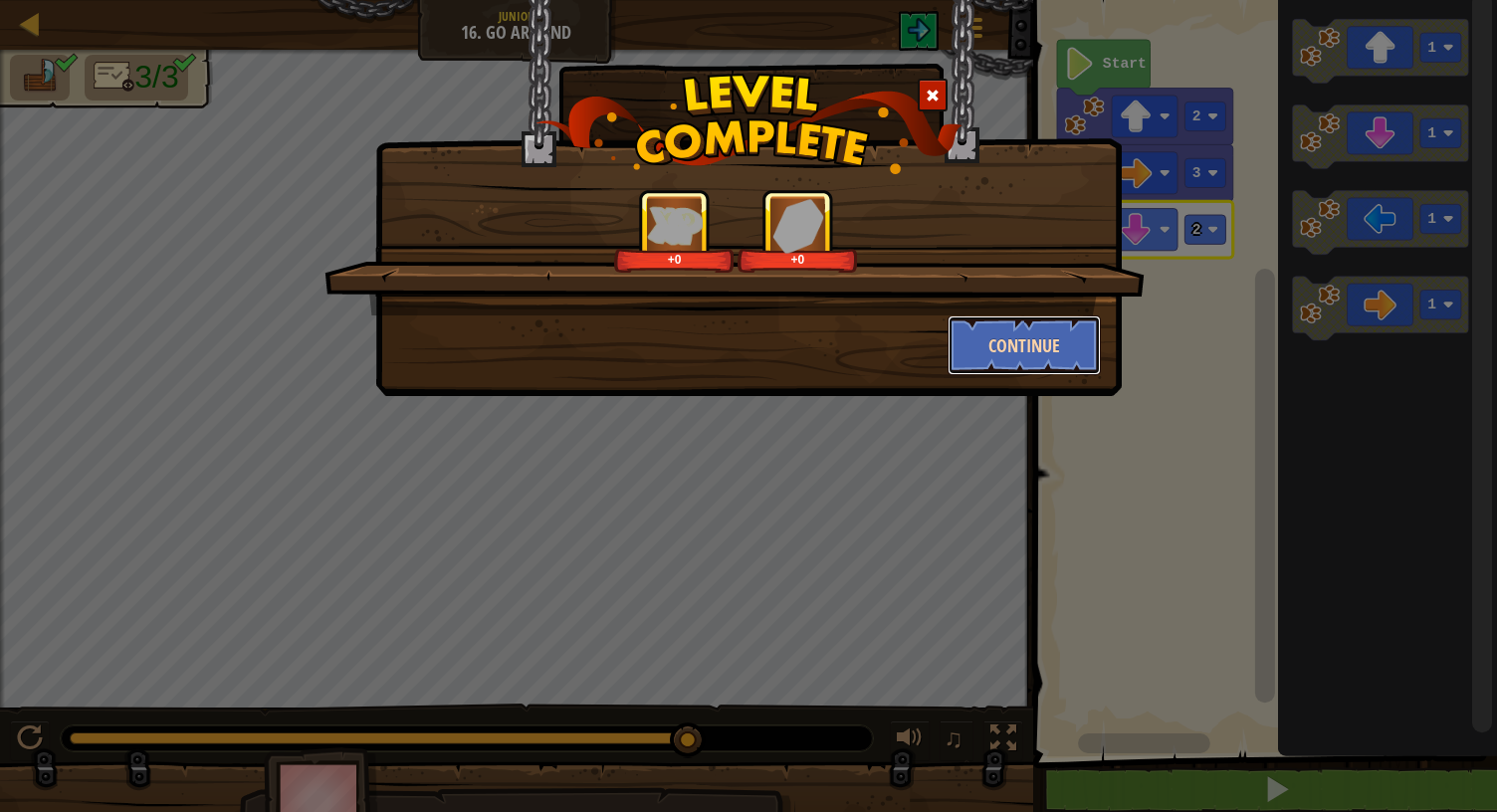 click on "Continue" at bounding box center (1024, 345) 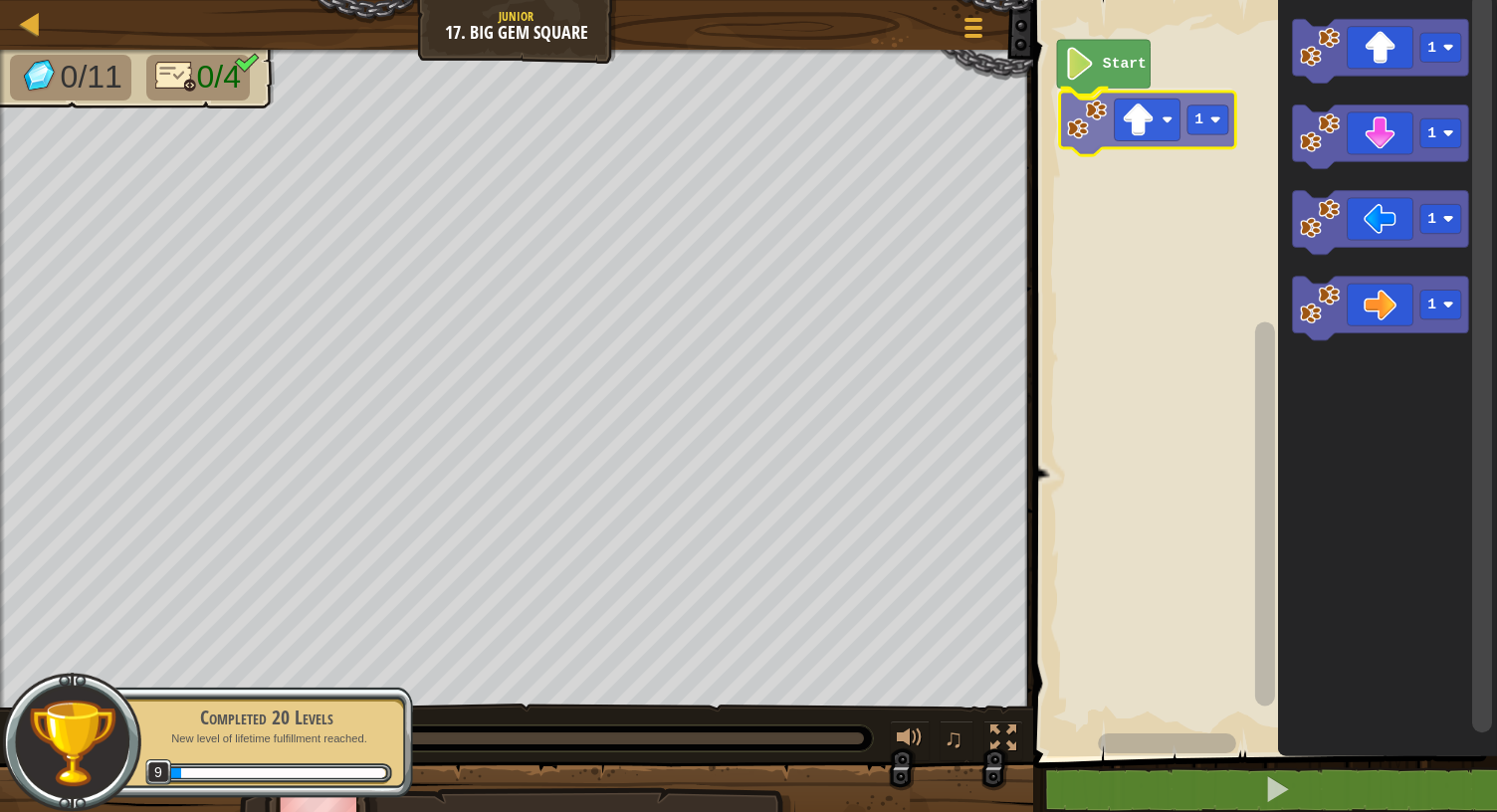 click on "Start 1 1 1 1 1 1" at bounding box center [1262, 373] 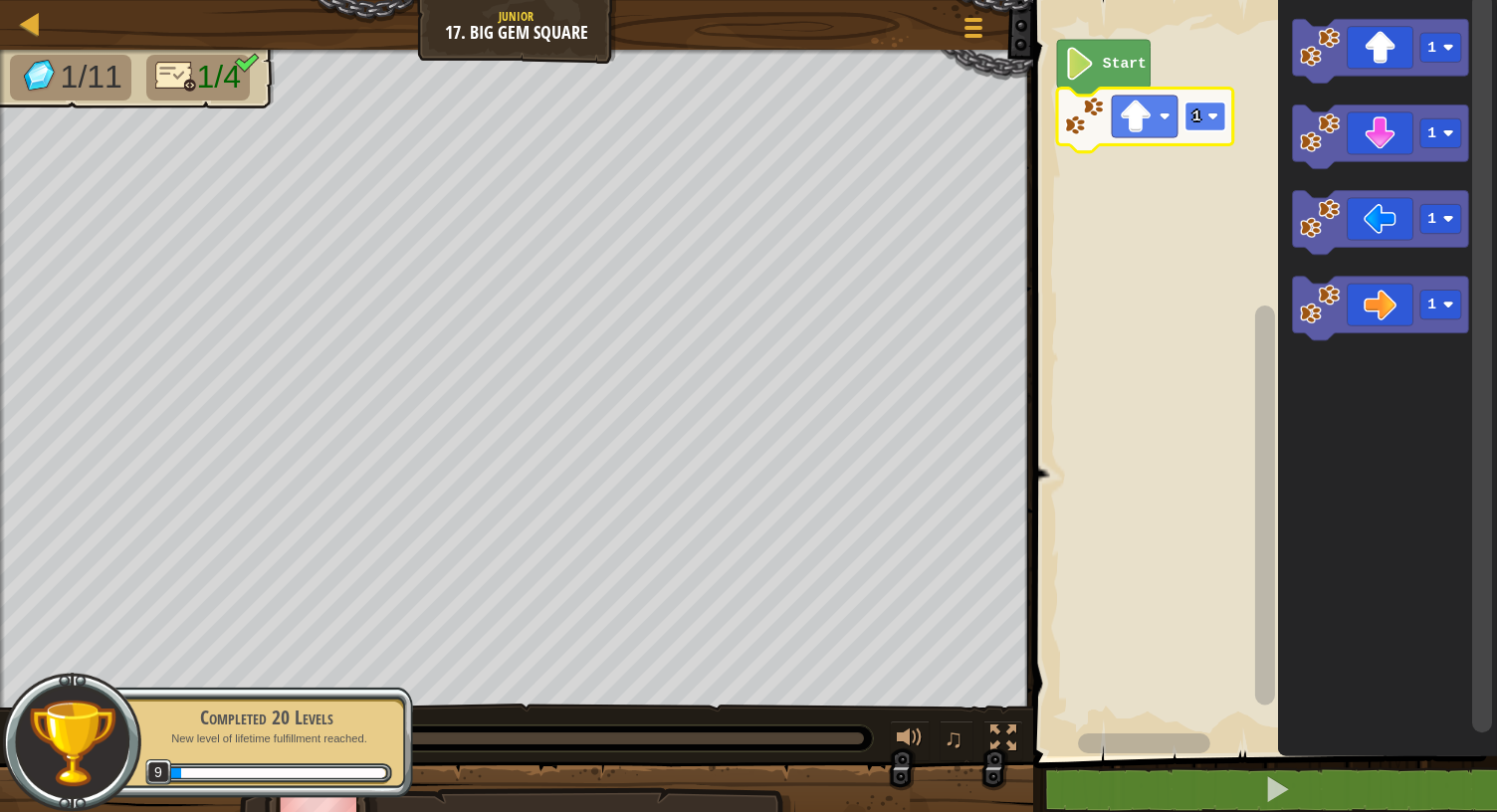 click 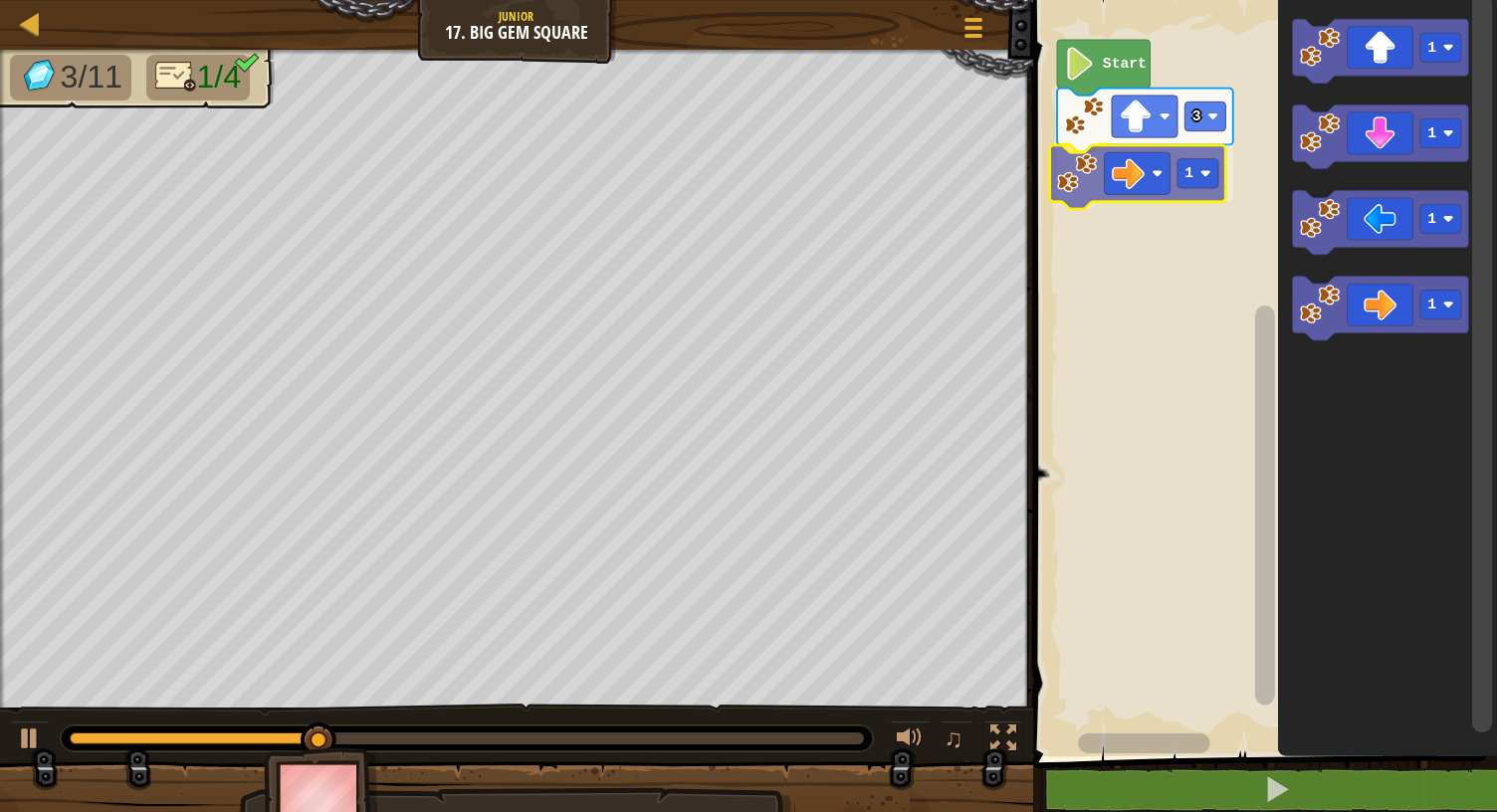 click on "Start 3 1 1 1 1 1 1" at bounding box center [1262, 373] 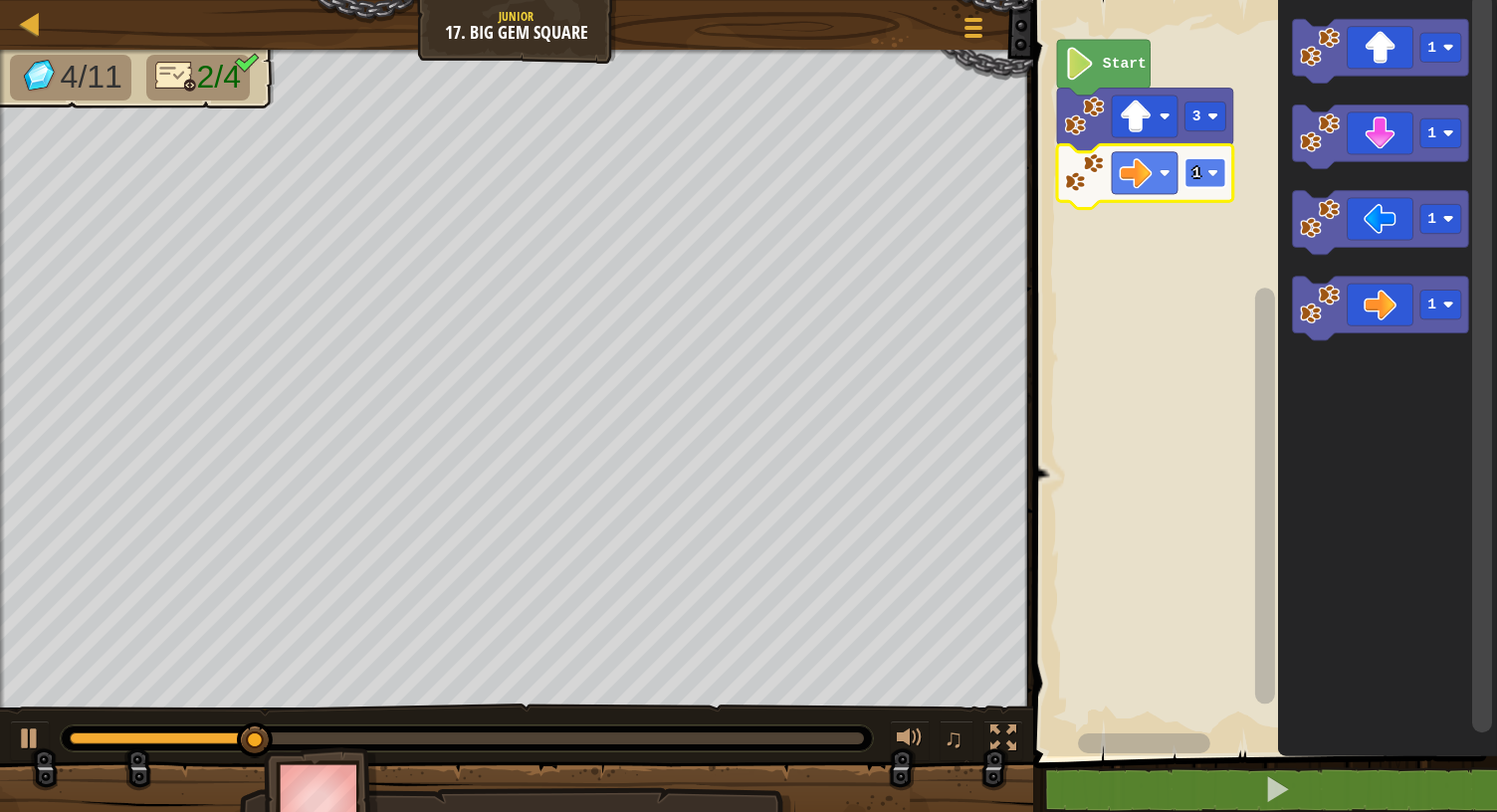 click 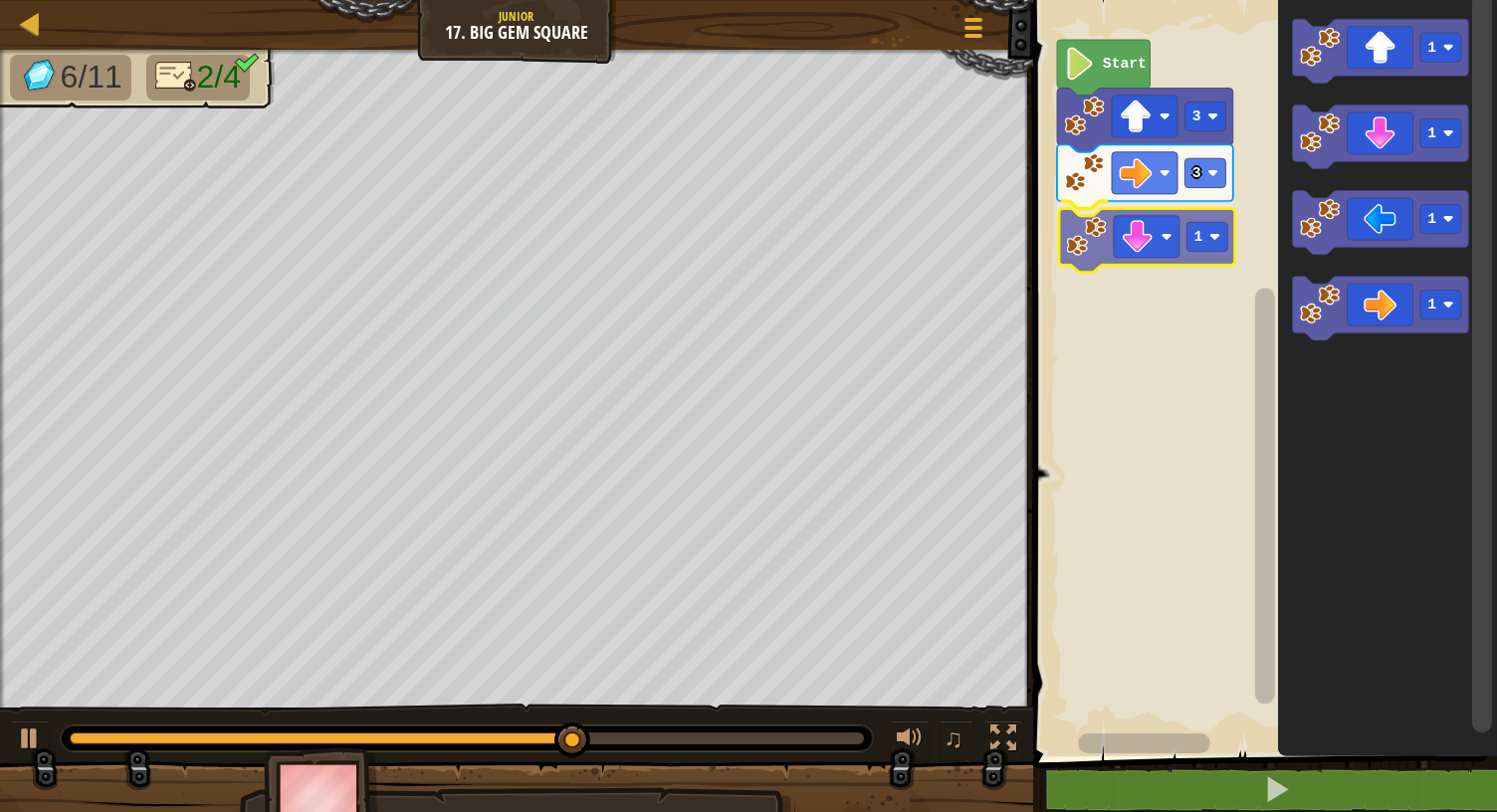 click on "Start 3 3 1 1 1 1 1 1" at bounding box center [1262, 373] 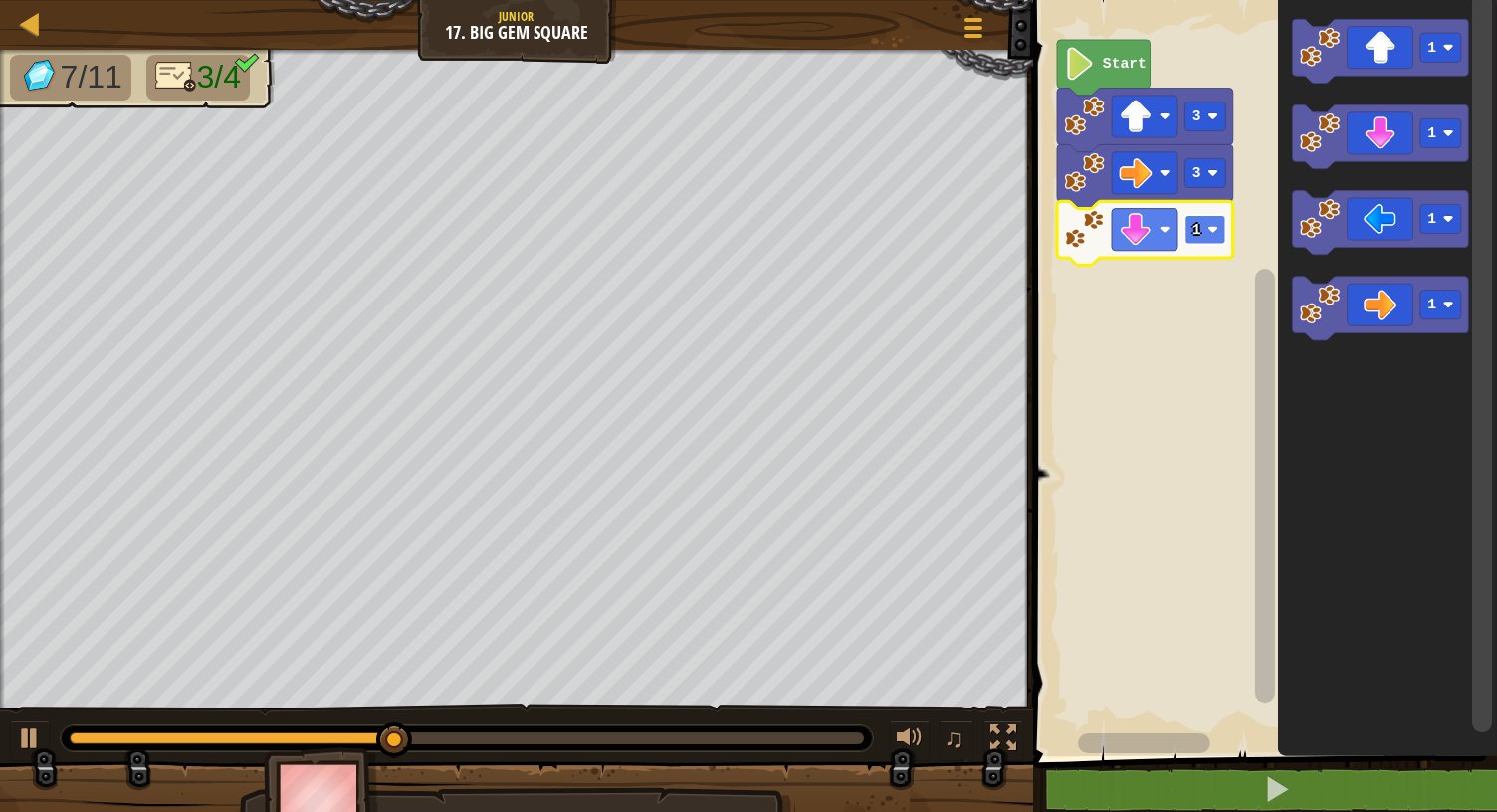 click 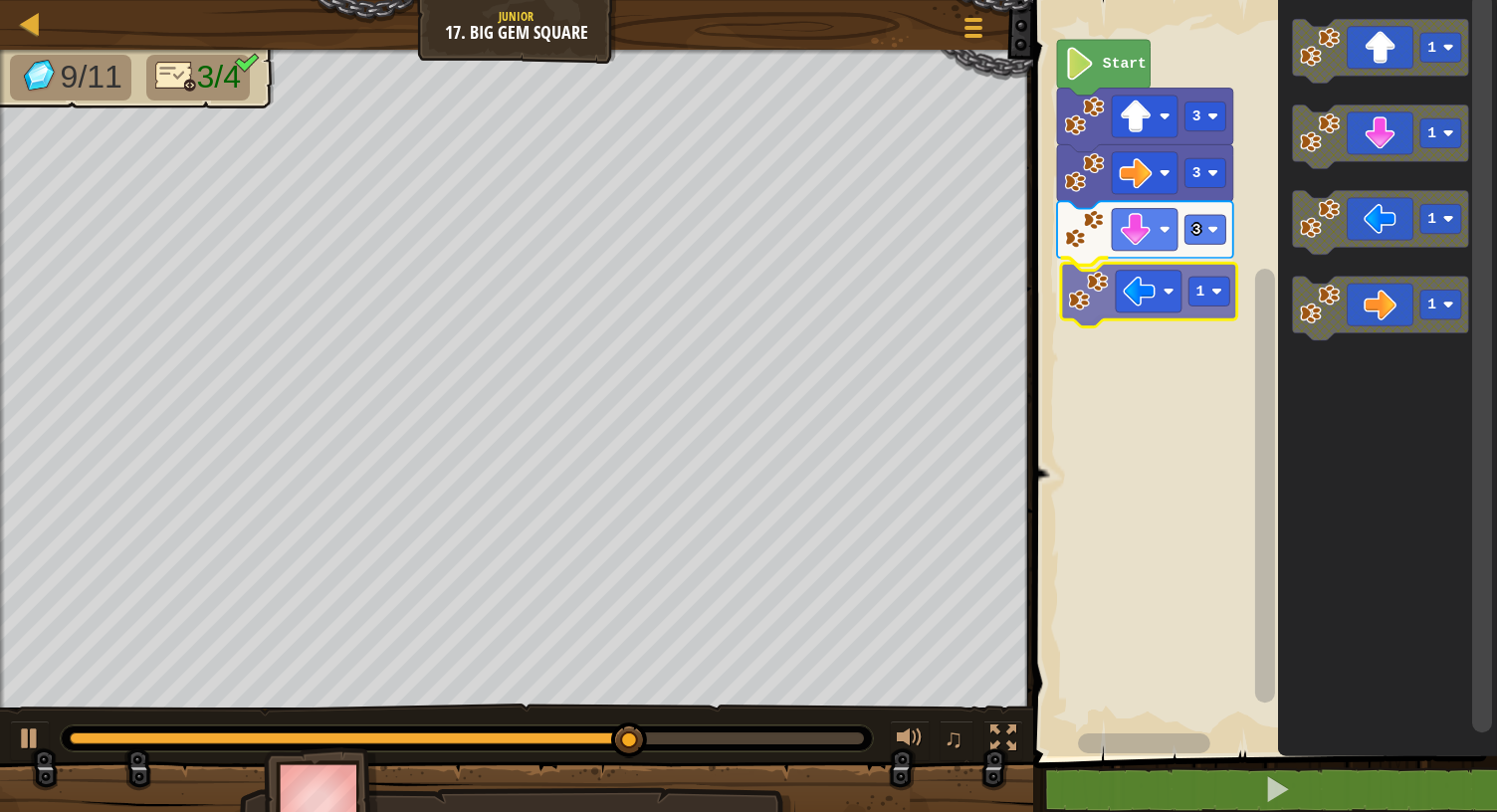 click on "Start 3 3 3 1 1 1 1 1 1" at bounding box center (1262, 373) 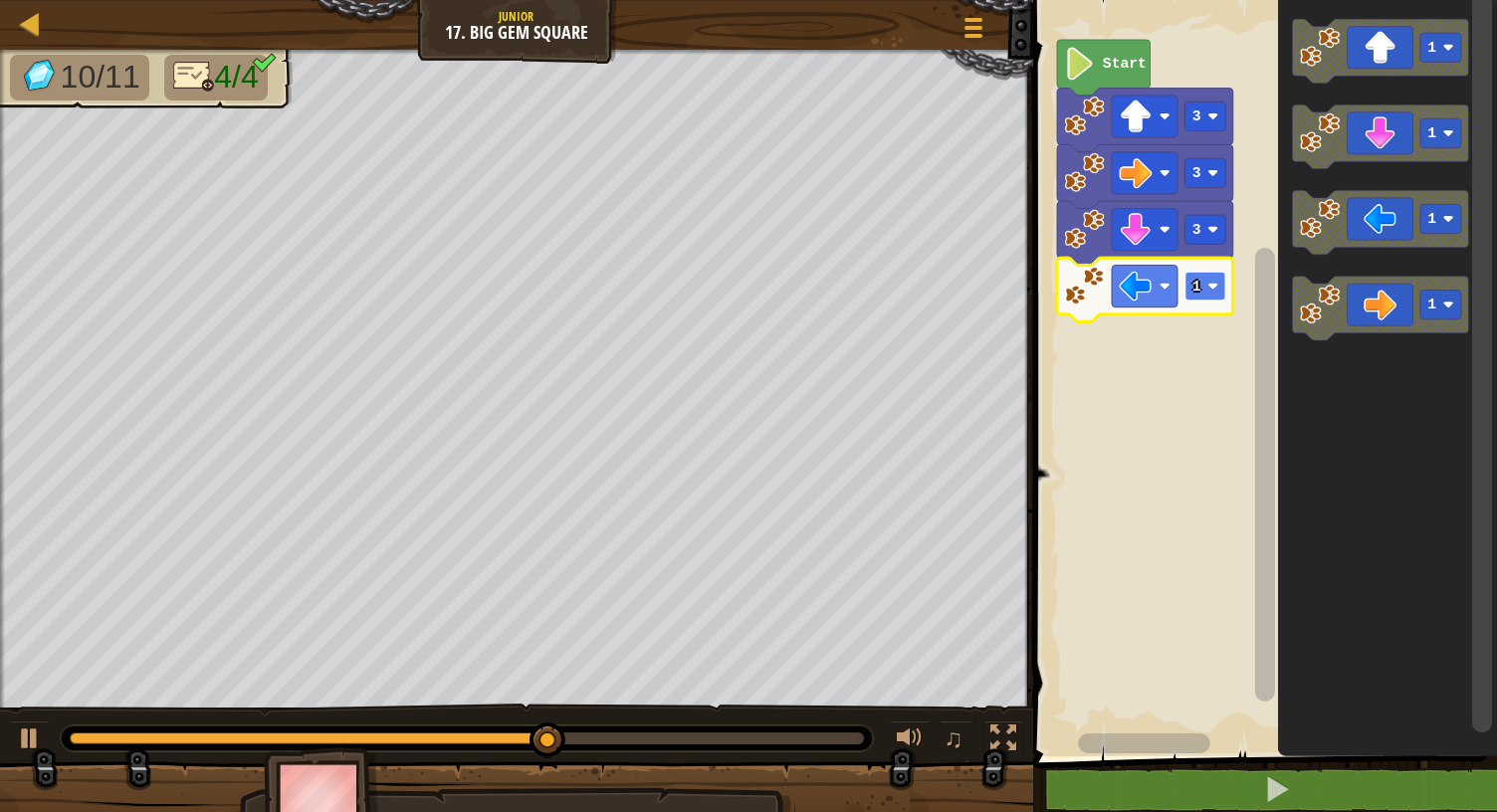 click 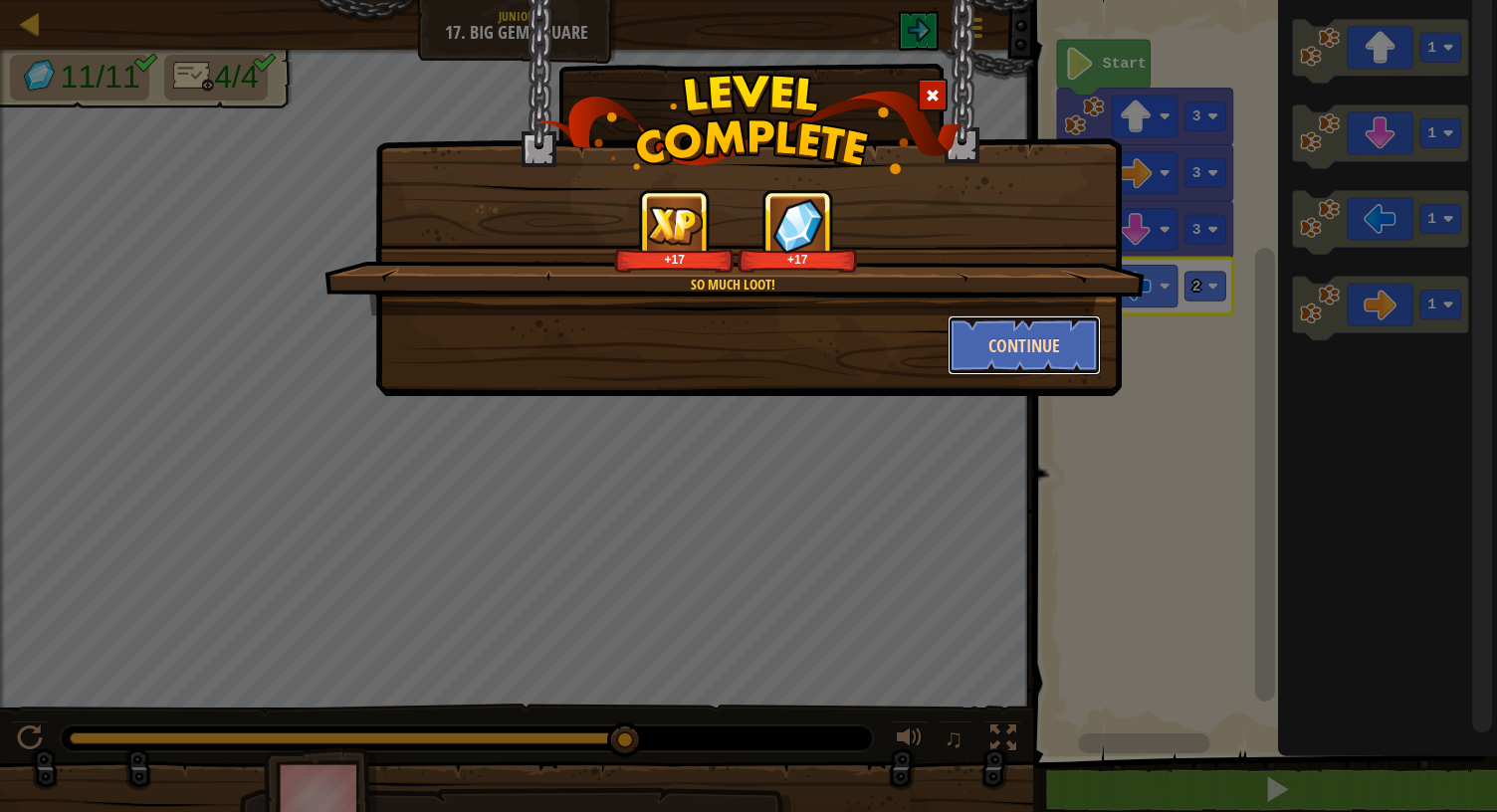 click on "Continue" at bounding box center (1024, 345) 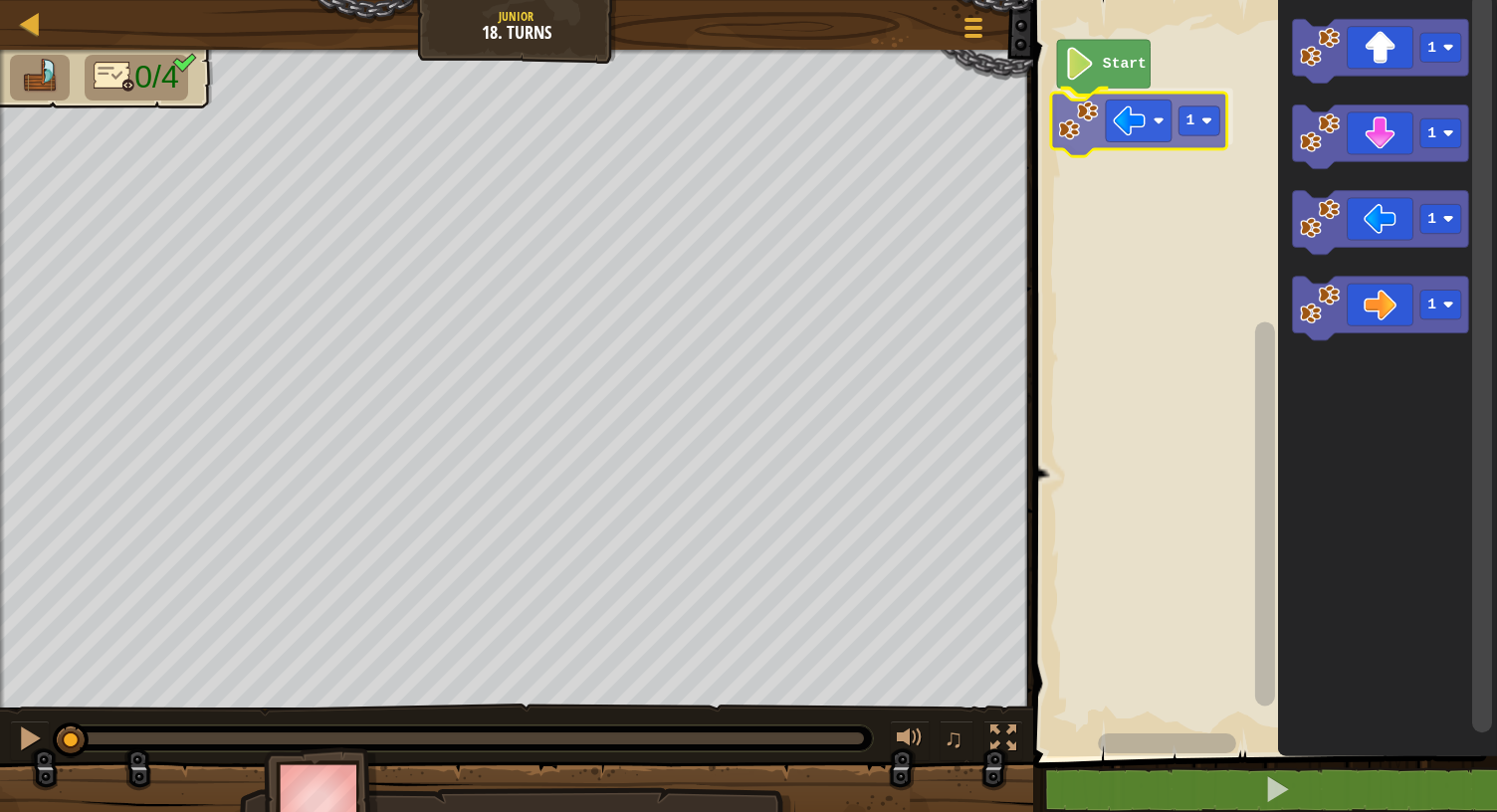 click on "Start 1 1 1 1 1 1" at bounding box center (1262, 373) 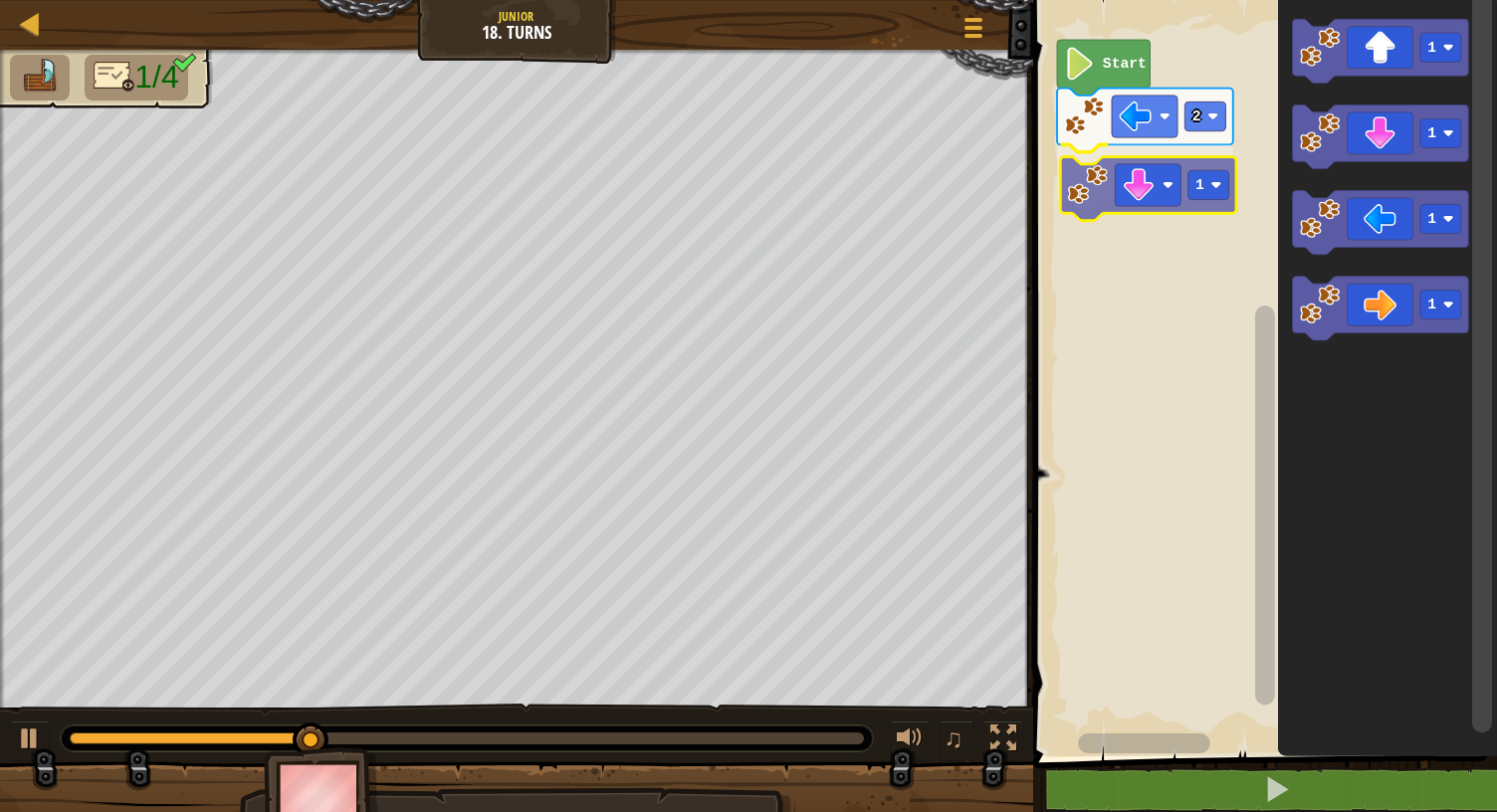 click on "Start 2 1 1 1 1 1 1" at bounding box center (1262, 373) 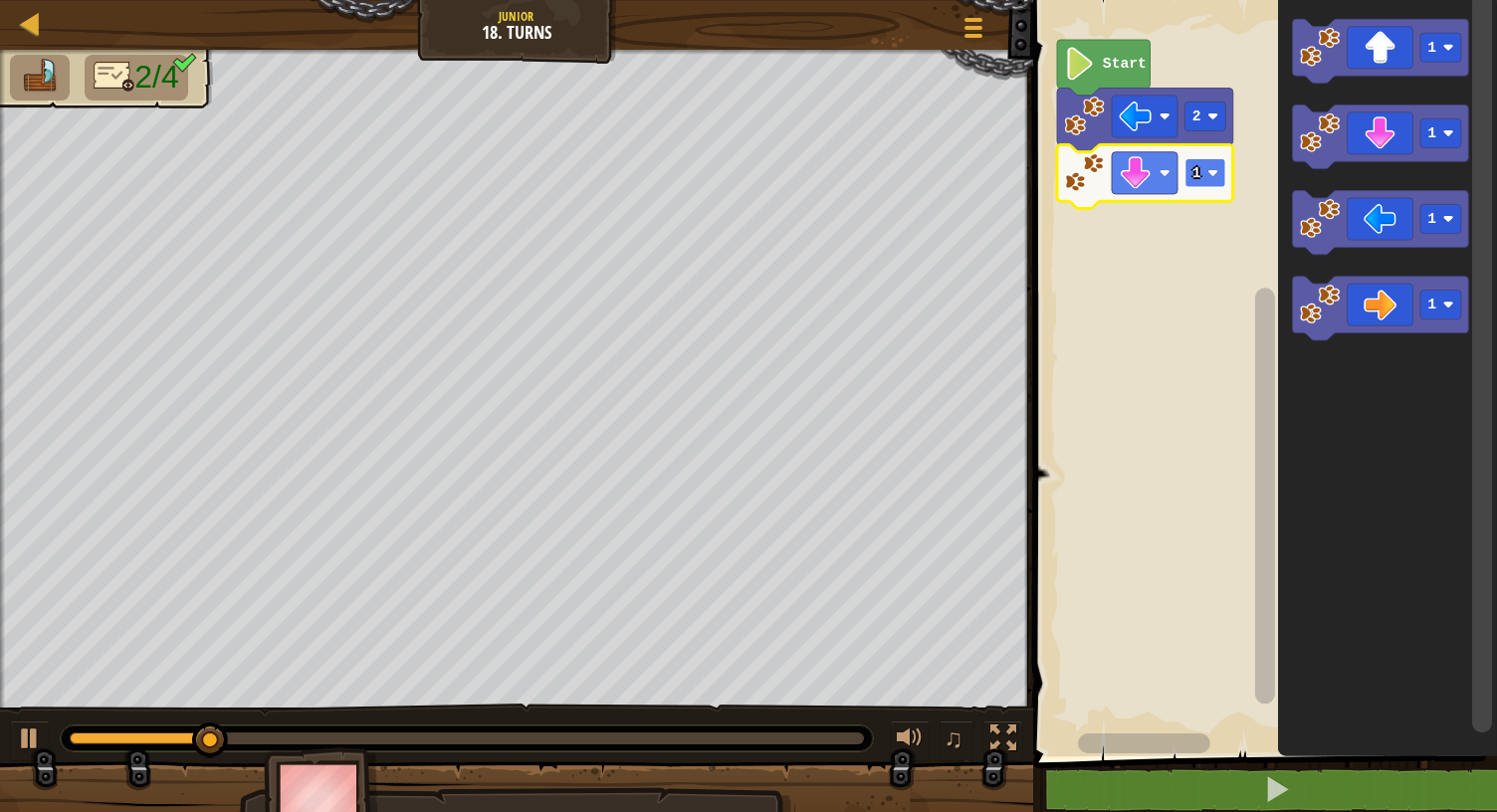 click 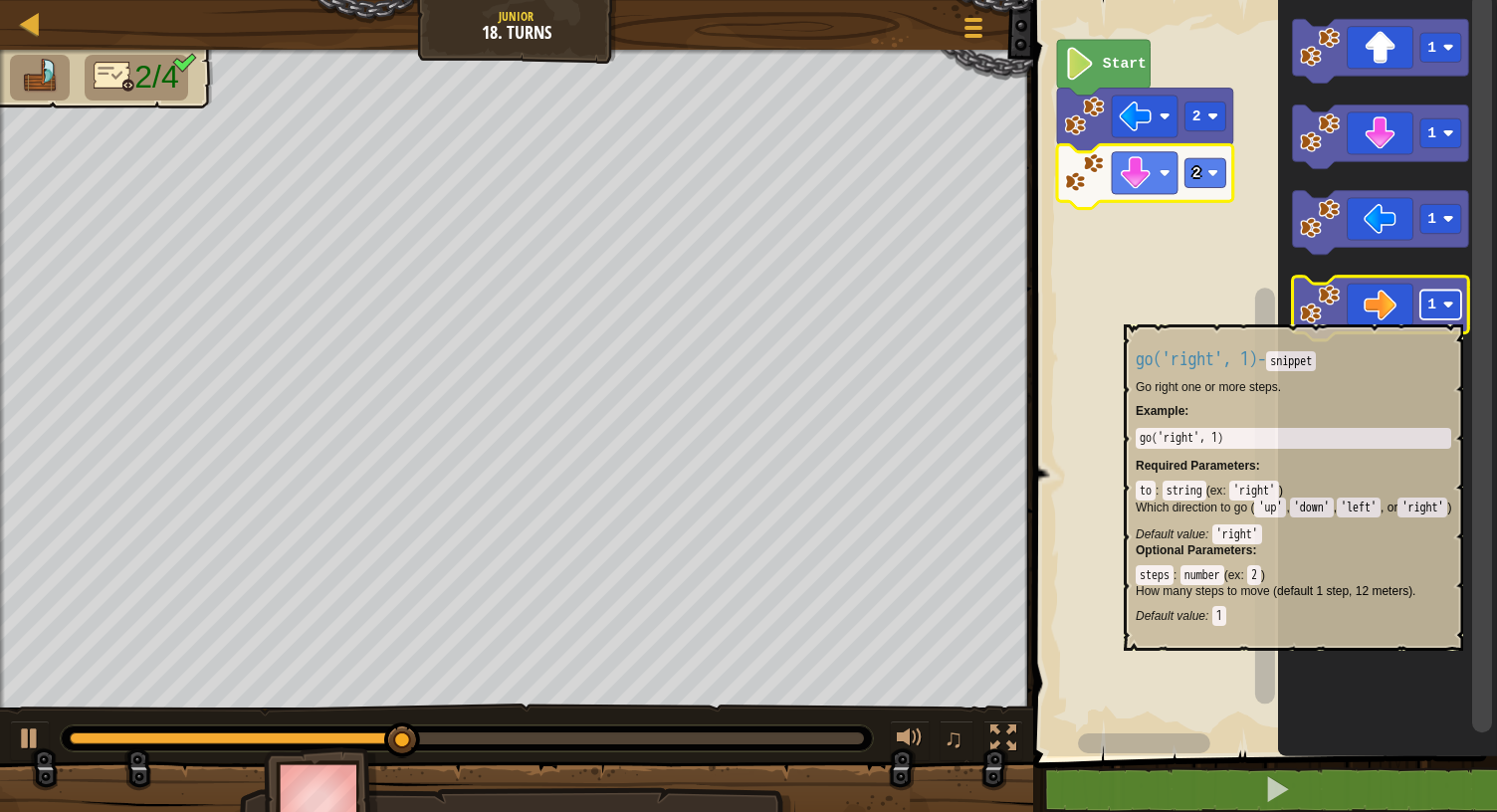 click 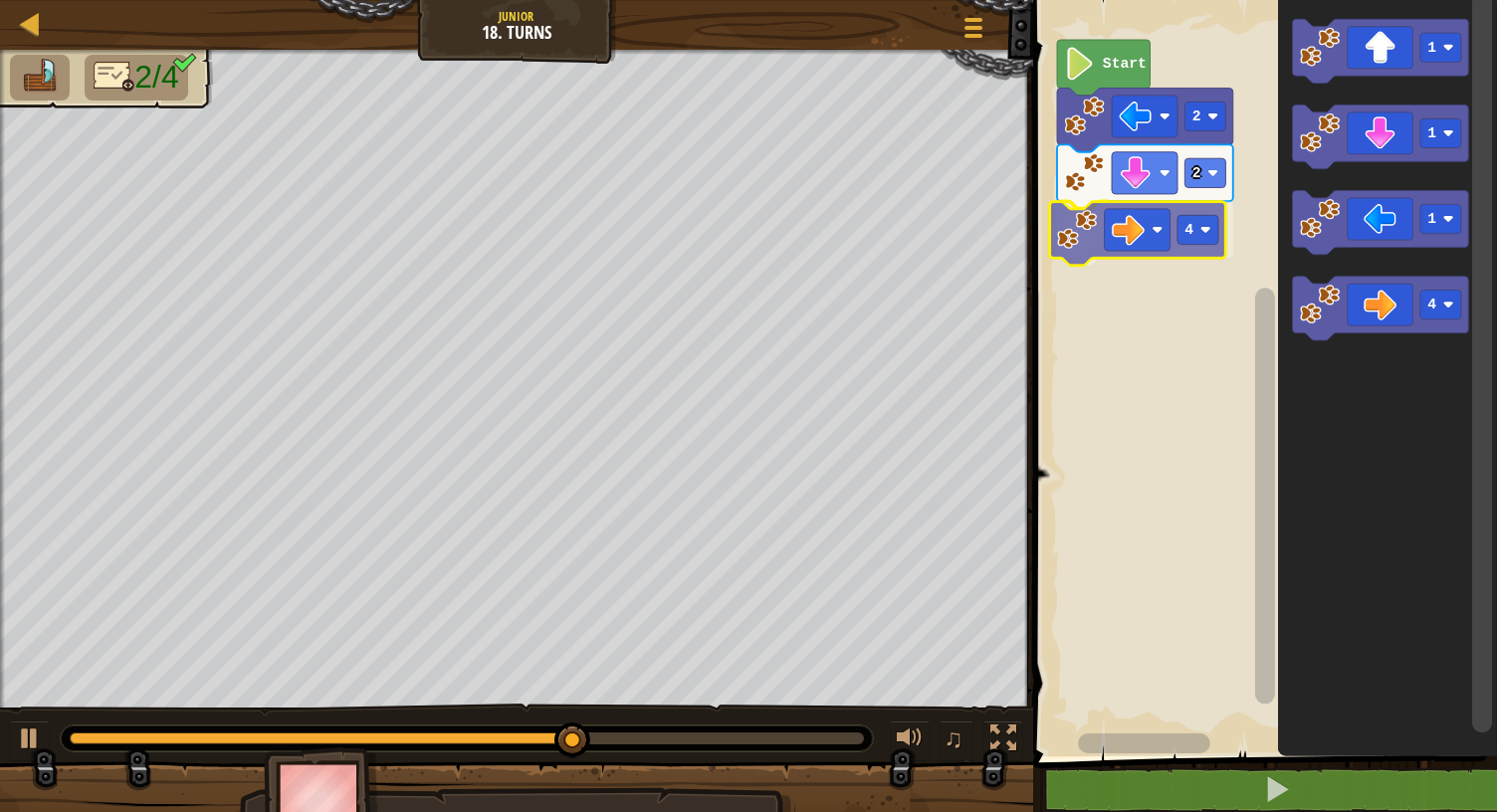 click on "Start 2 2 4 1 1 1 4 4" at bounding box center [1262, 373] 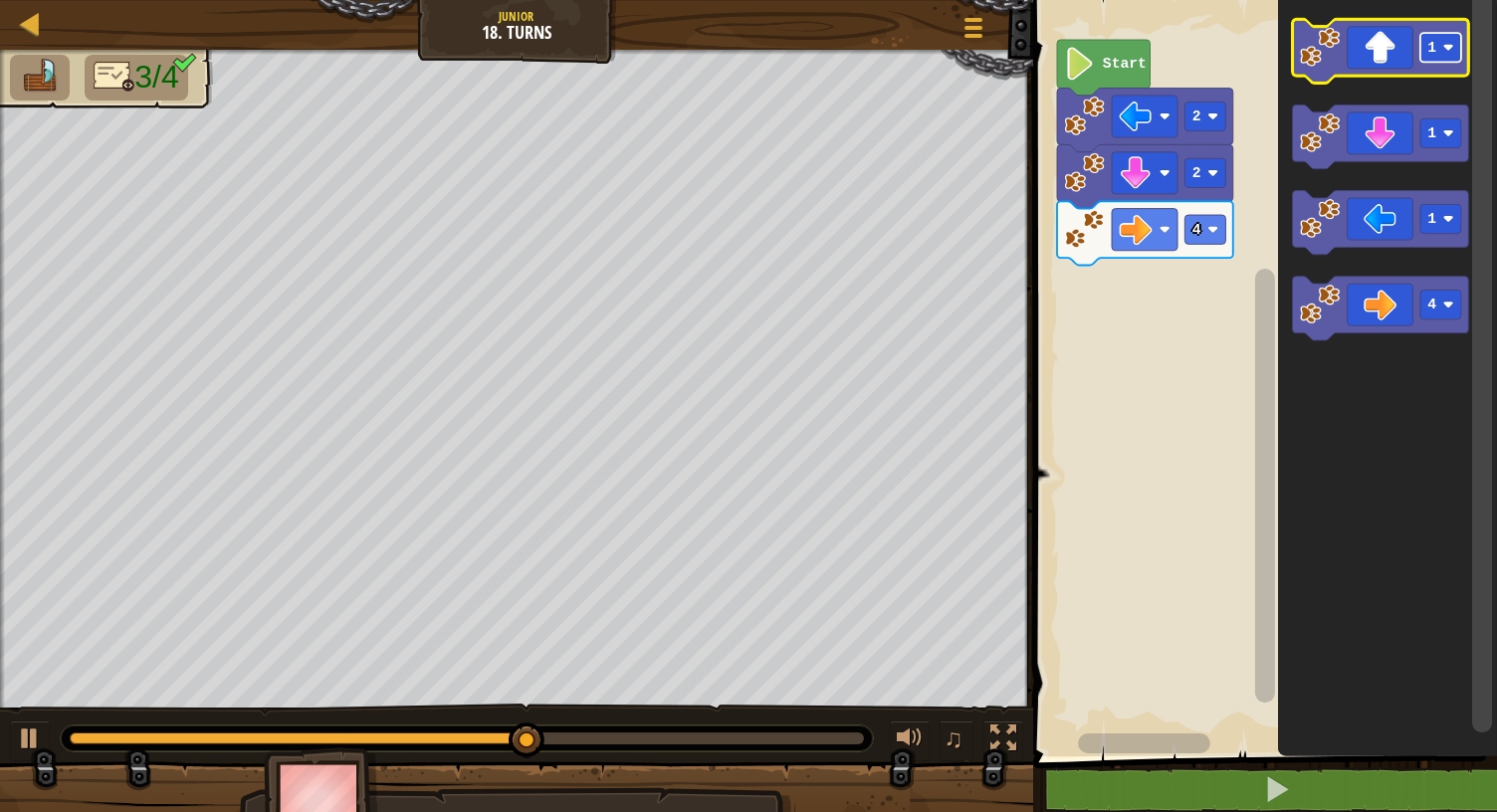 click 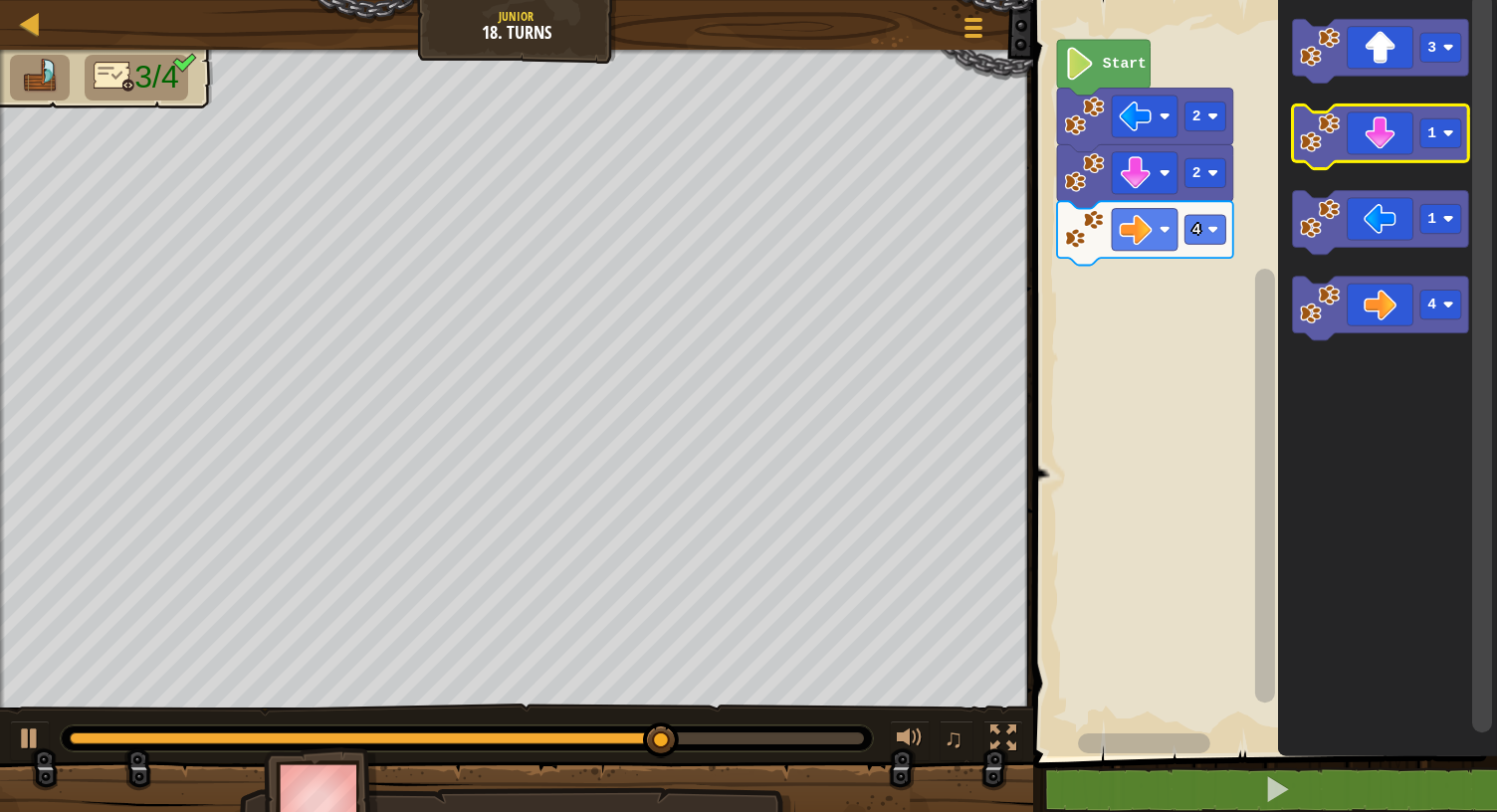 click on "3 1 1 4" 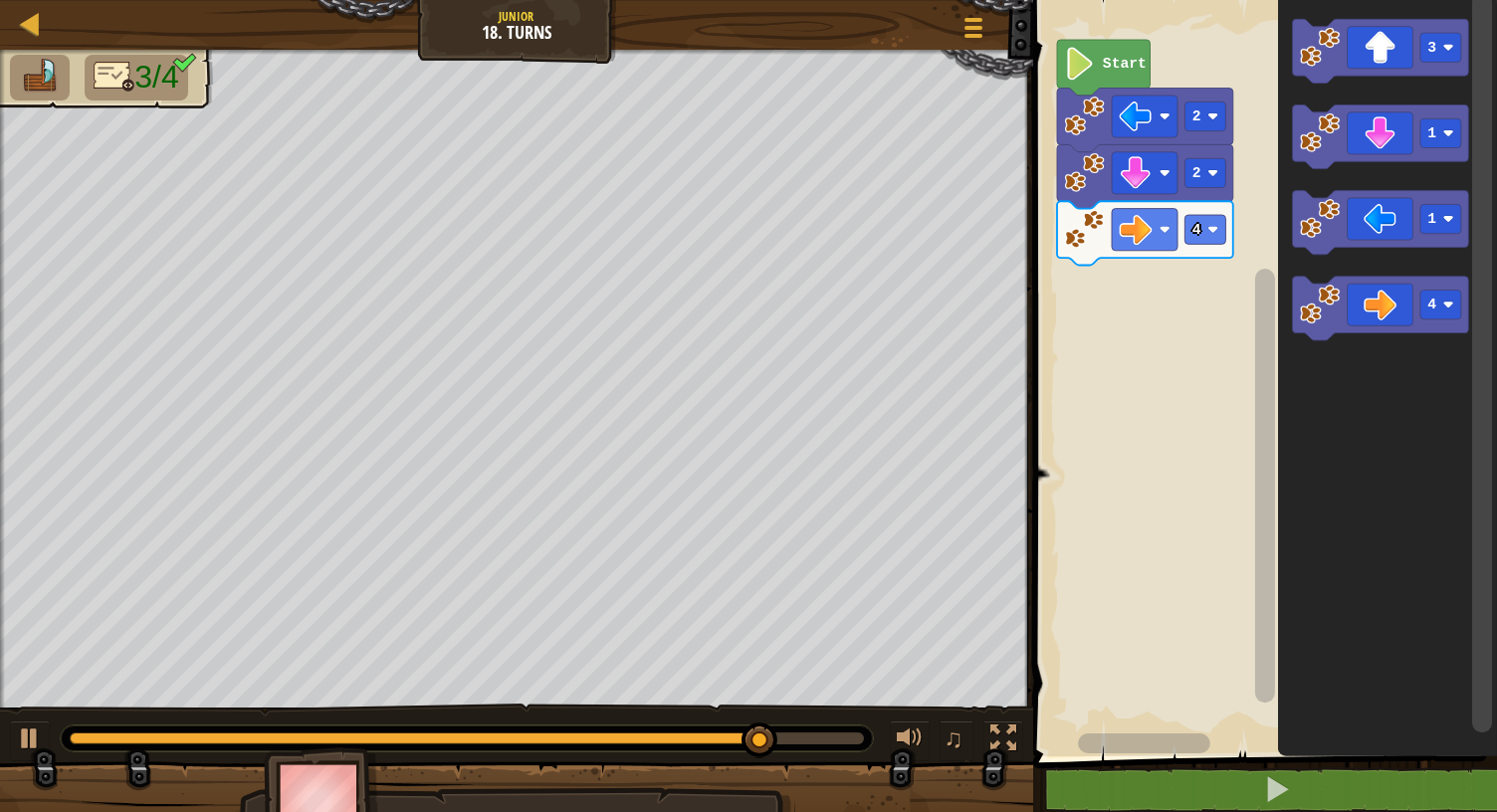 click on "Start 2 2 4 3 1 1 4" at bounding box center (1262, 373) 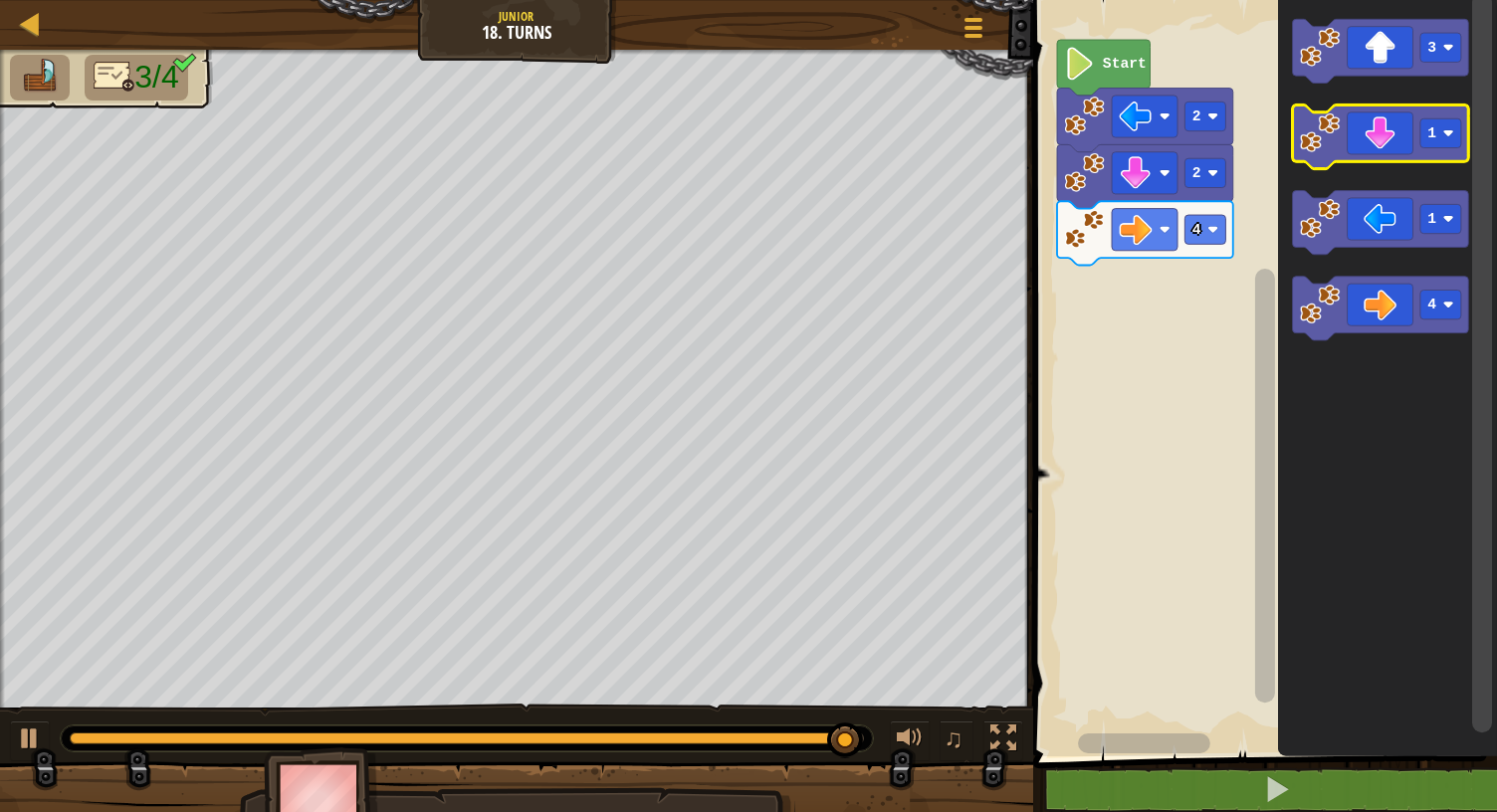 click on "3 1 1 4" 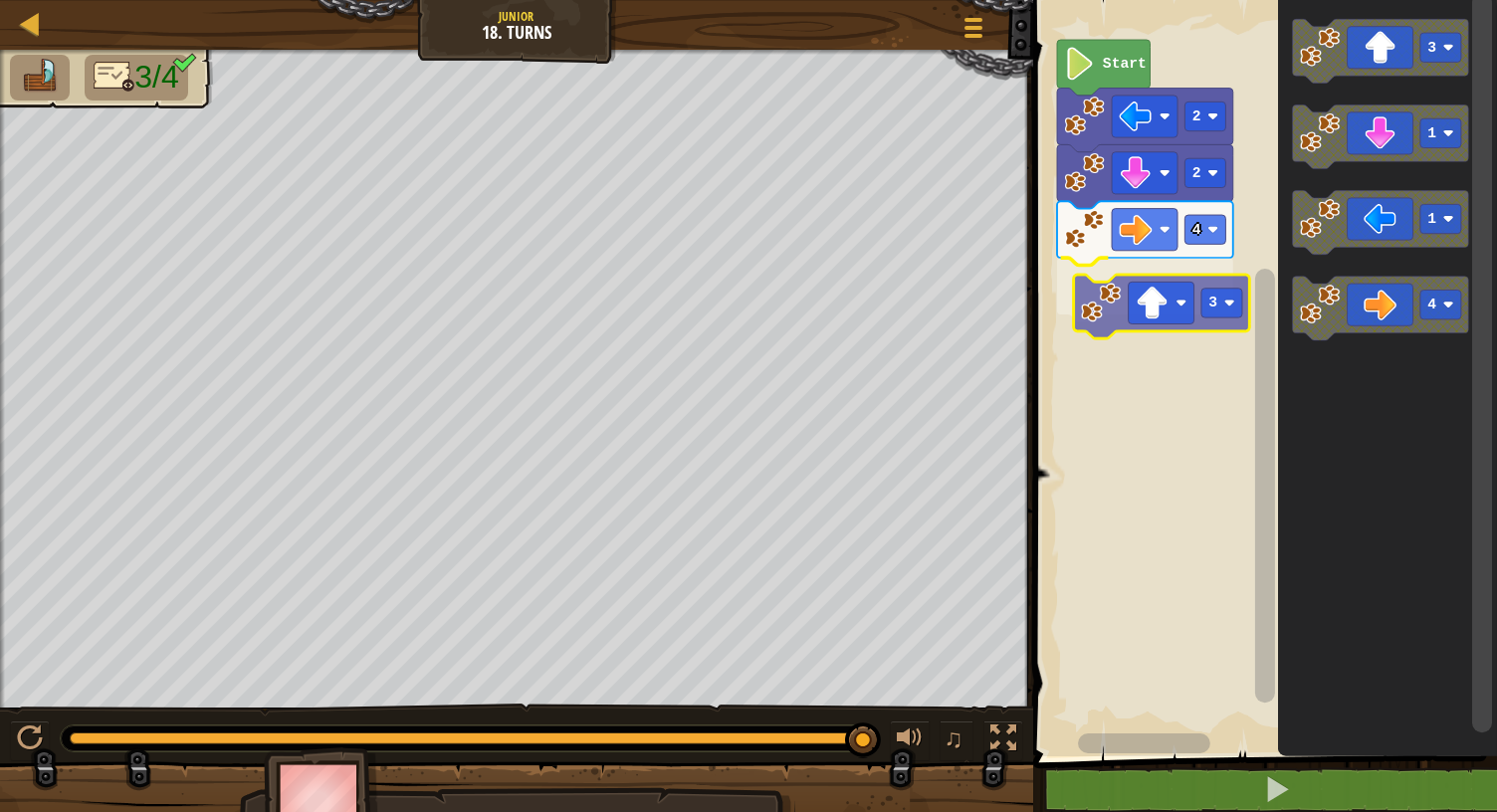 click on "Start 2 2 4 3 3 1 1 4 3" at bounding box center (1262, 373) 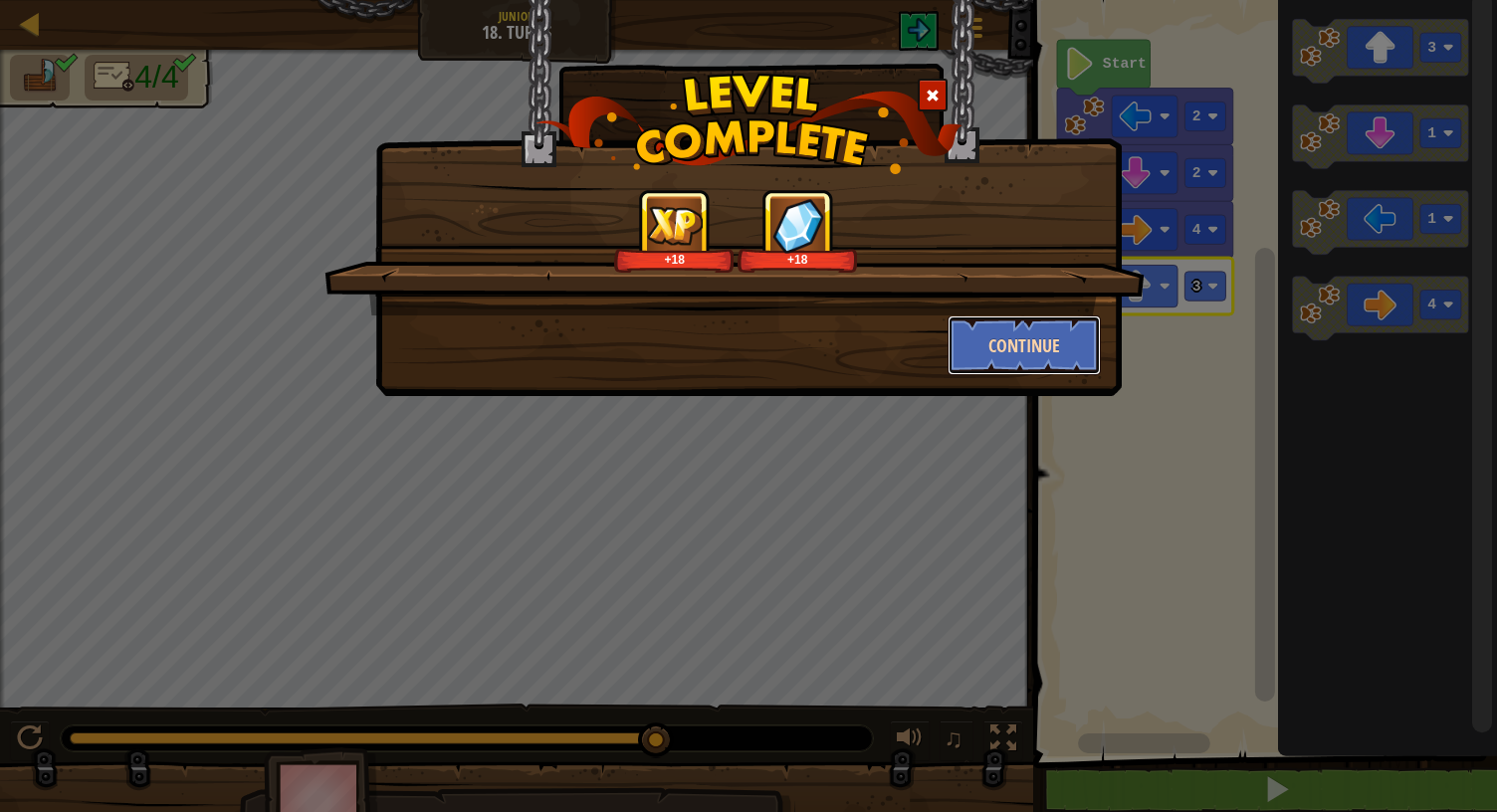 click on "Continue" at bounding box center [1024, 345] 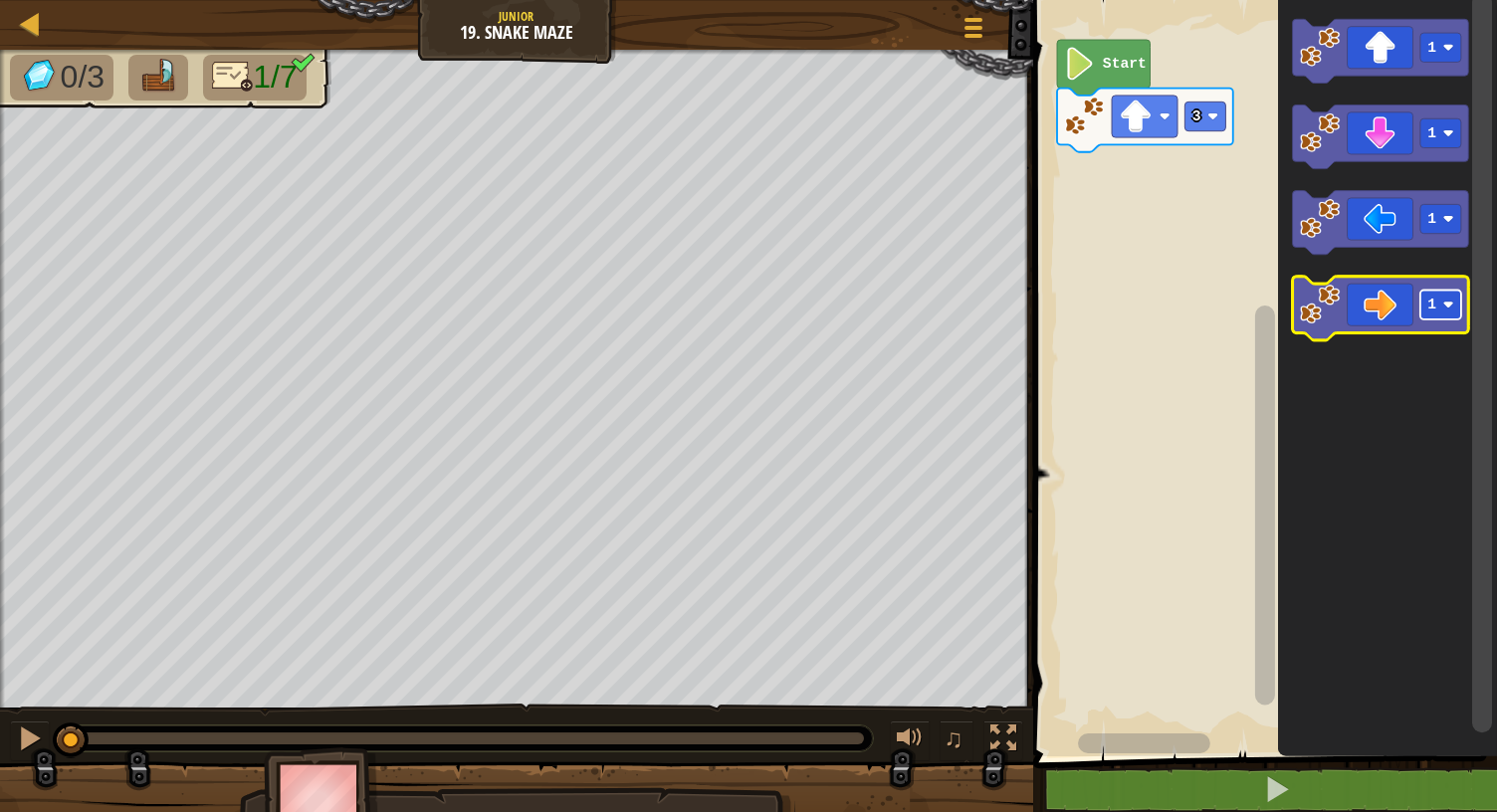 click 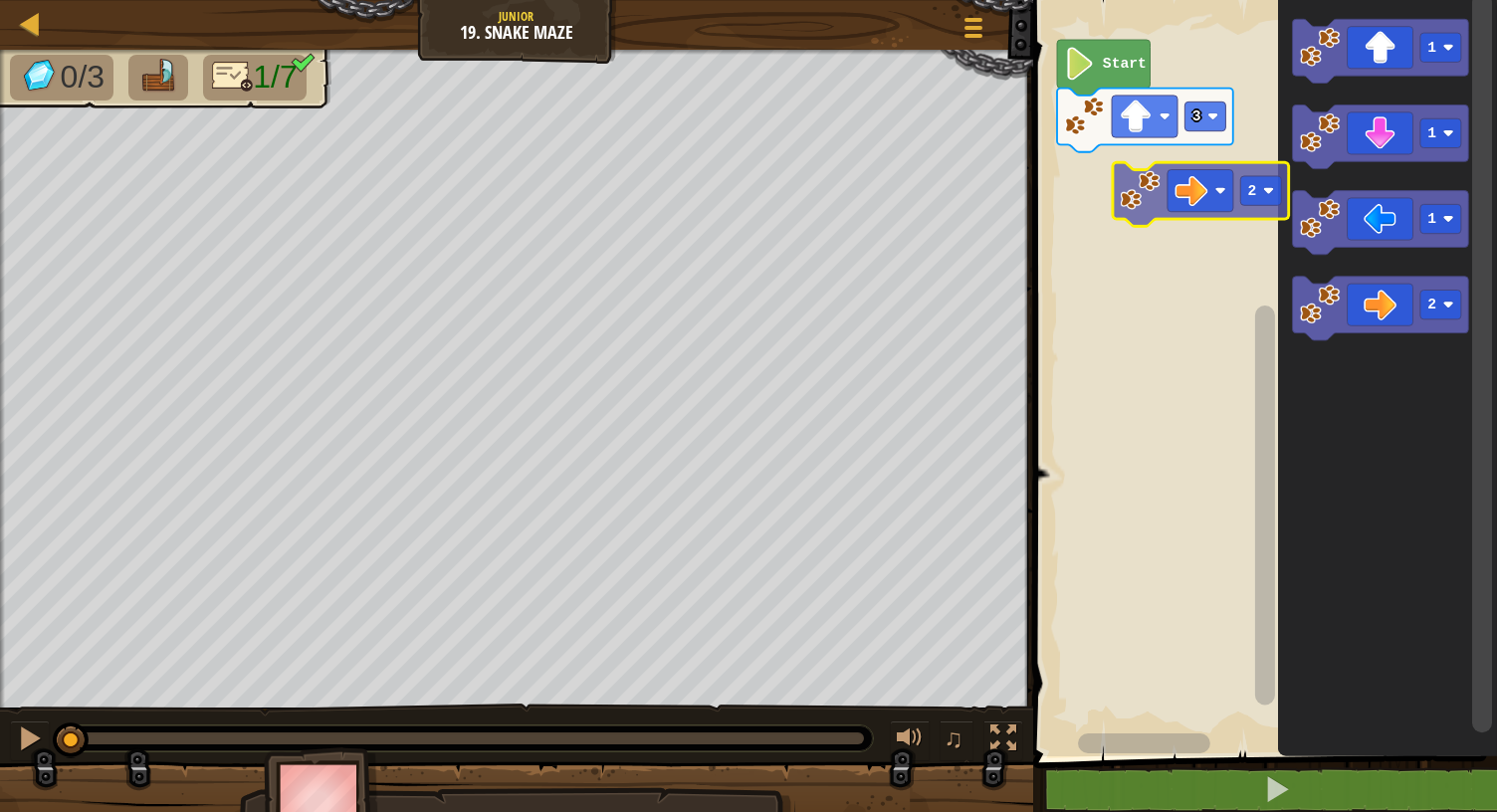 click on "3 Start 1 1 1 2 2" at bounding box center [1262, 373] 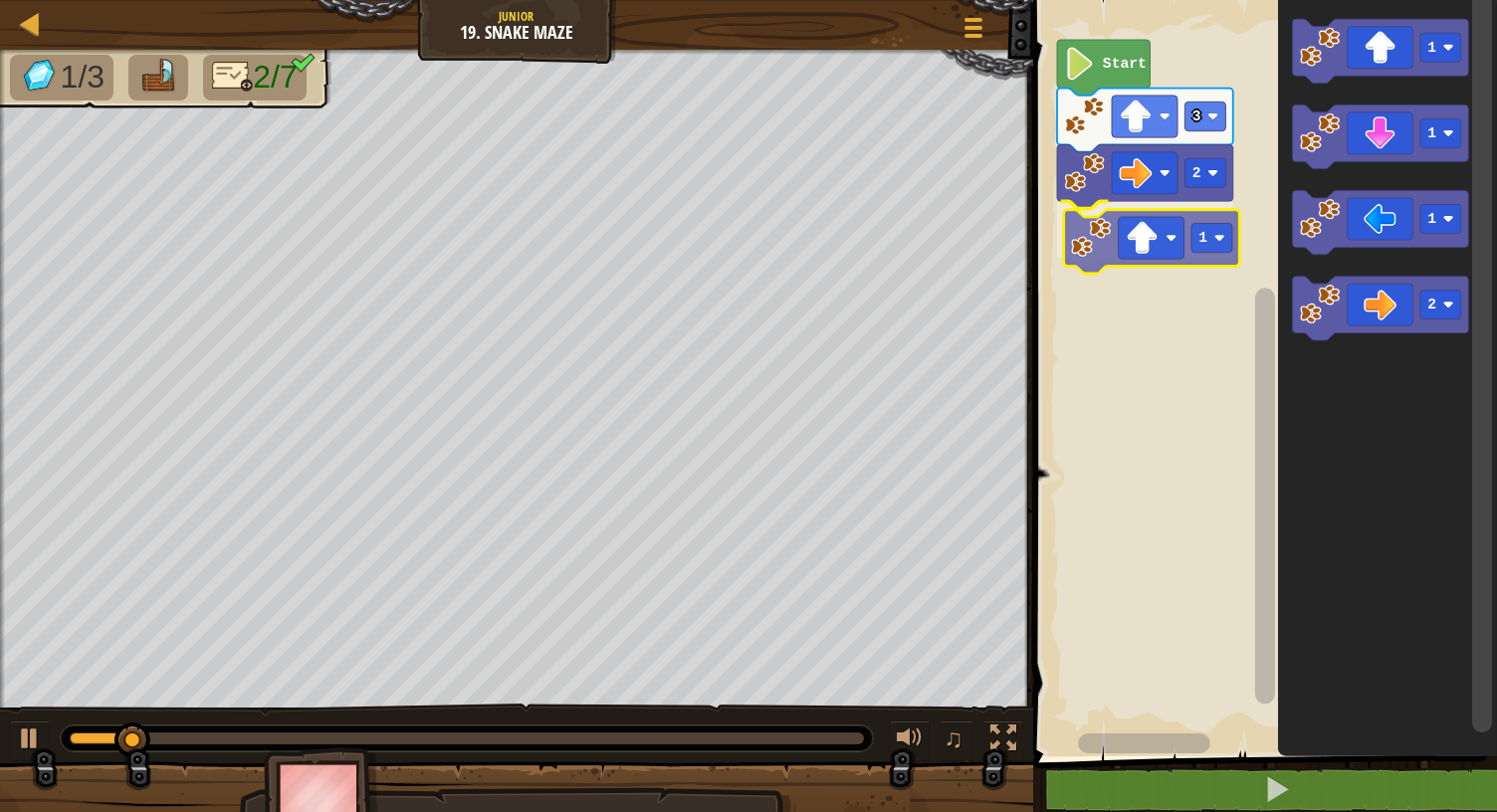 click on "3 2 1 Start 1 1 1 2 1" at bounding box center [1262, 373] 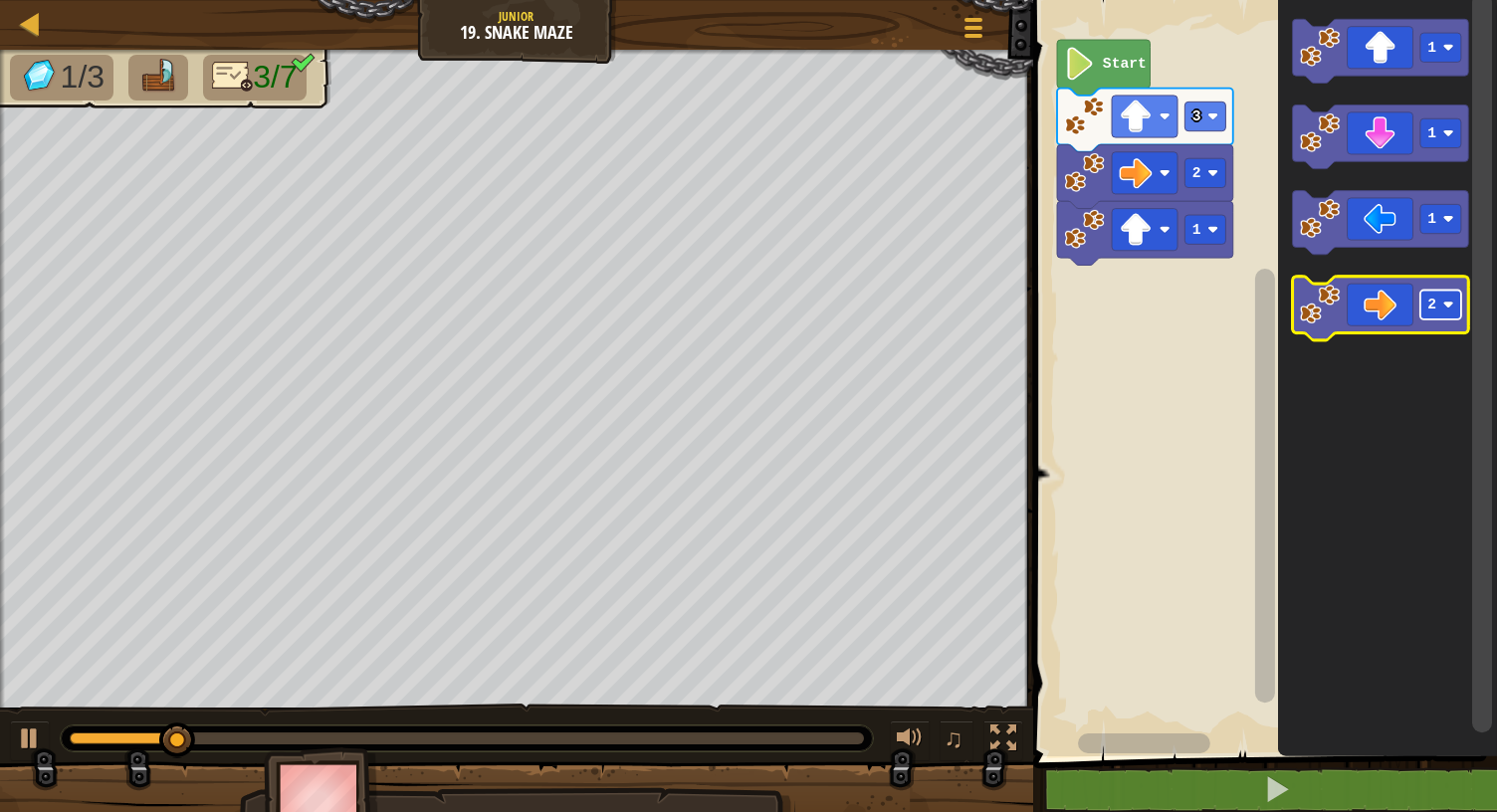 click 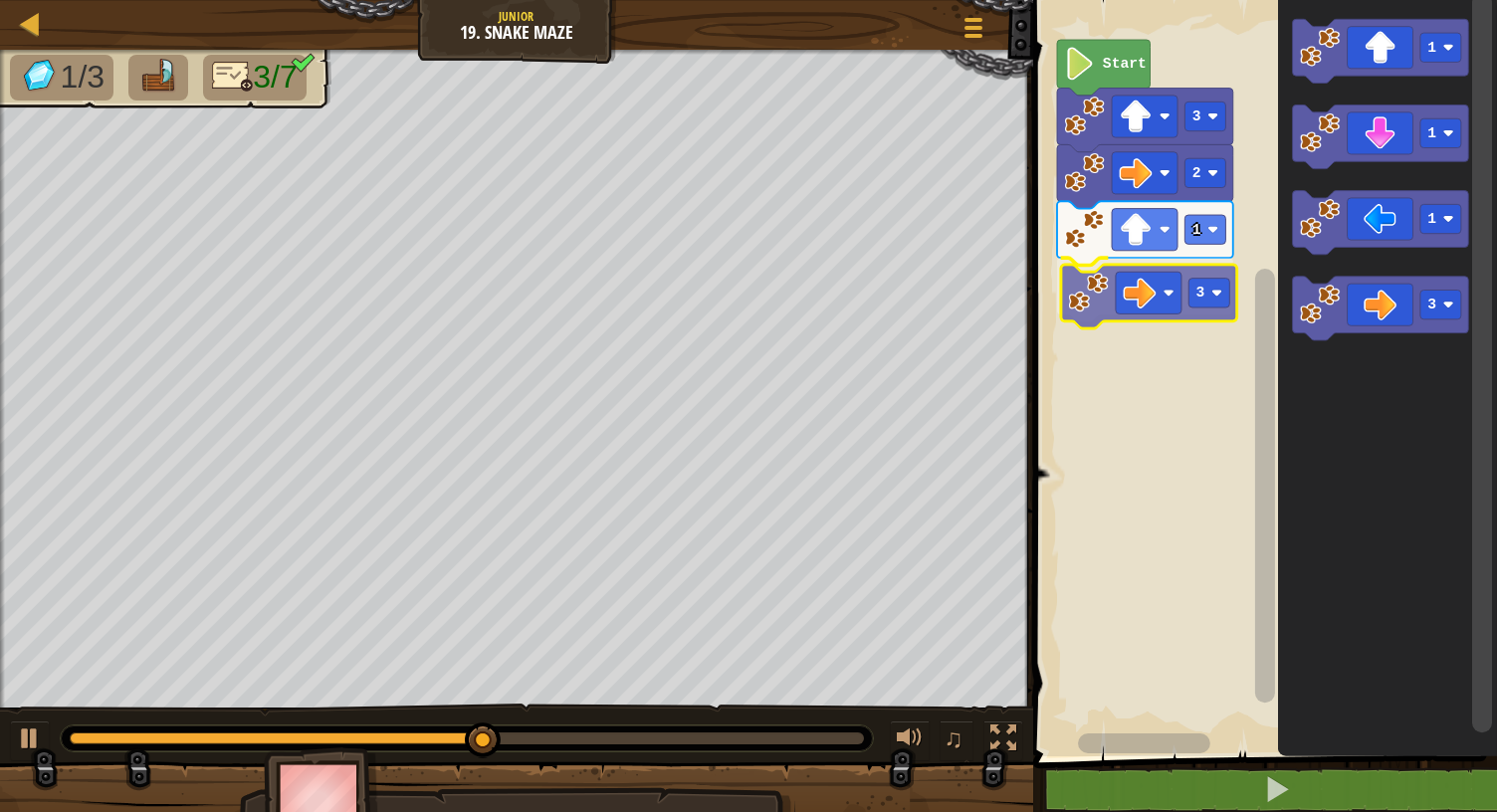click on "3 2 1 3 Start 1 1 1 3 3" at bounding box center [1262, 373] 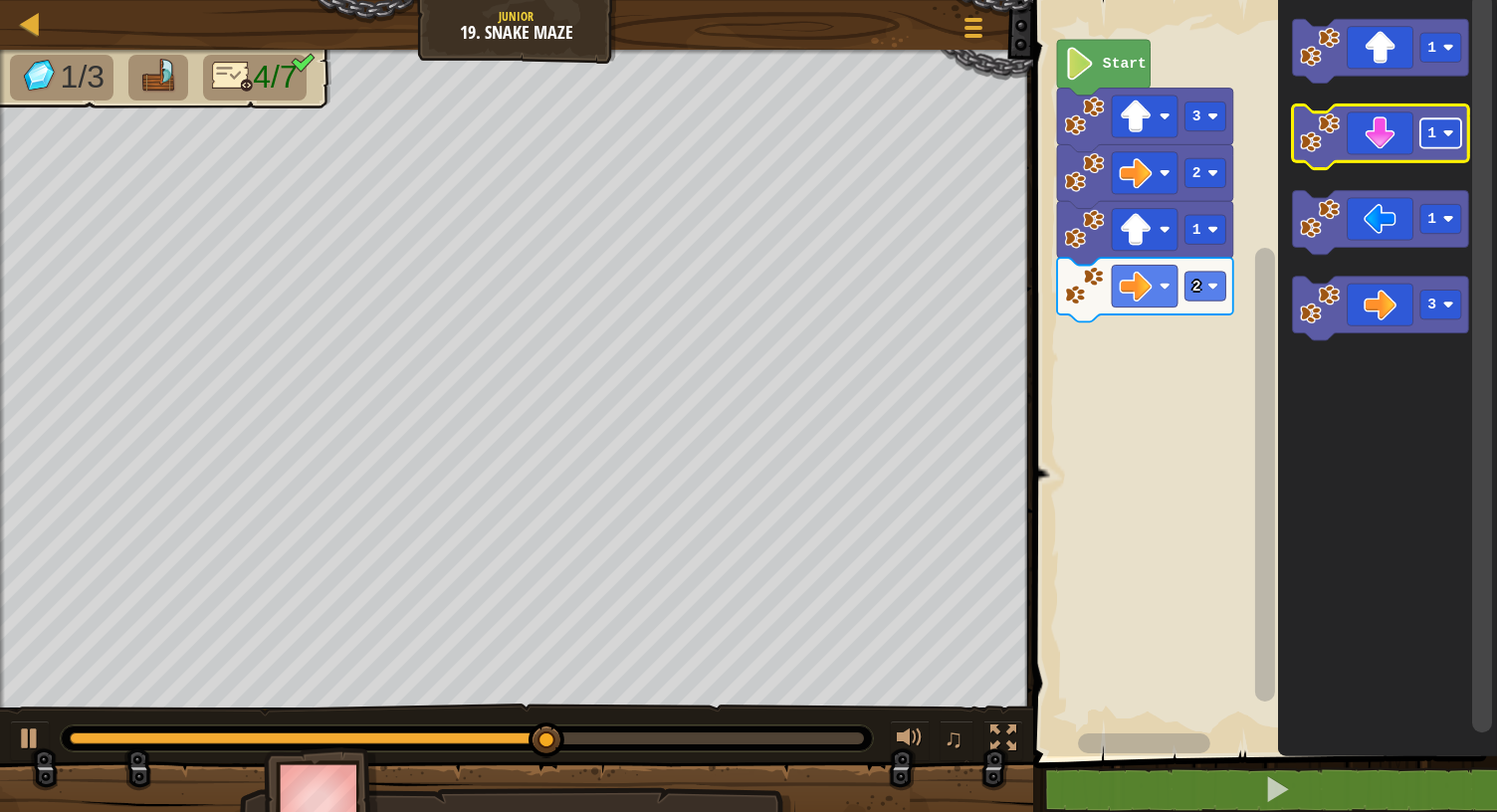click 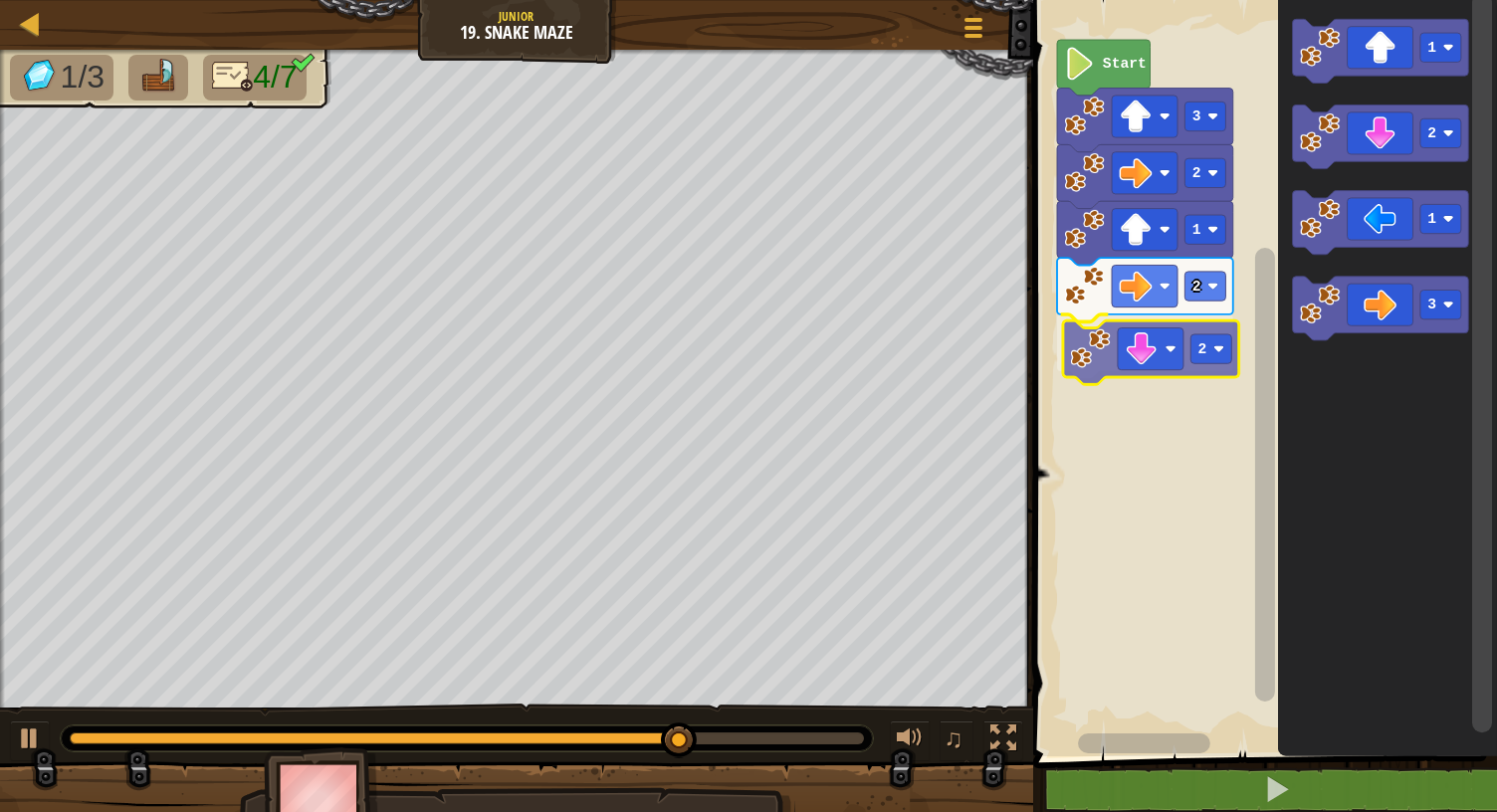 click on "Start 3 2 1 2 2 1 2 1 3 2" at bounding box center [1262, 373] 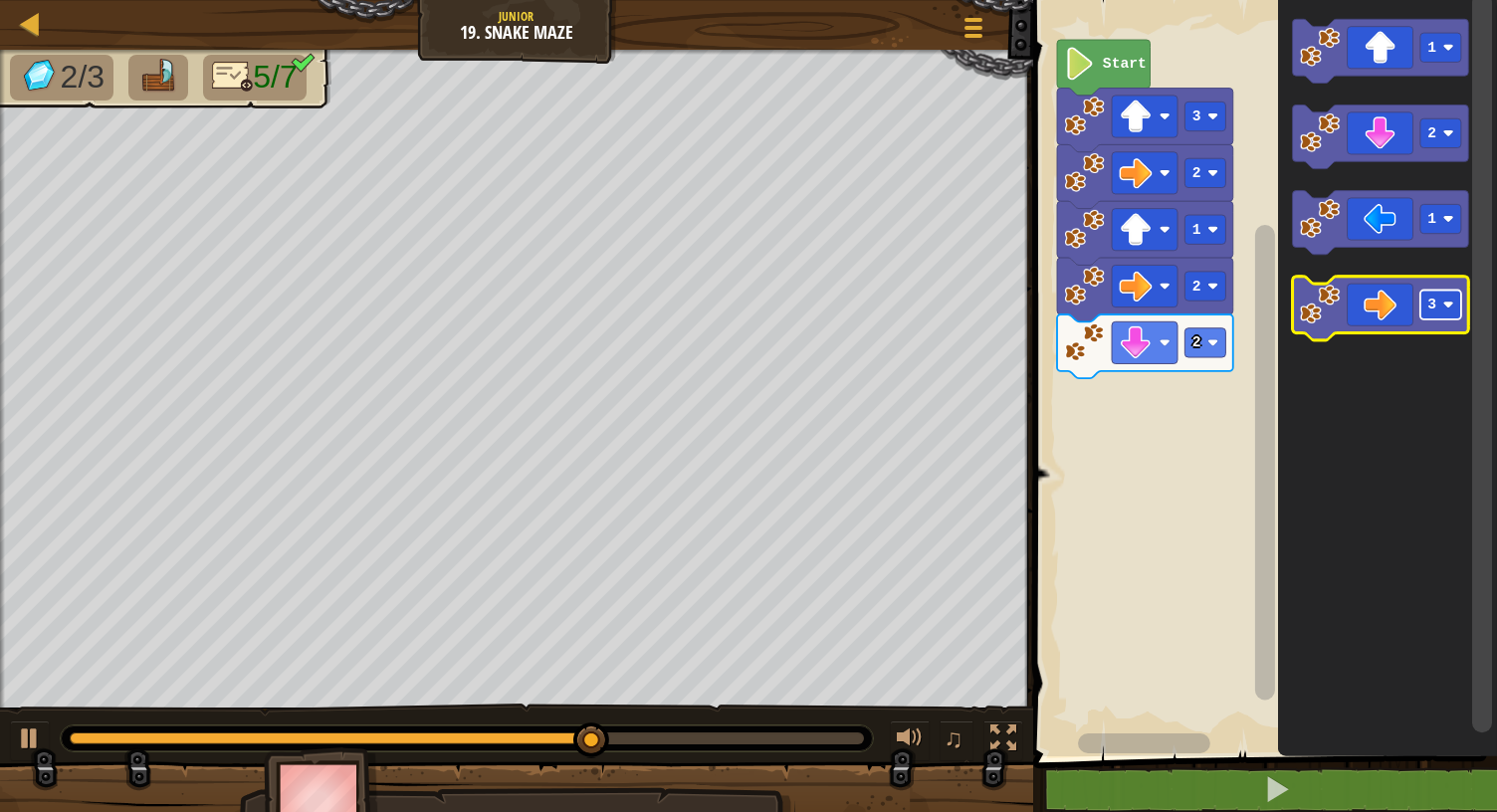 click 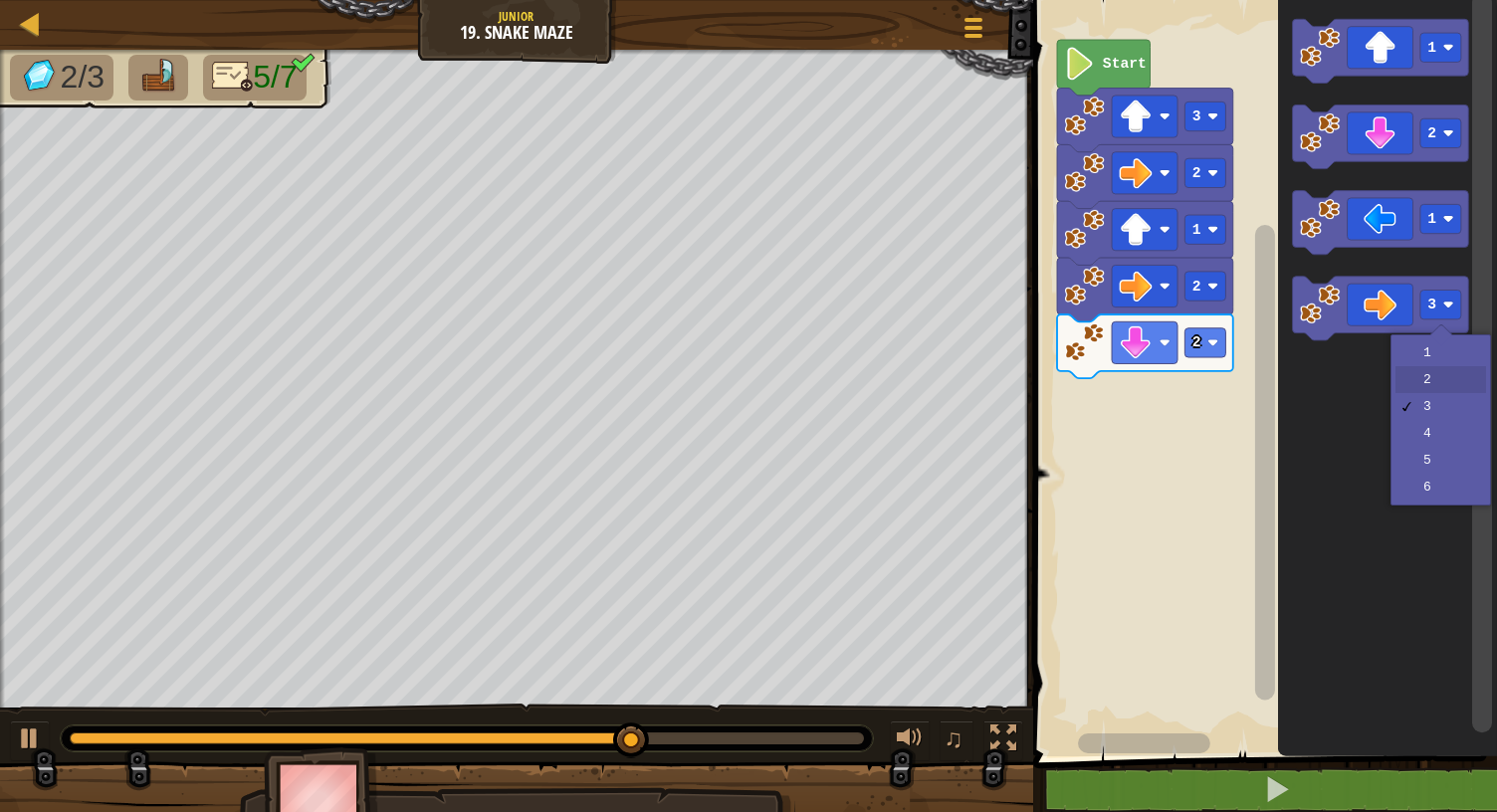drag, startPoint x: 1435, startPoint y: 379, endPoint x: 1415, endPoint y: 314, distance: 68.007353 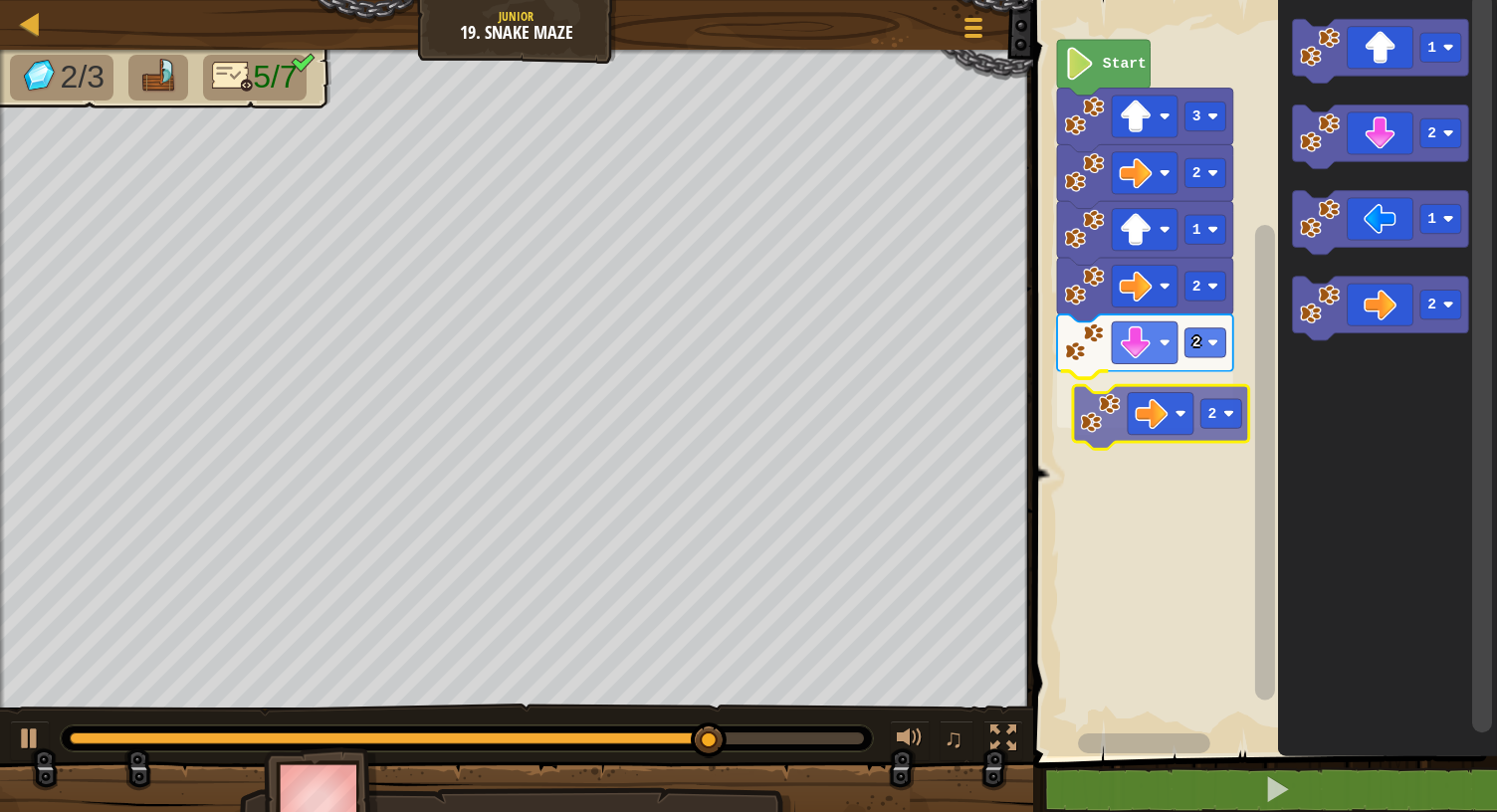 click on "Start 3 2 1 2 2 2 1 2 1 2 2" at bounding box center (1262, 373) 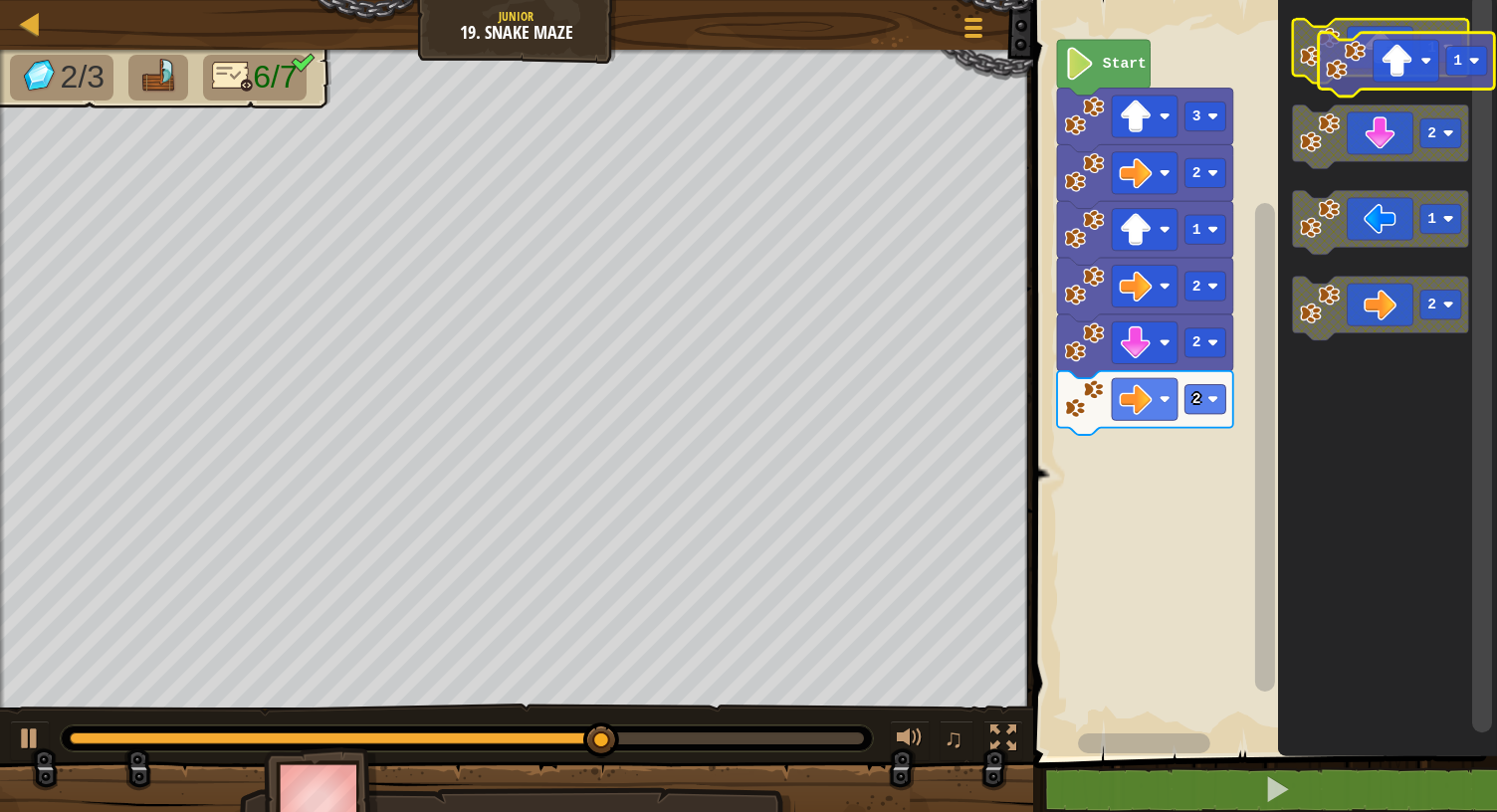 click on "1 2 1 2" 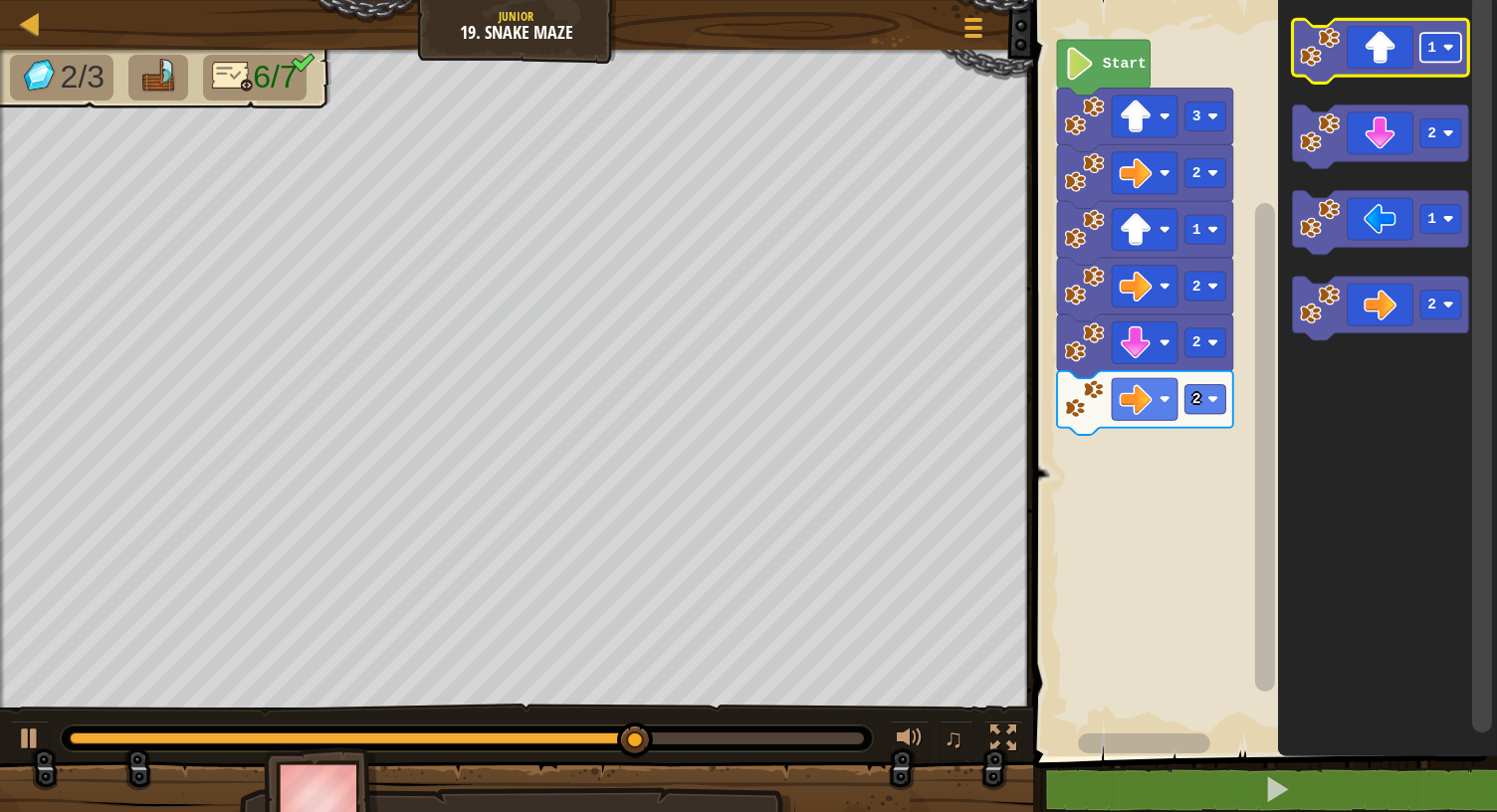 click 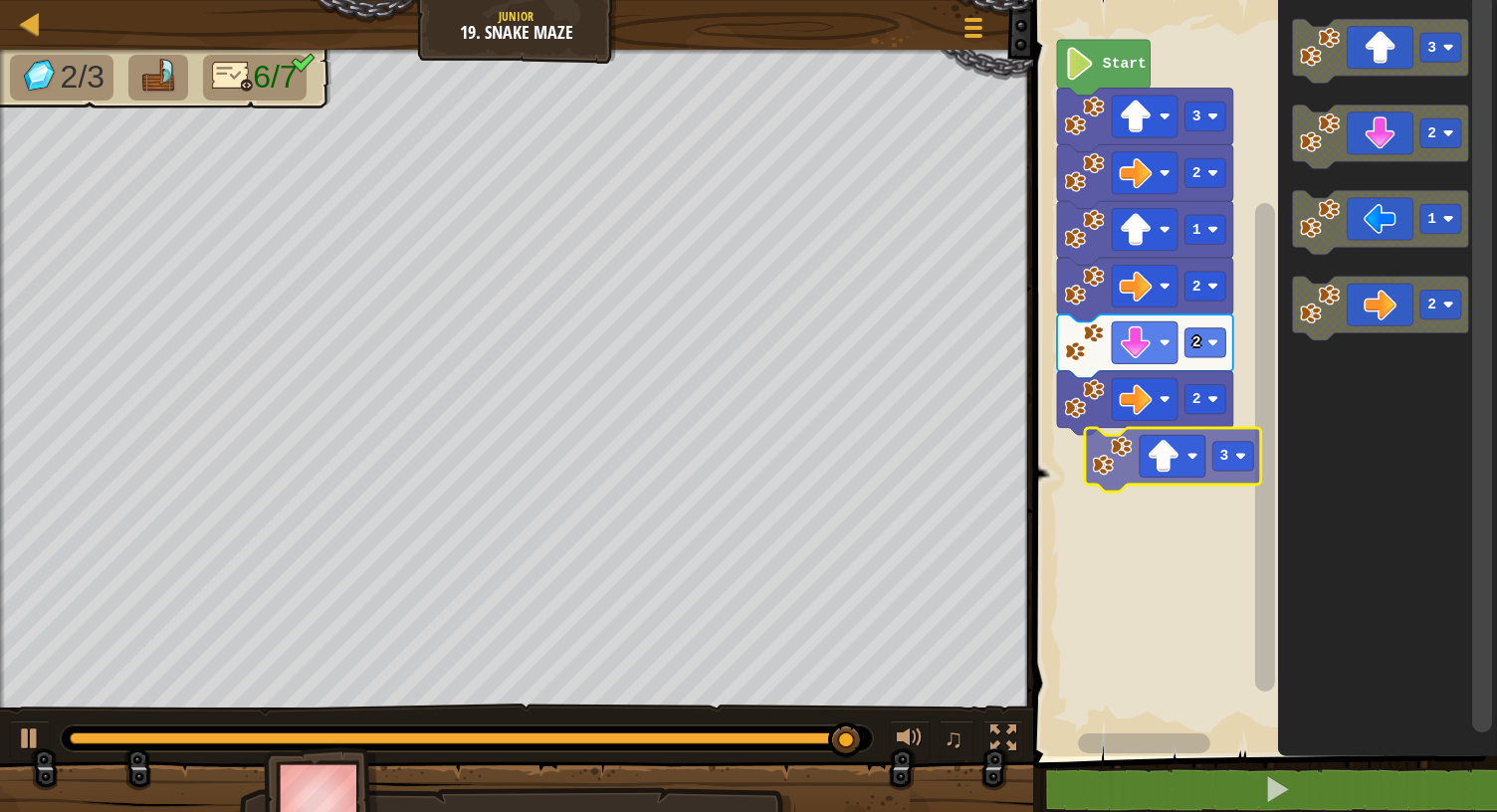 click on "Start 3 2 1 2 2 2 3 2 1 2 3" at bounding box center (1262, 373) 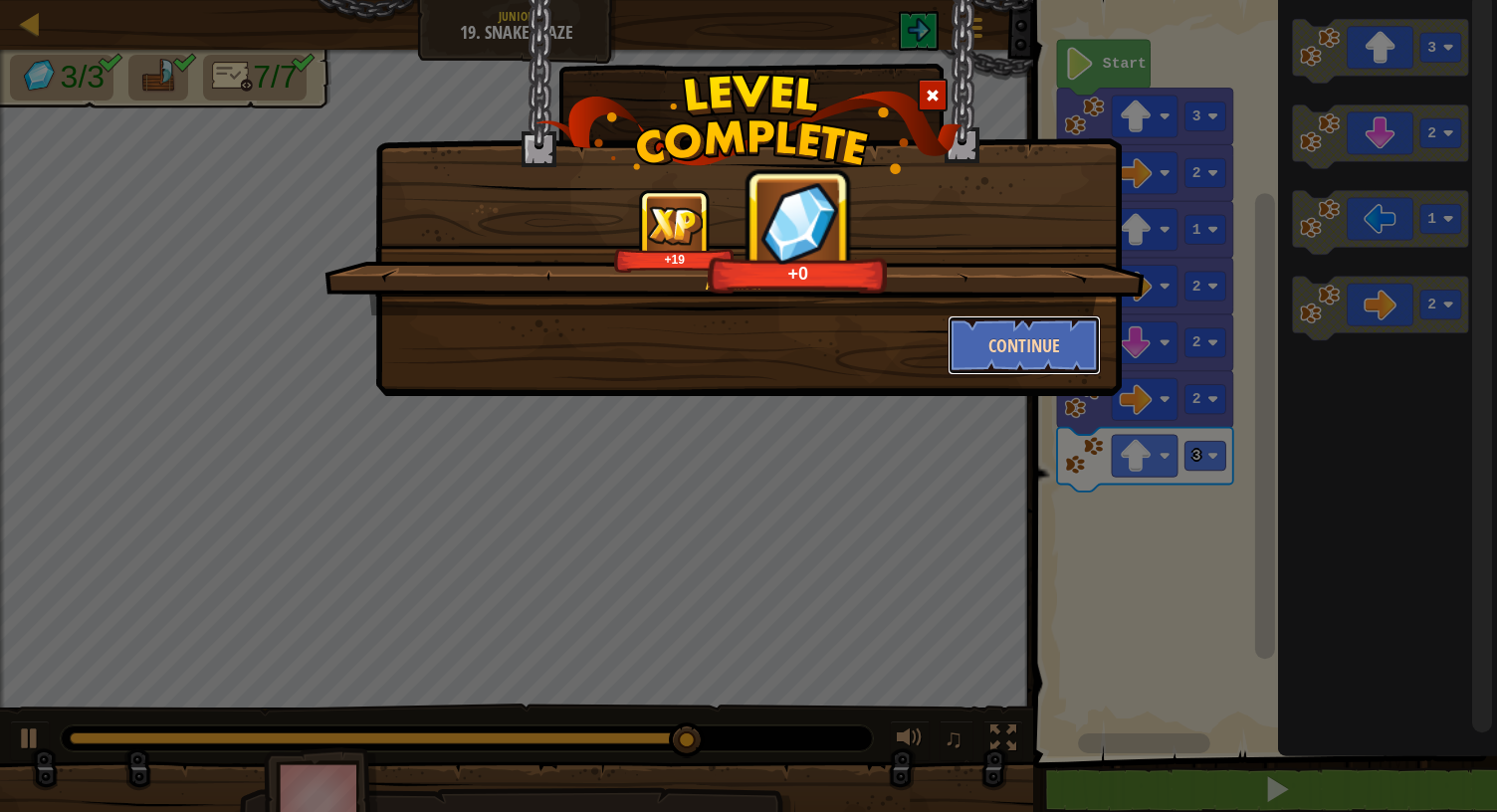 click on "Continue" at bounding box center [1024, 345] 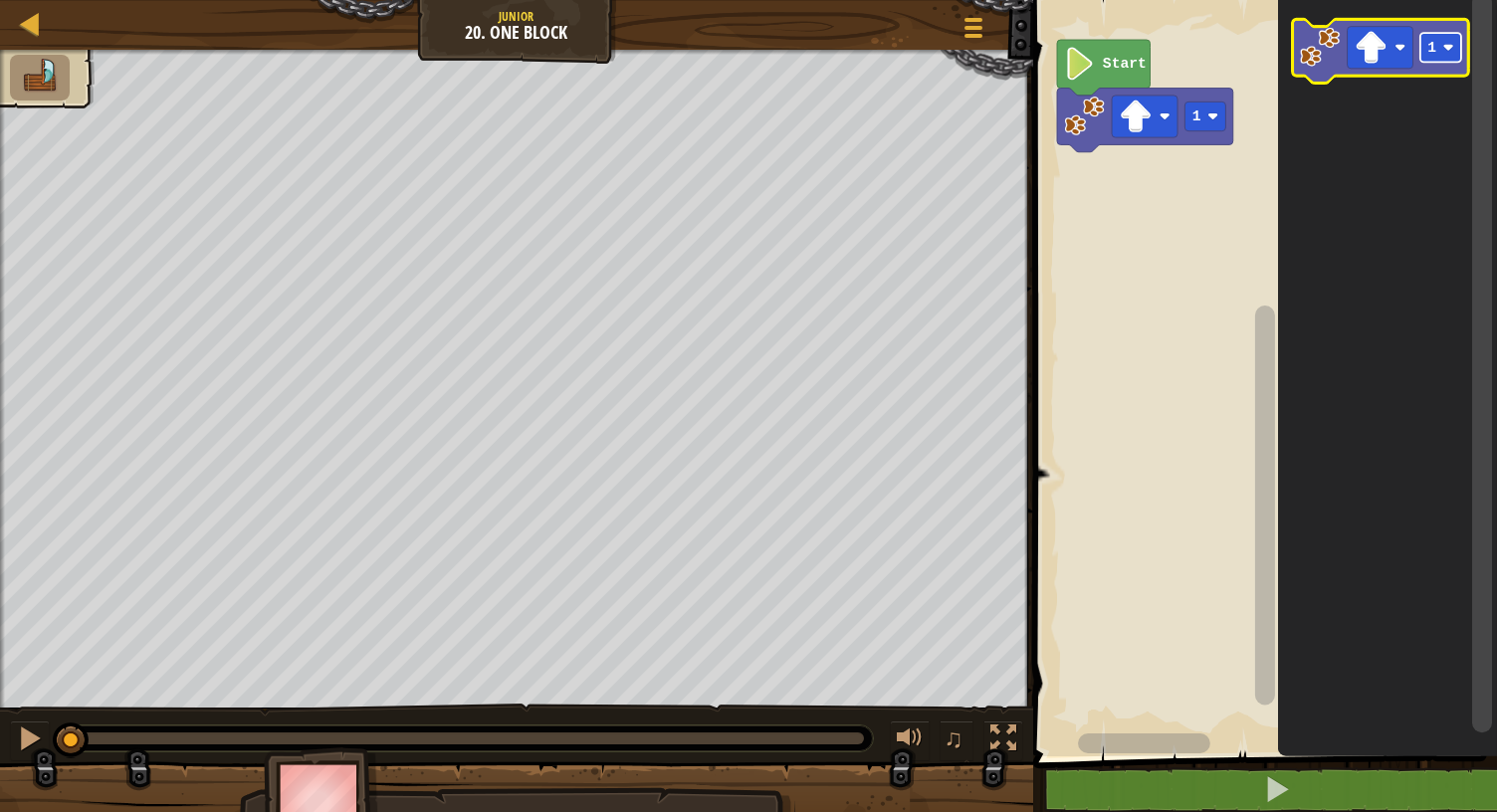 click 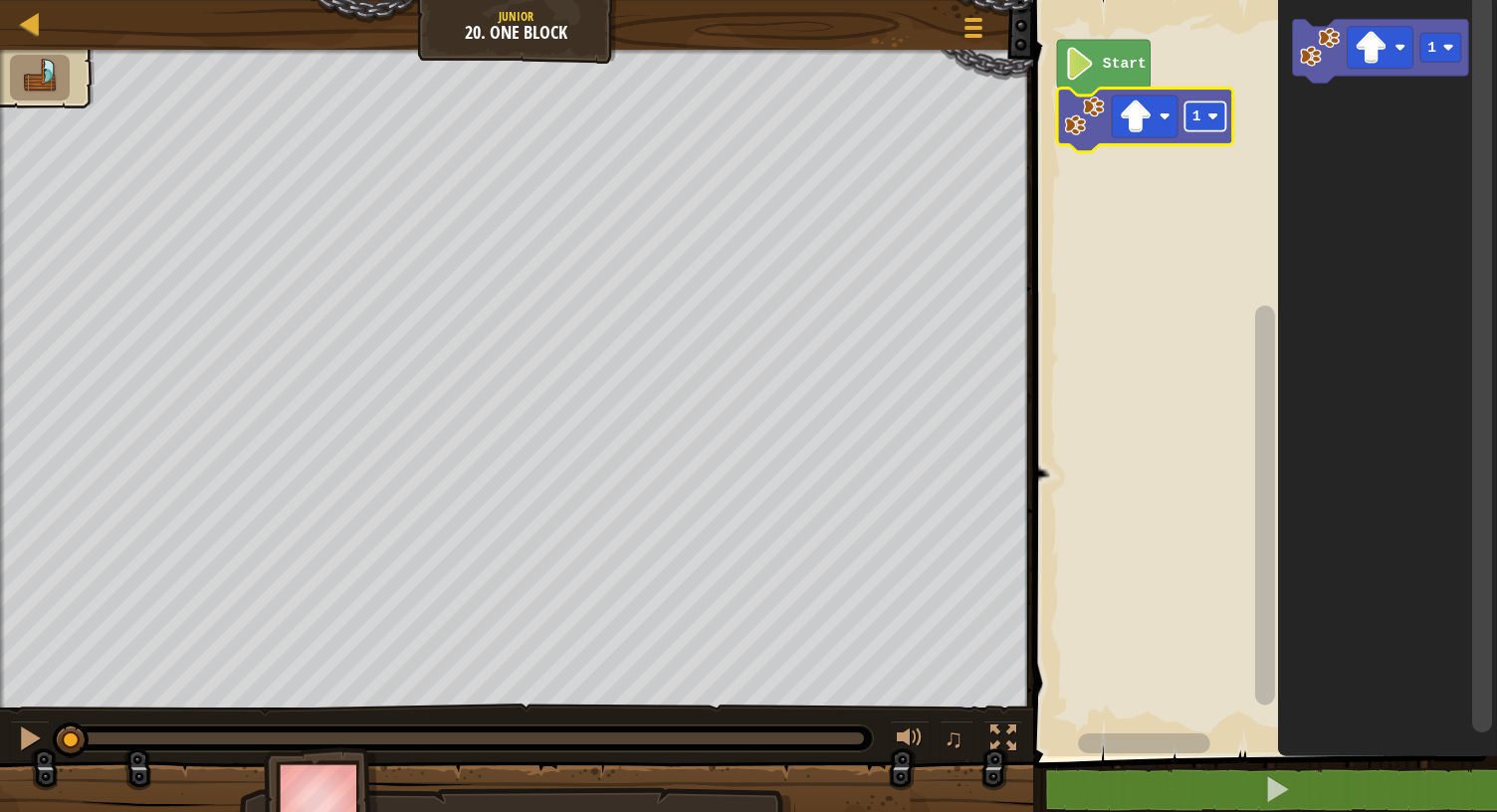 click 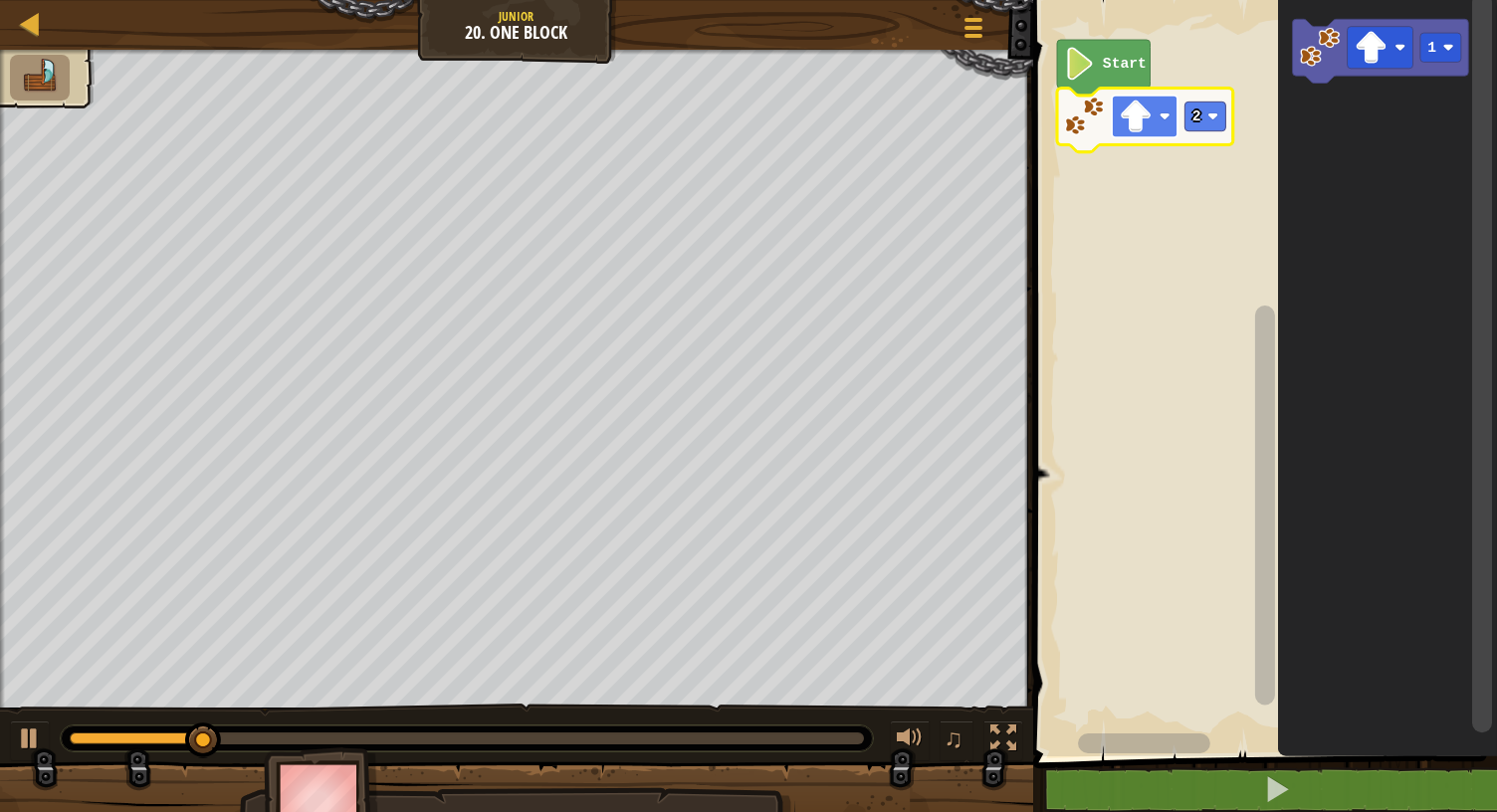 click 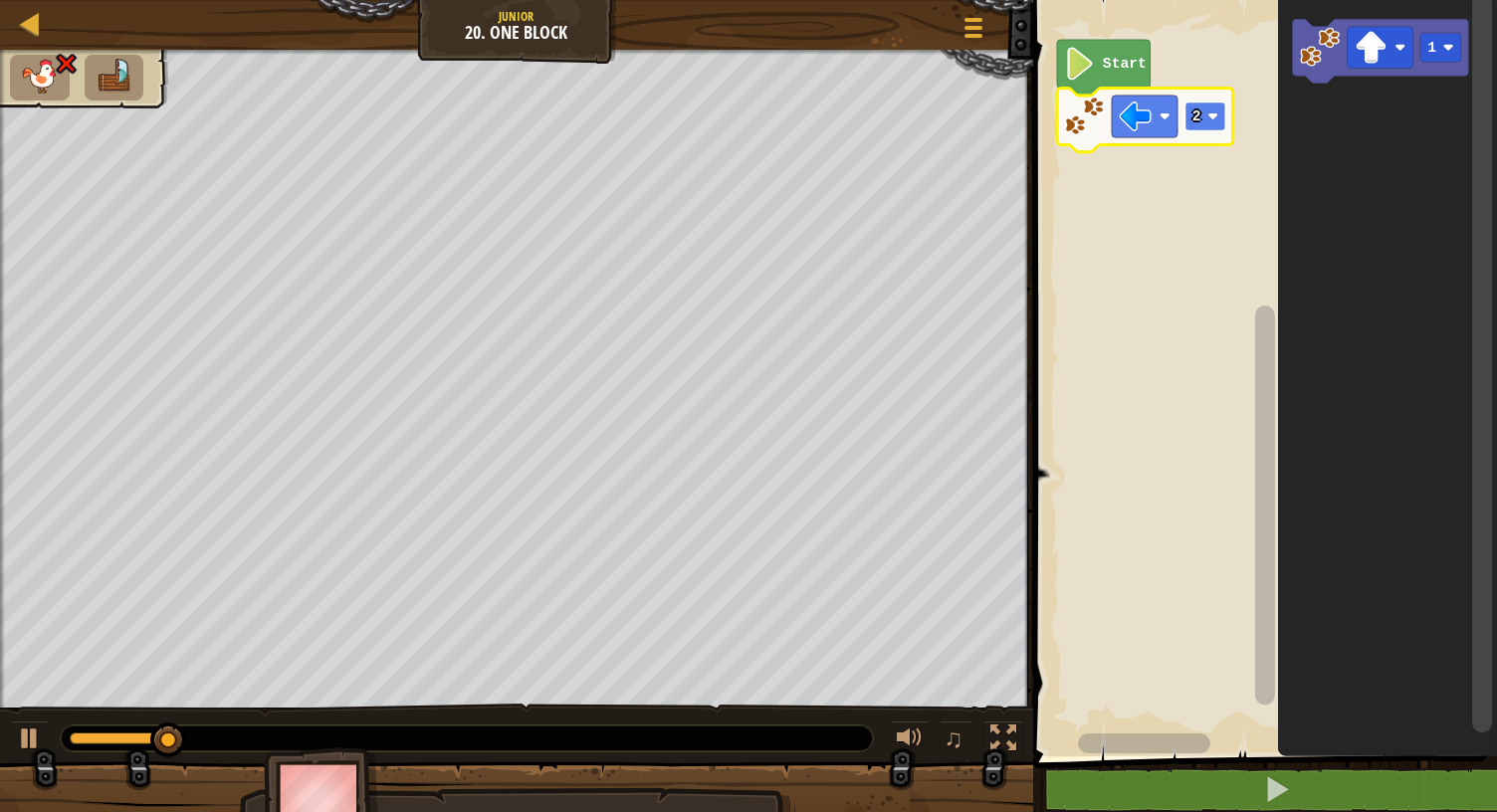 click 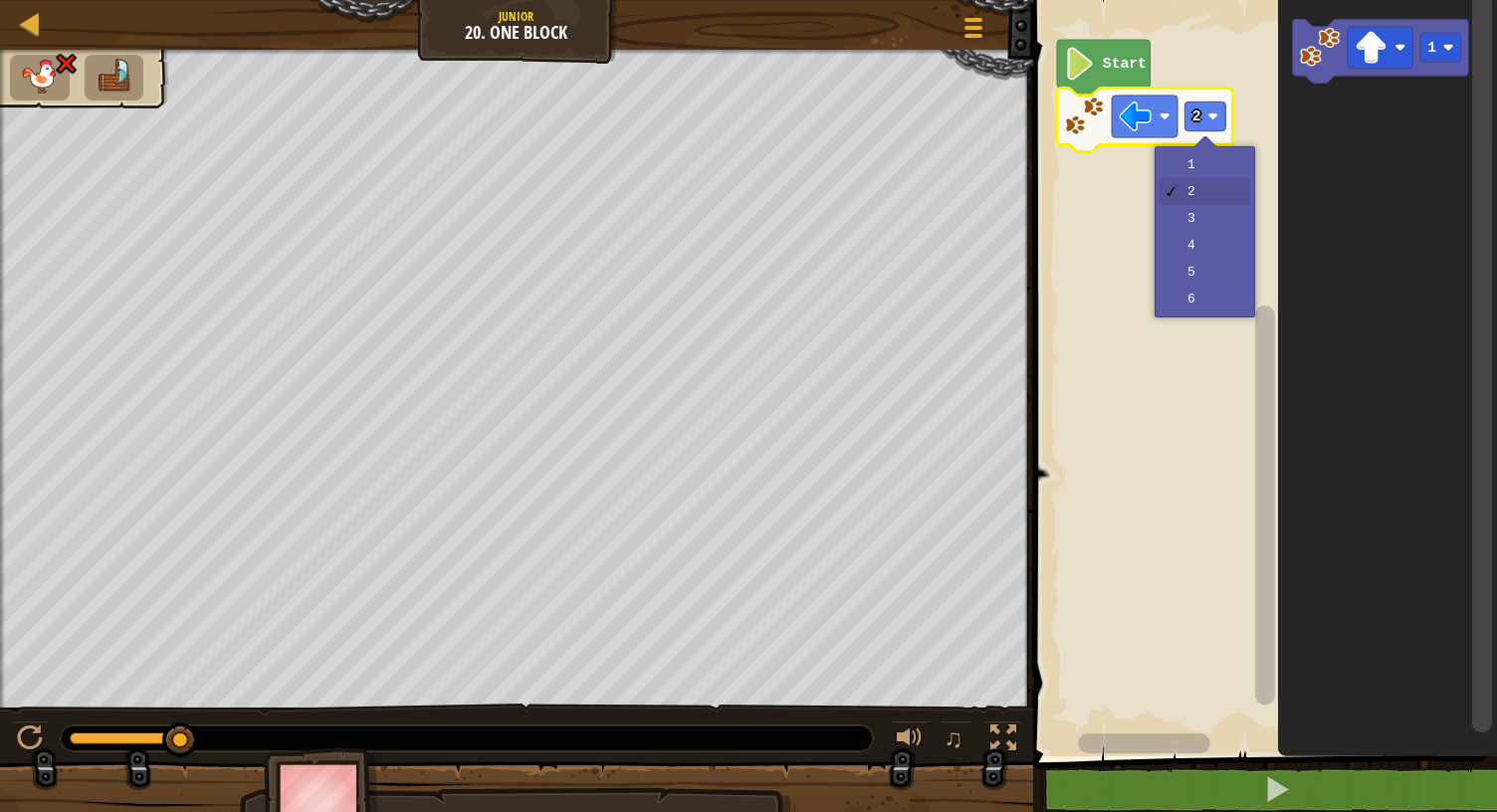 click 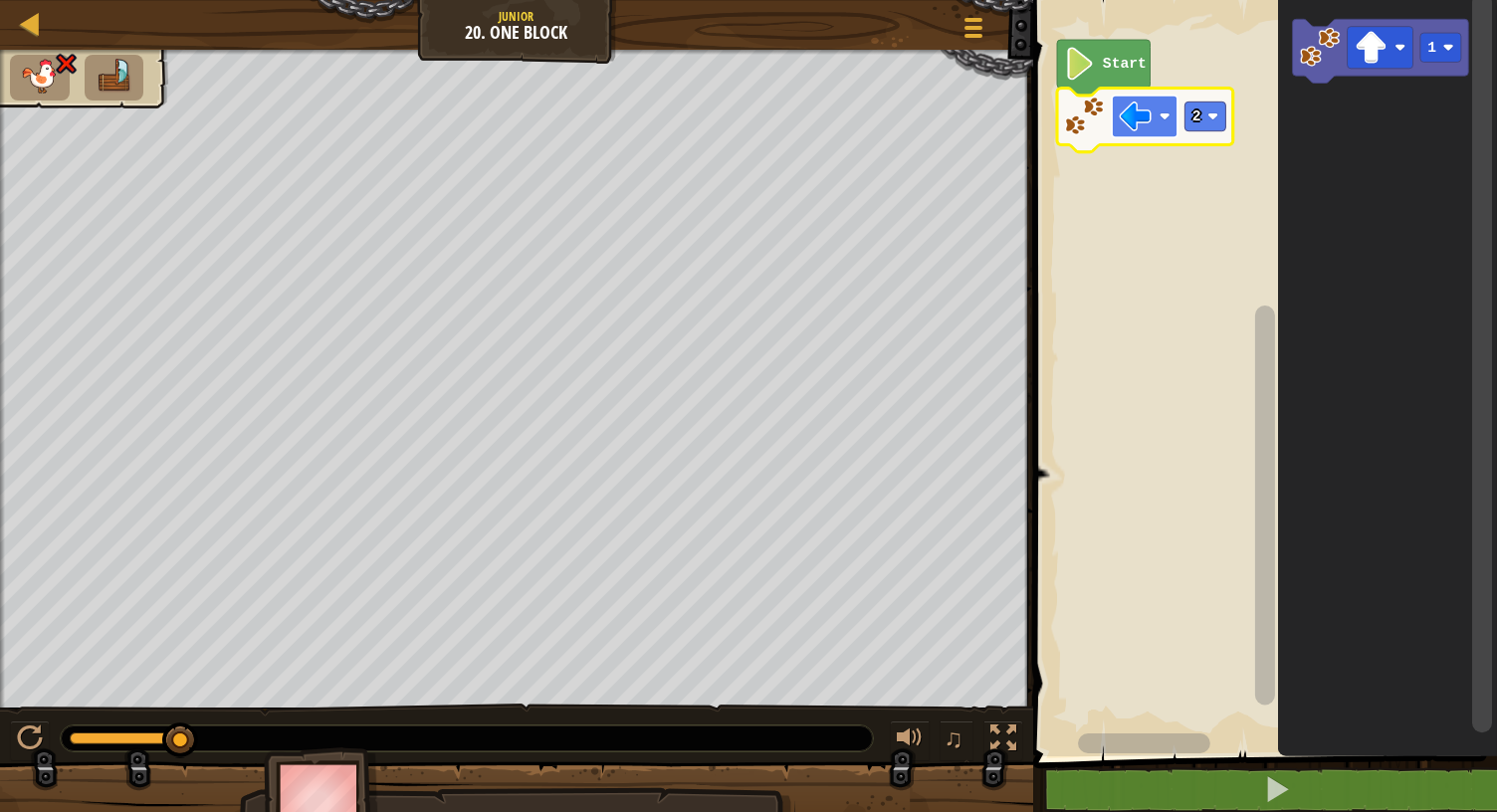 click 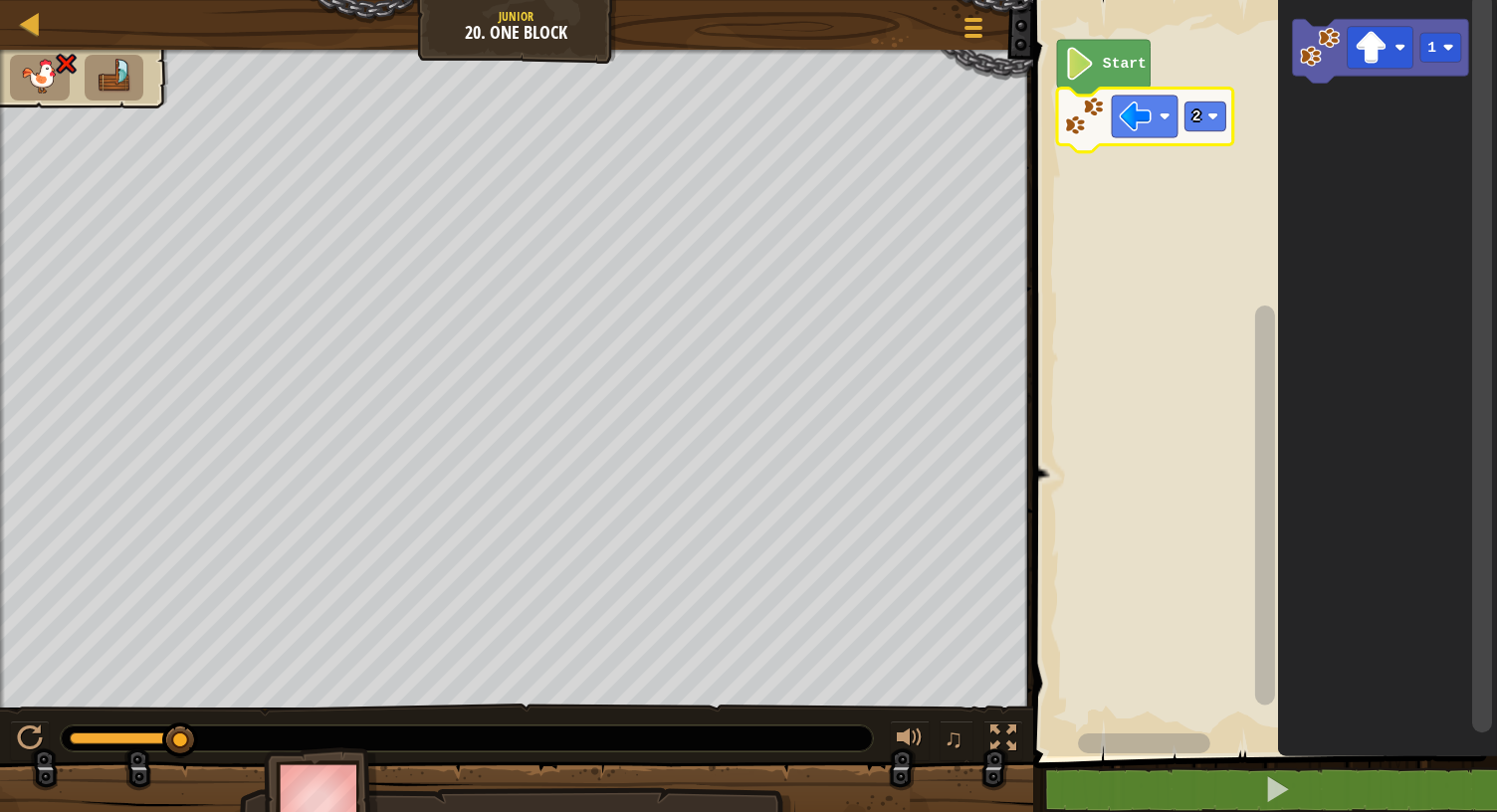 click 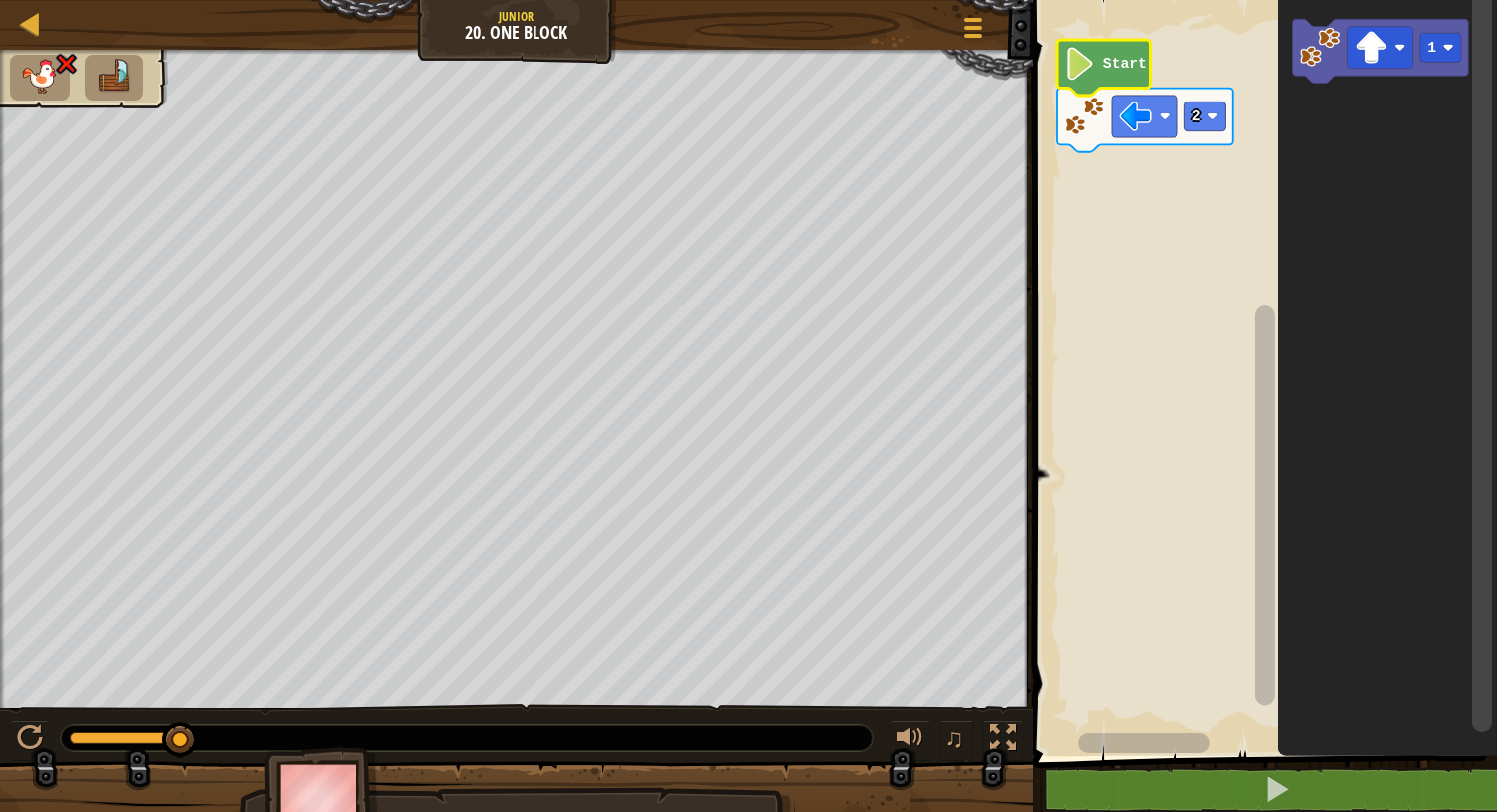 click 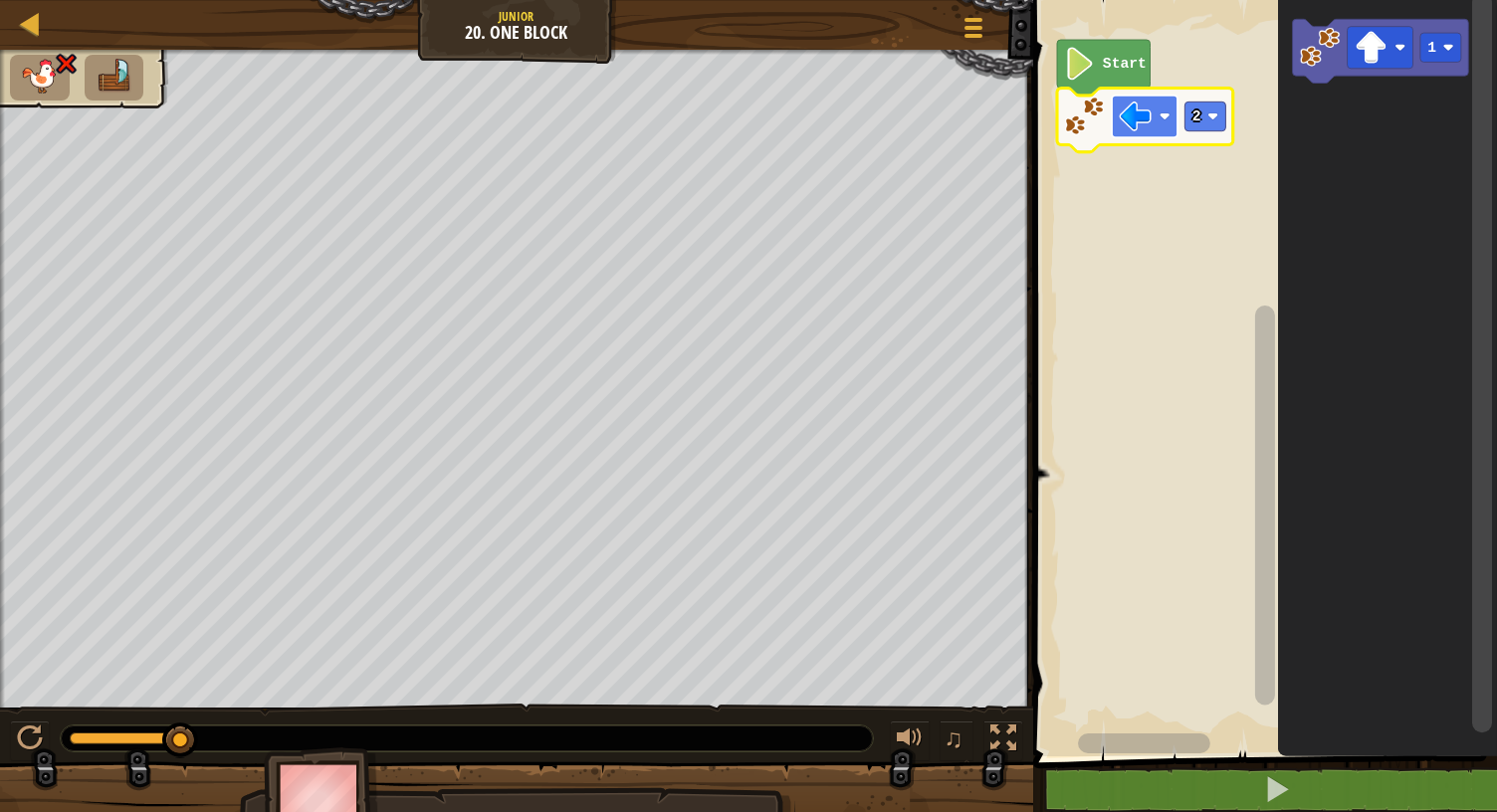 click 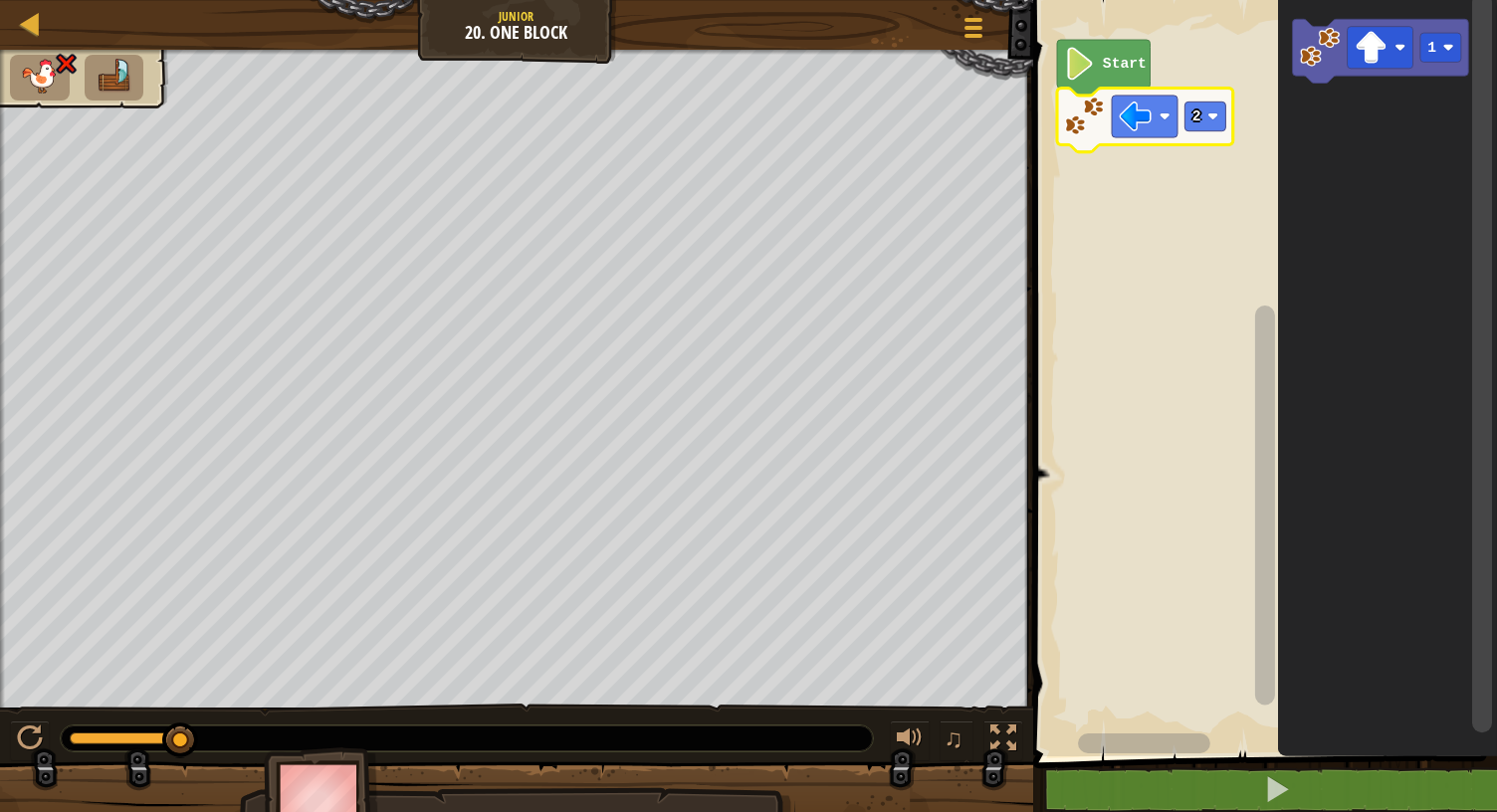 click 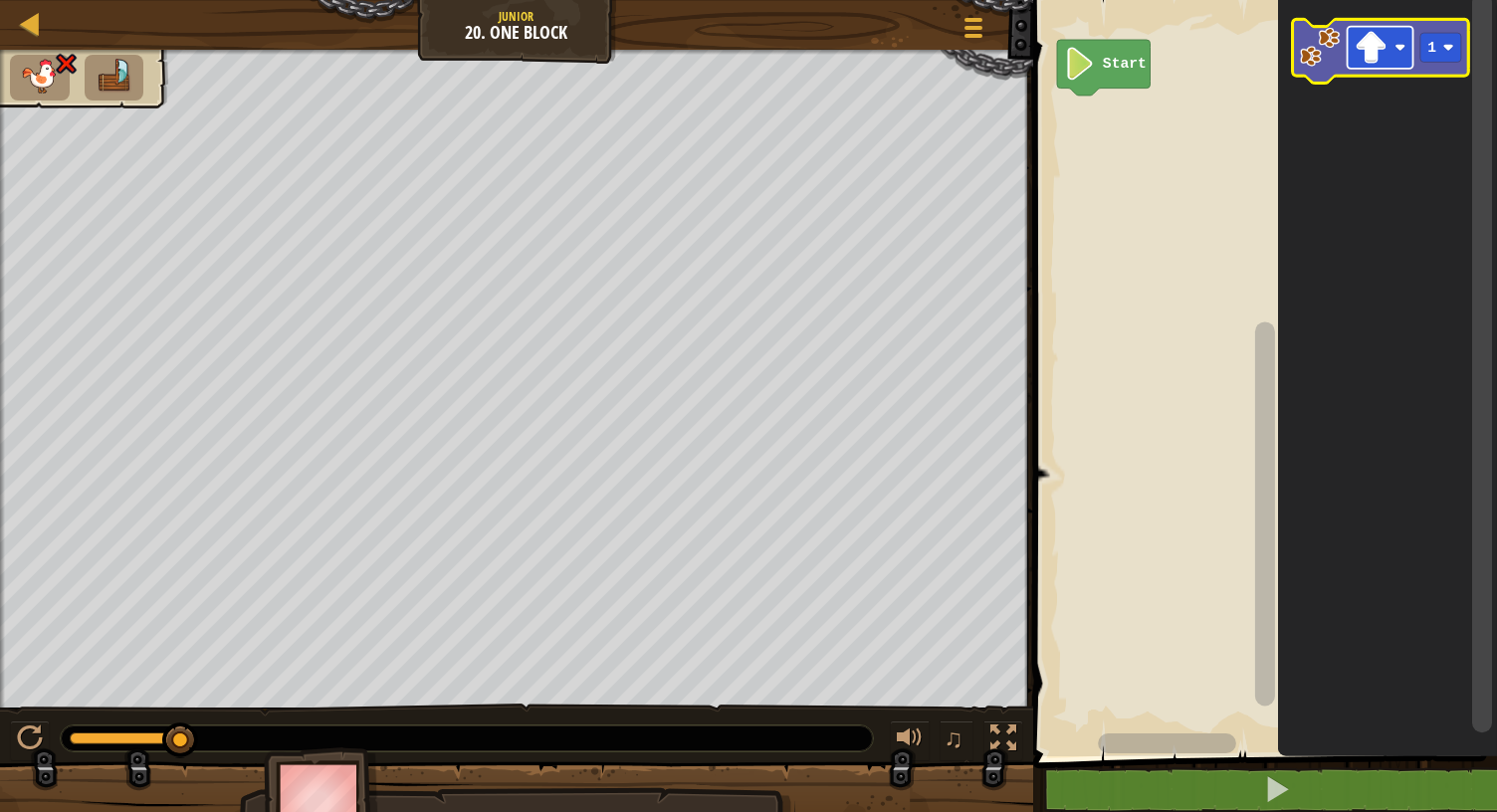 click 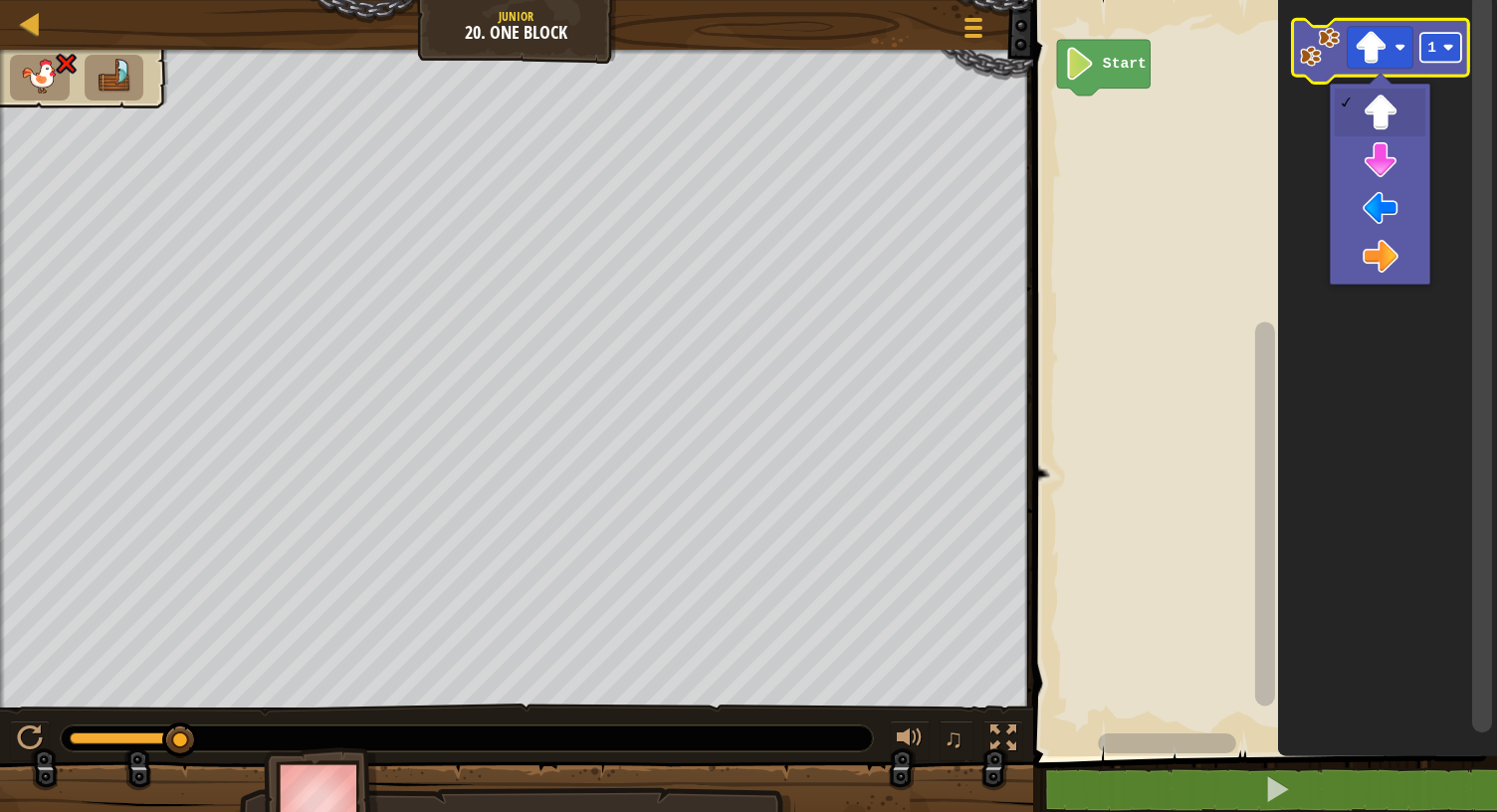 click 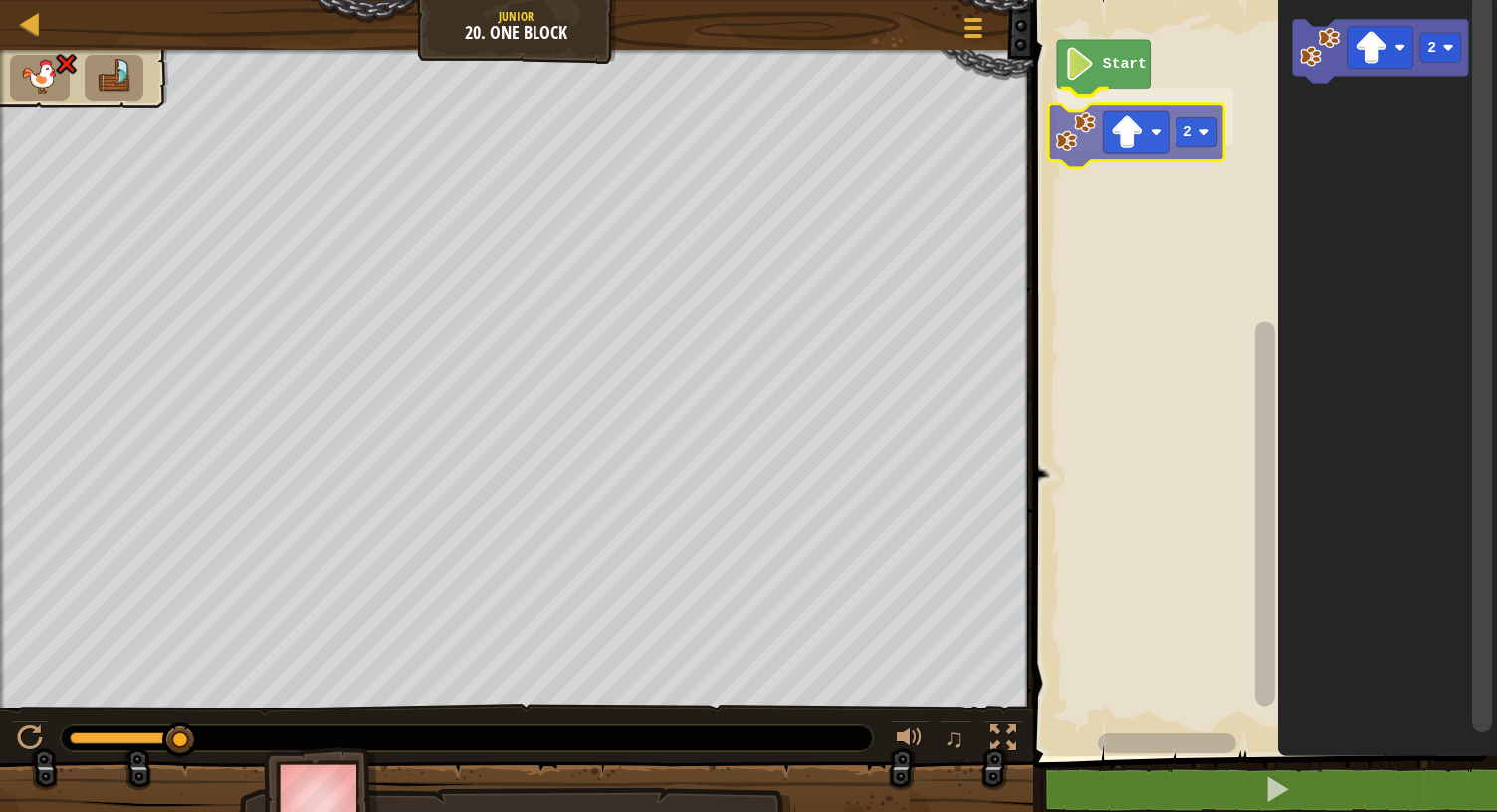 click on "Start 2 2 2" at bounding box center [1262, 373] 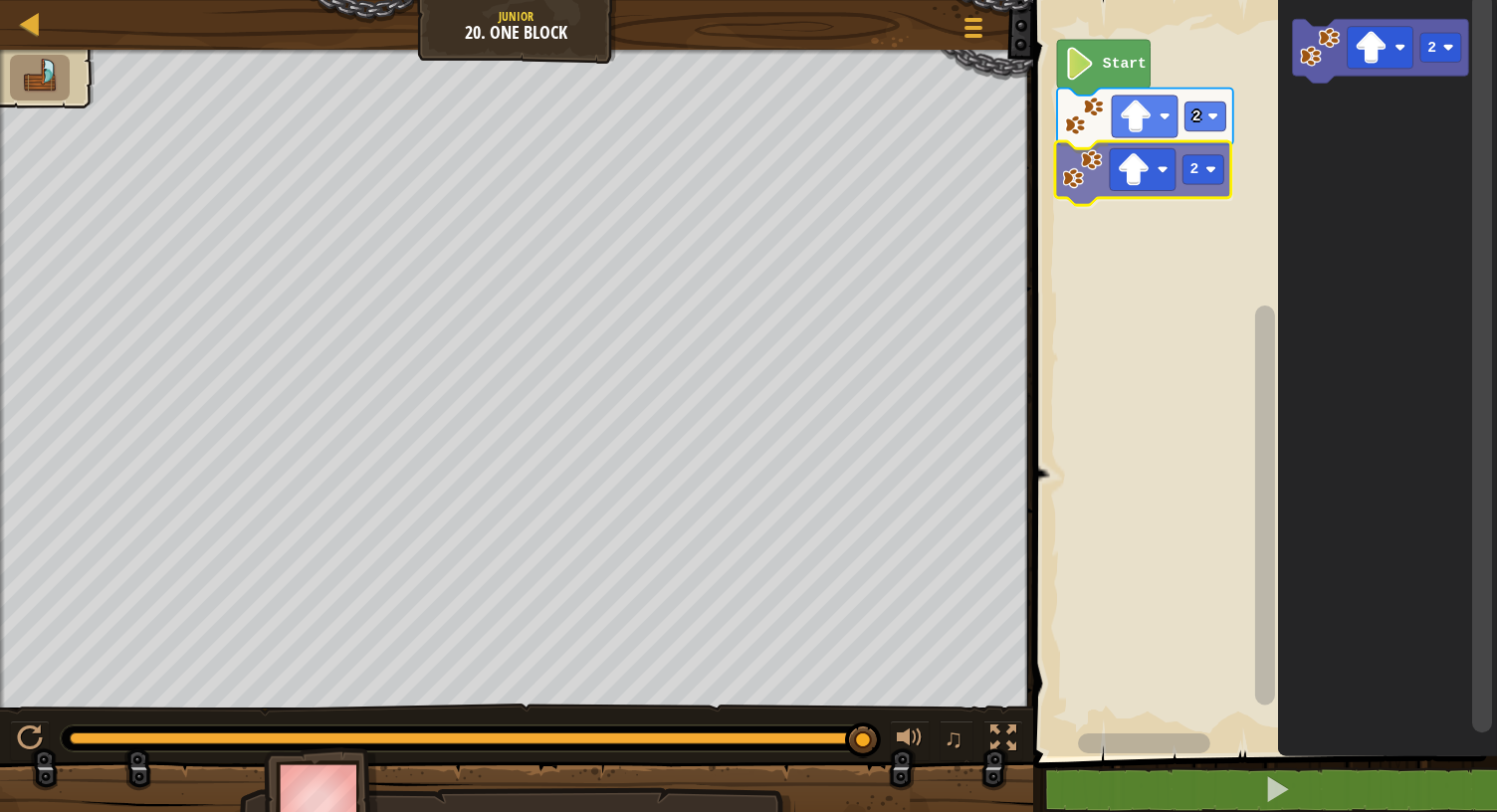 click on "Start 2 2 2 2" at bounding box center [1262, 373] 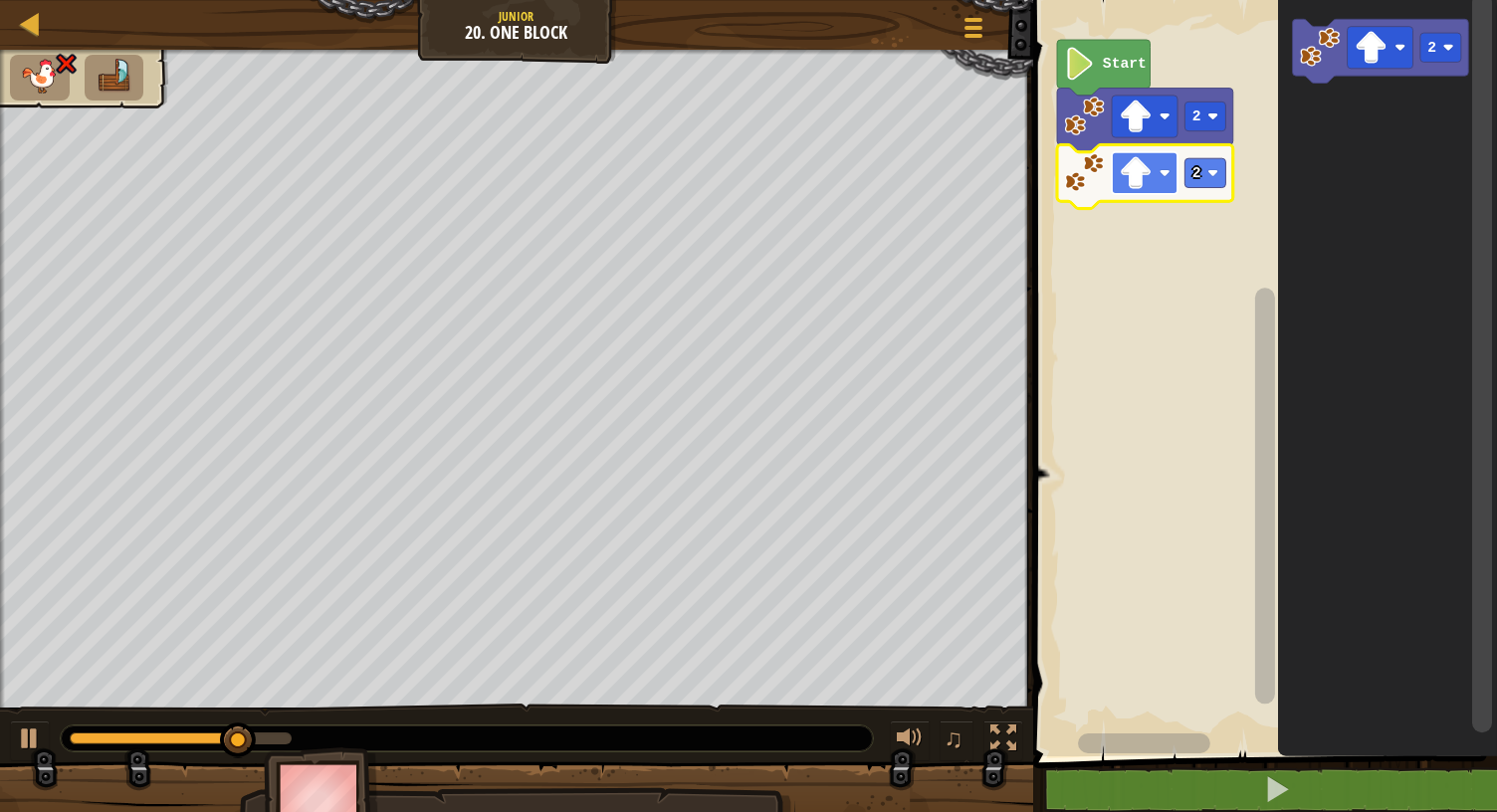 click 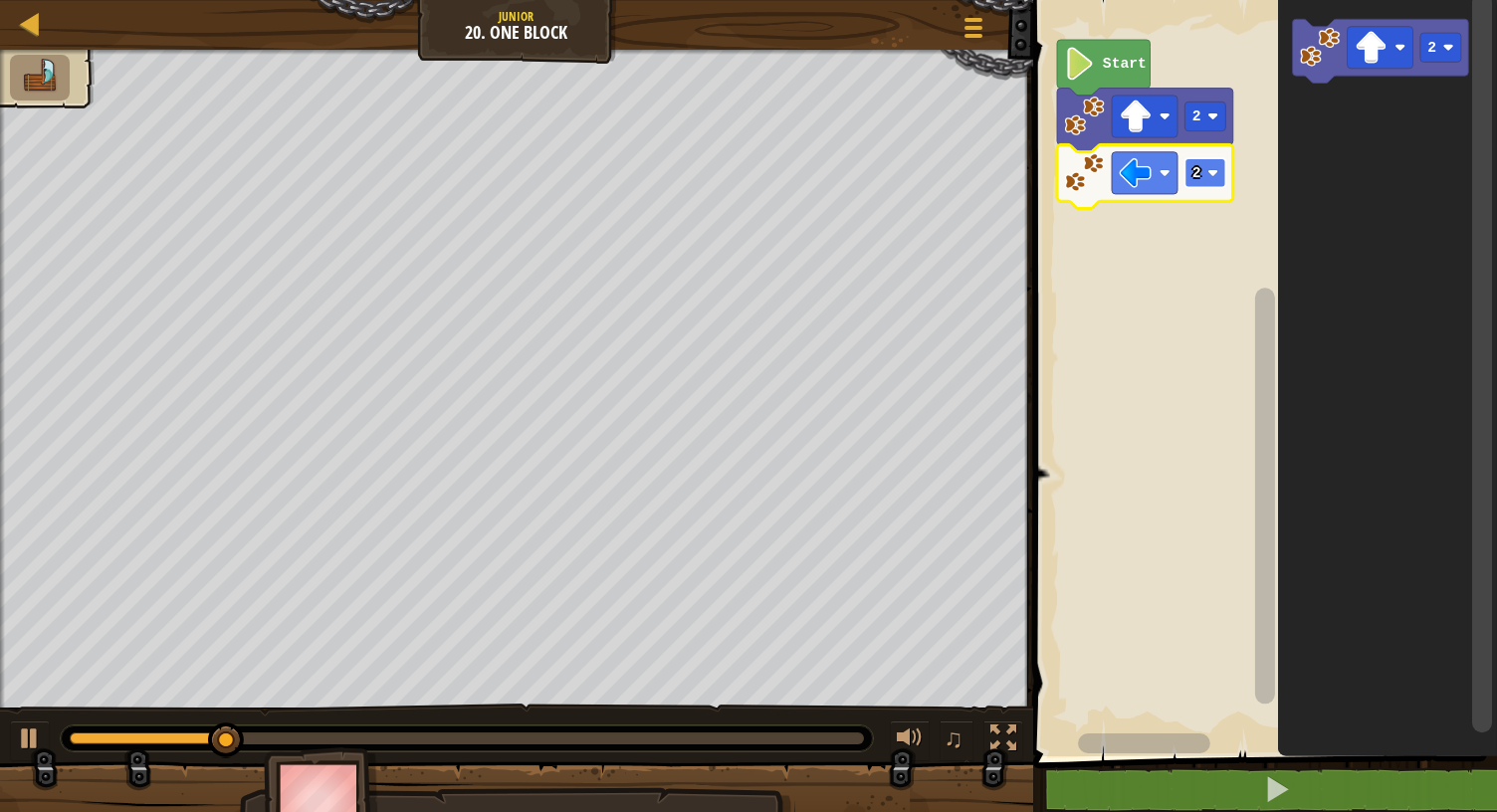click 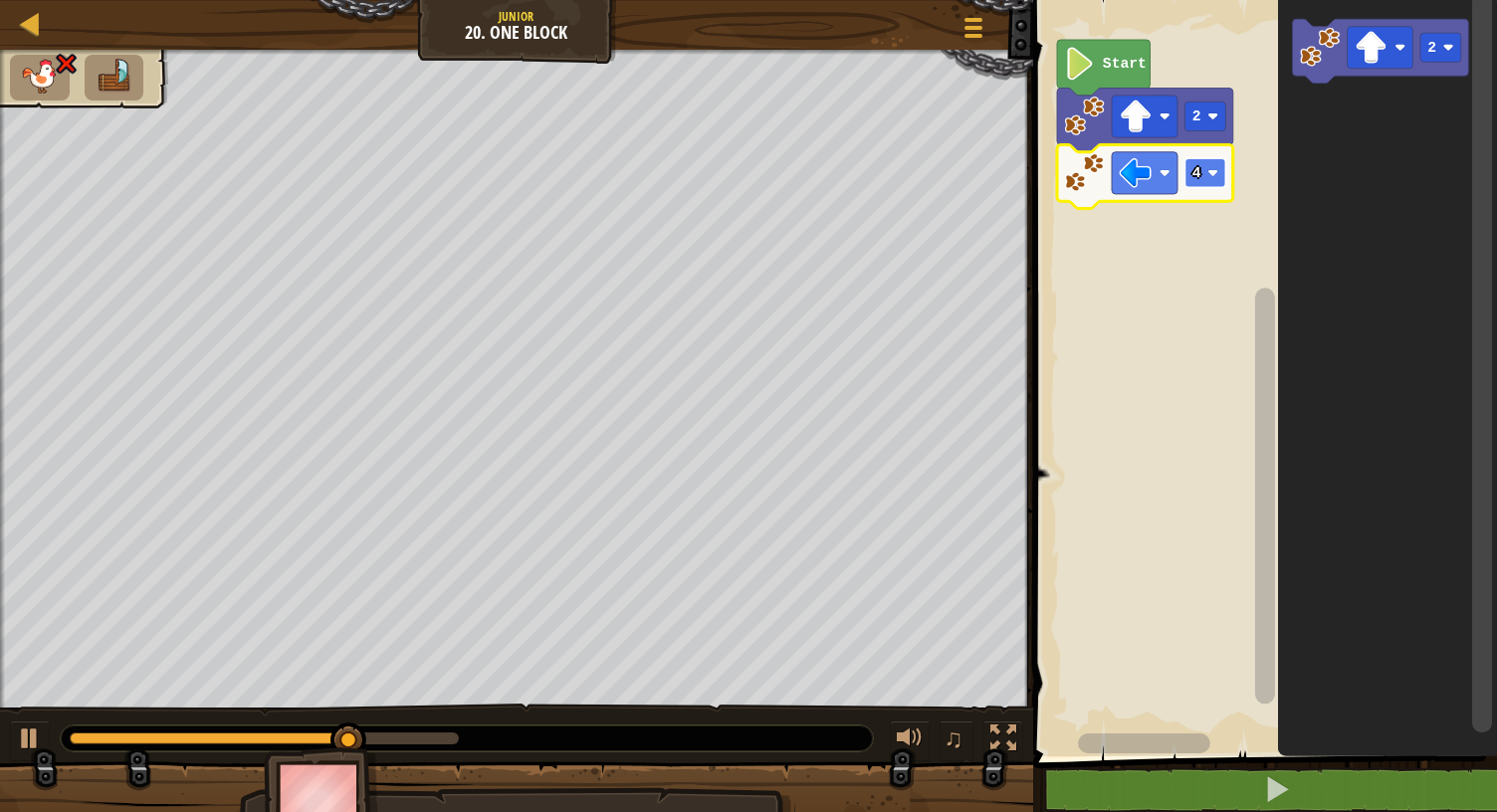 click 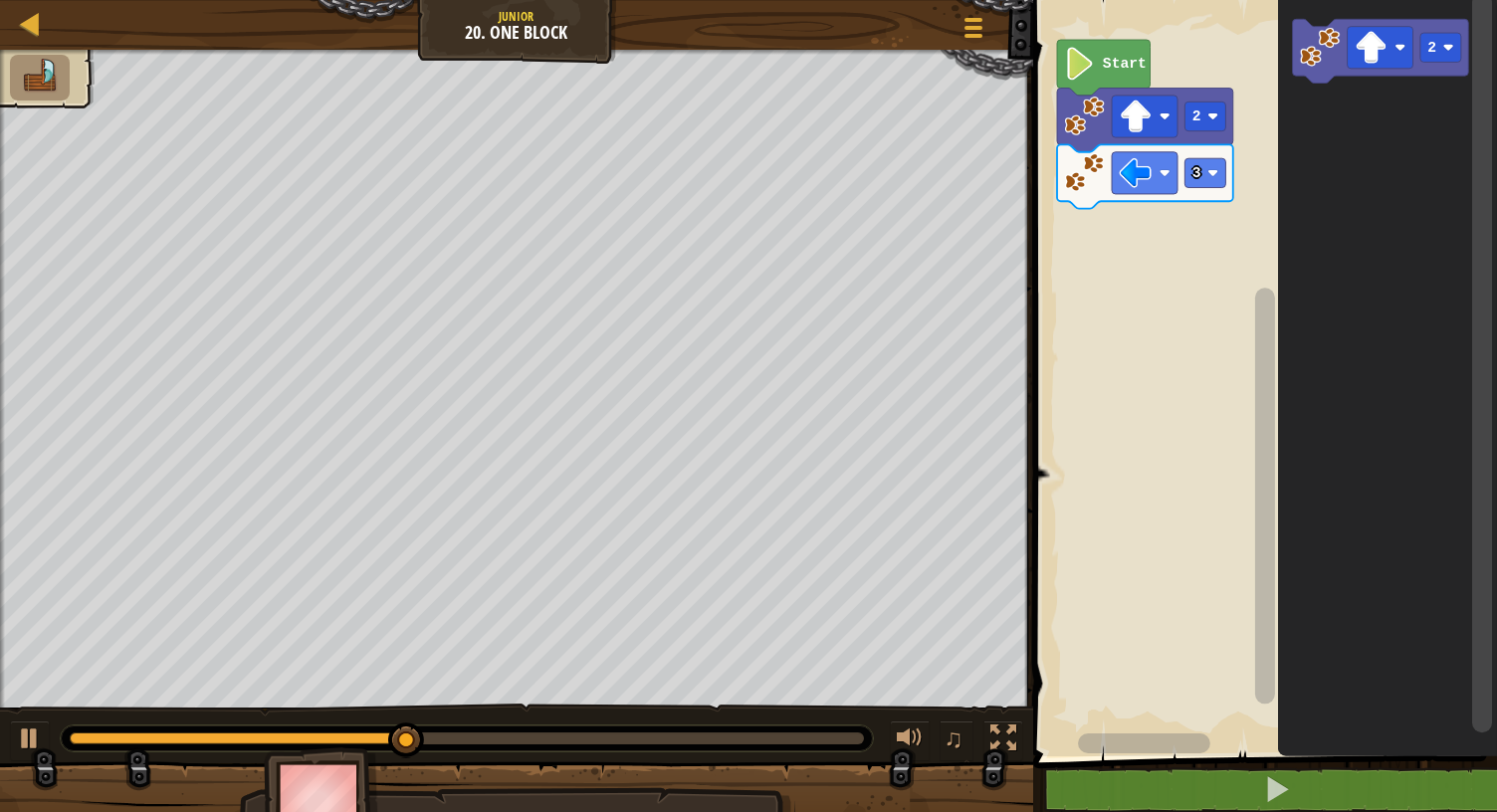 click on "Start 2 3 2" at bounding box center [1262, 373] 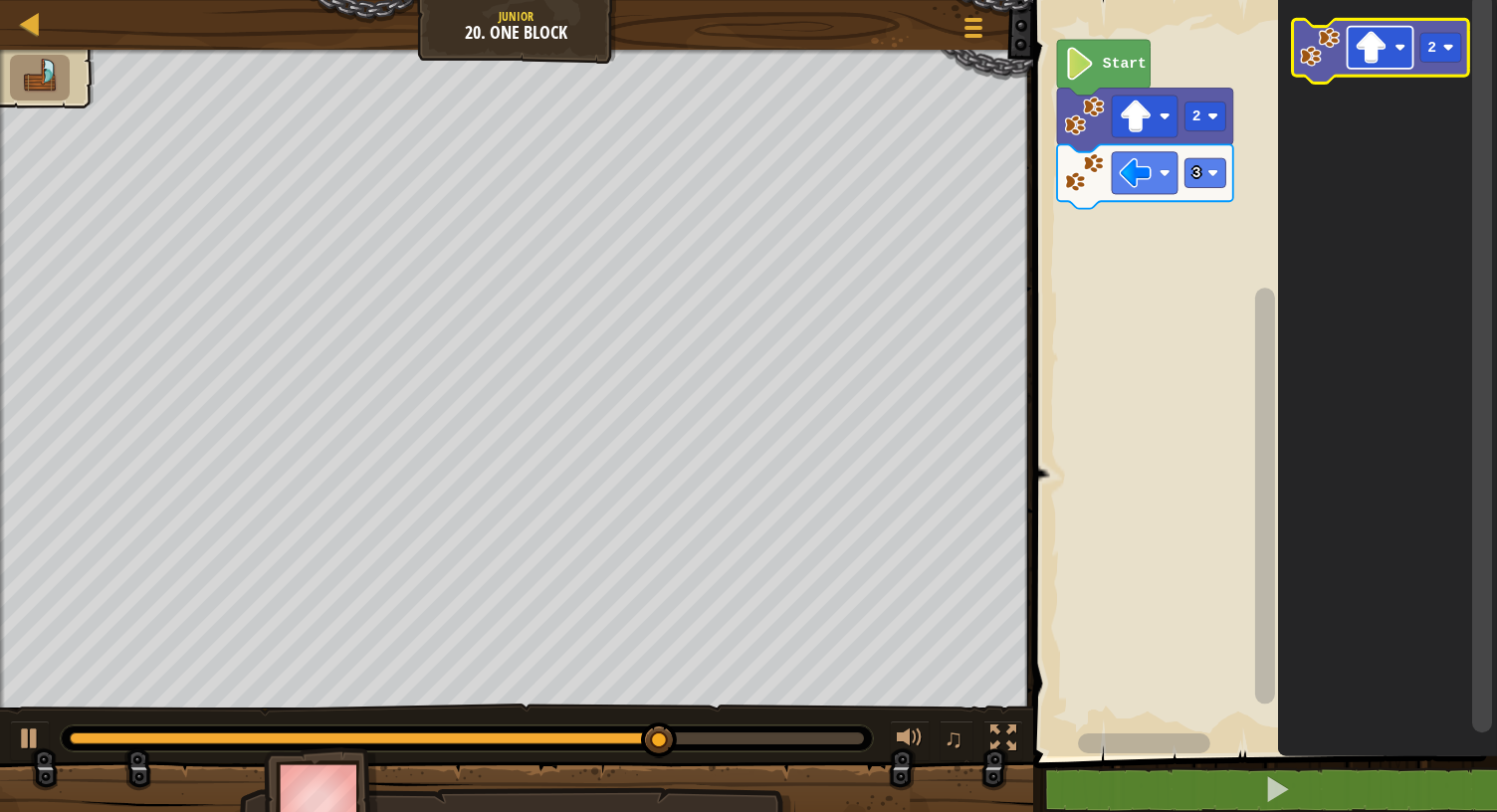 click 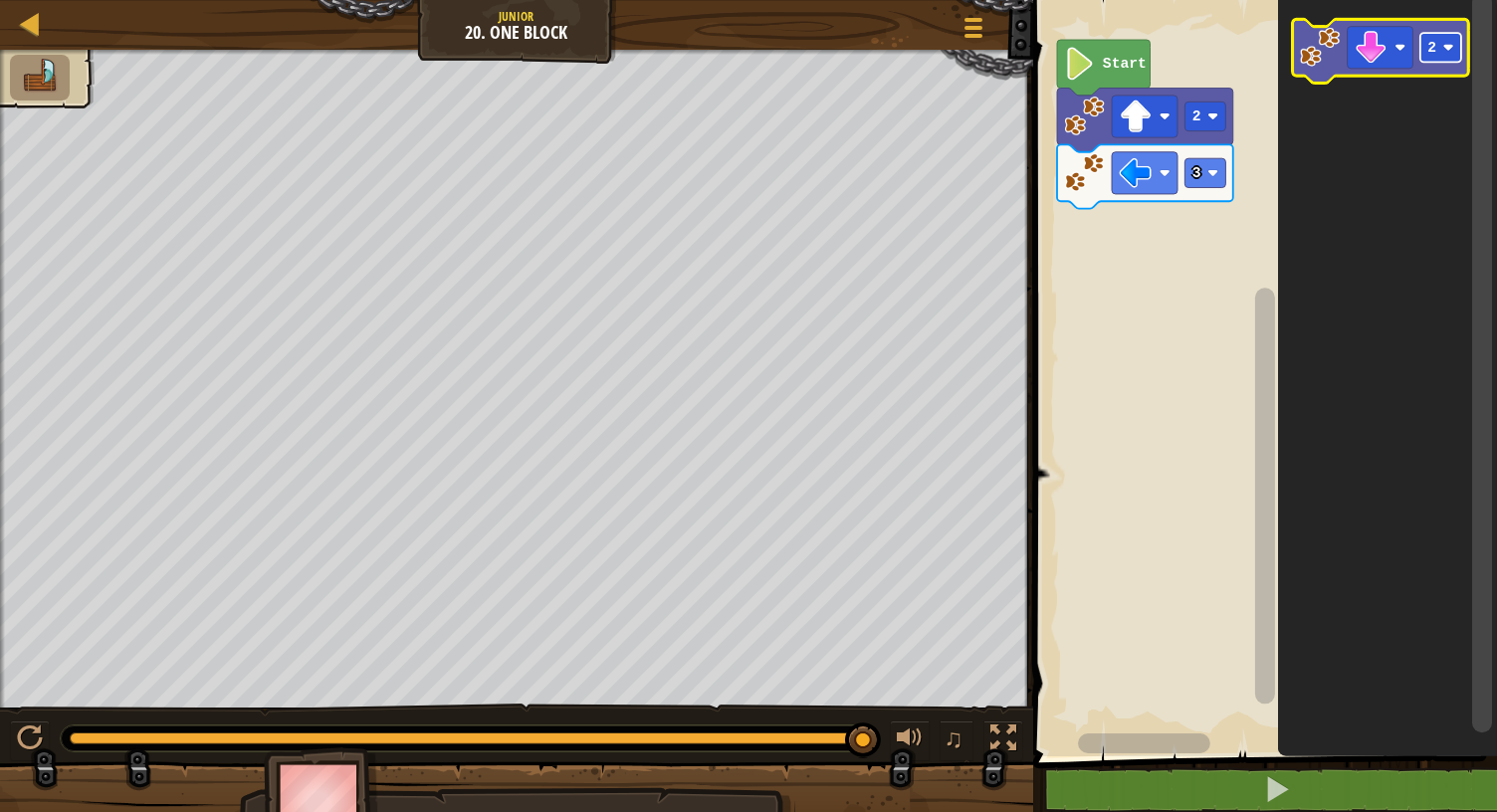 click 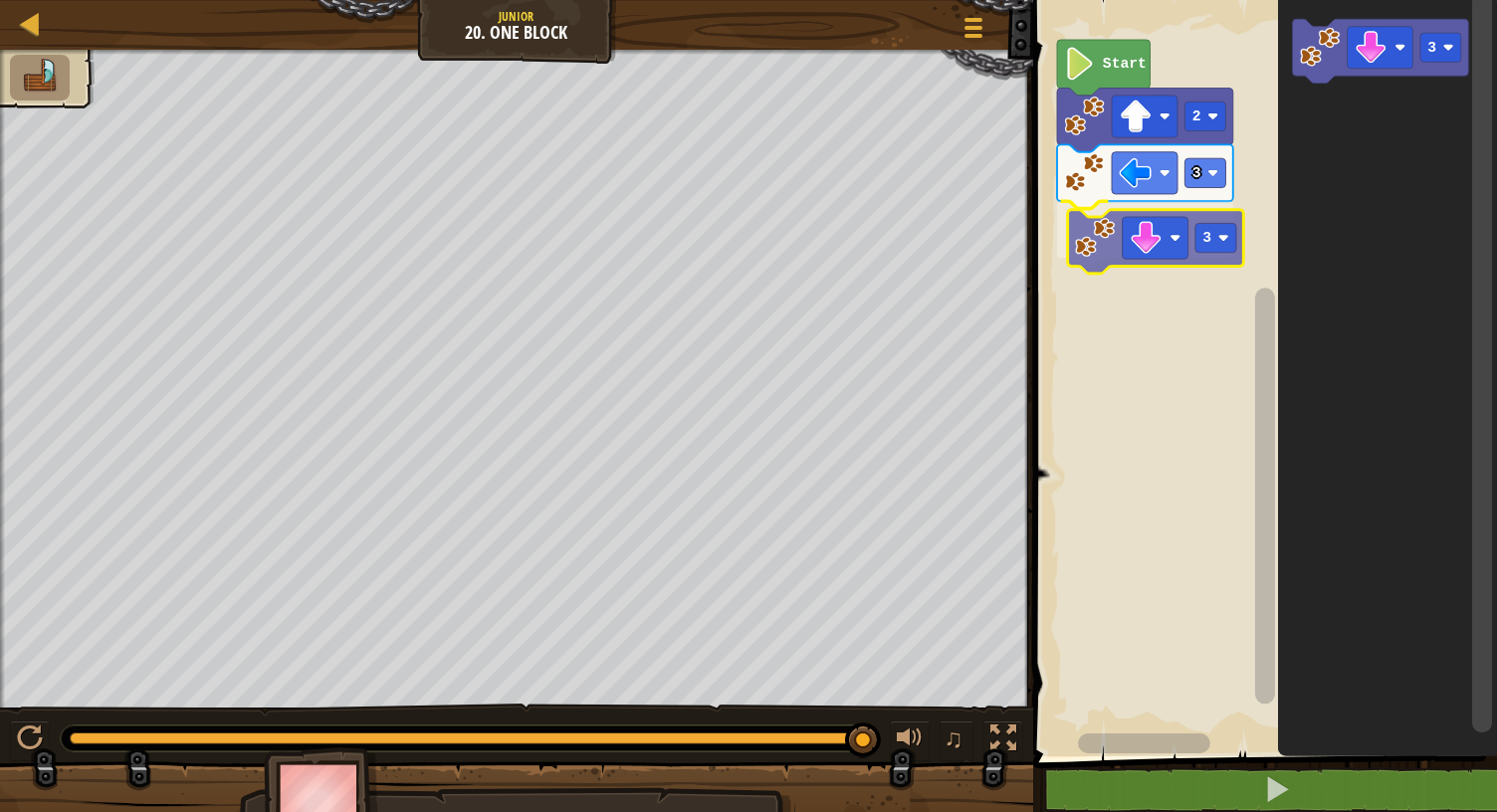 click on "Start 2 3 3 3 3" at bounding box center (1262, 373) 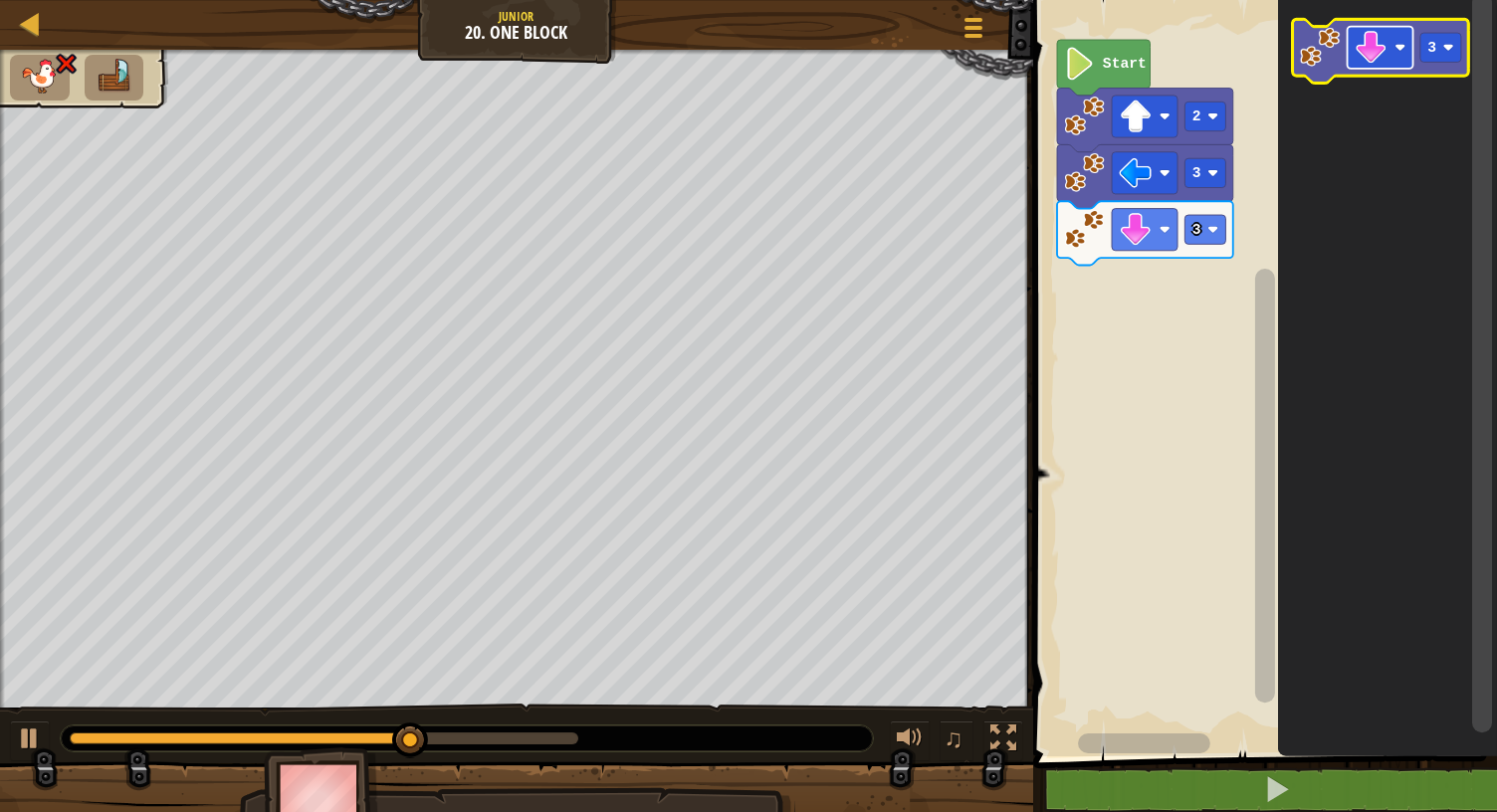 click 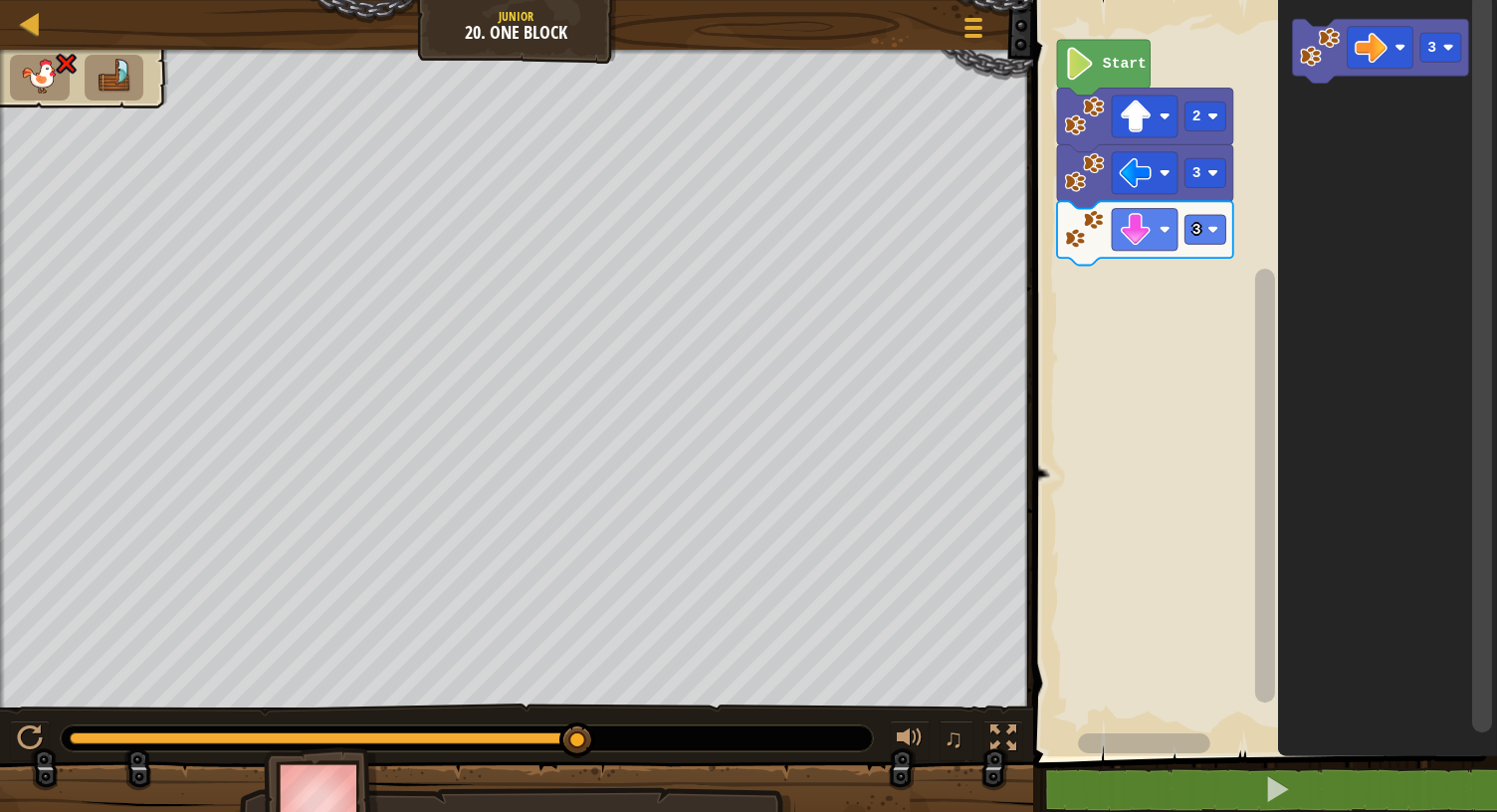 click 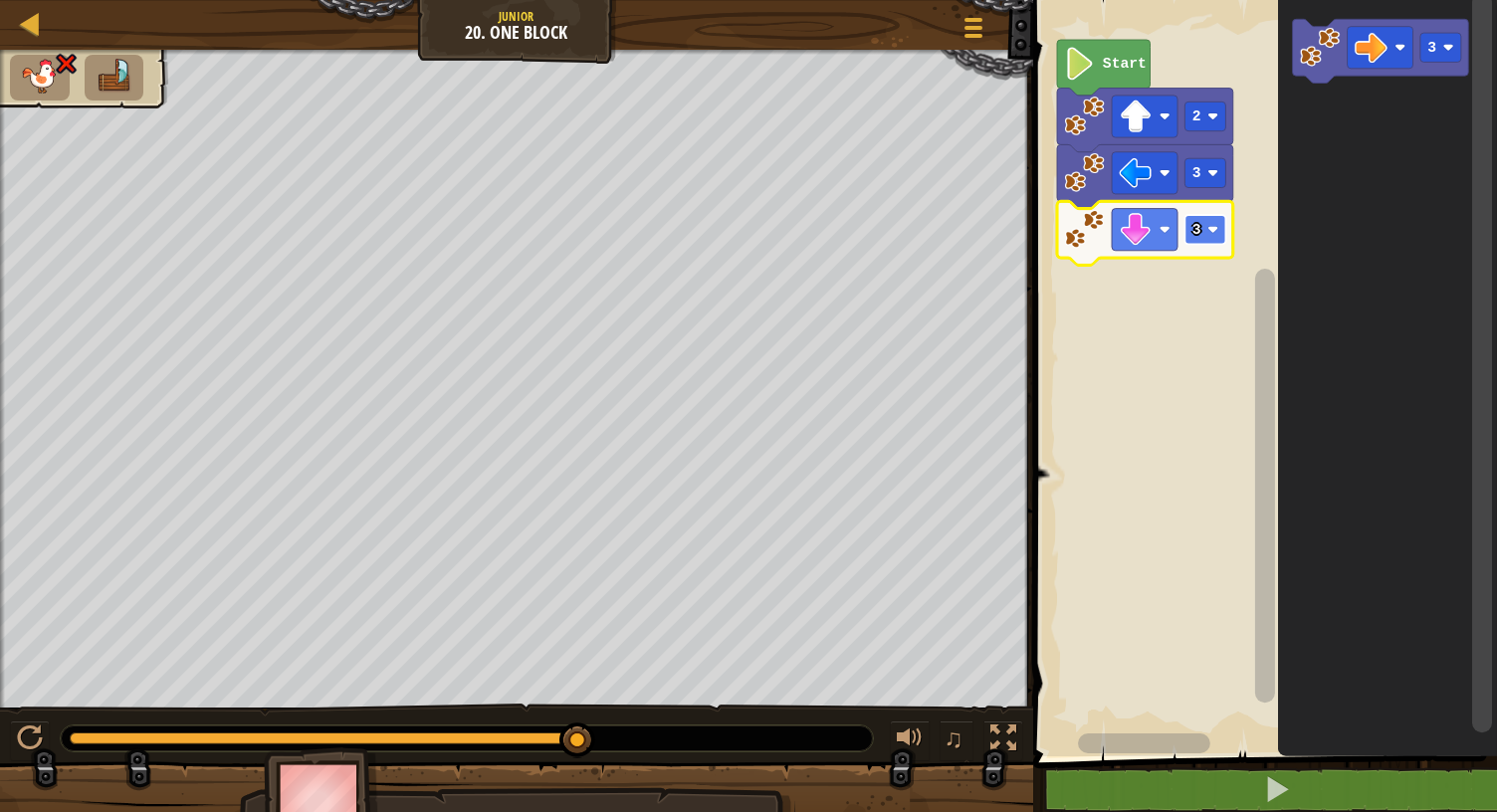 click 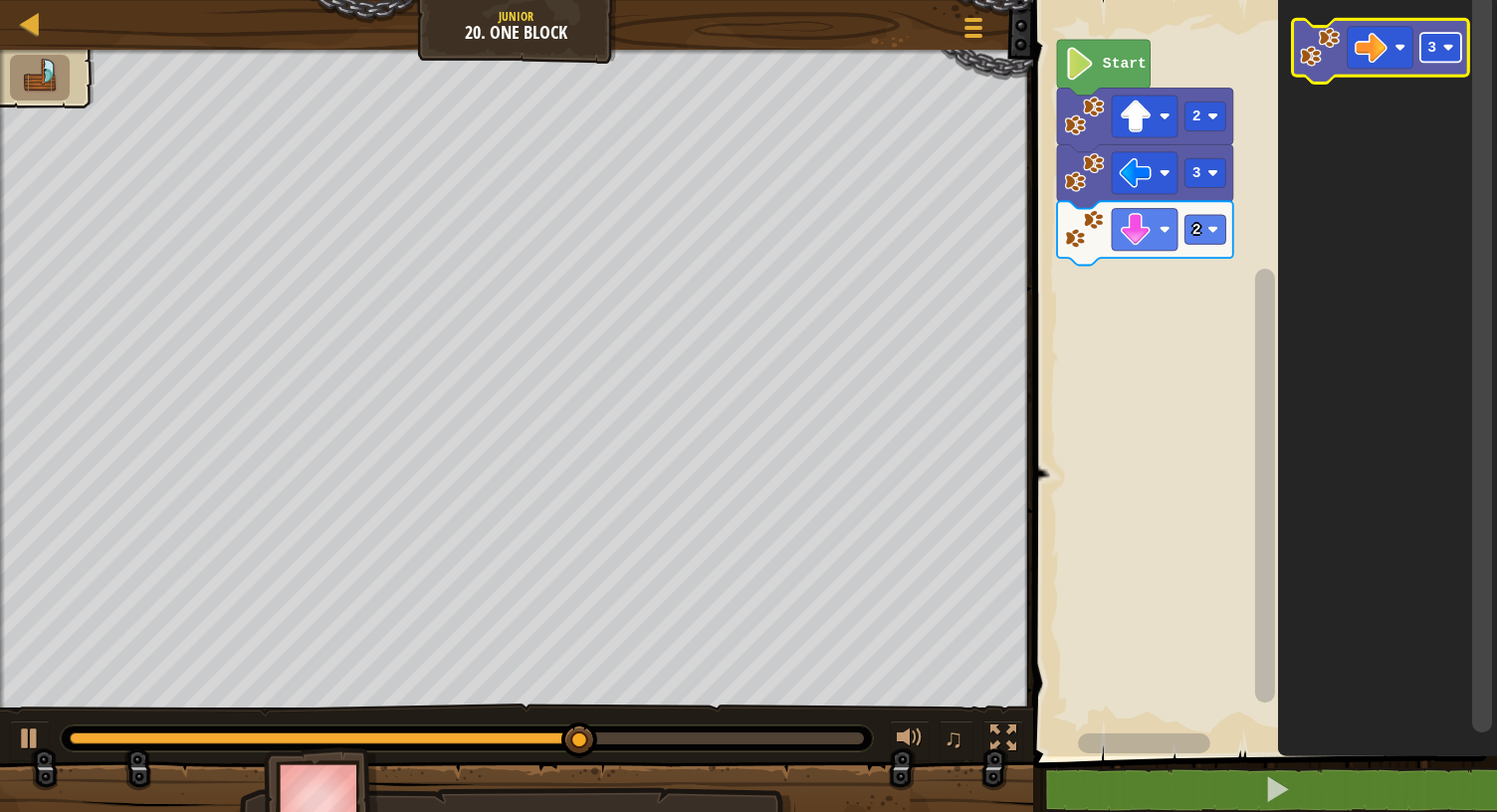 click 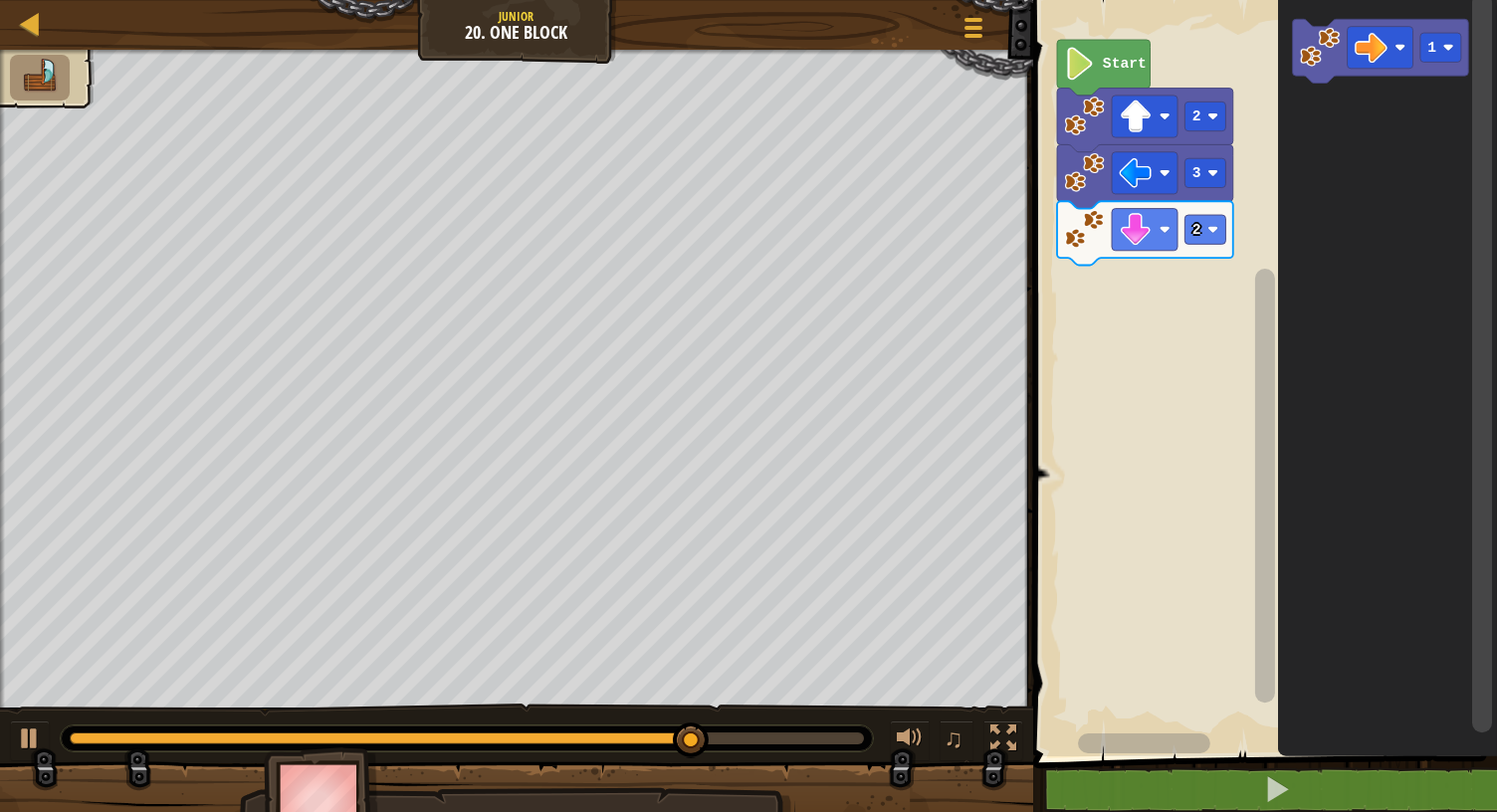 click on "1" 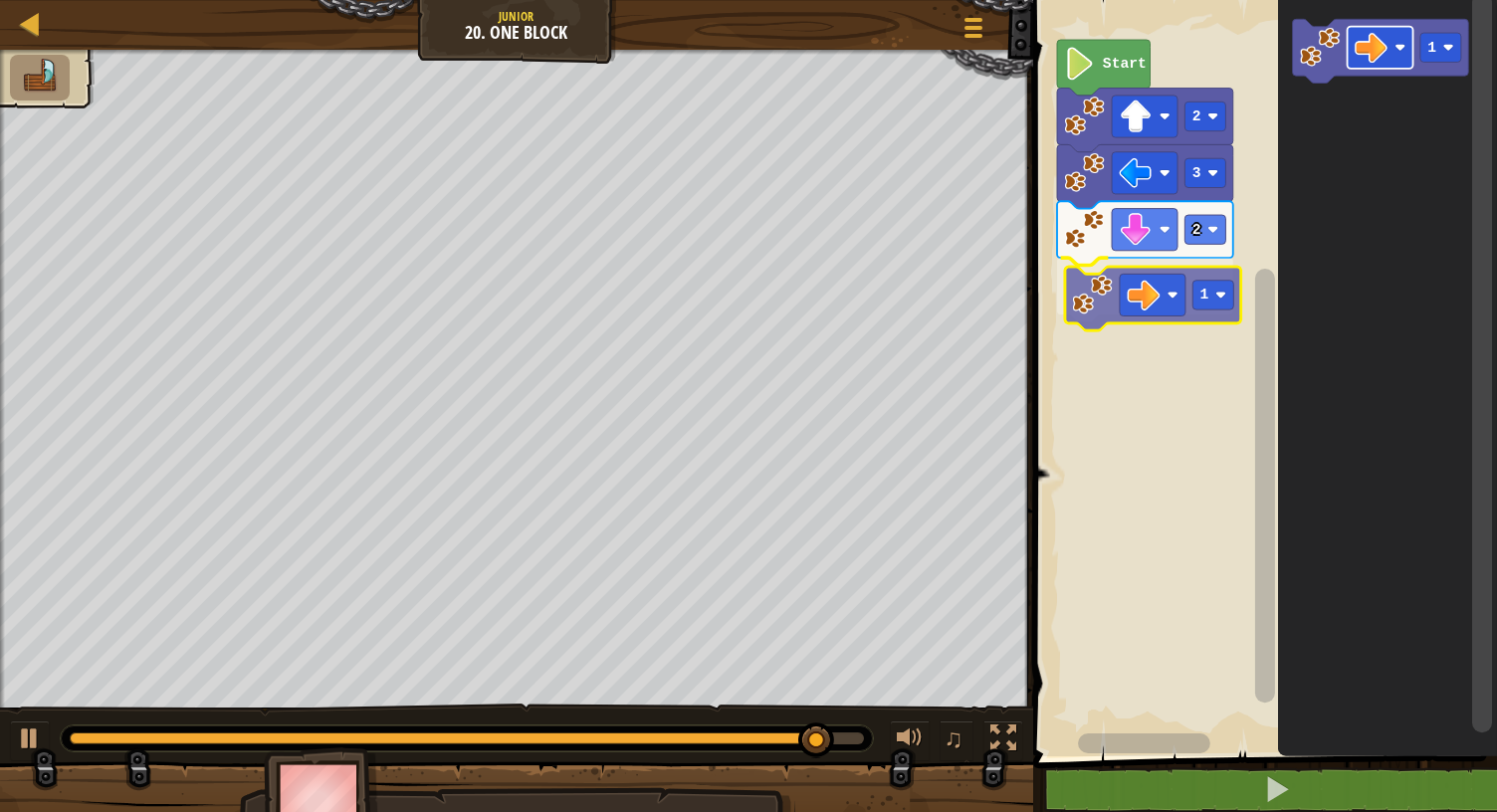 click on "Start 2 3 2 1 1 1" at bounding box center (1262, 373) 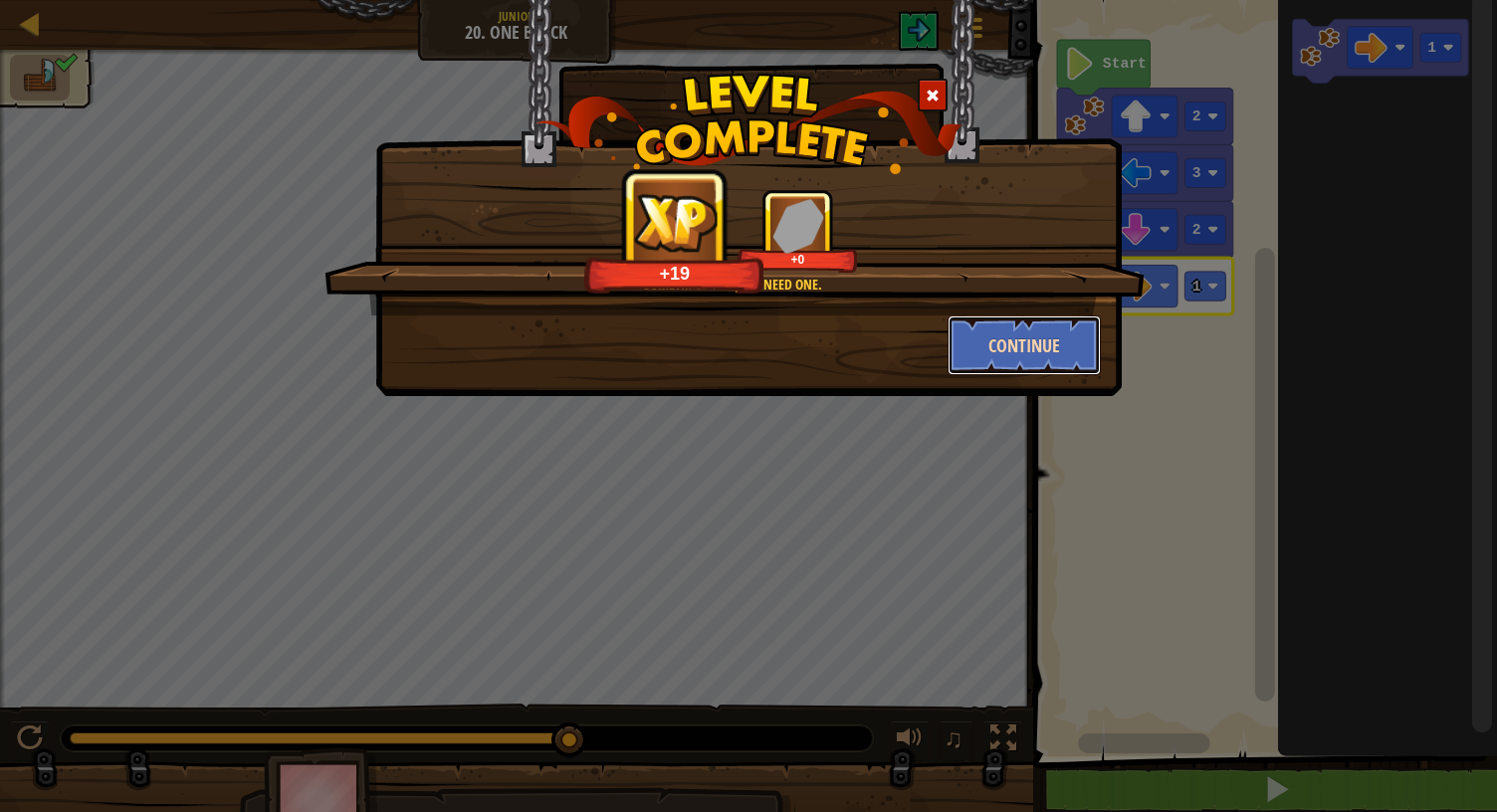 click on "Continue" at bounding box center (1024, 345) 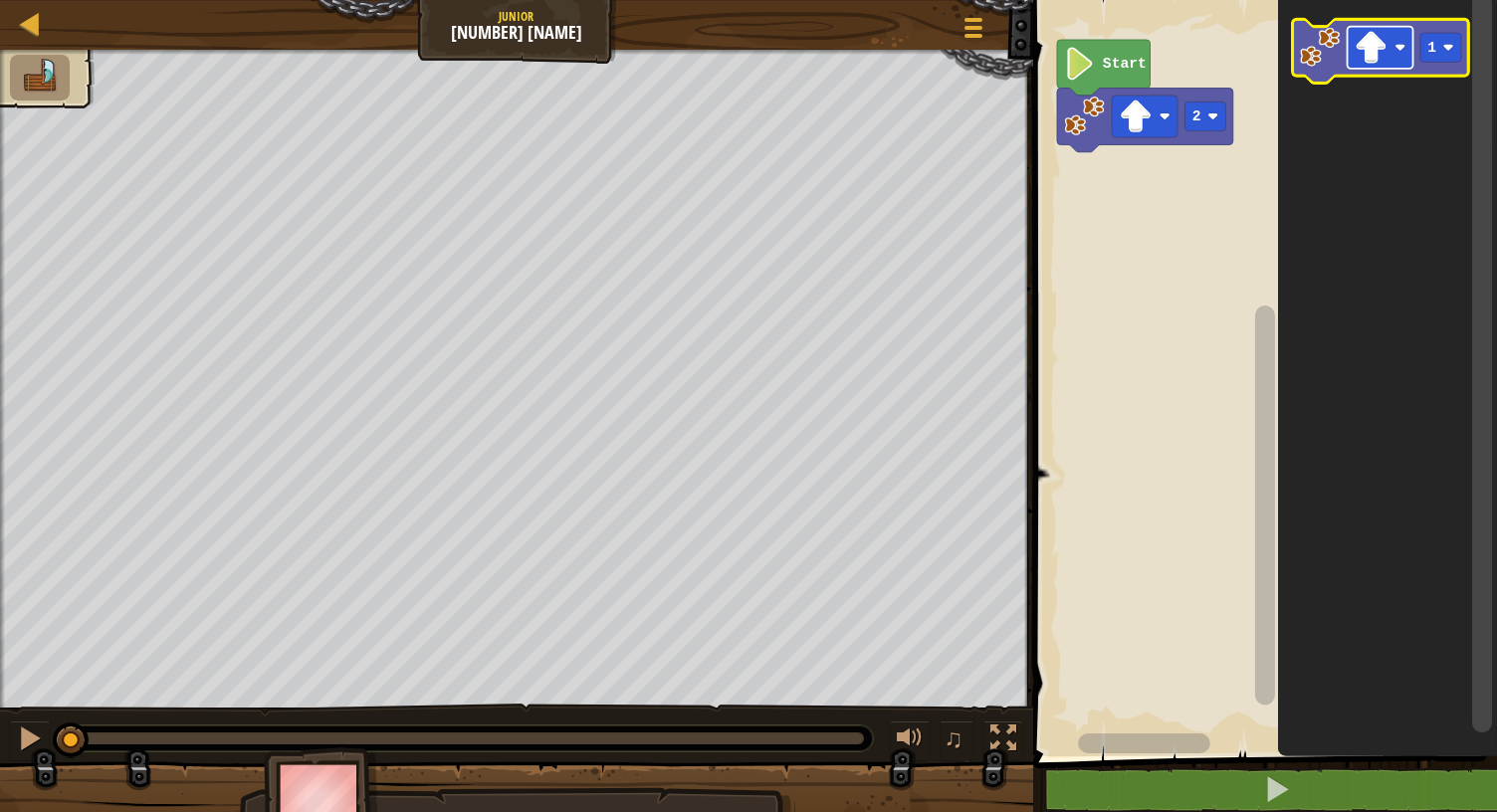 click 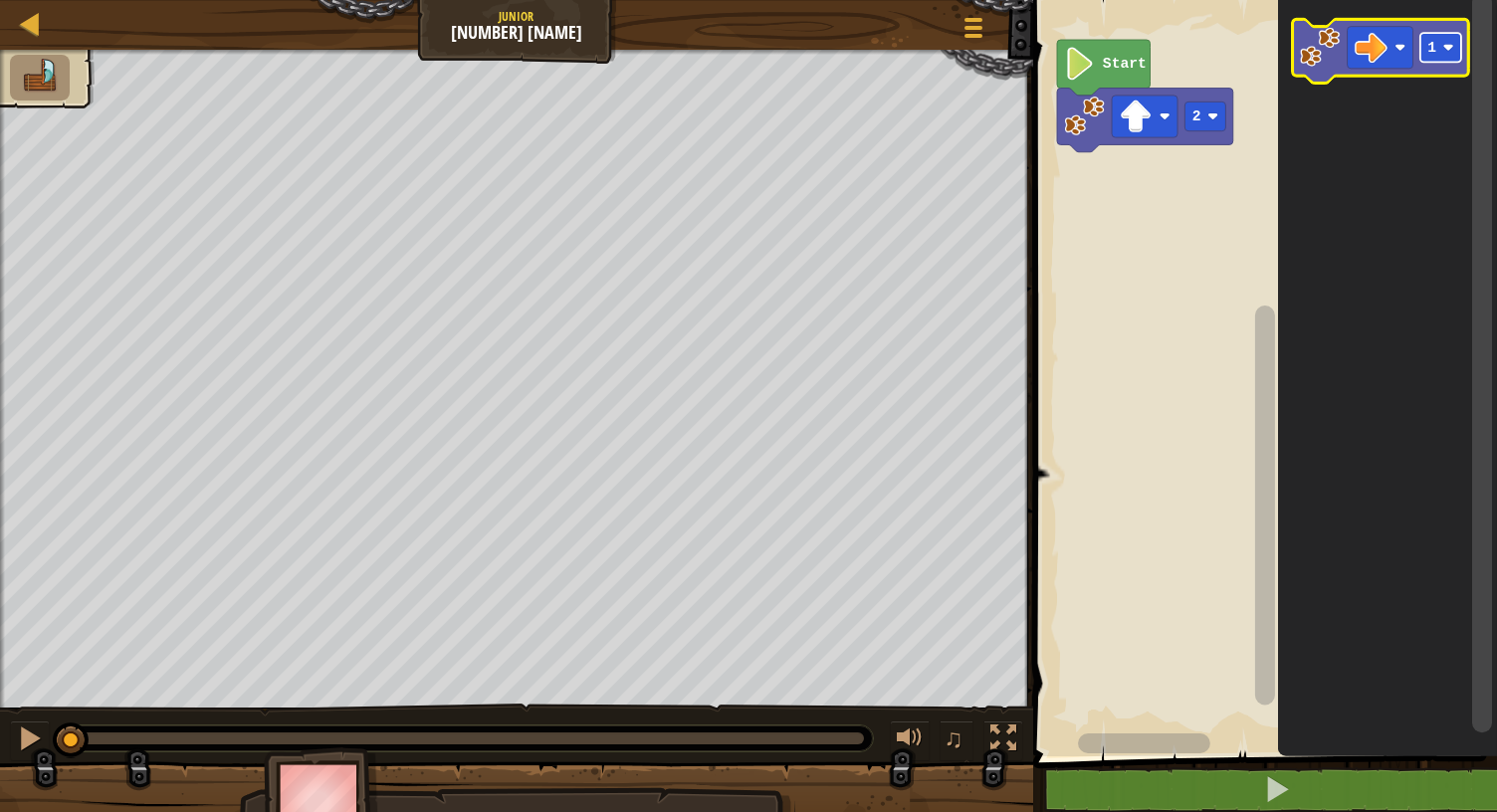 click 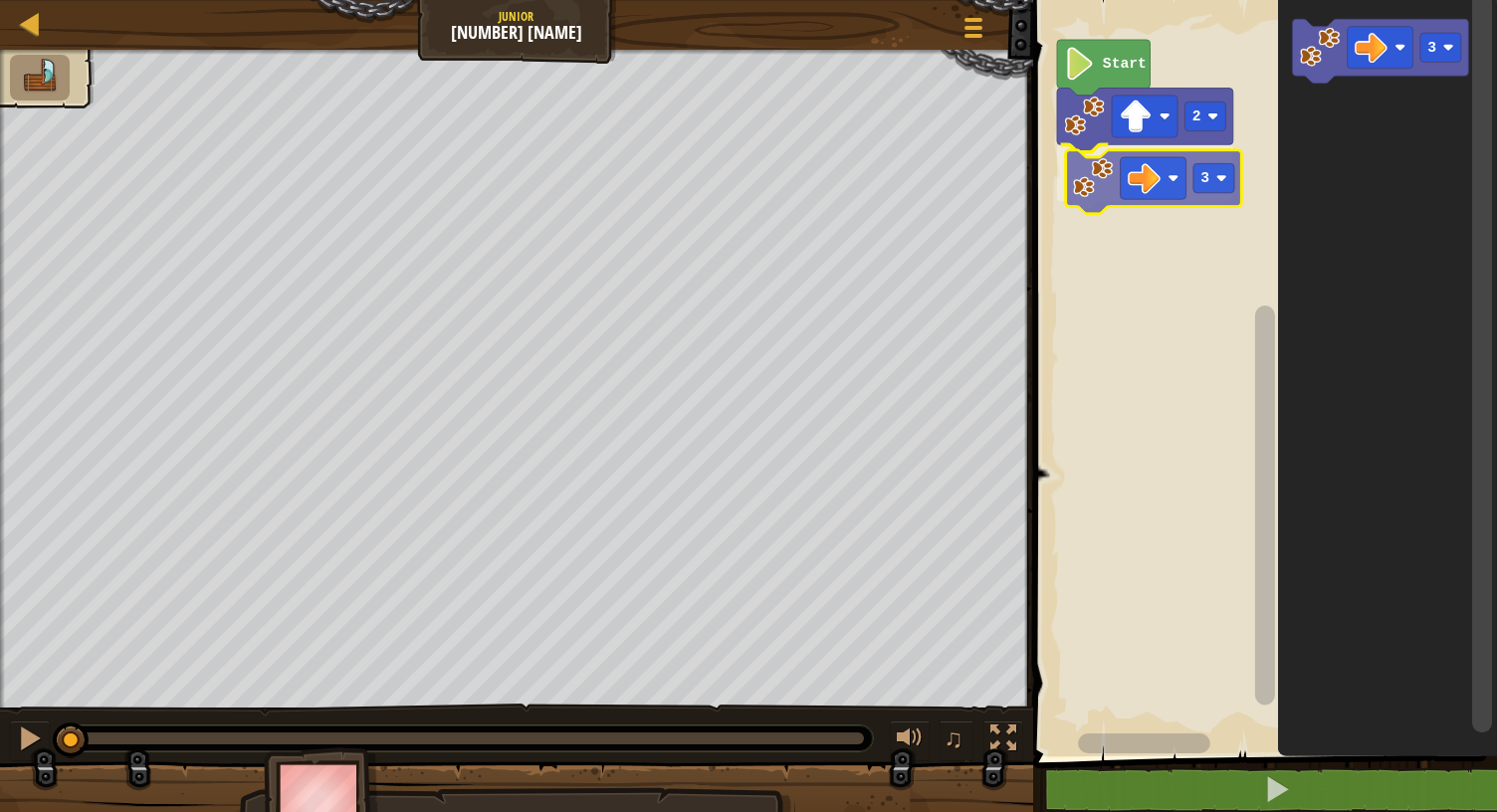 click on "2 3 Start 3 3" at bounding box center (1262, 373) 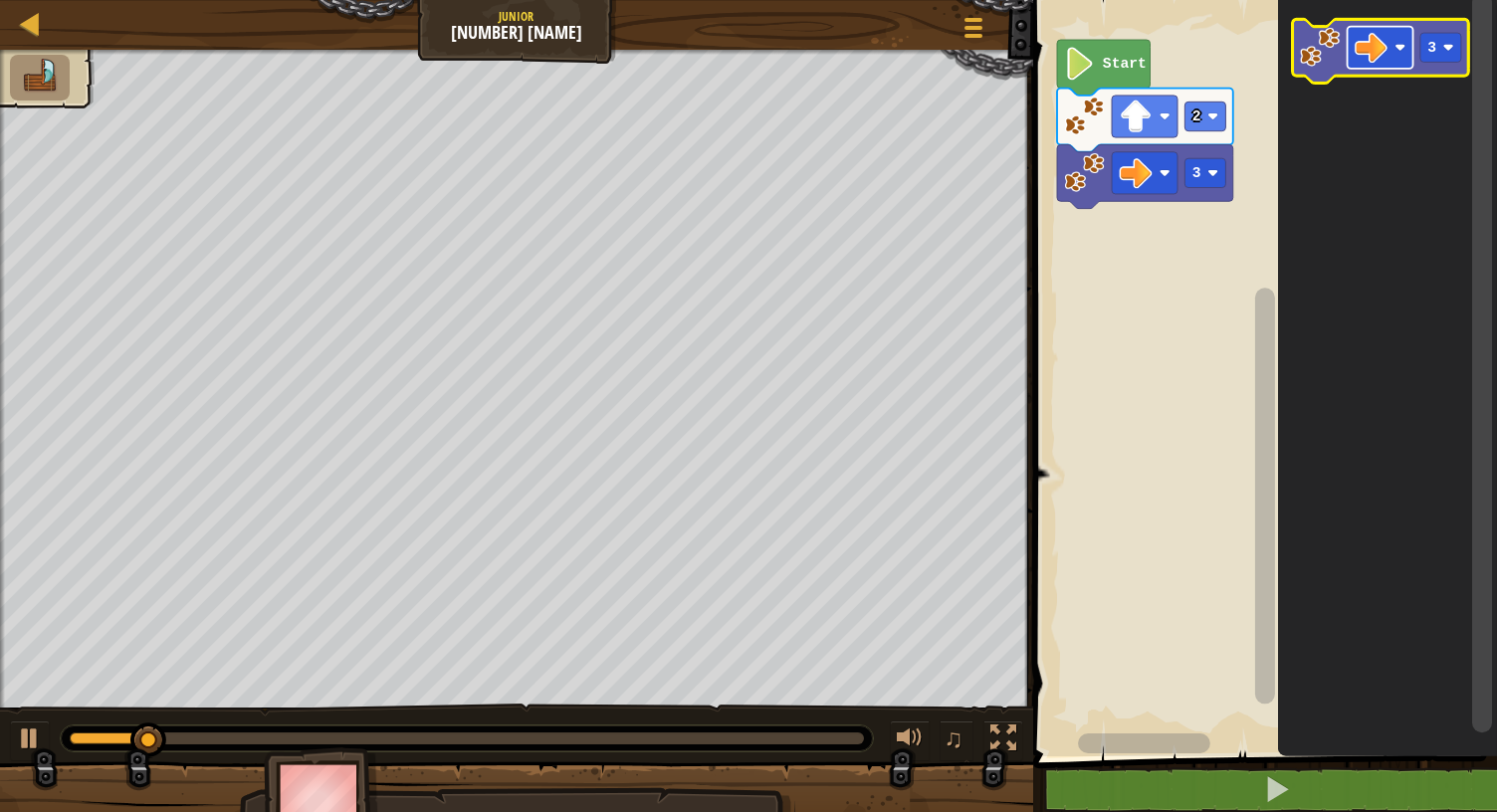 click 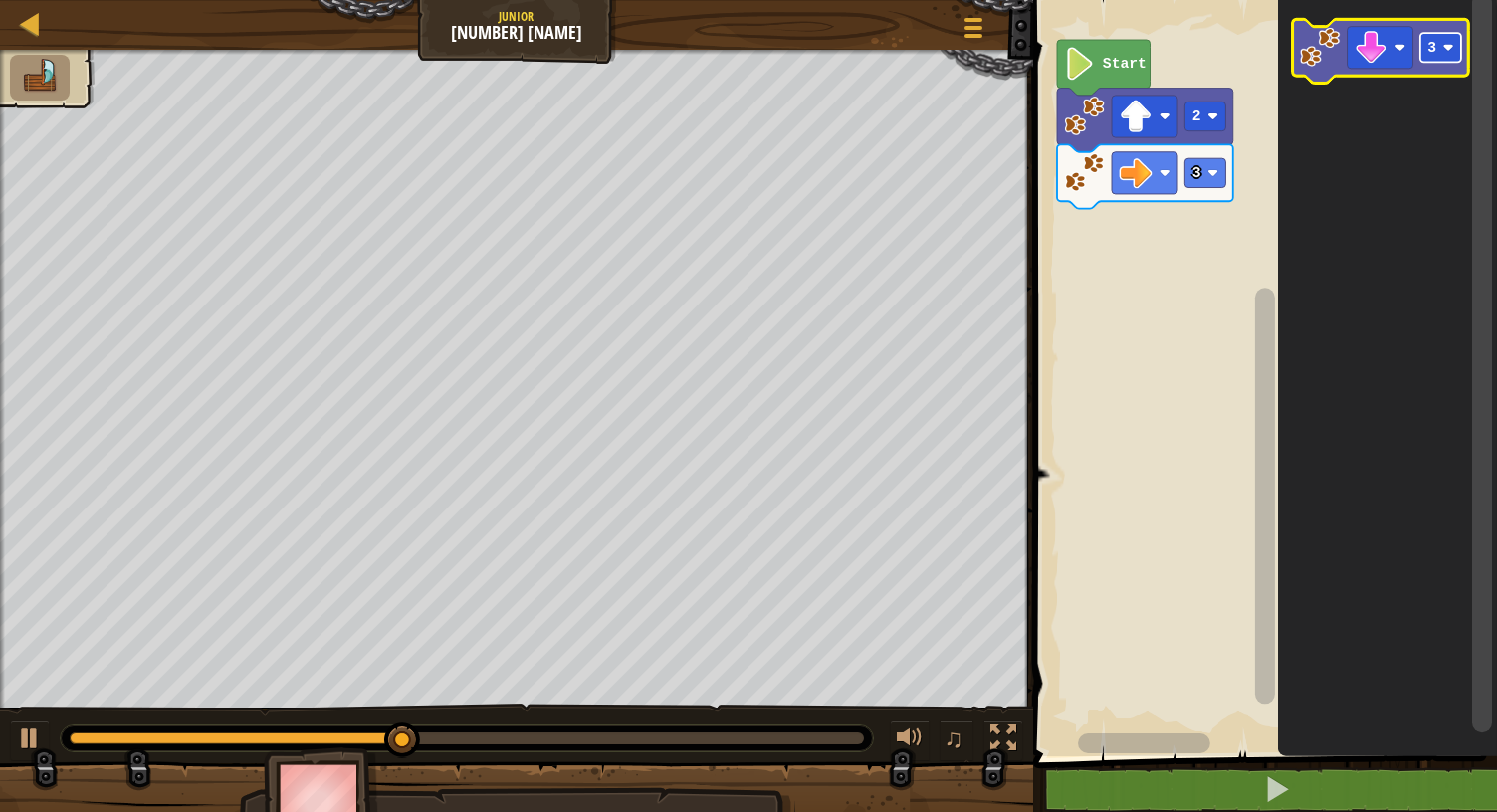 click 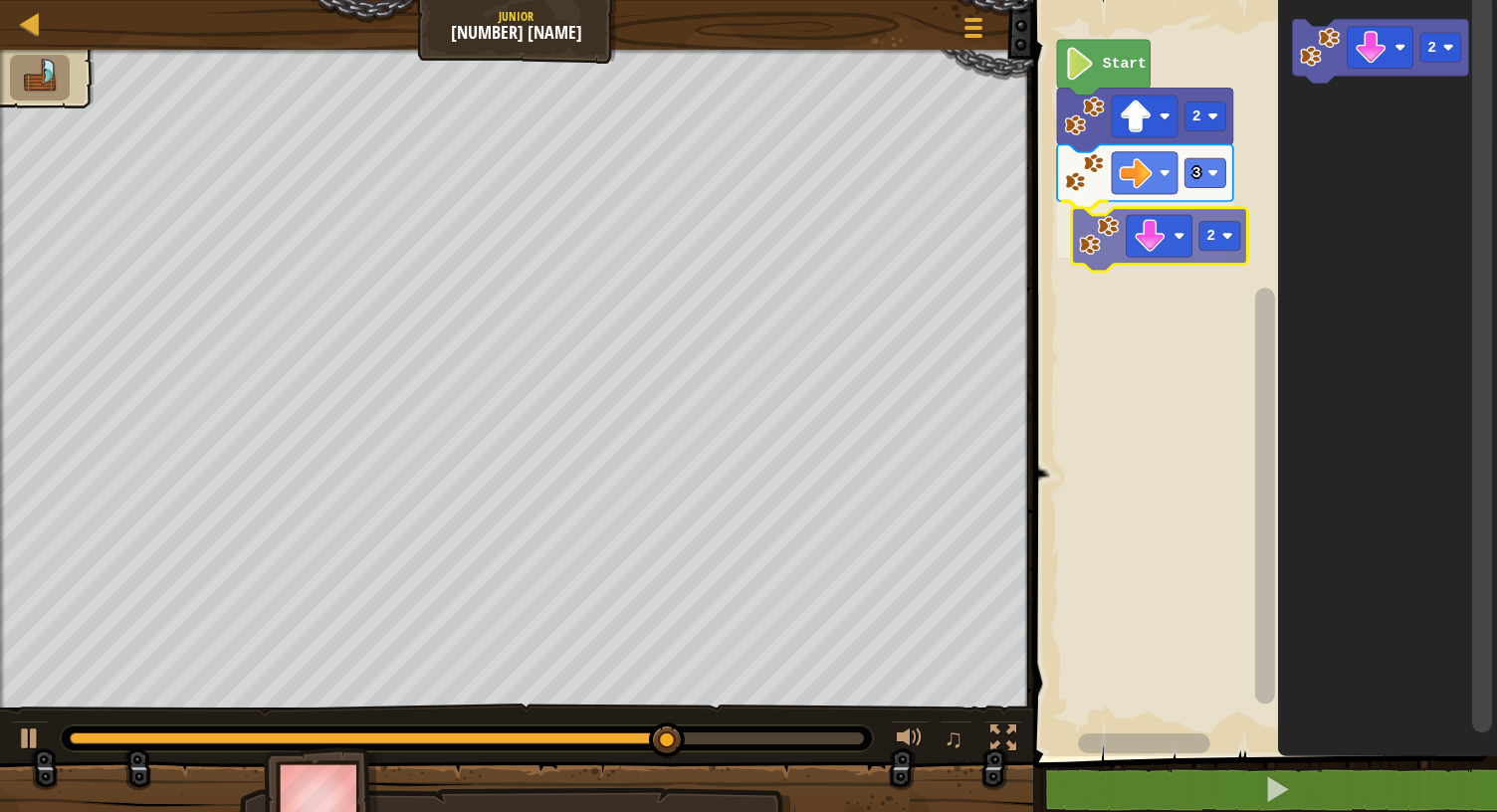 click on "2 3 2 Start 2 2" at bounding box center [1262, 373] 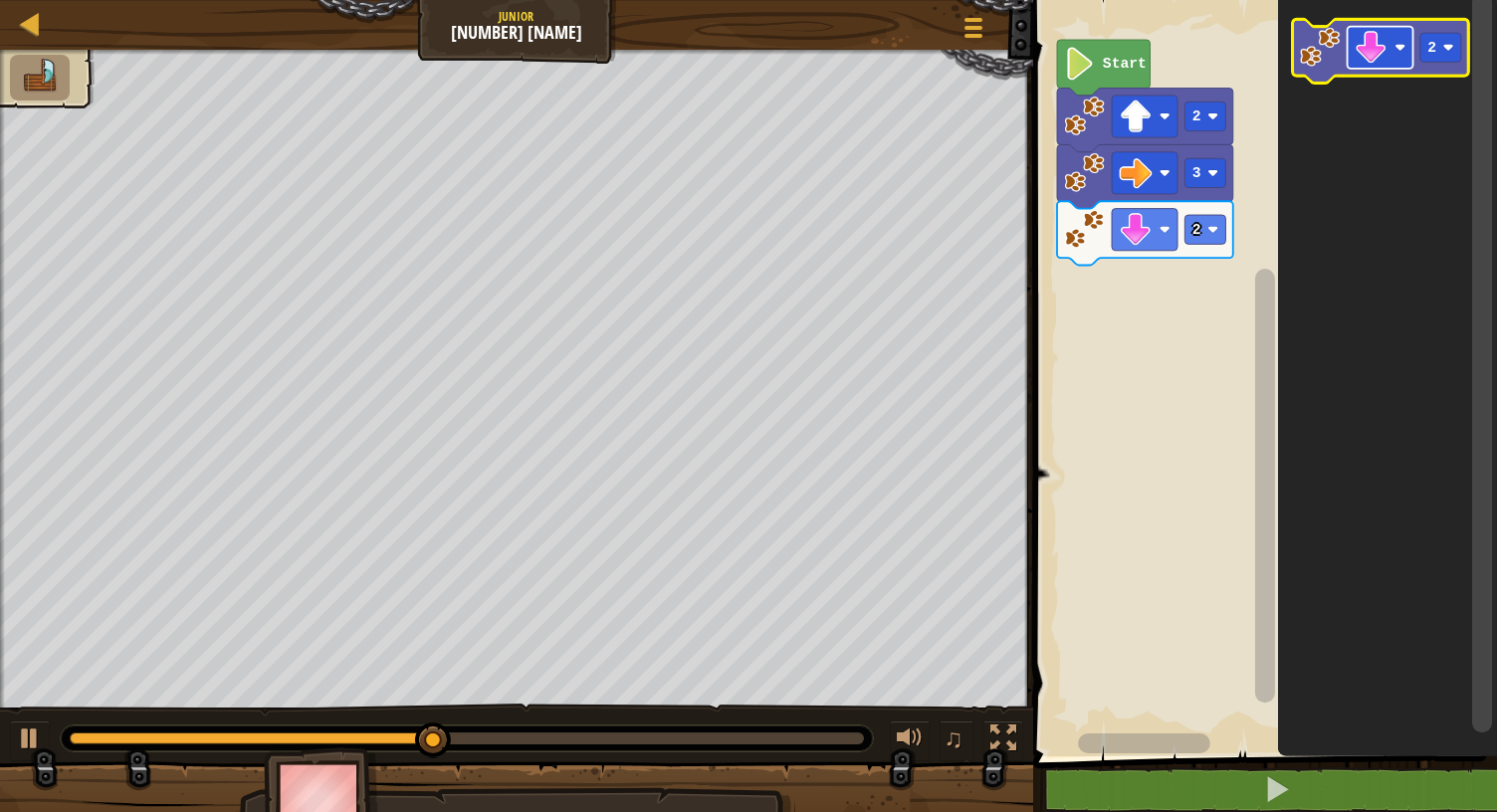click 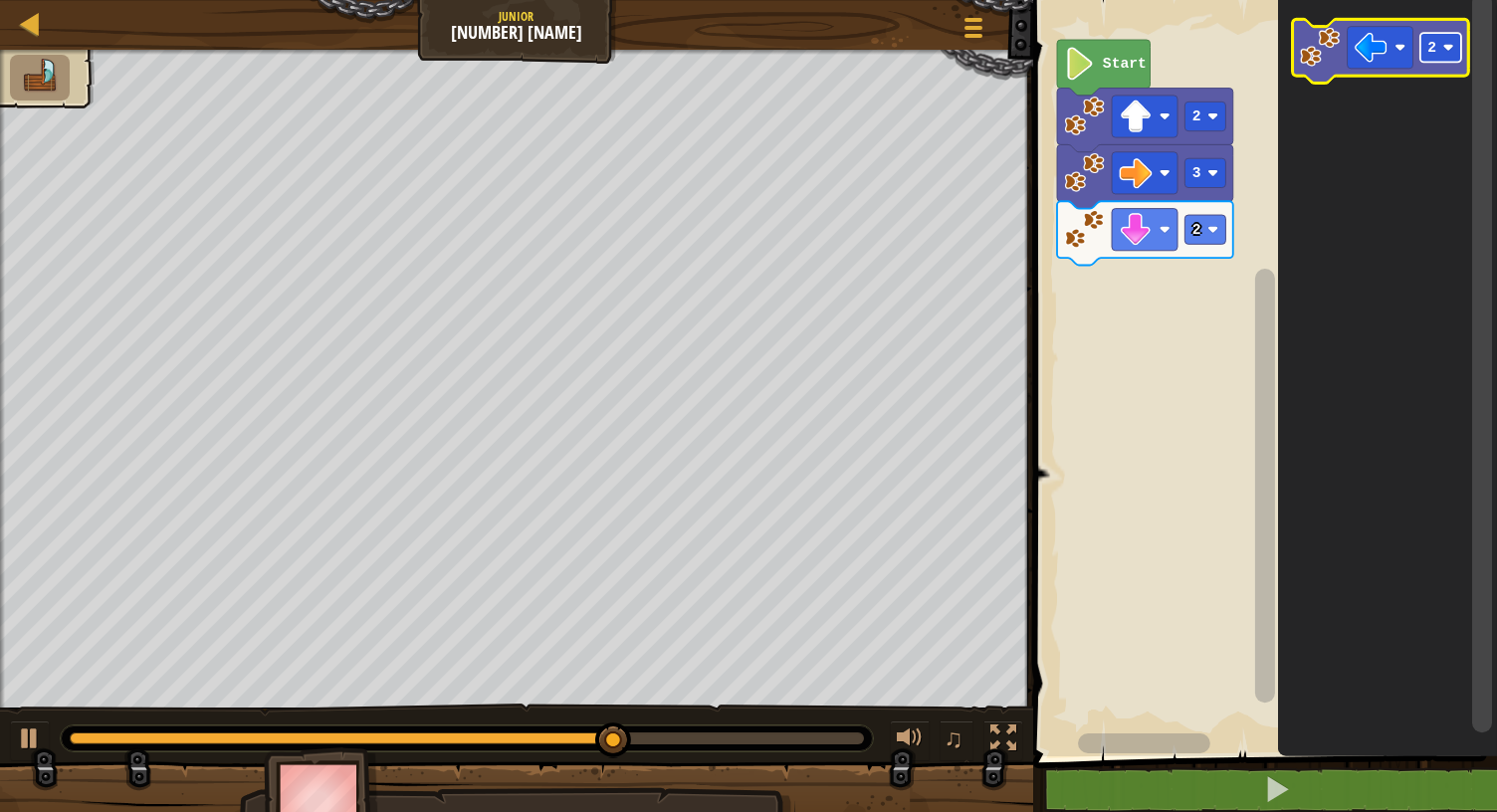 click 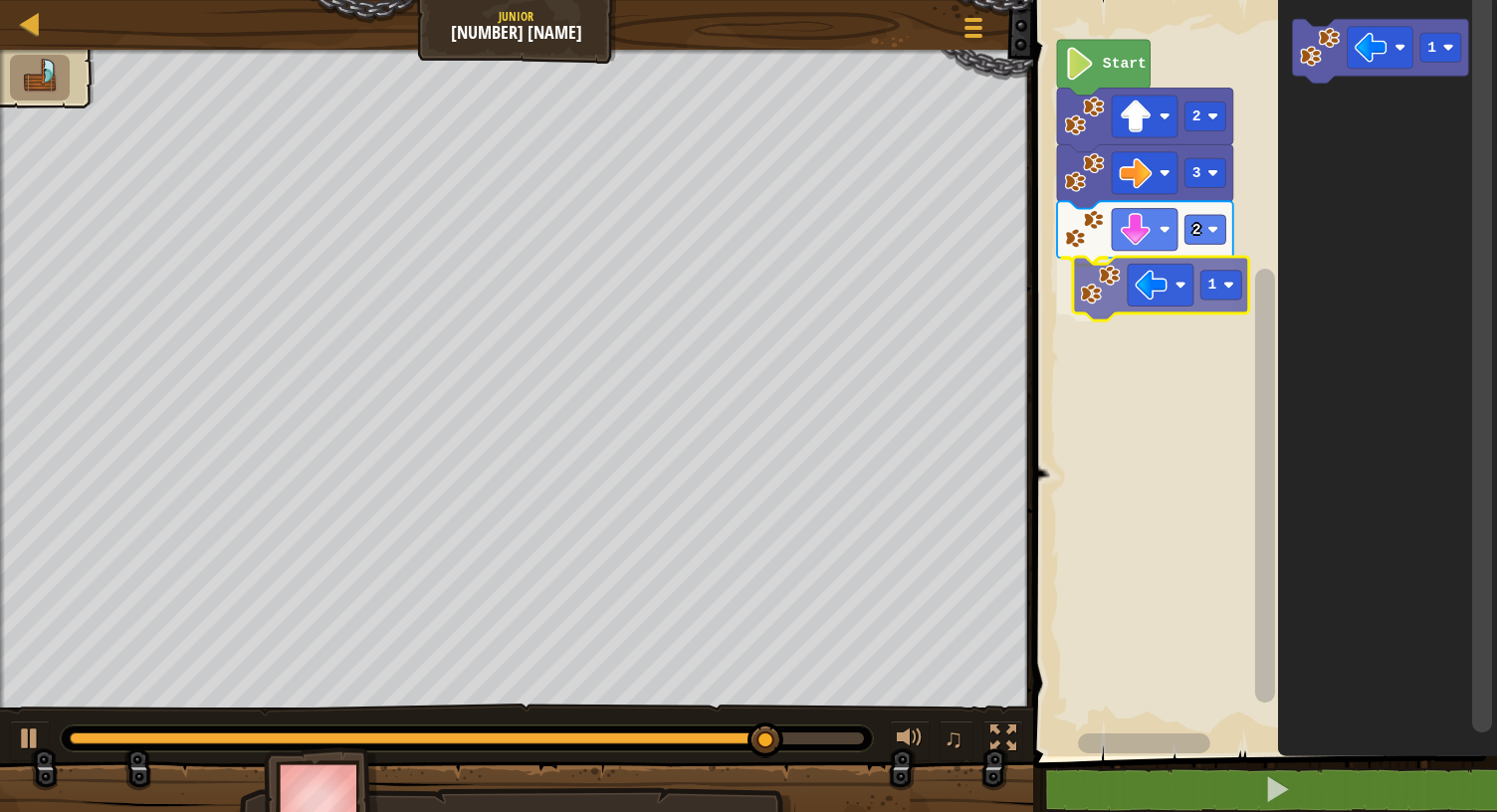 click on "2 3 2 1 Start 1 1" at bounding box center (1262, 373) 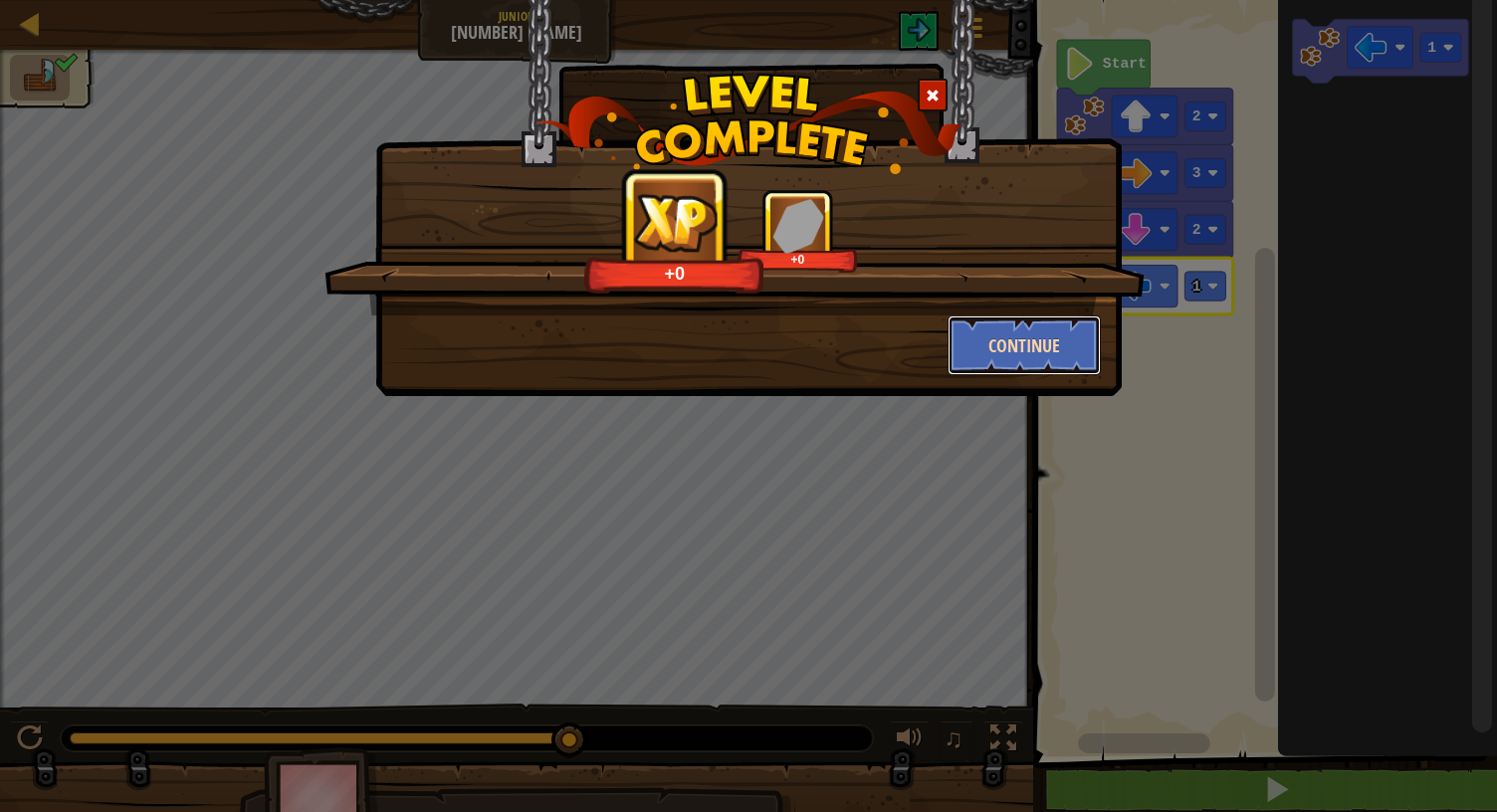 click on "Continue" at bounding box center [1024, 345] 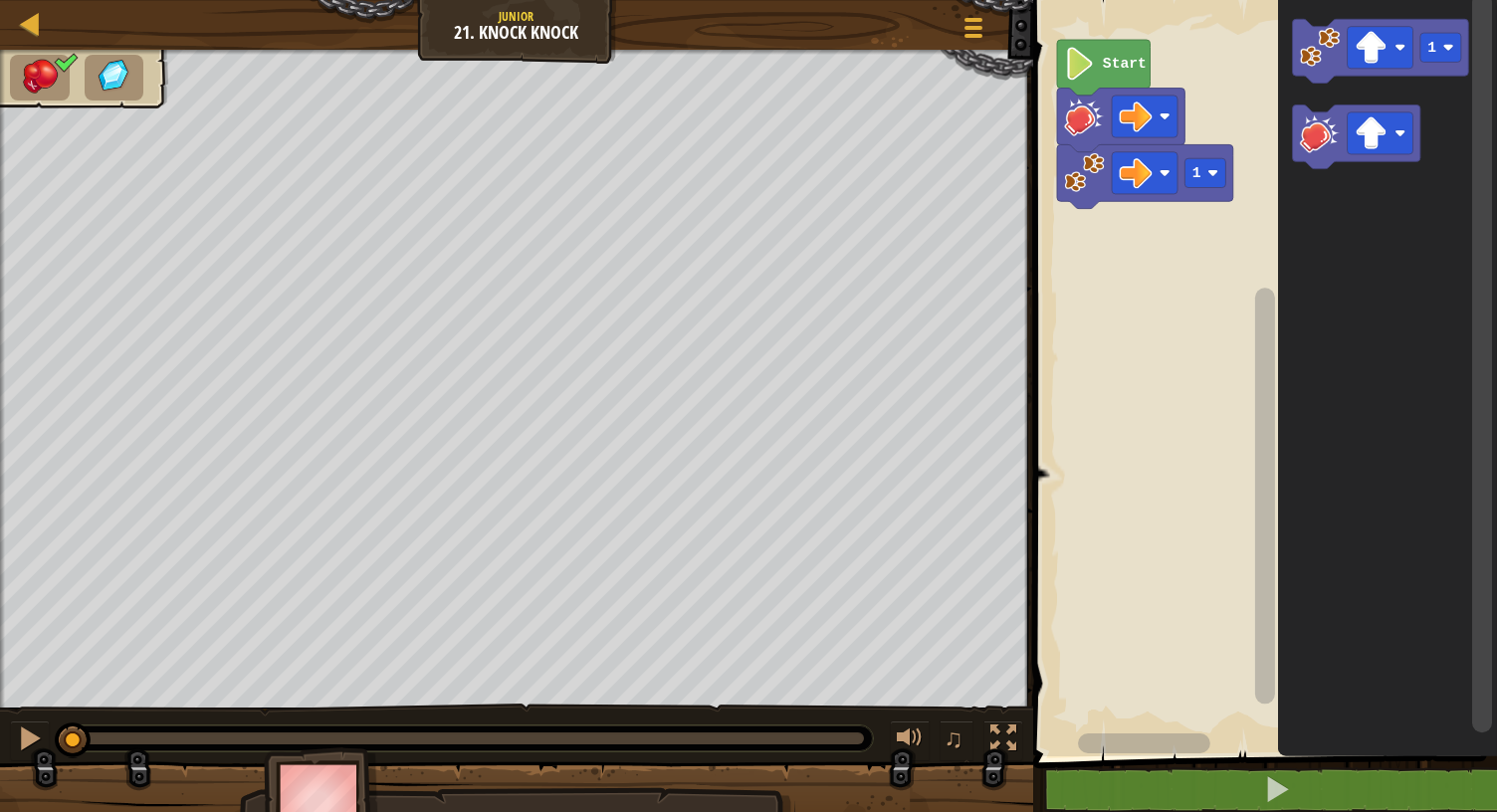 click on "Start" 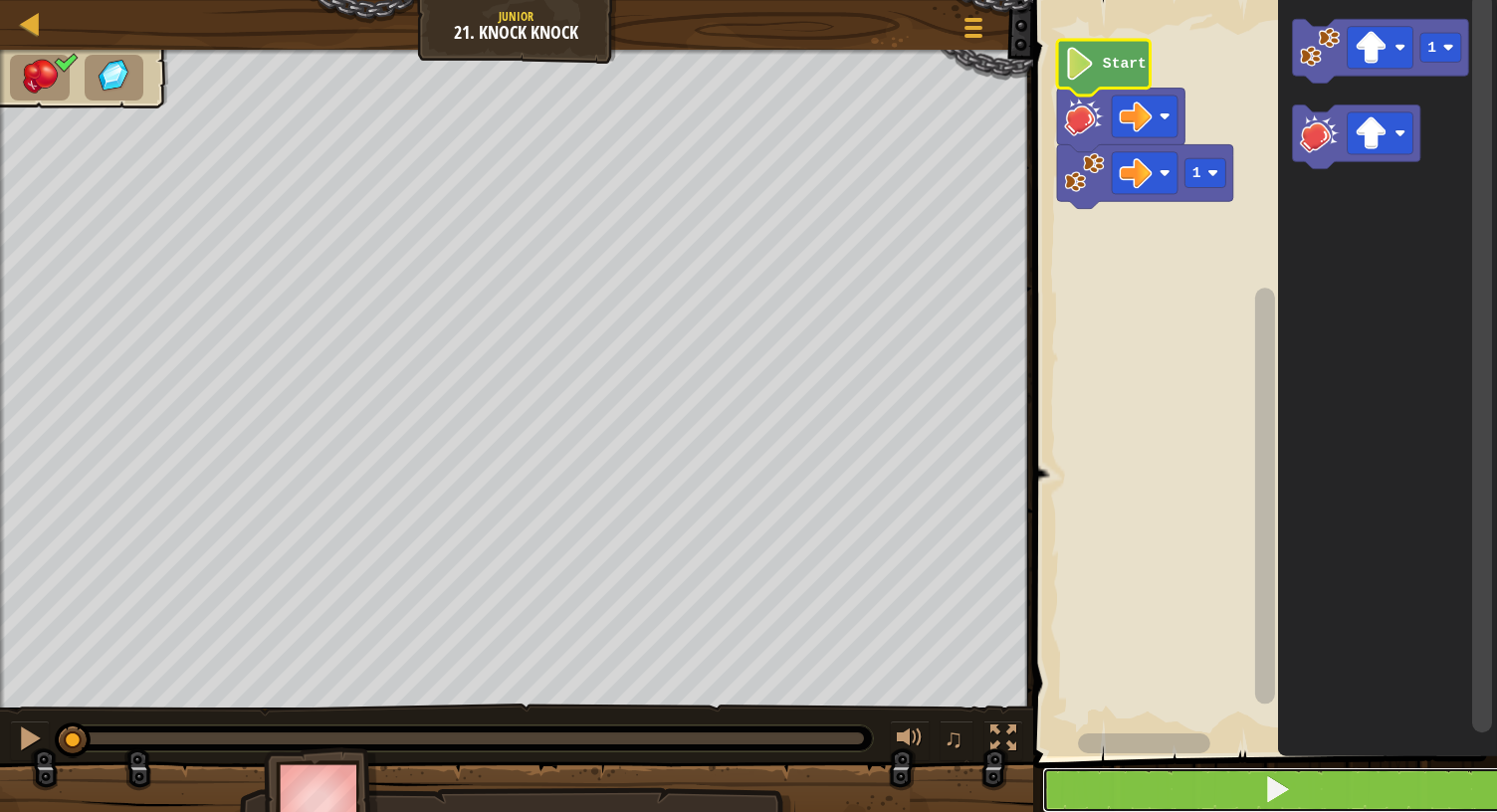 click at bounding box center [1277, 789] 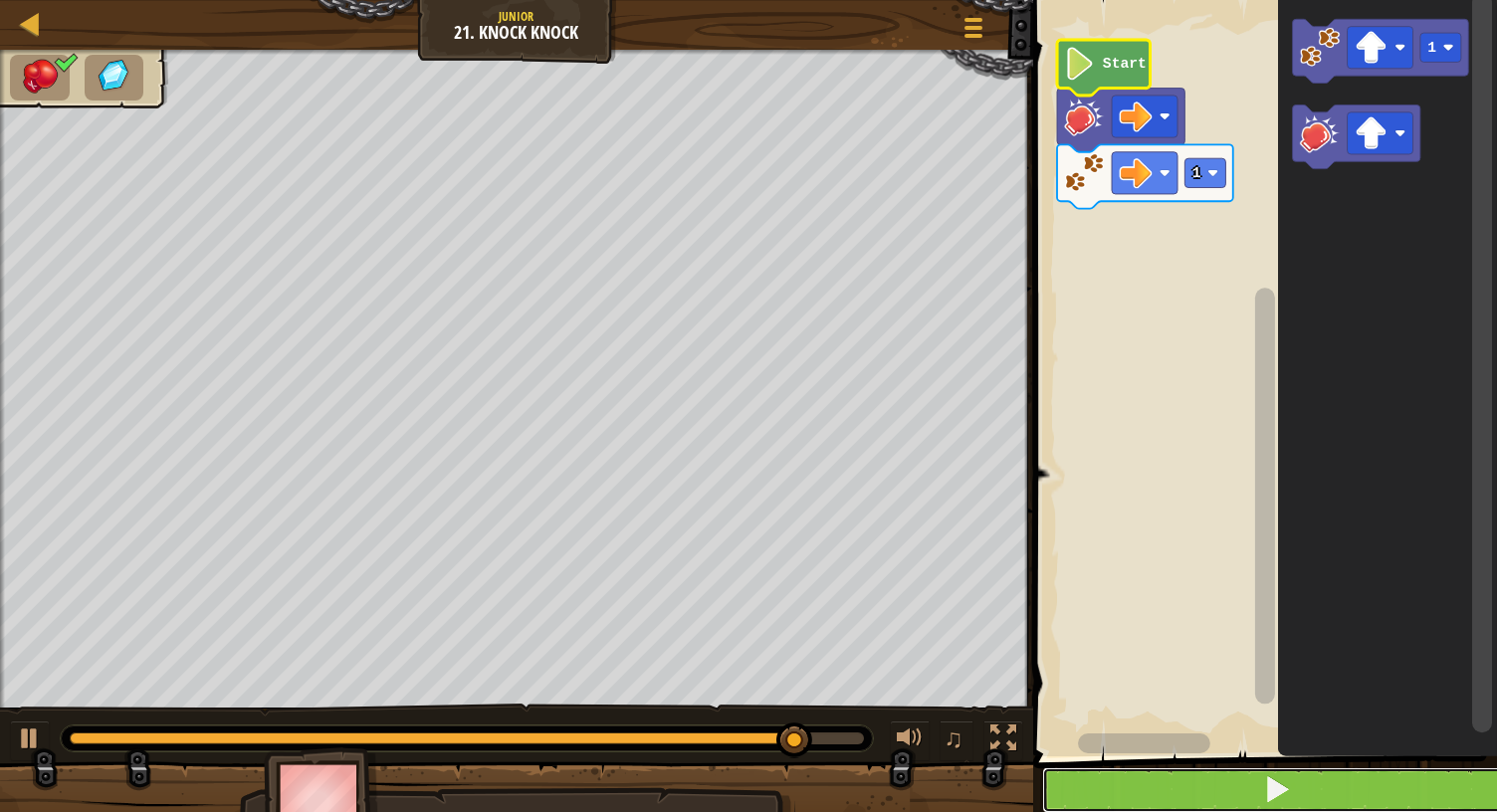 click at bounding box center (1277, 790) 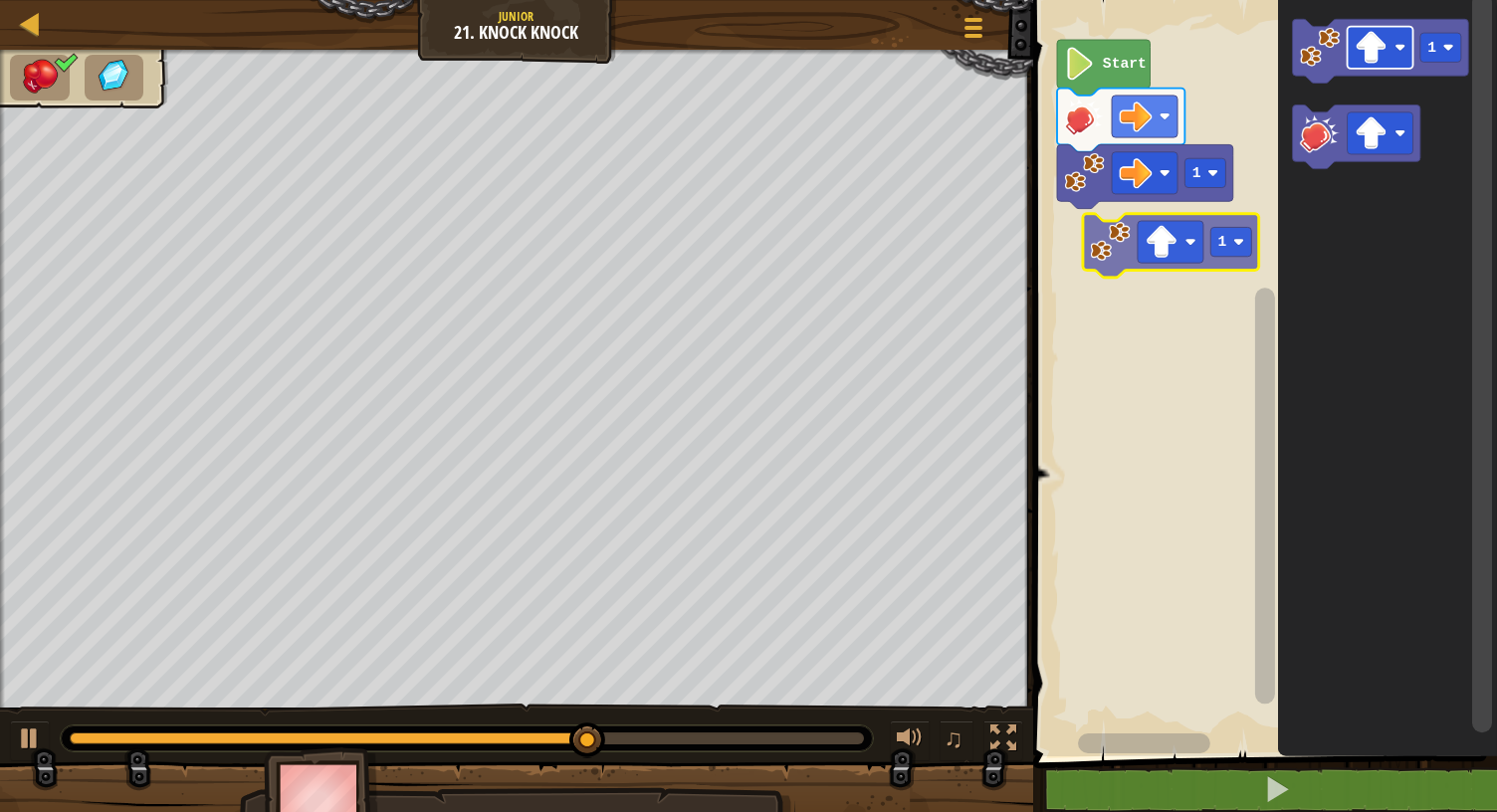 click on "1 Start 1 1" at bounding box center (1262, 373) 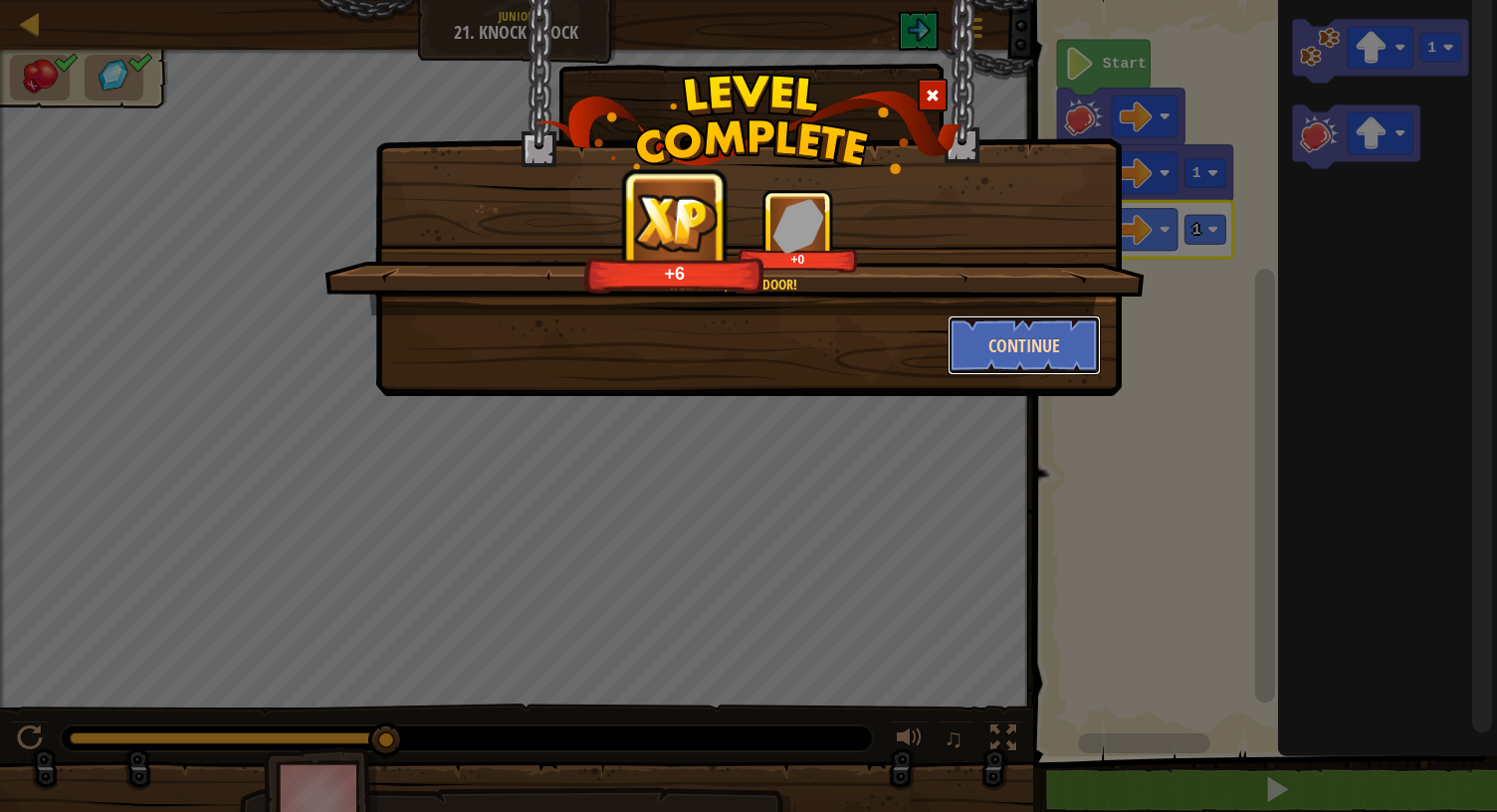 click on "Continue" at bounding box center [1024, 345] 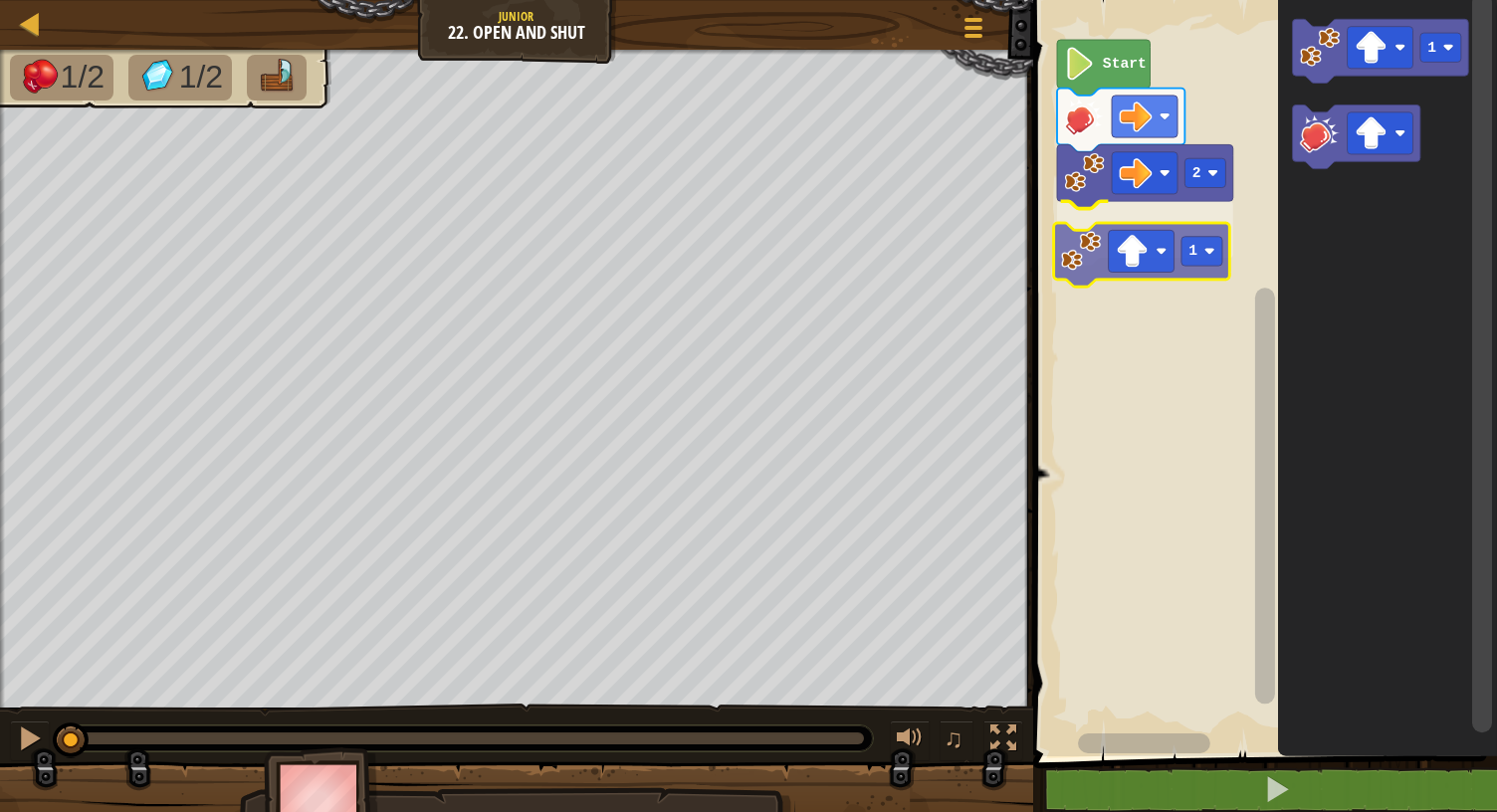 click on "2 1 Start 1 1" at bounding box center (1262, 373) 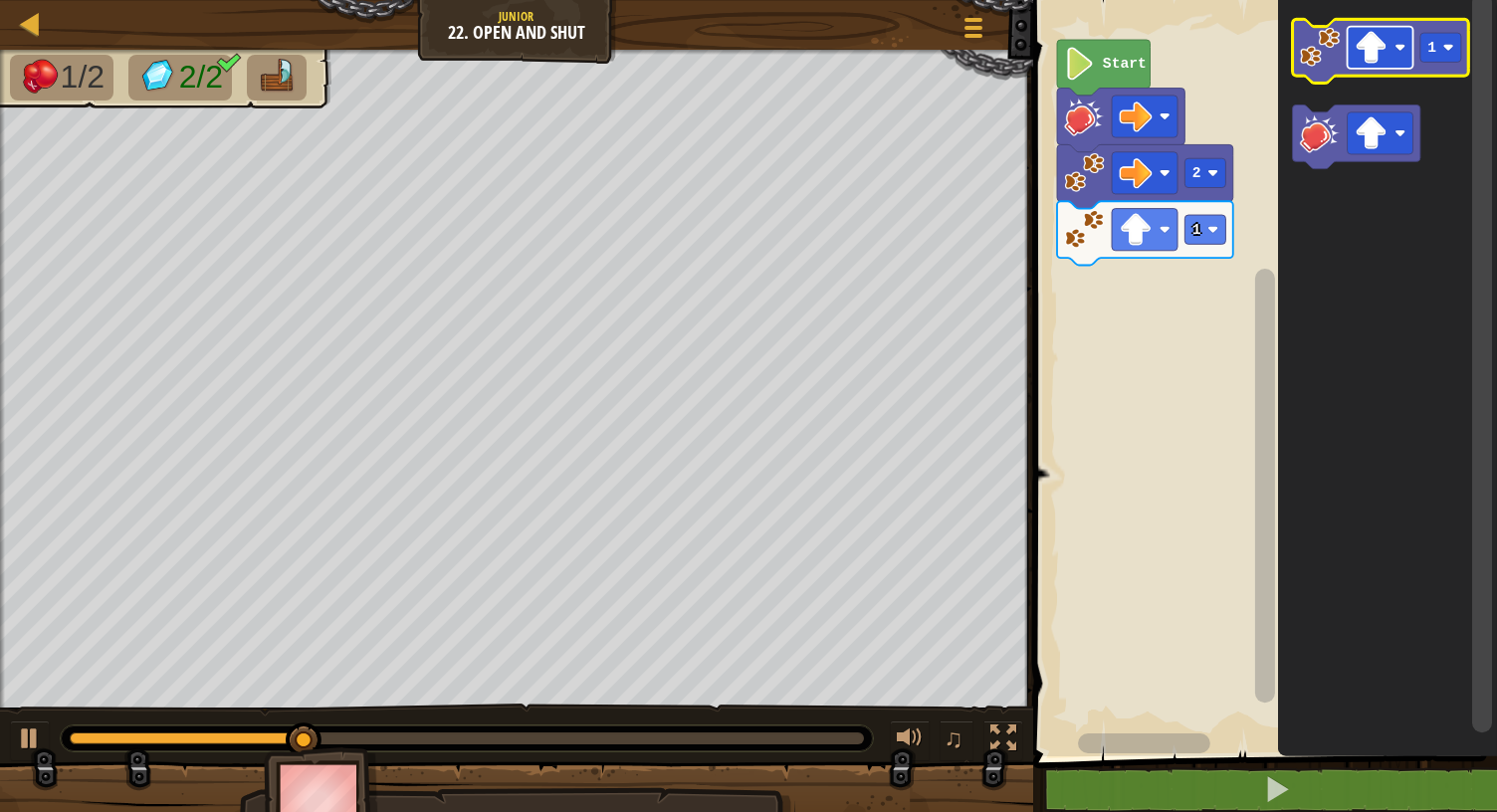 click 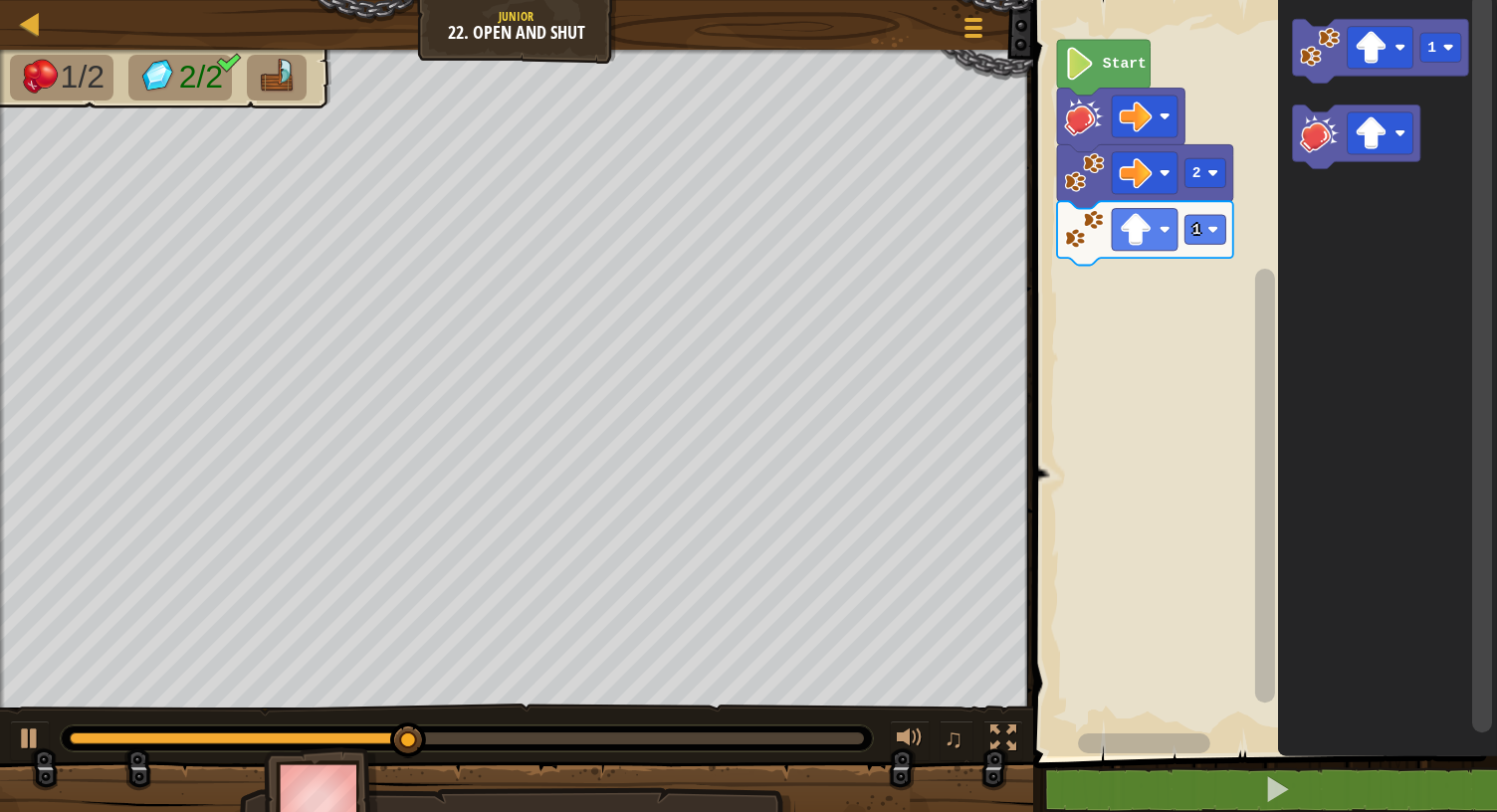 click 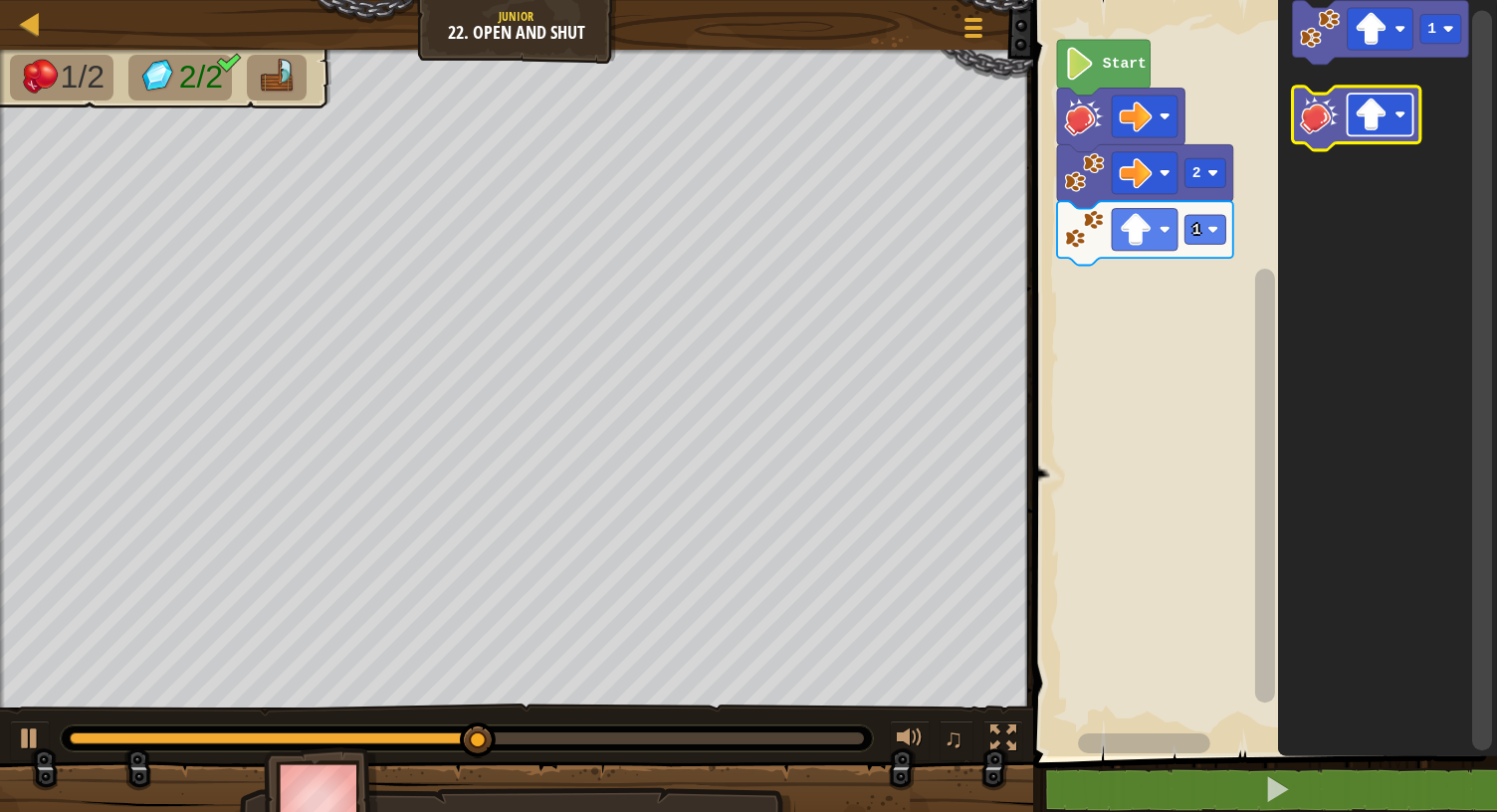 click 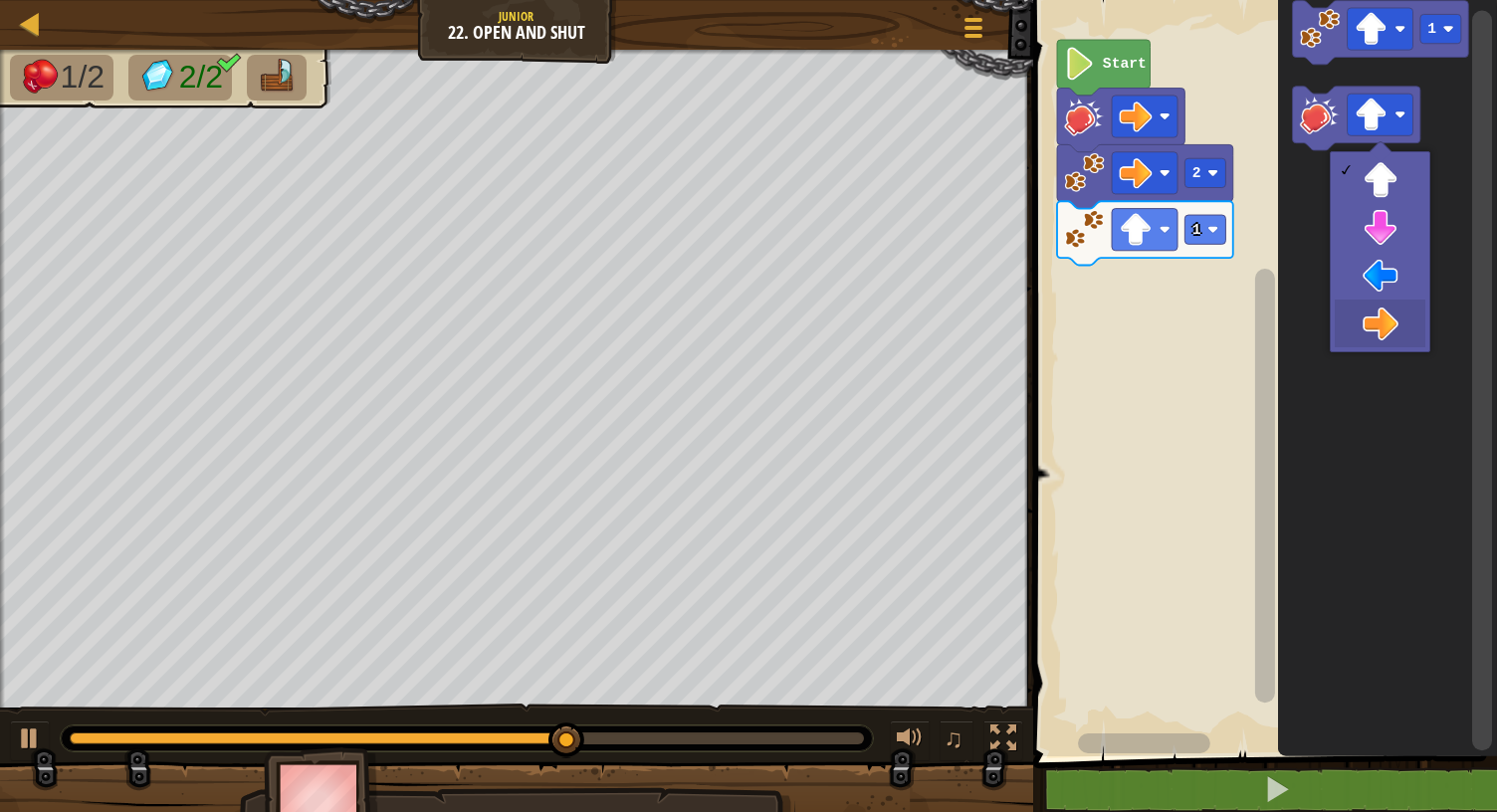 drag, startPoint x: 1401, startPoint y: 322, endPoint x: 1365, endPoint y: 234, distance: 95.07891 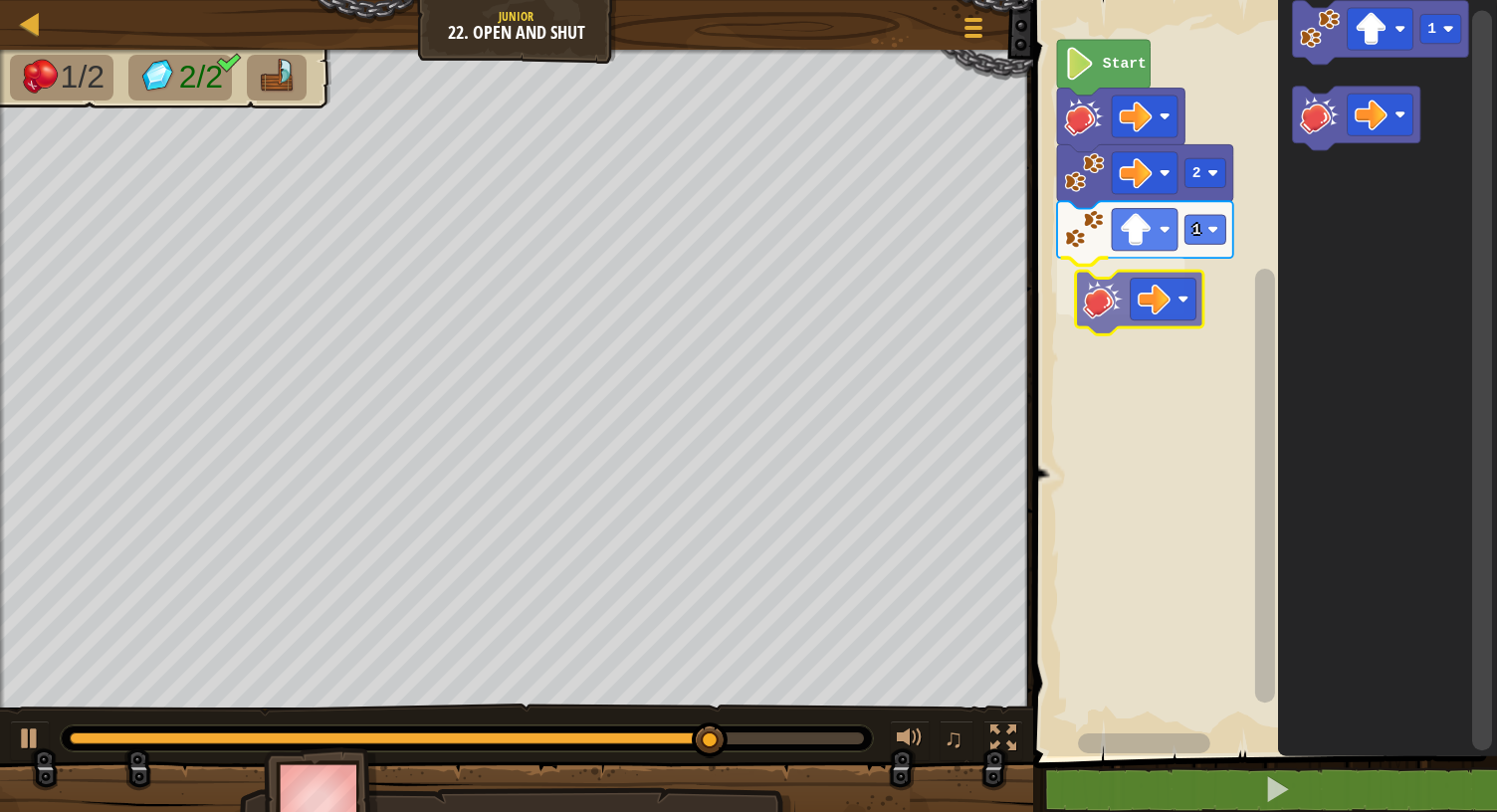 click on "2 1 Start 1" at bounding box center (1262, 373) 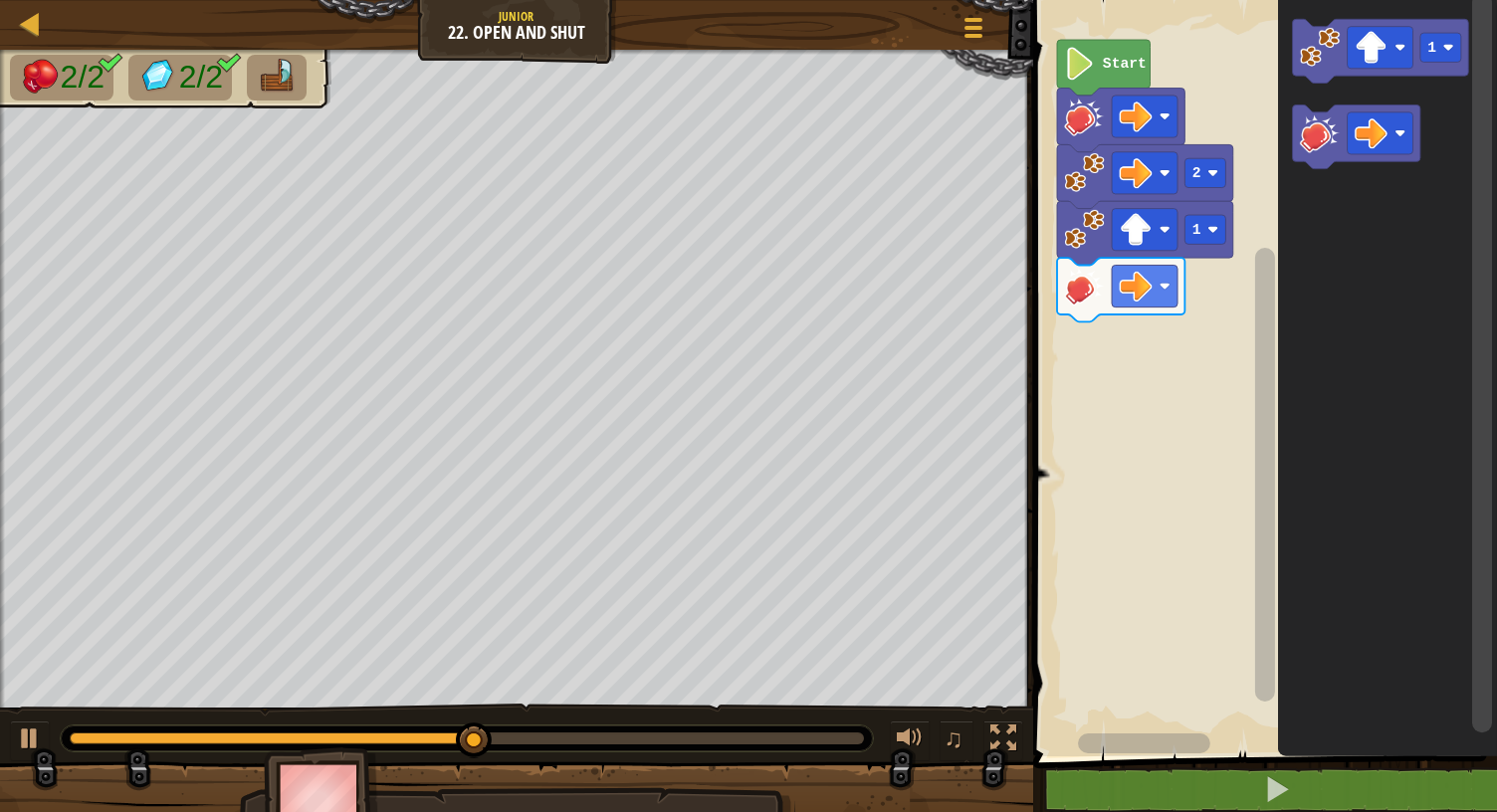 click on "2 1 Start 1" at bounding box center [1262, 373] 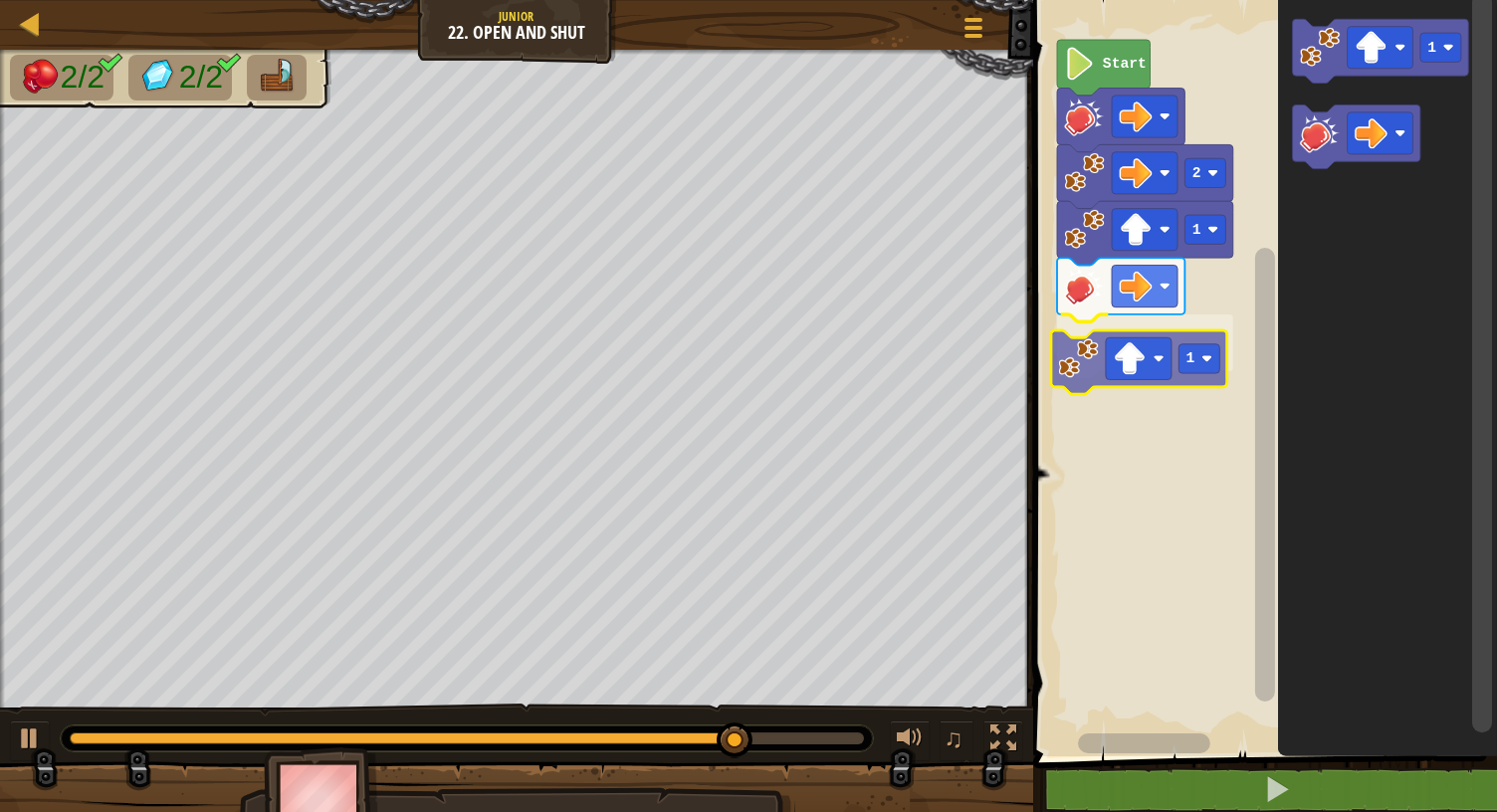 click on "2 1 1 Start 1 1" at bounding box center (1262, 373) 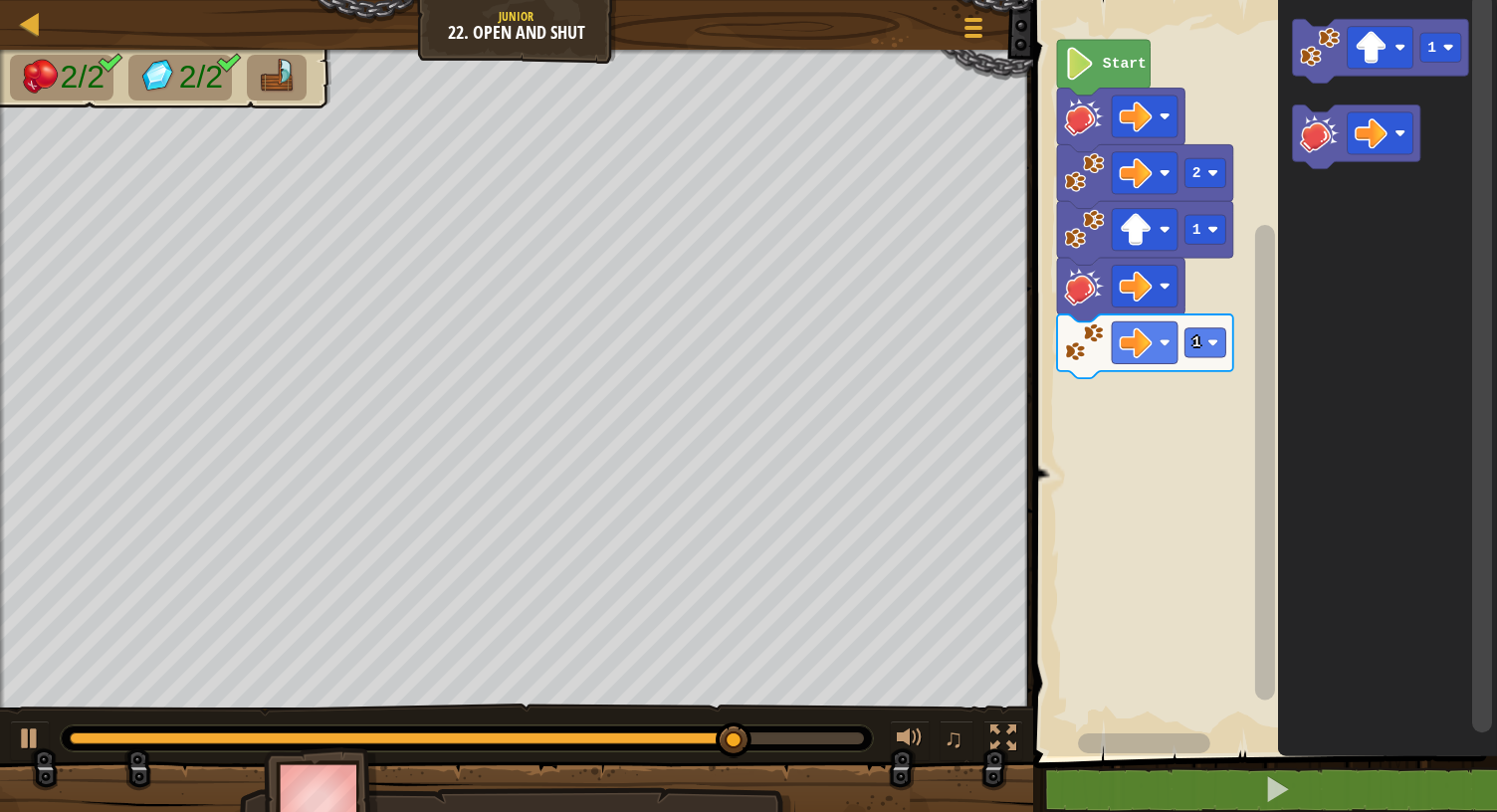 click on "Start 2 1 1 1" at bounding box center (1262, 373) 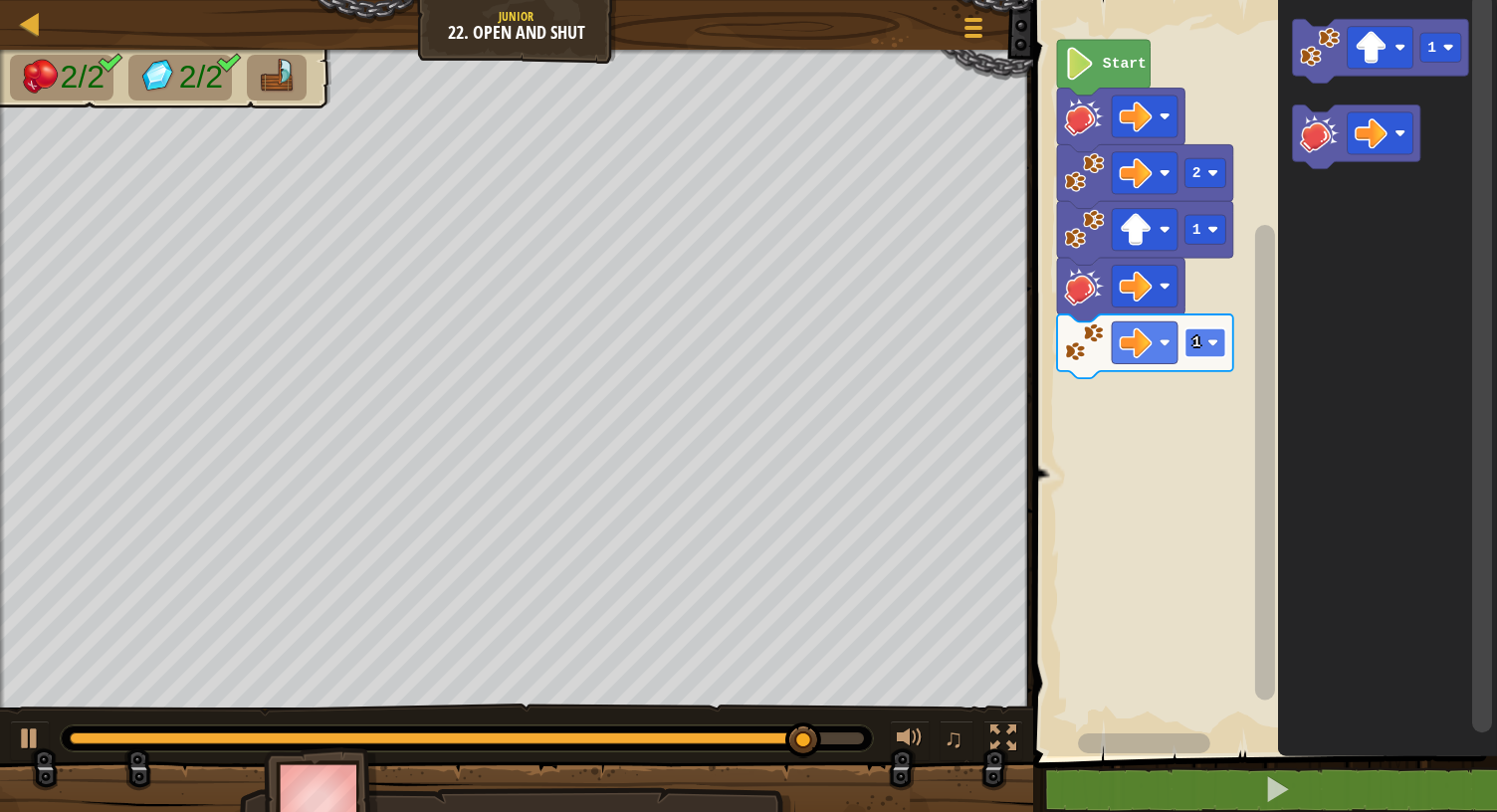 click 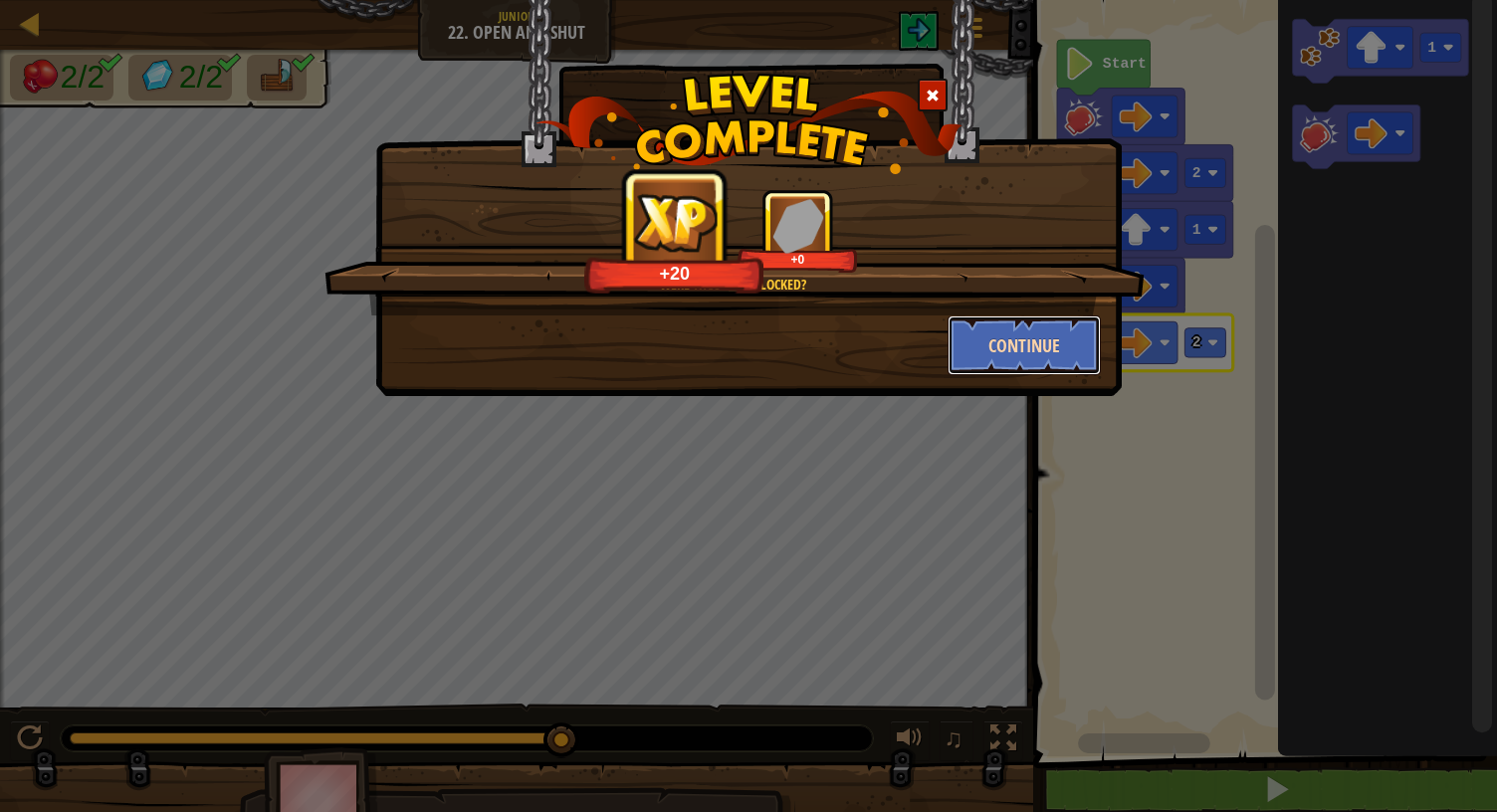 click on "Continue" at bounding box center (1024, 345) 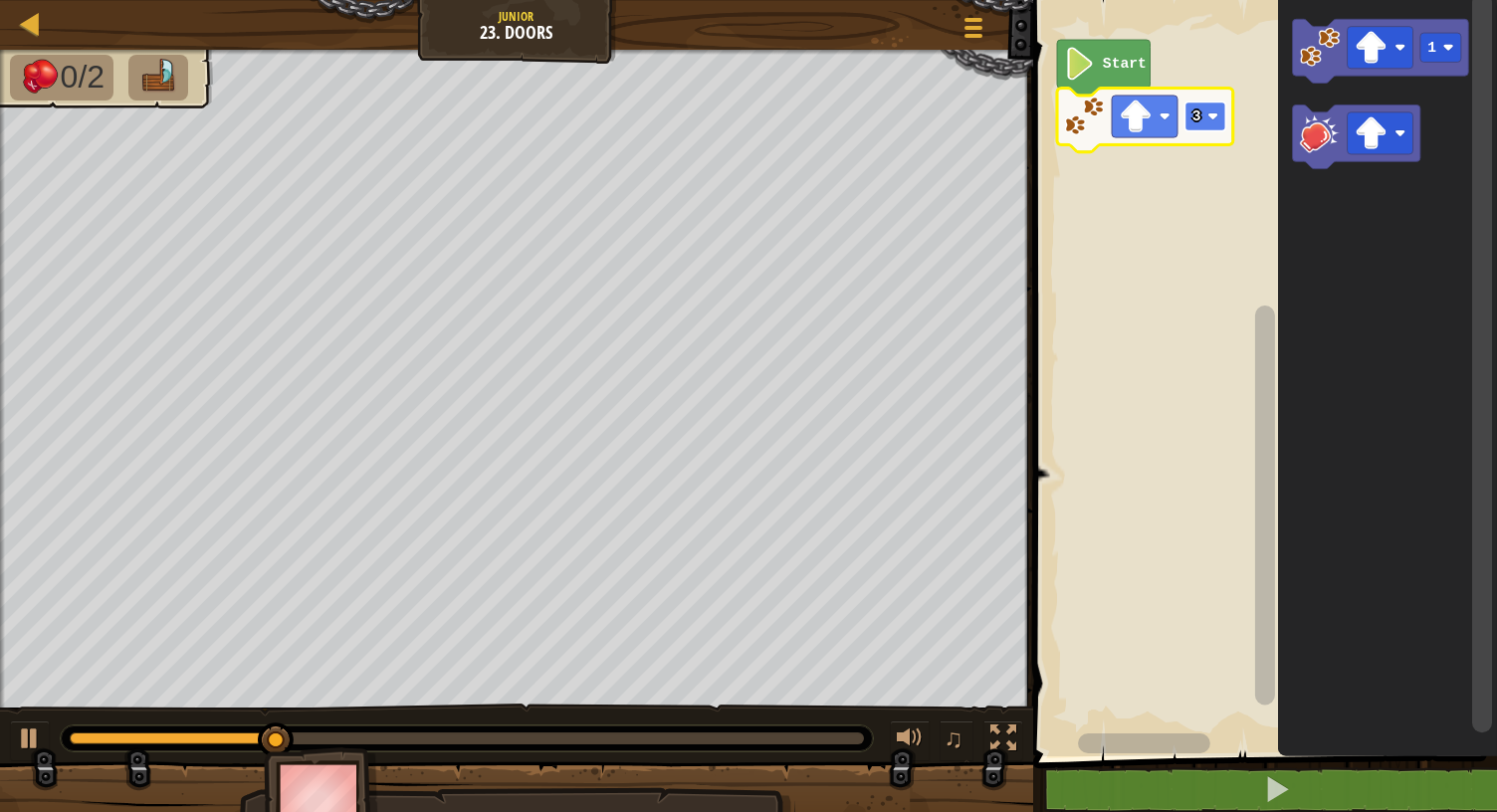 click 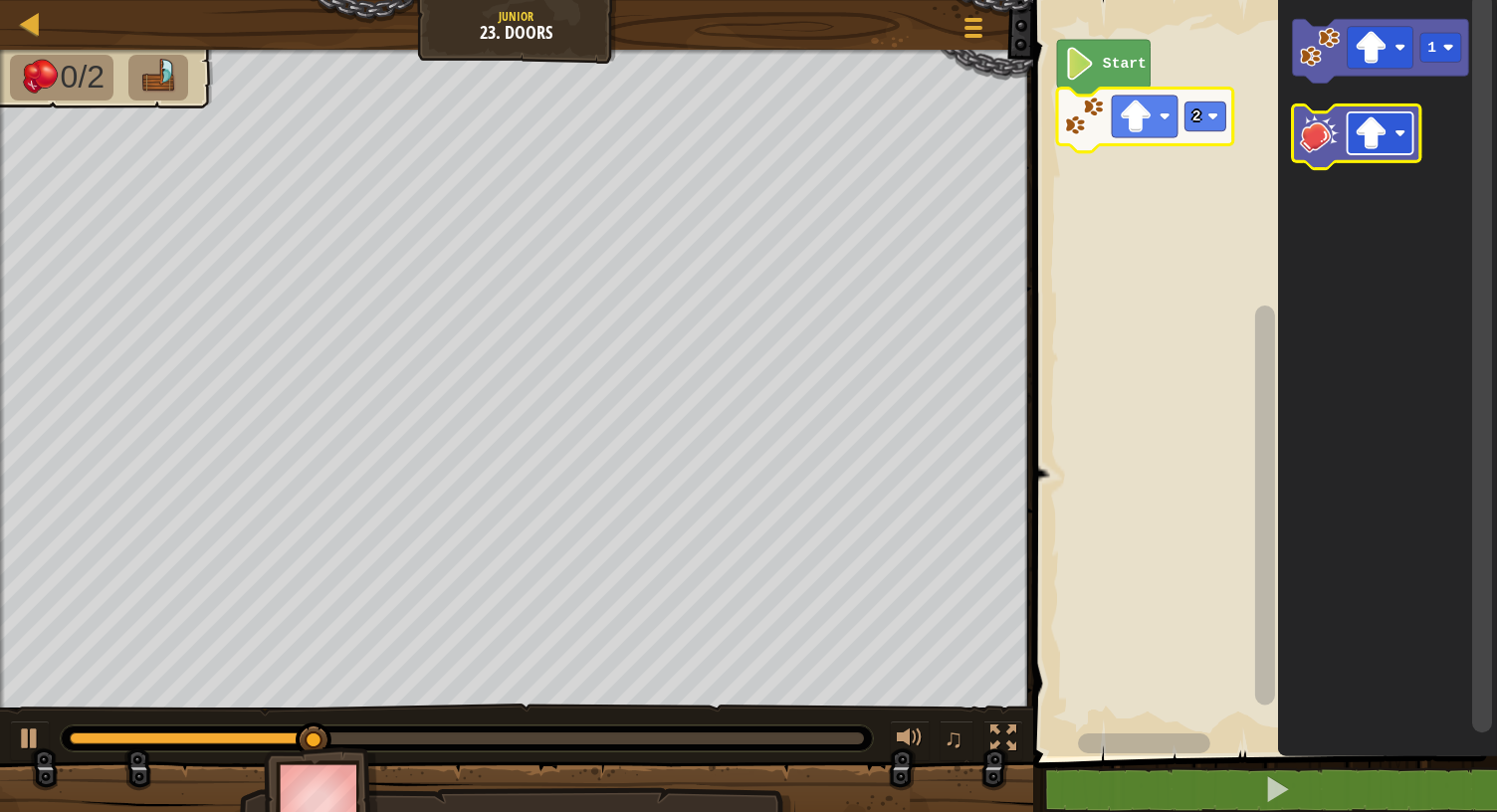 click 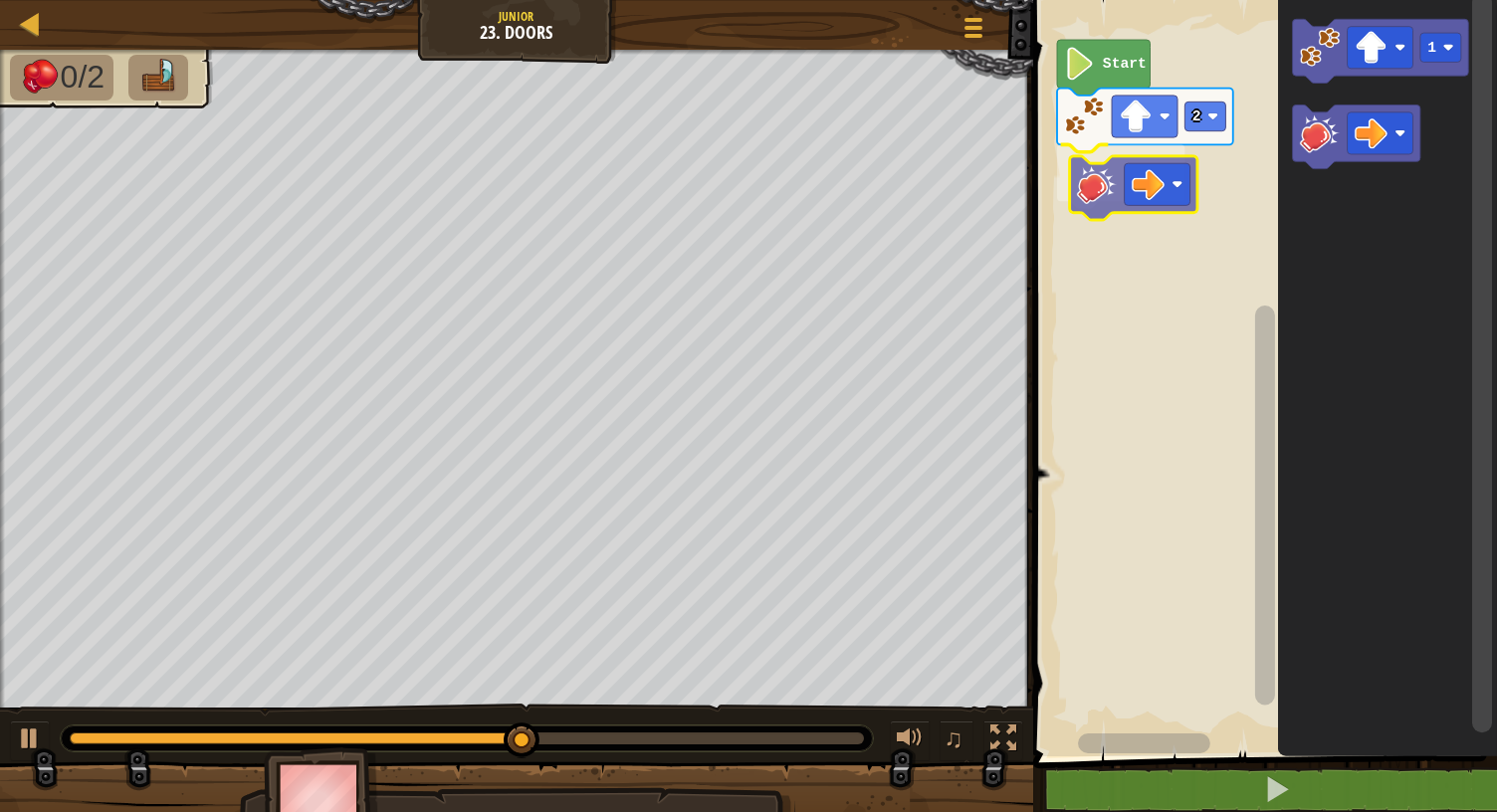 click on "Start 2 1" at bounding box center [1262, 373] 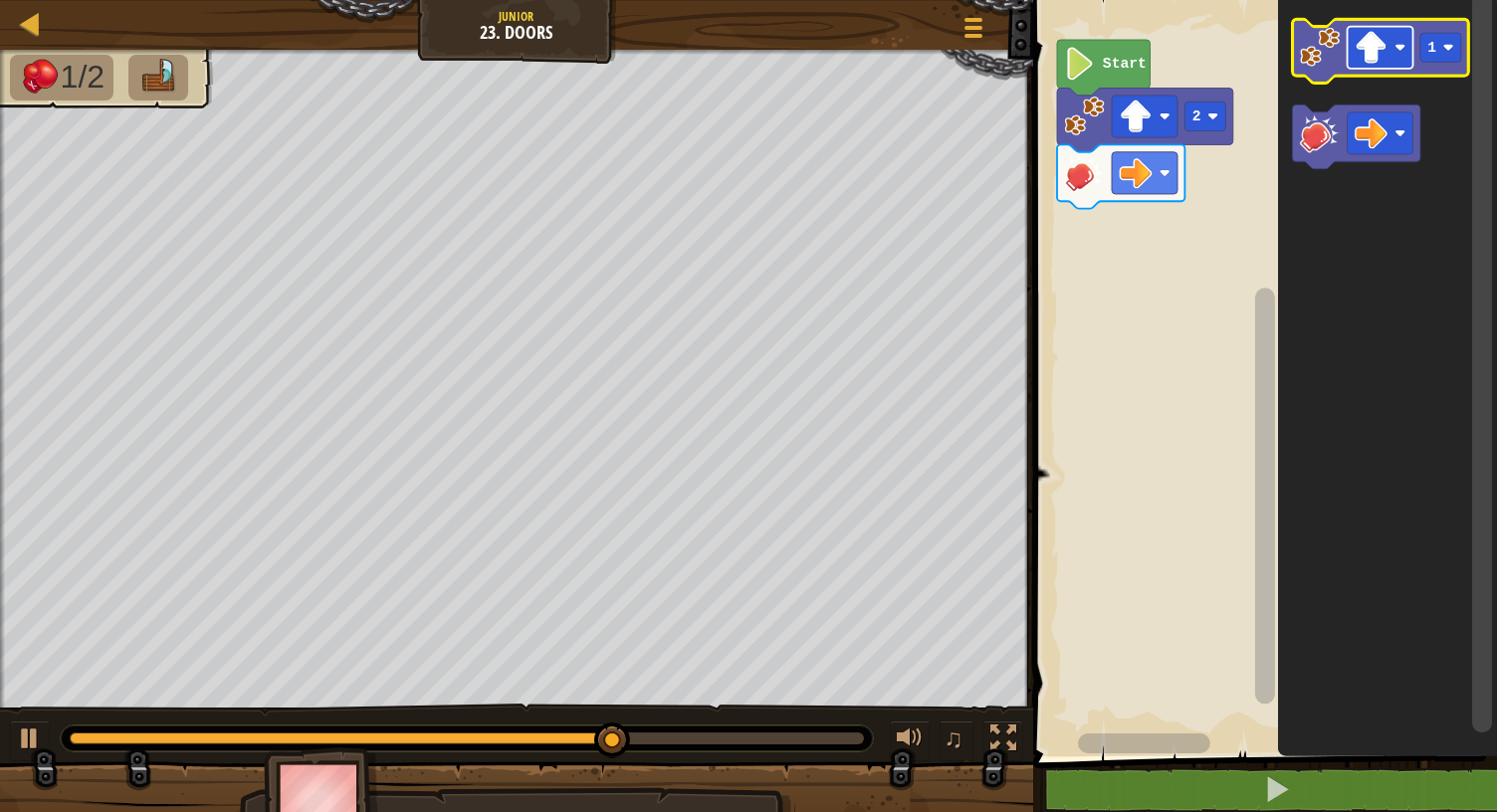click 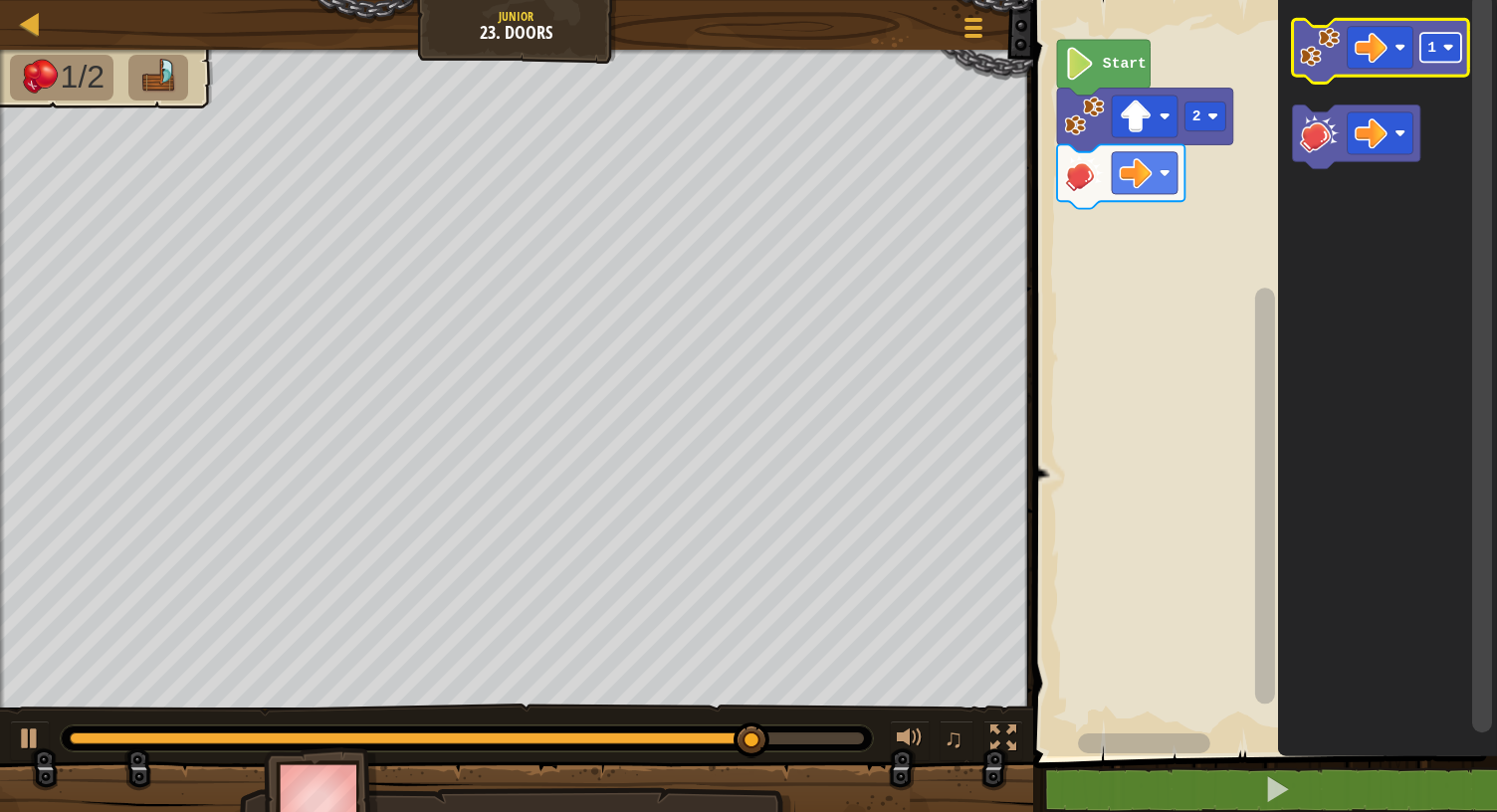 click 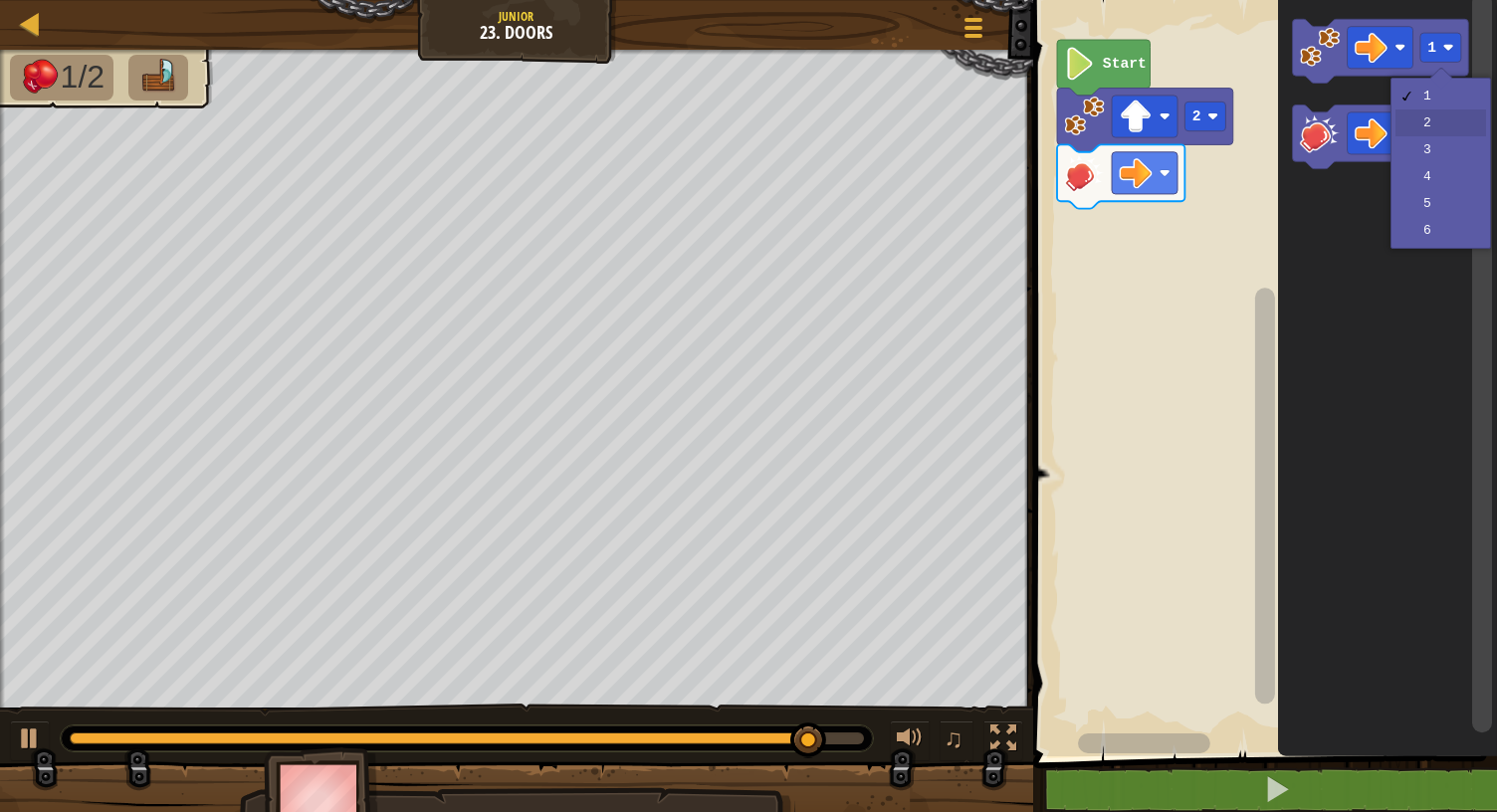drag, startPoint x: 1443, startPoint y: 112, endPoint x: 1413, endPoint y: 56, distance: 63.529521 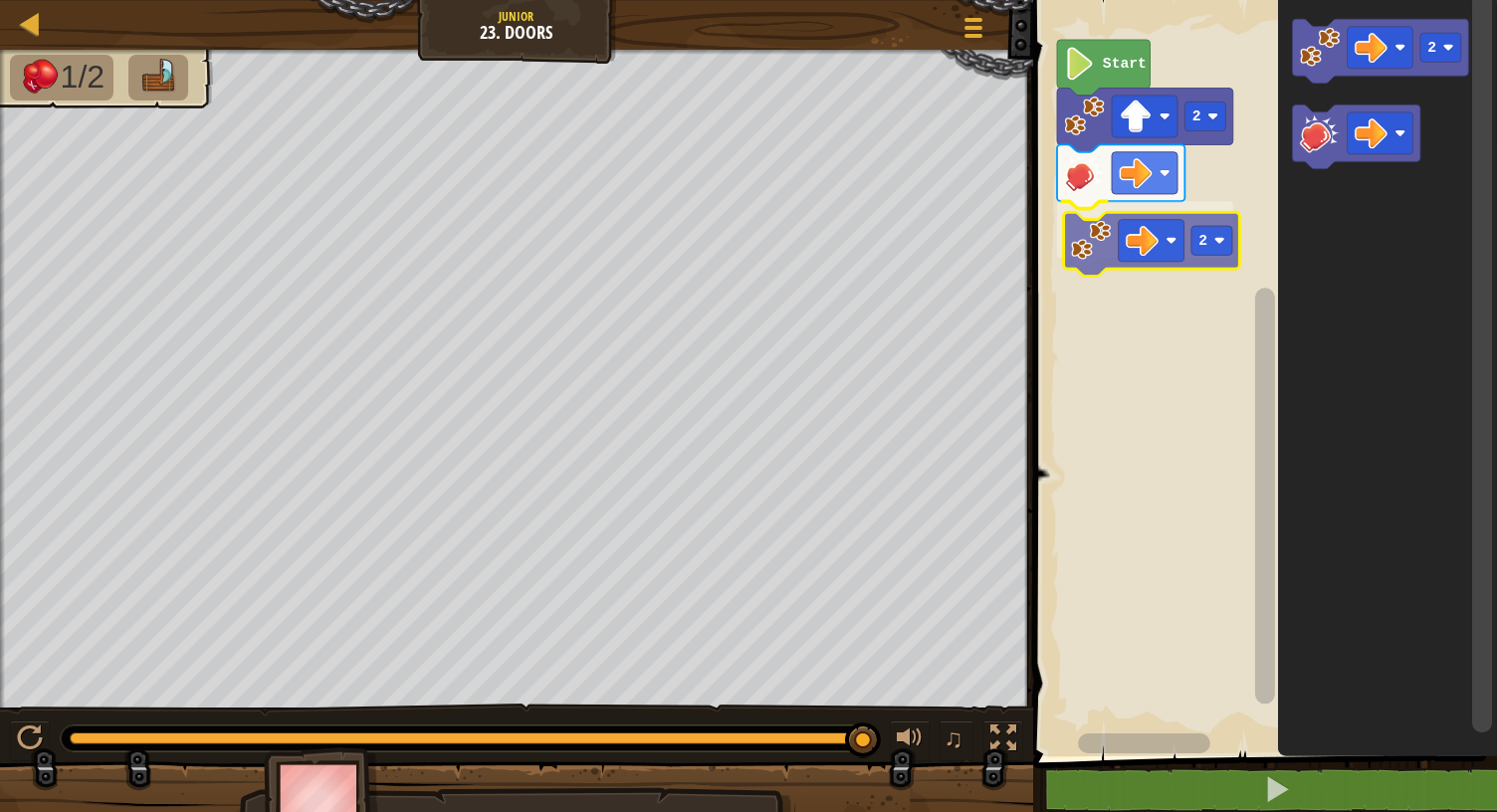 click on "Start 2 2 2 2" at bounding box center (1262, 373) 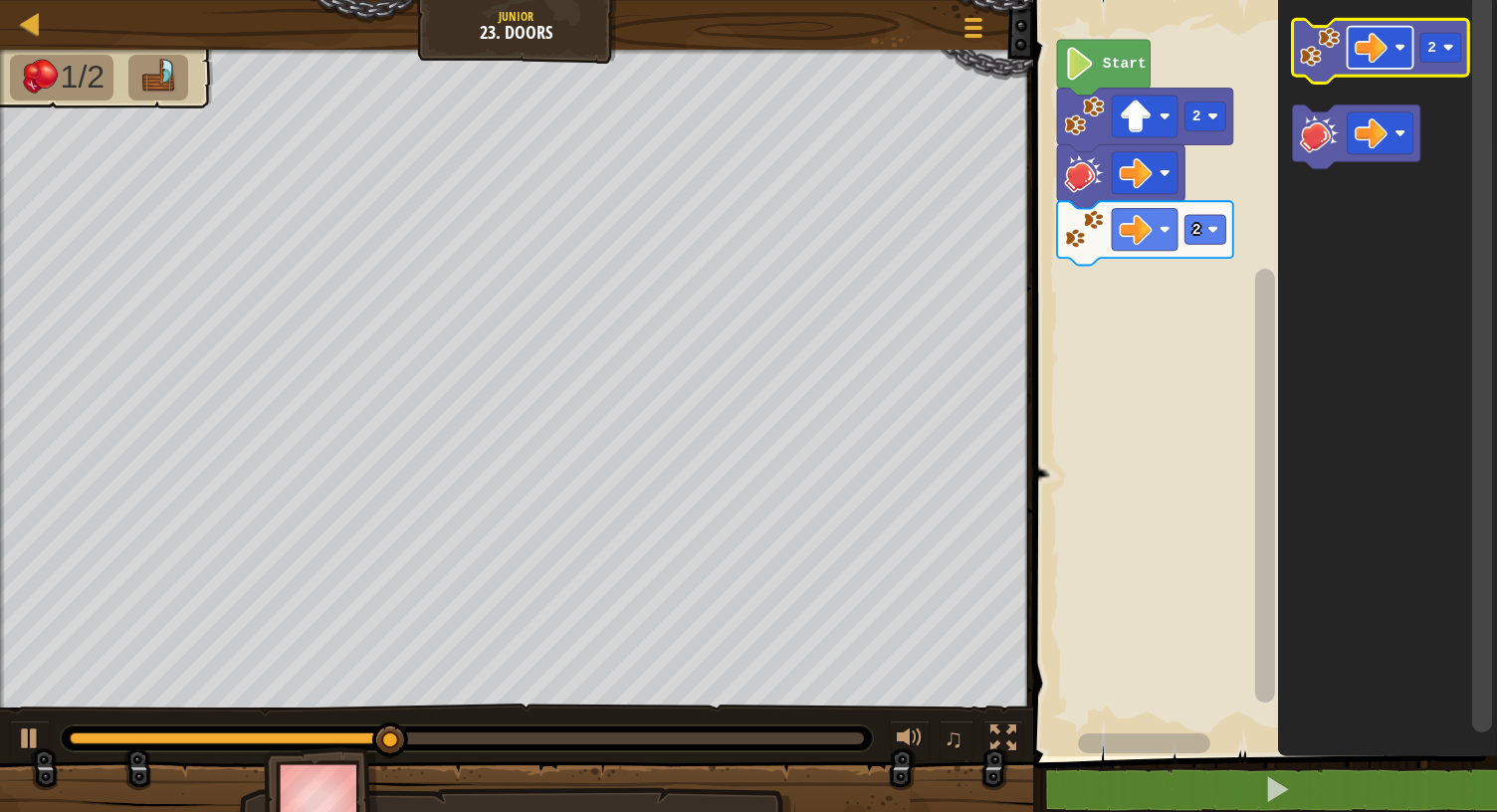 click 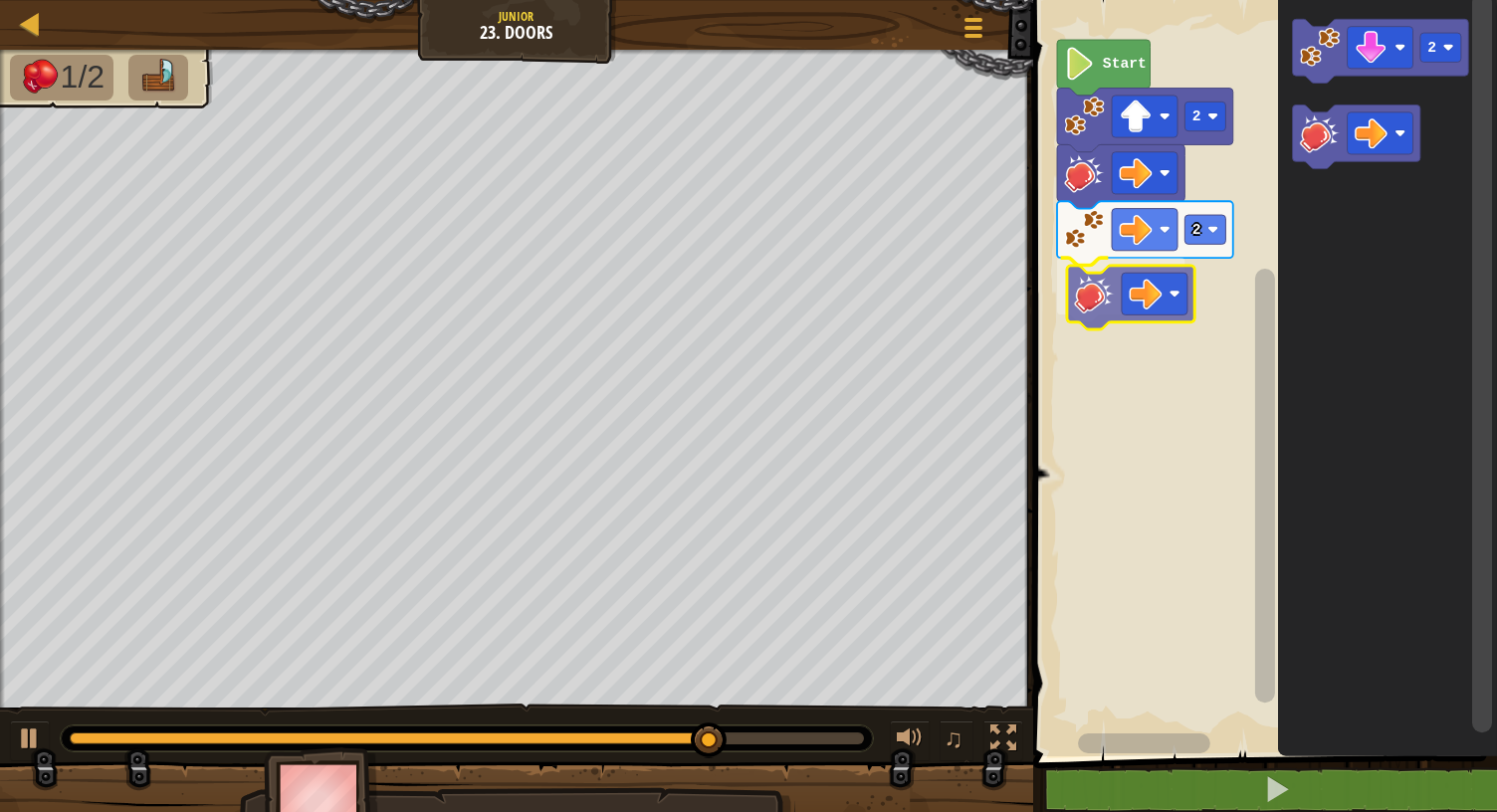 click on "Start 2 2 2" at bounding box center (1262, 373) 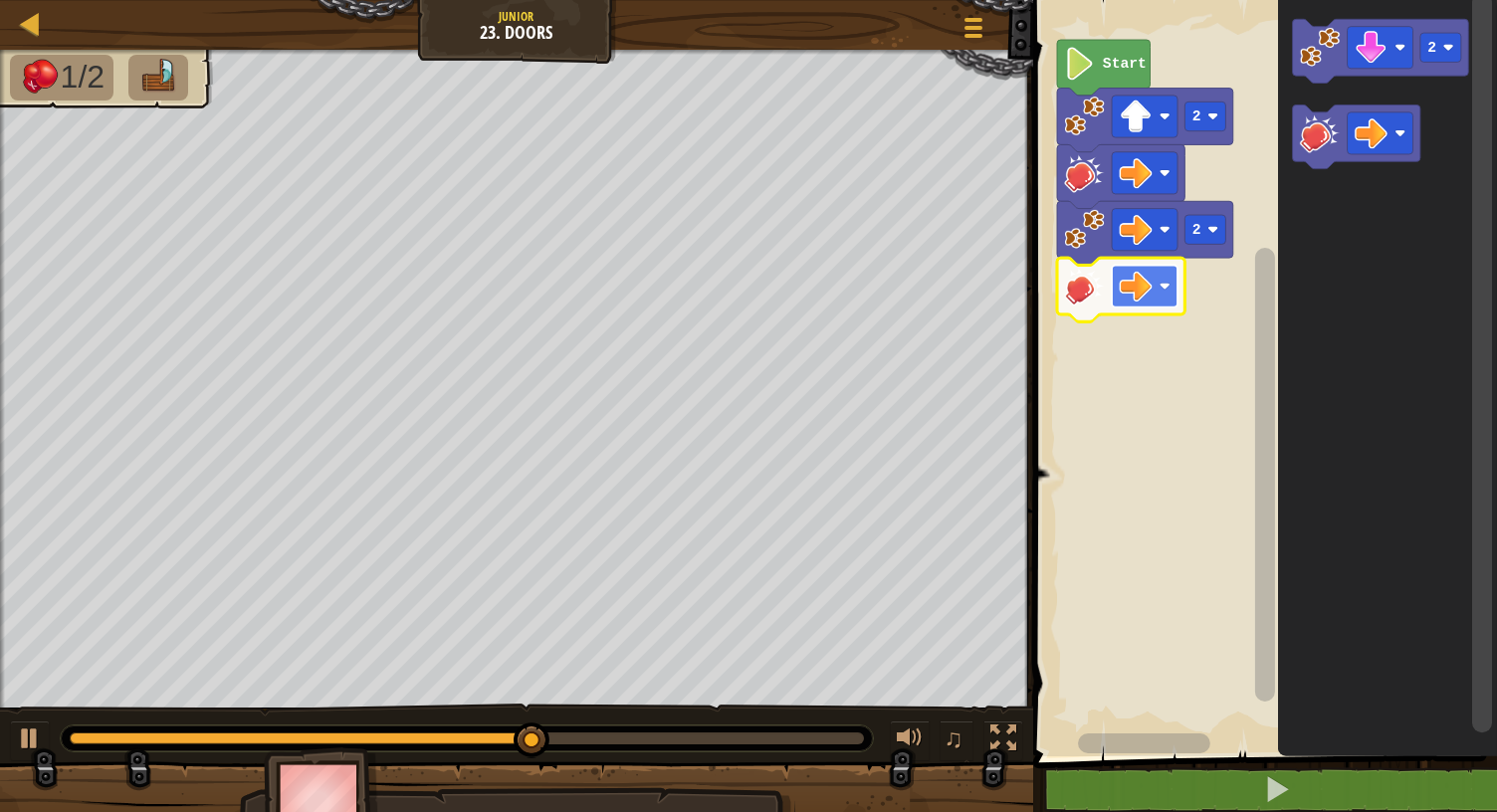 click 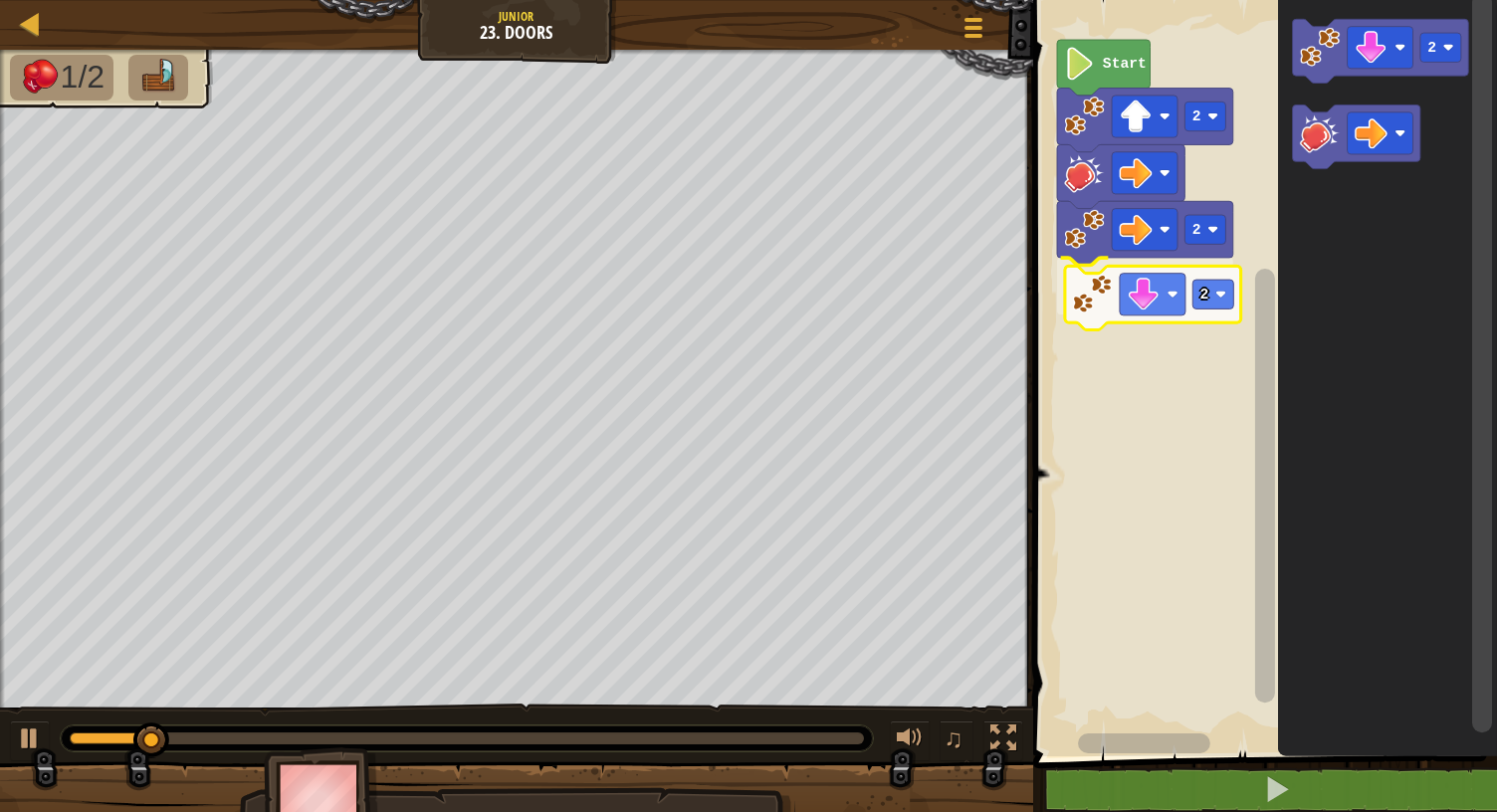 click on "Start 2 2 2 2 2" at bounding box center (1262, 373) 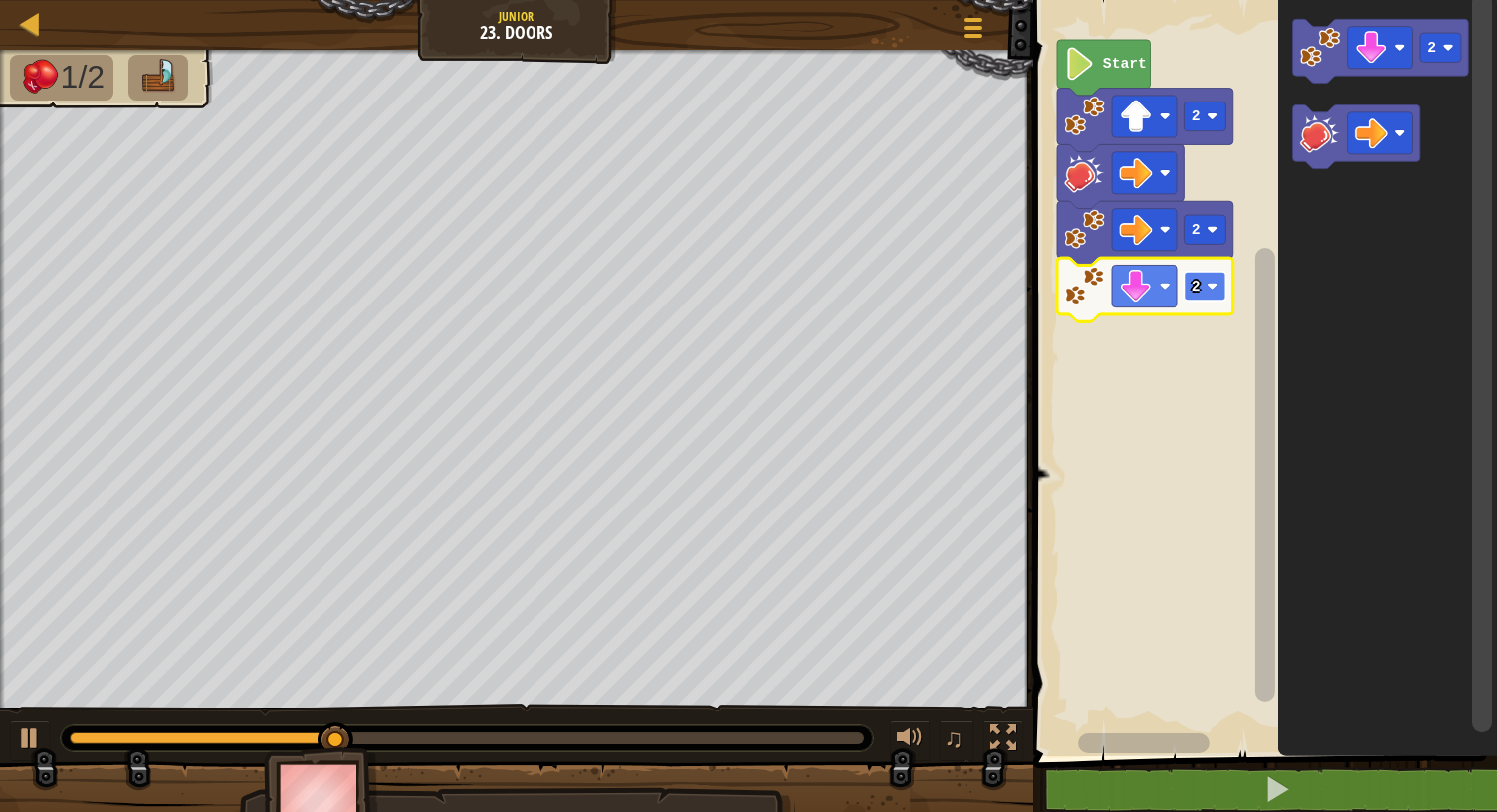 click 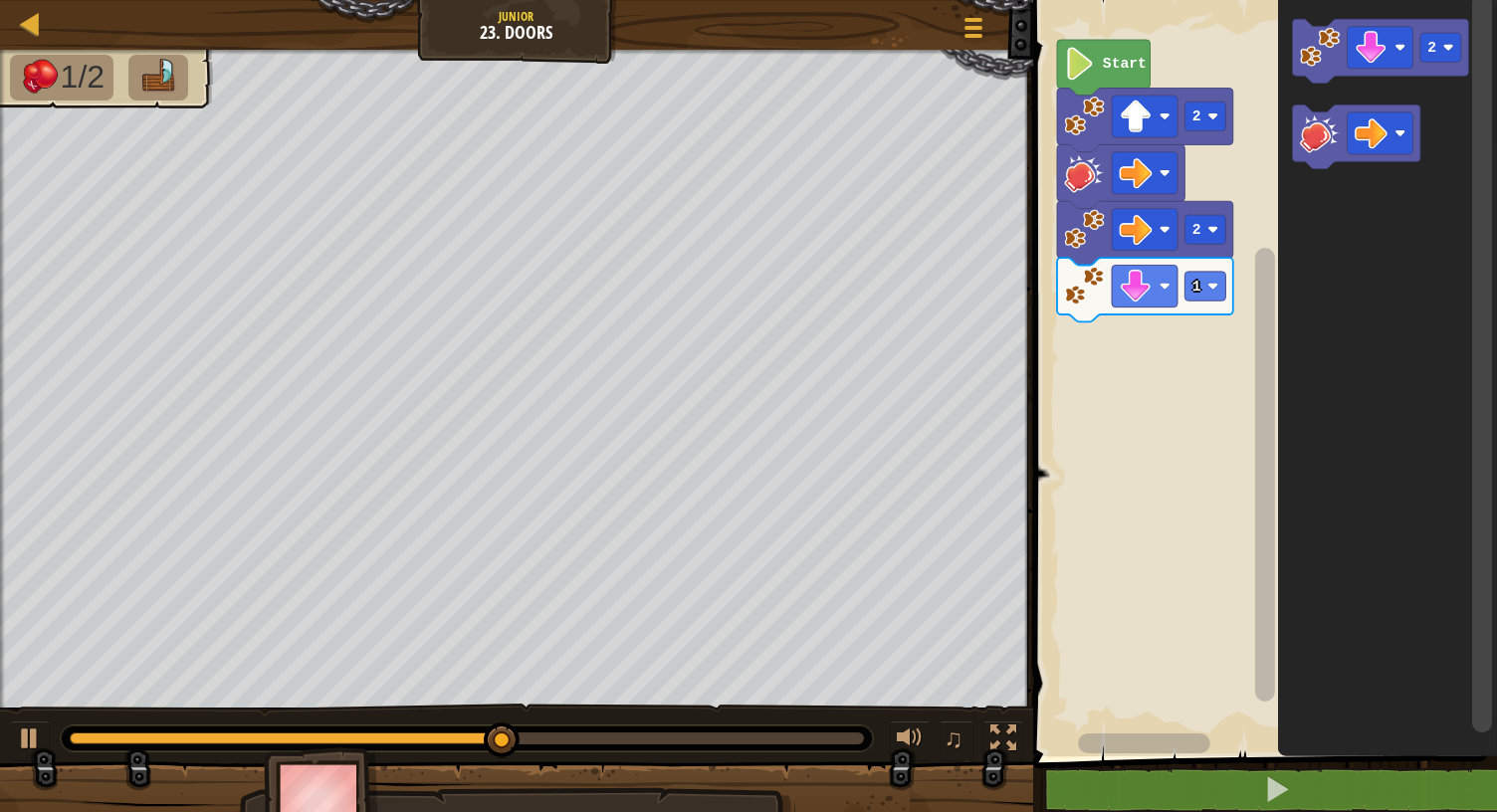 click on "Start 2 2 1 2" at bounding box center [1262, 373] 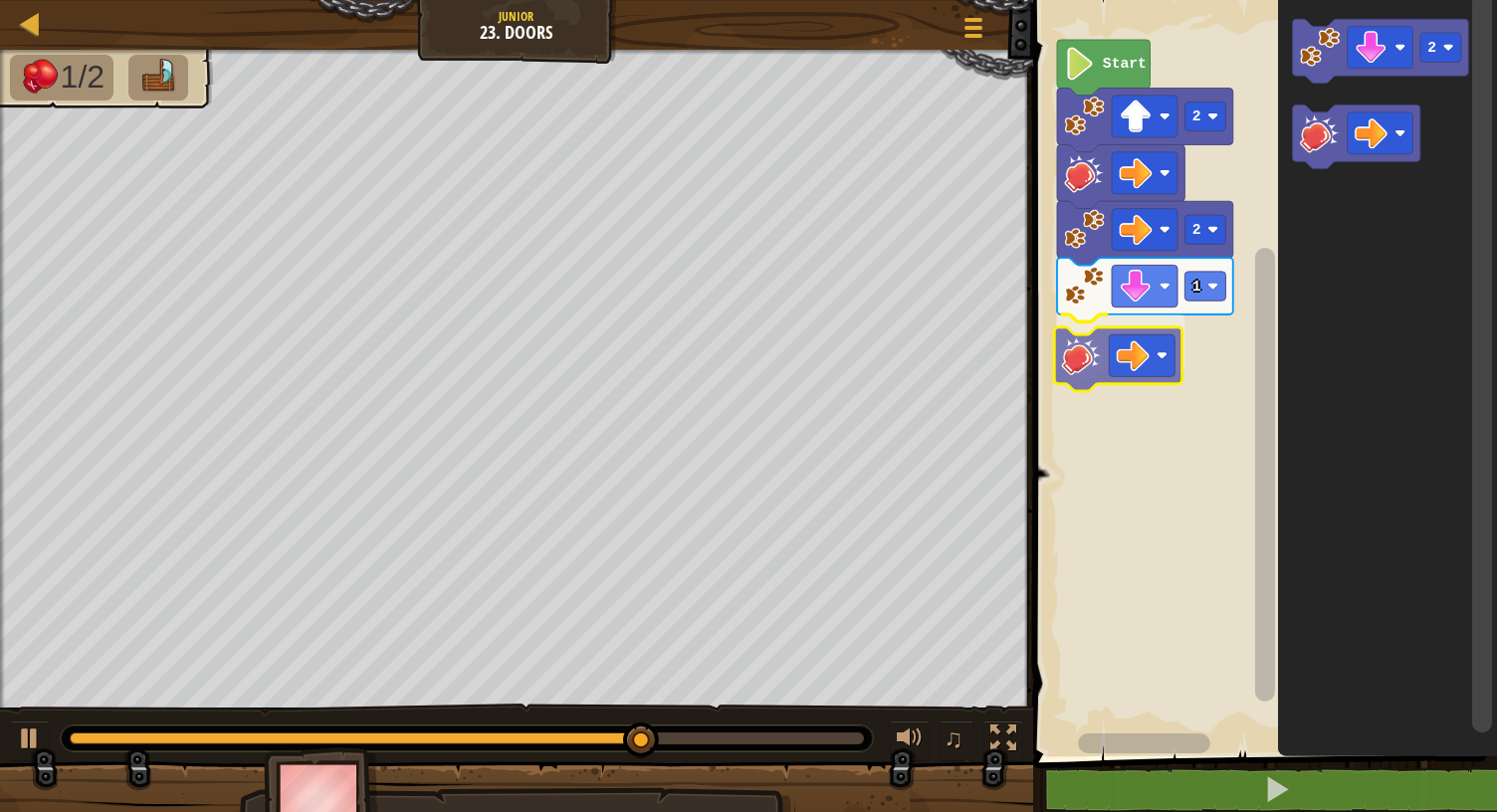 click on "Start 2 2 1 2" at bounding box center (1262, 373) 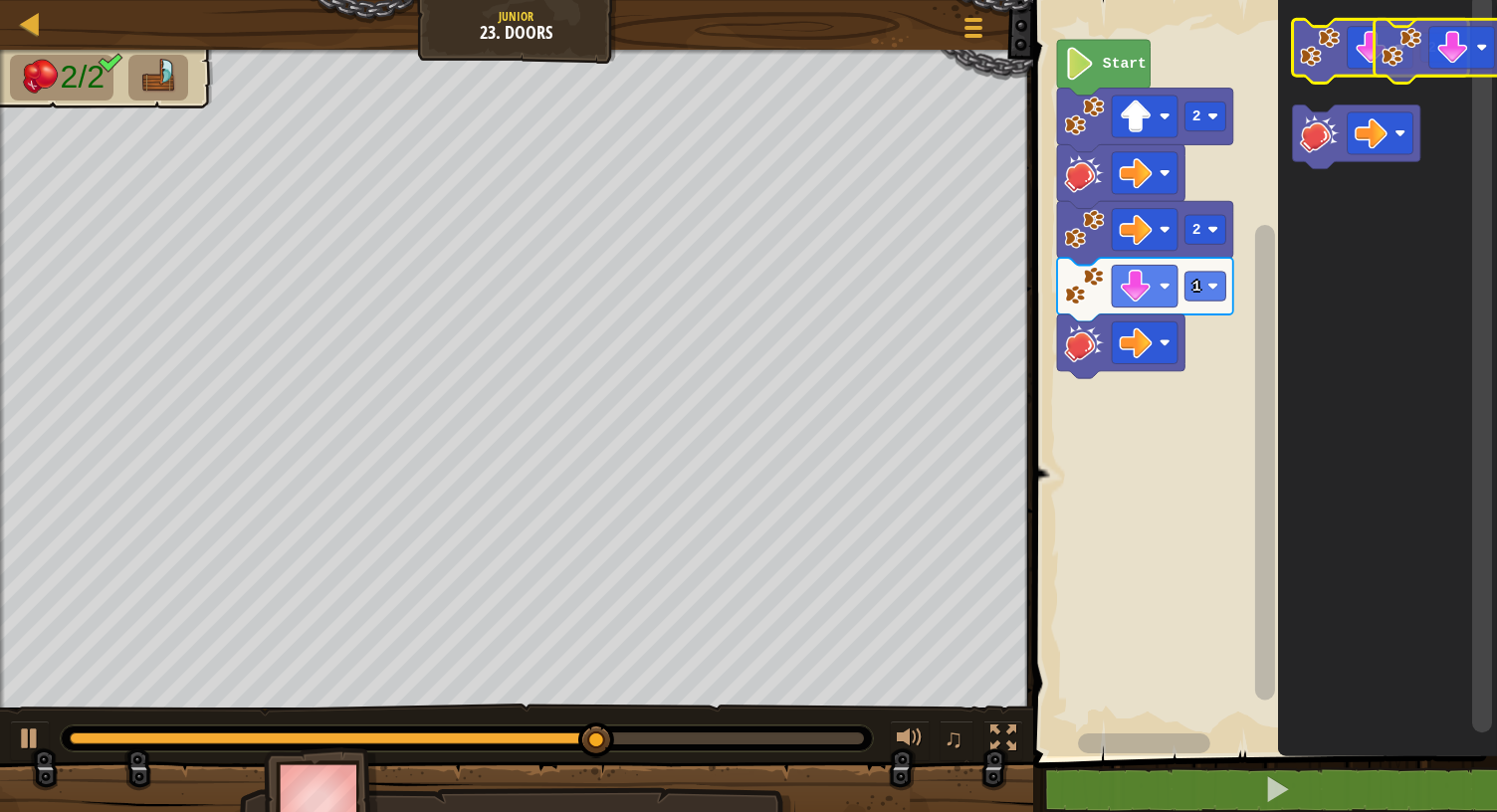 click 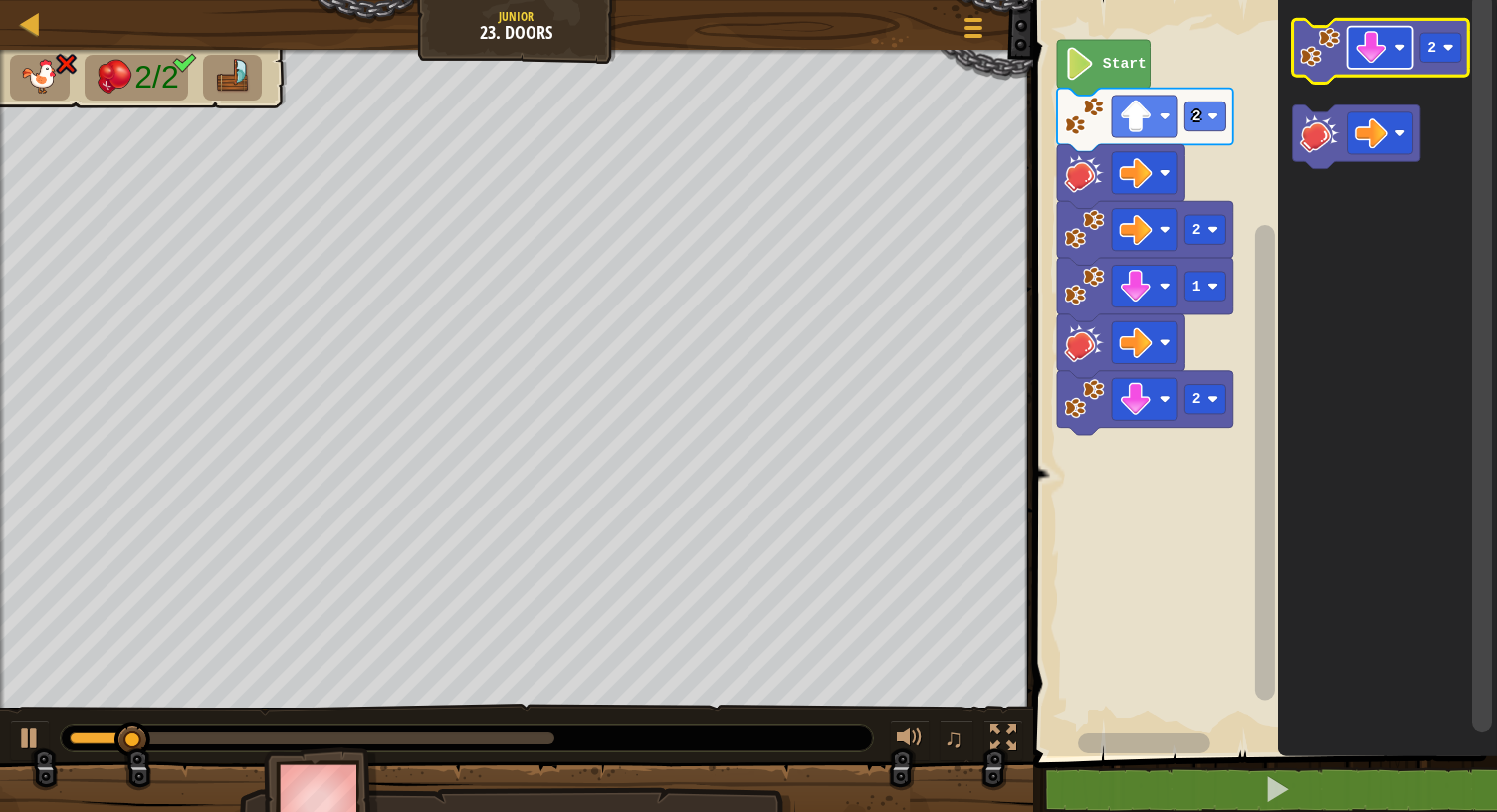 click 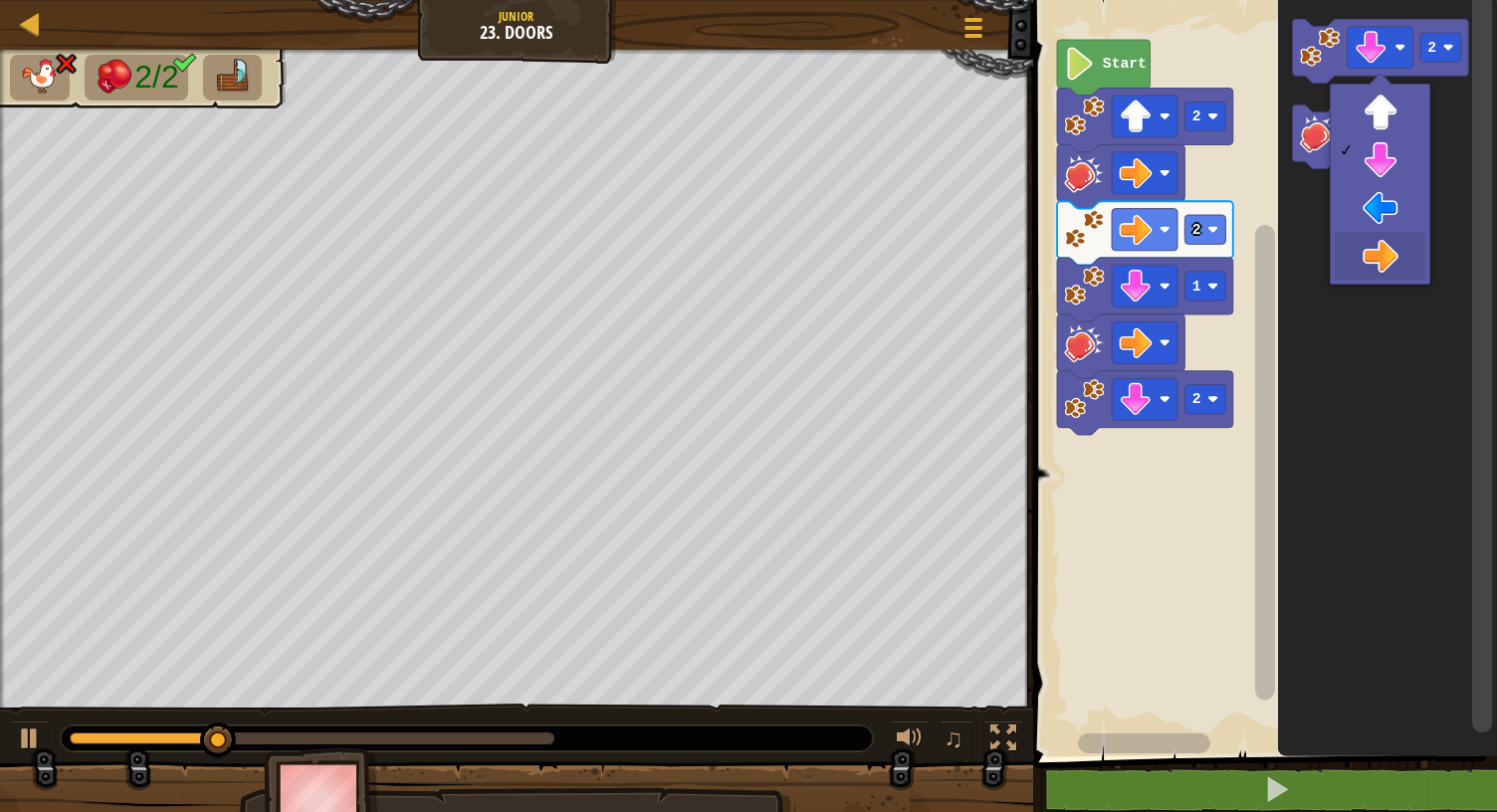 drag, startPoint x: 1397, startPoint y: 251, endPoint x: 1382, endPoint y: 234, distance: 22.671568 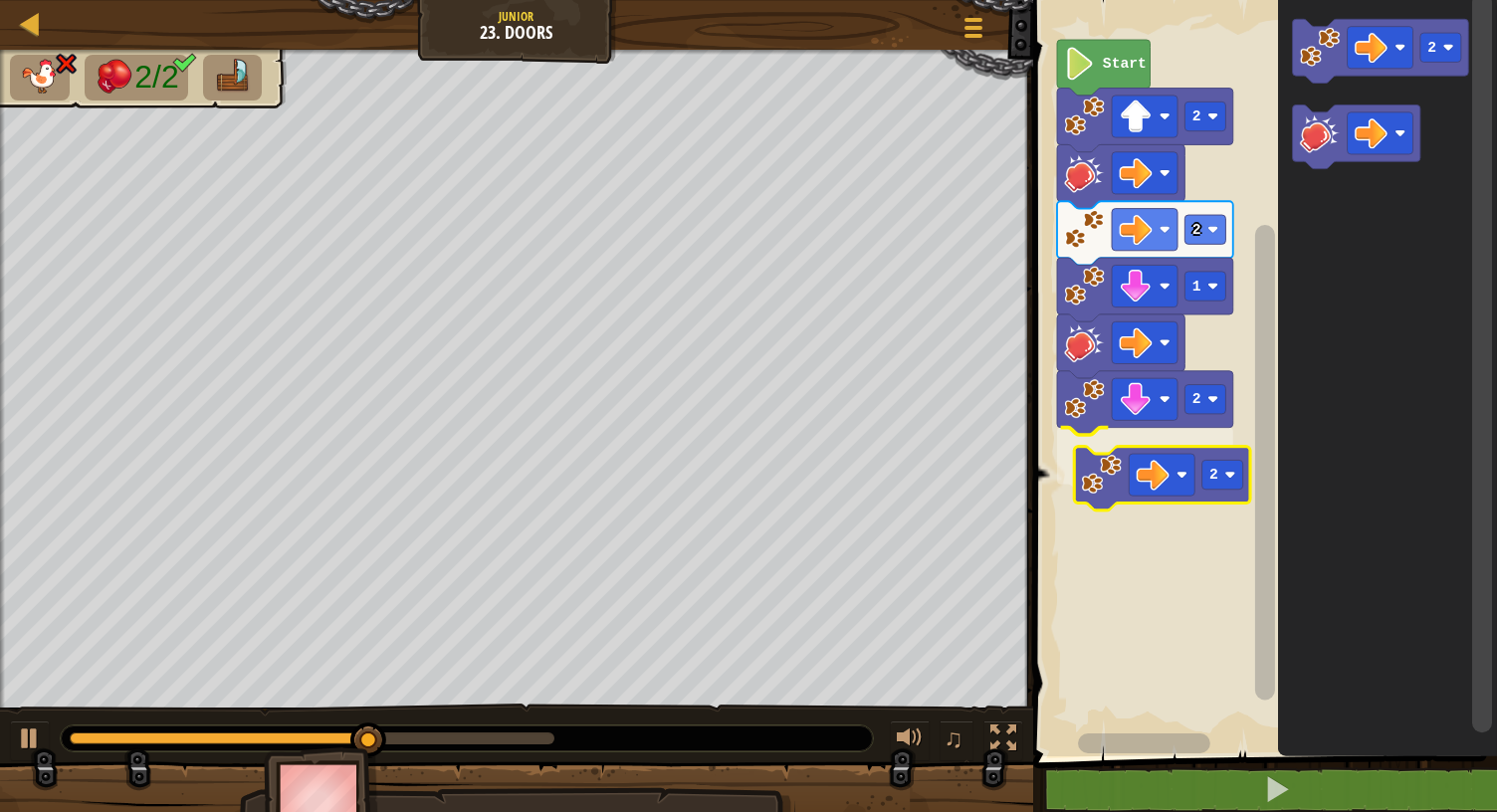 click on "Start 2 2 1 2 2 2 2" at bounding box center [1262, 373] 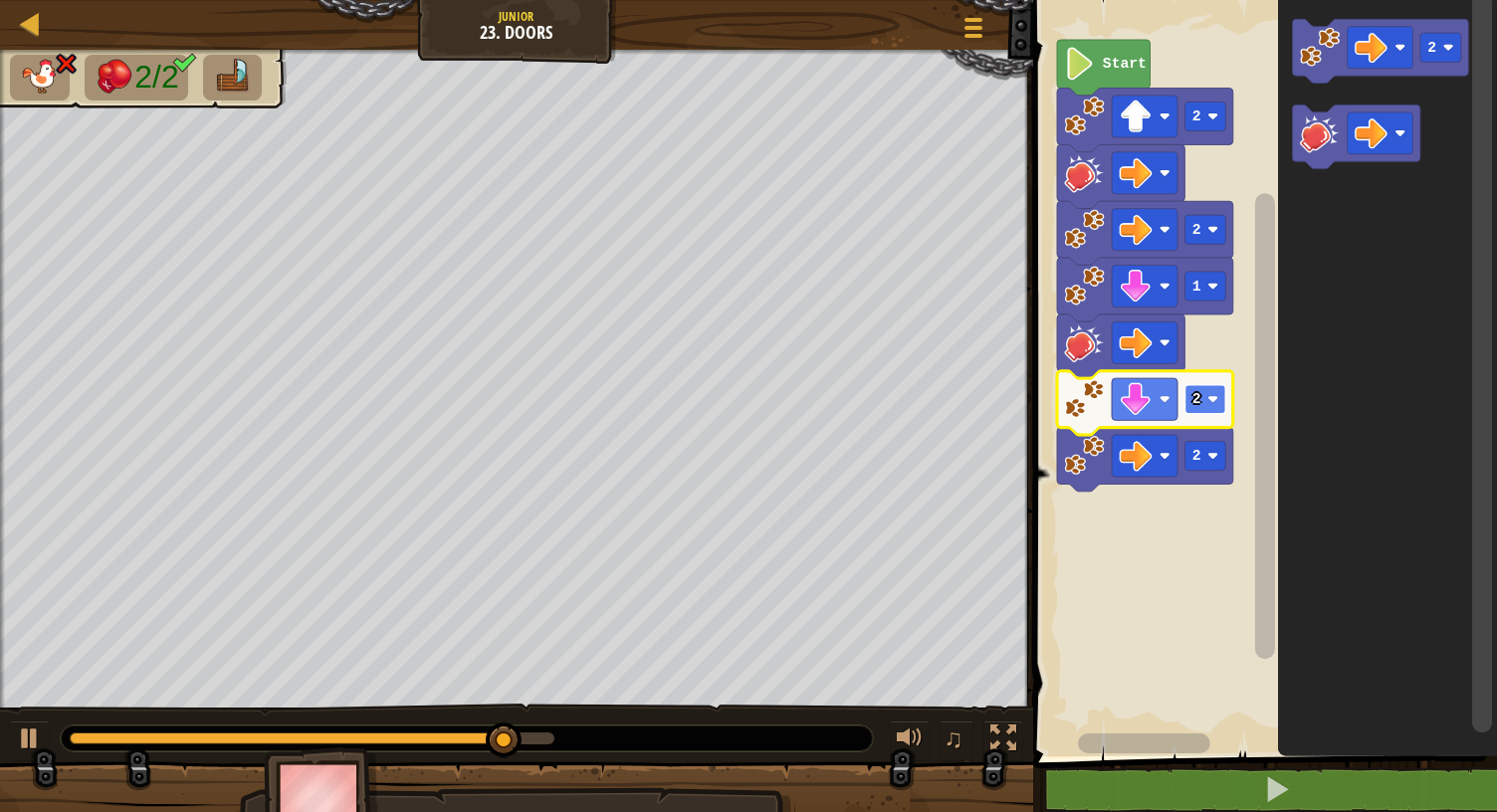 click 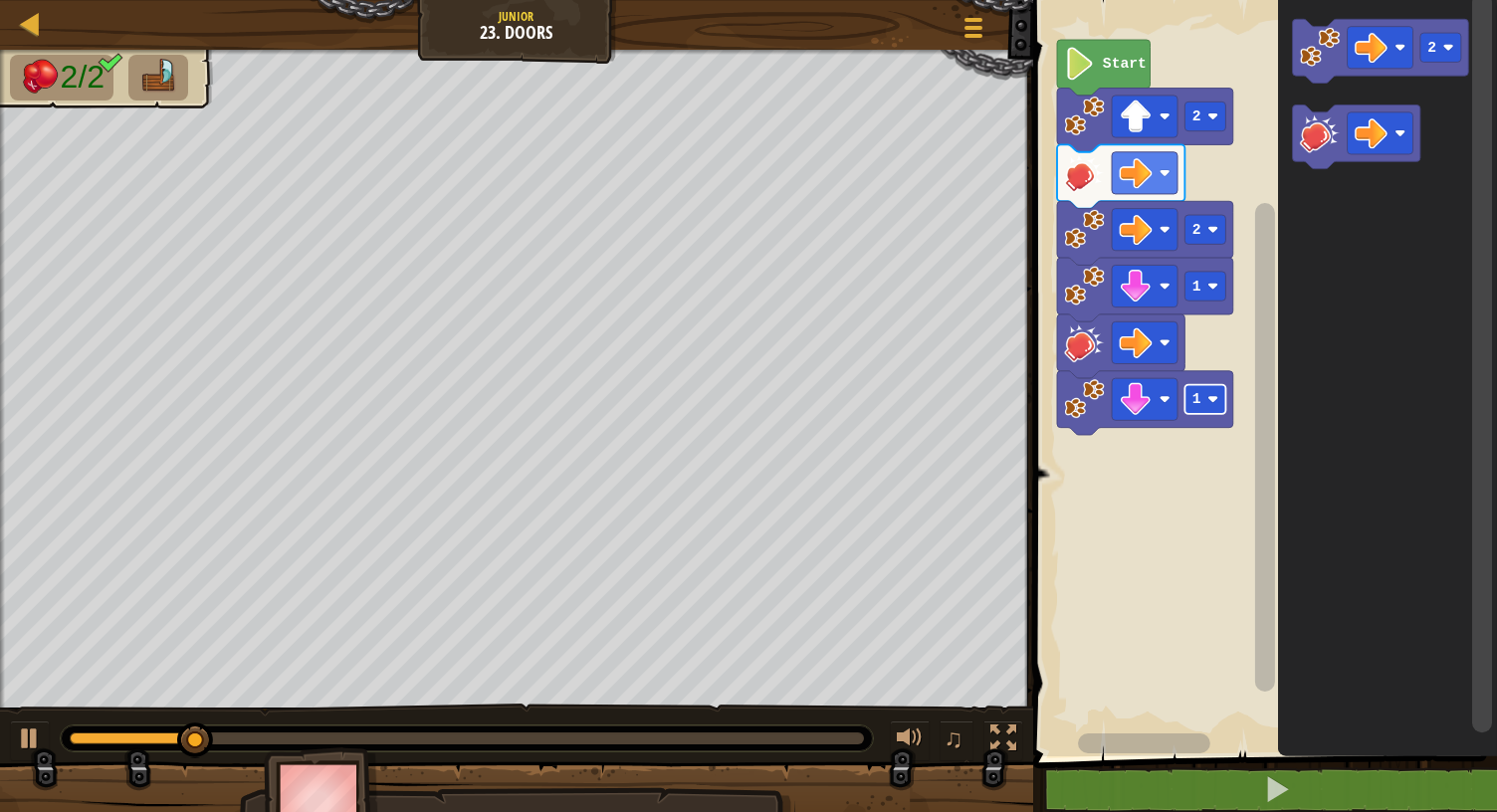 click 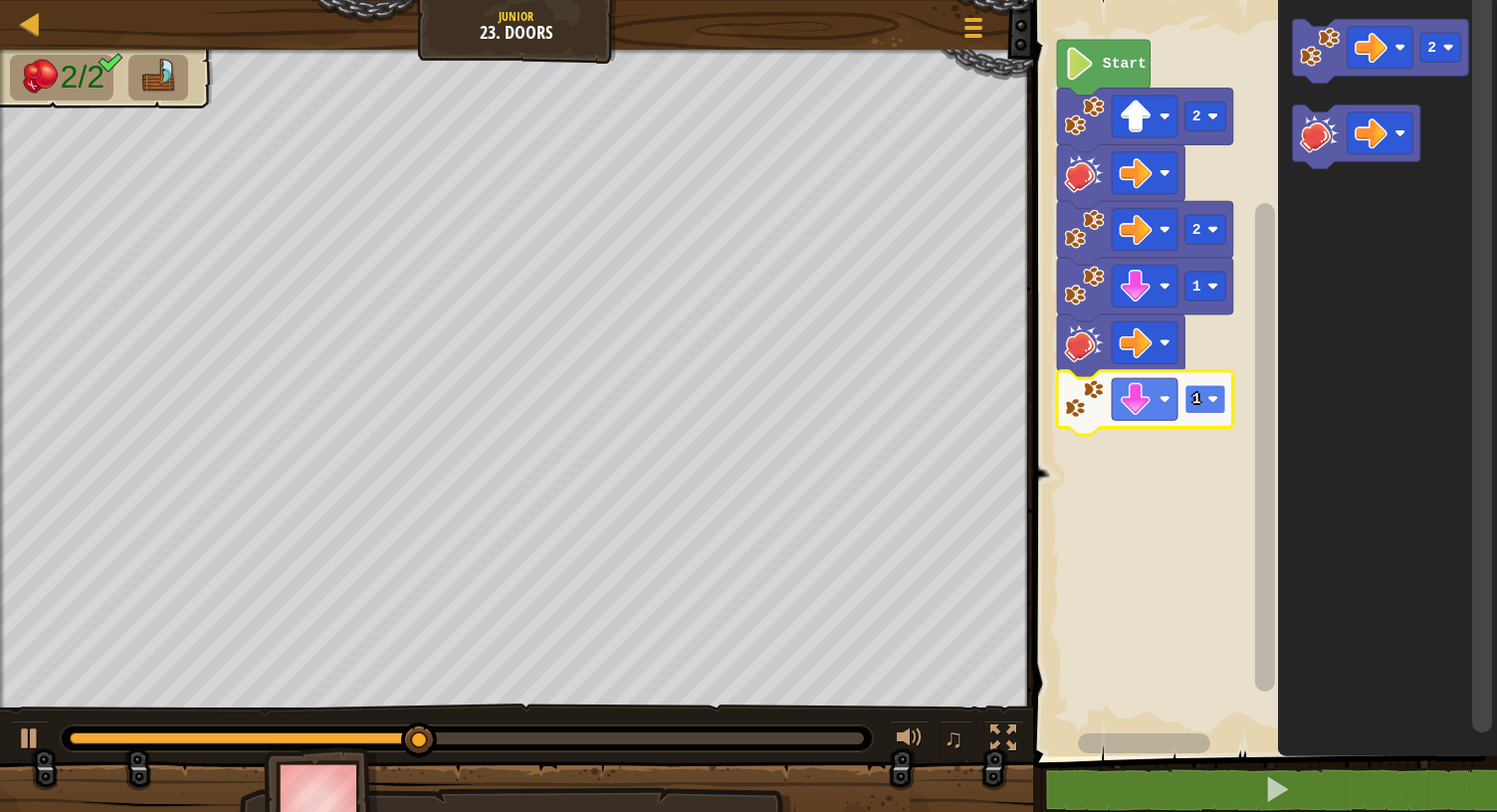 click 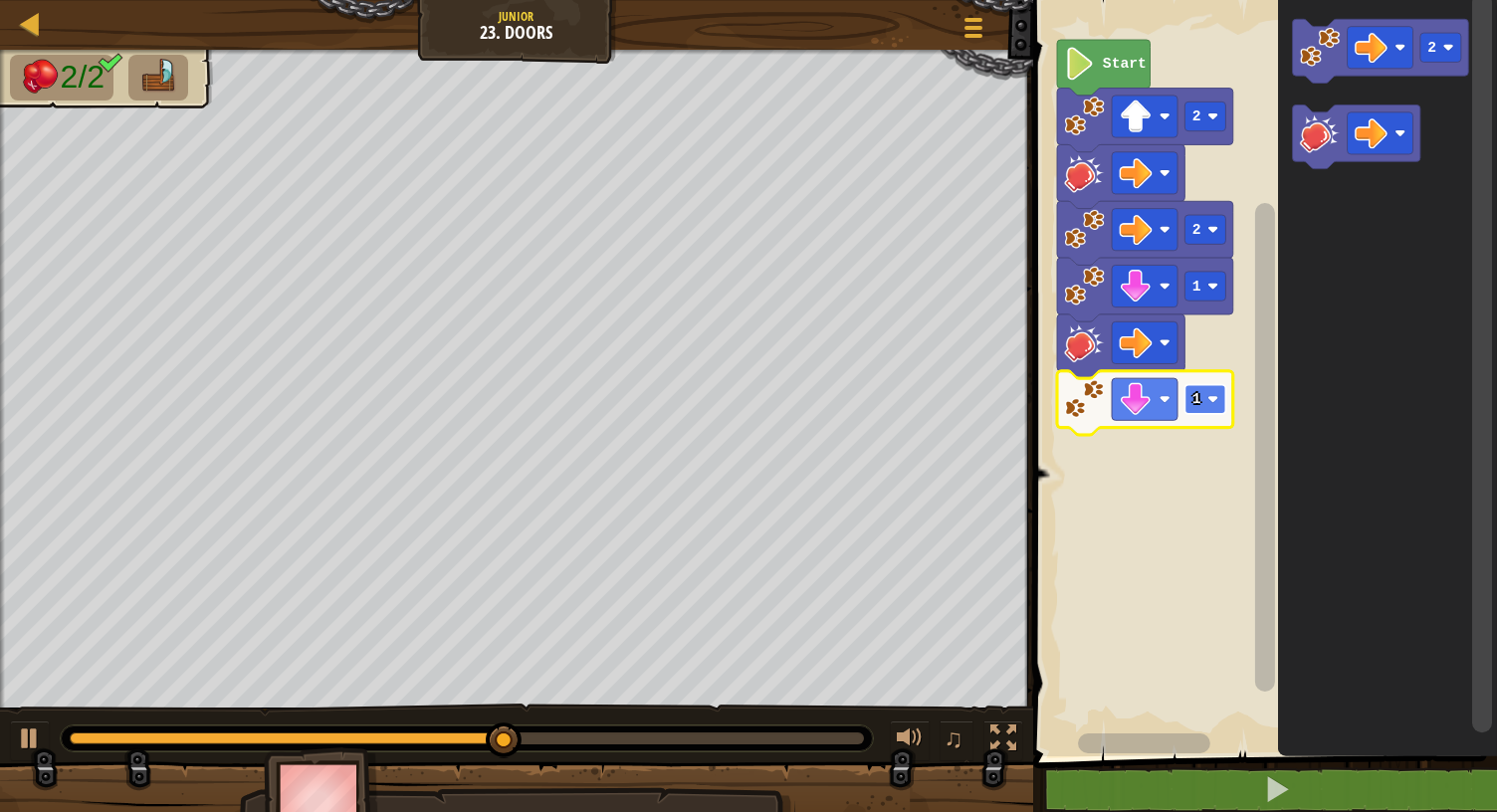 click 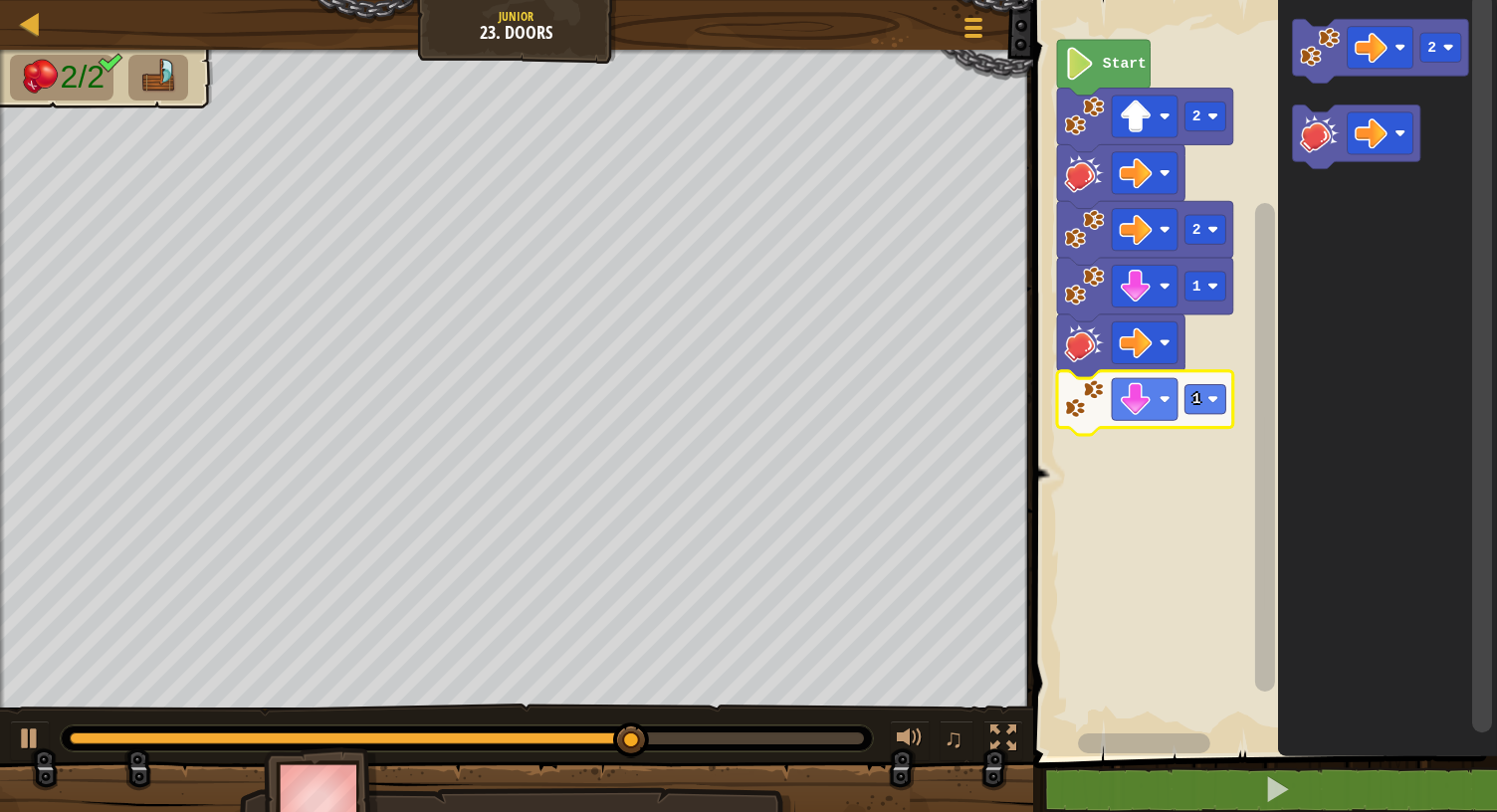 click 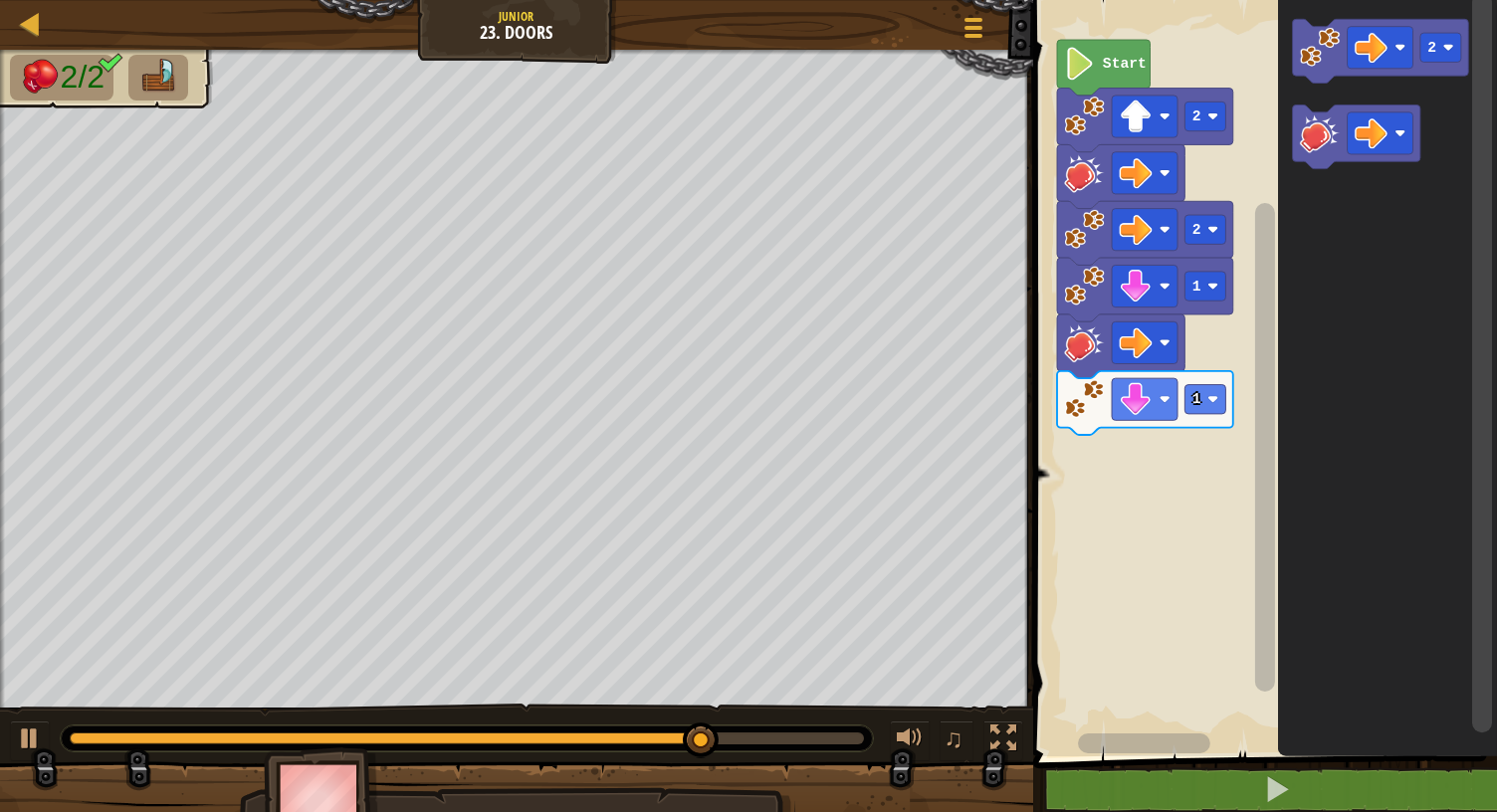 click 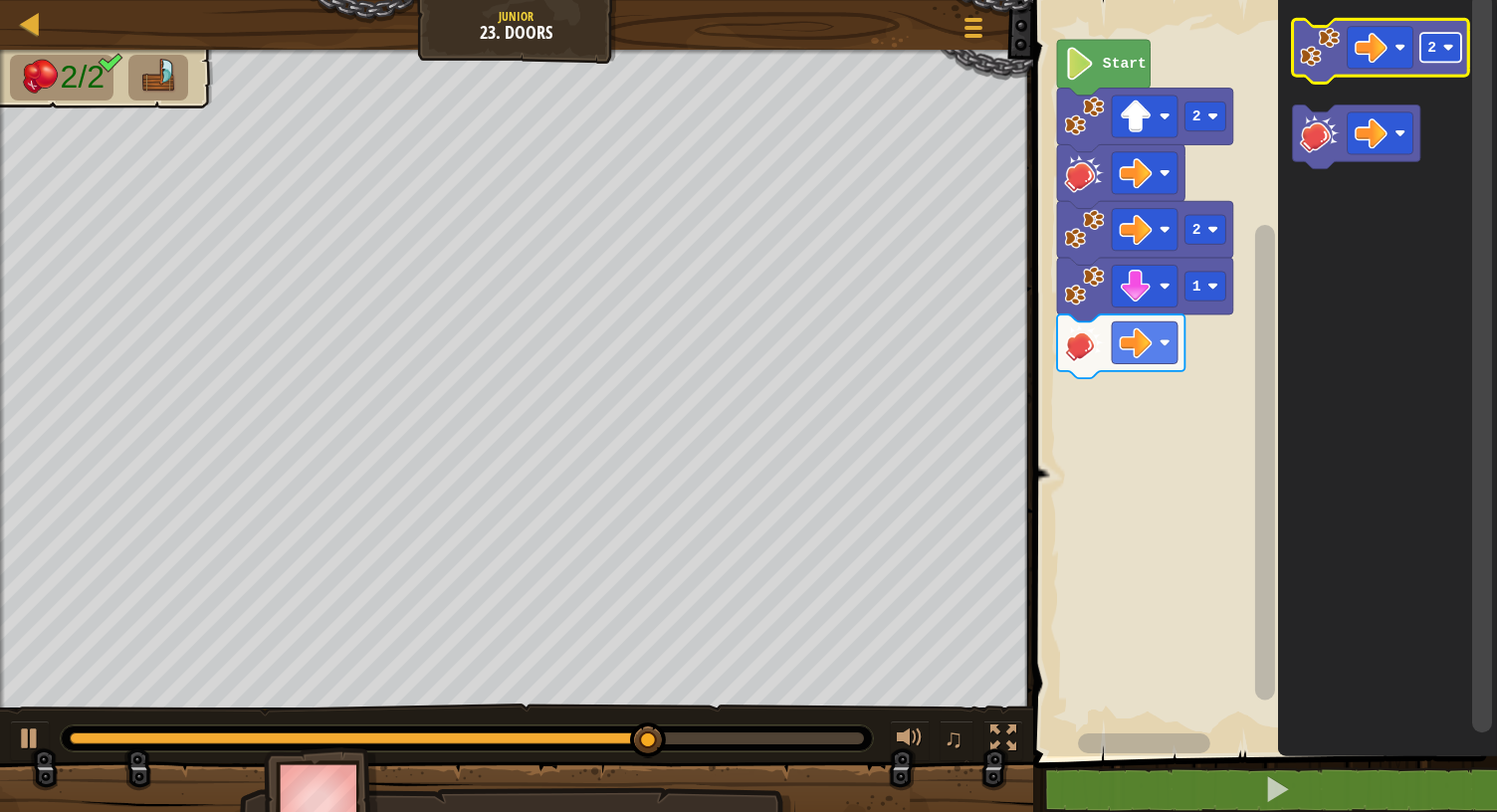 click 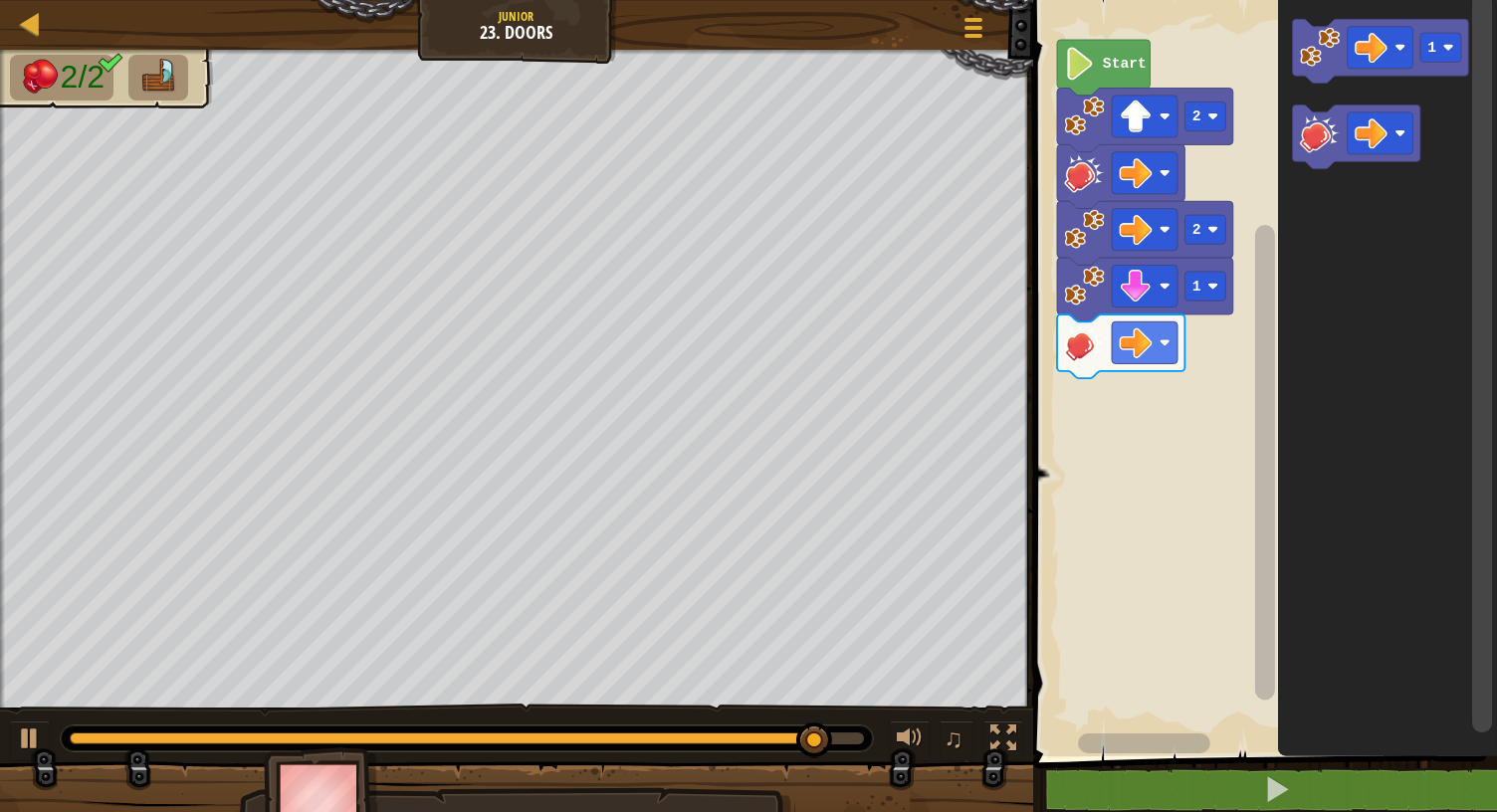 click on "Start 2 2 1 1" at bounding box center (1262, 373) 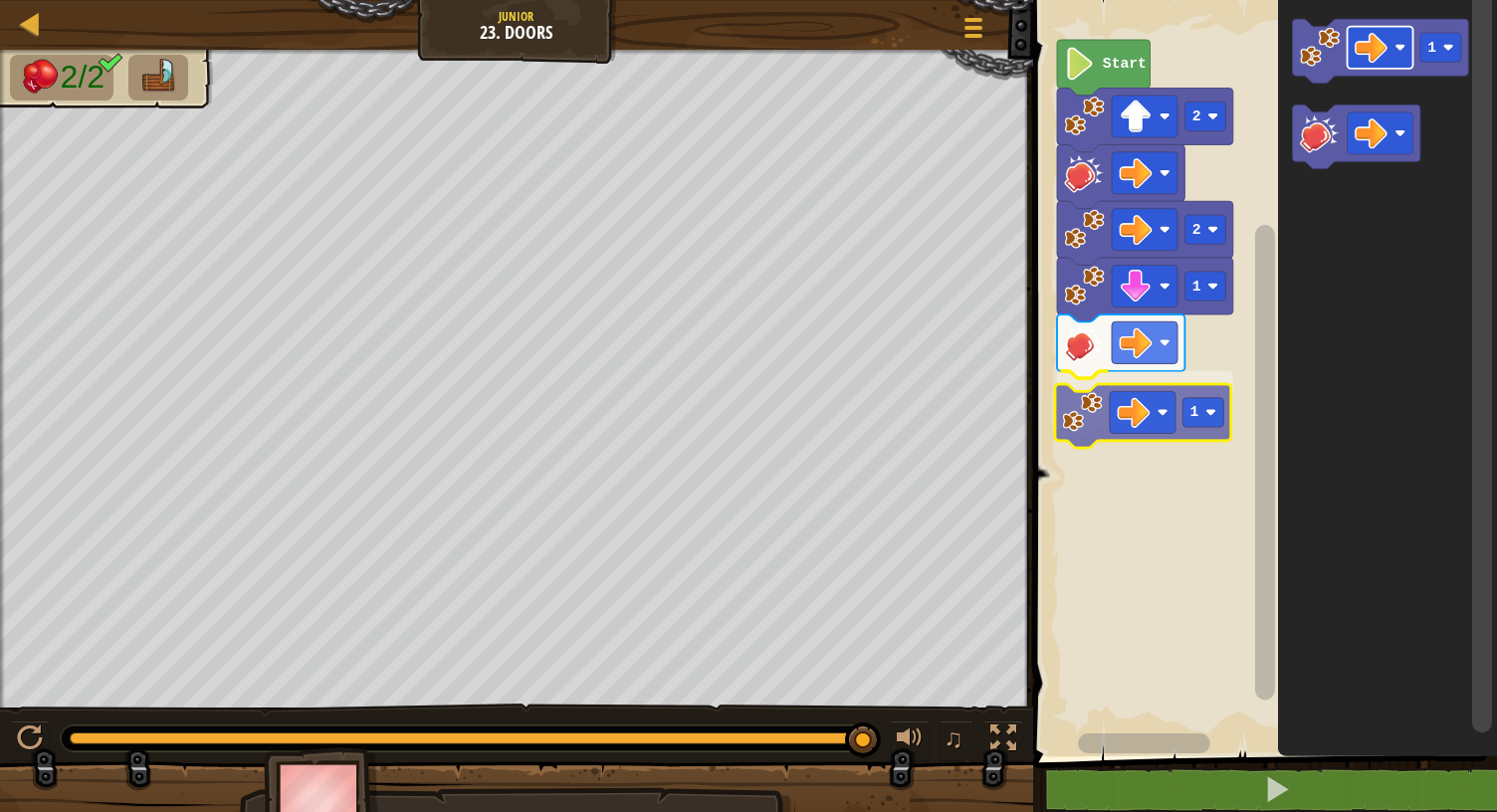 click on "Start 2 2 1 1 1 1" at bounding box center [1262, 373] 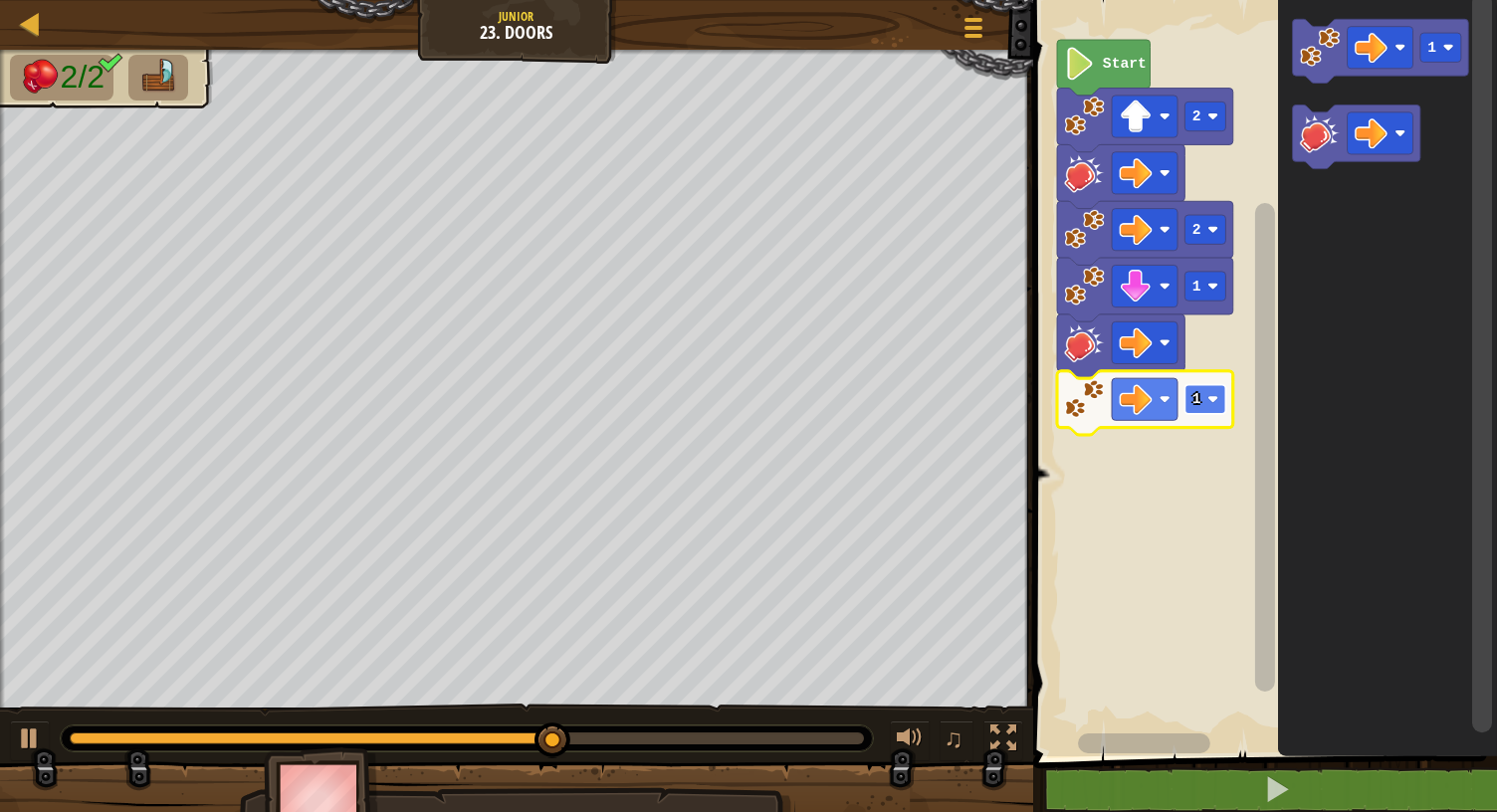 click 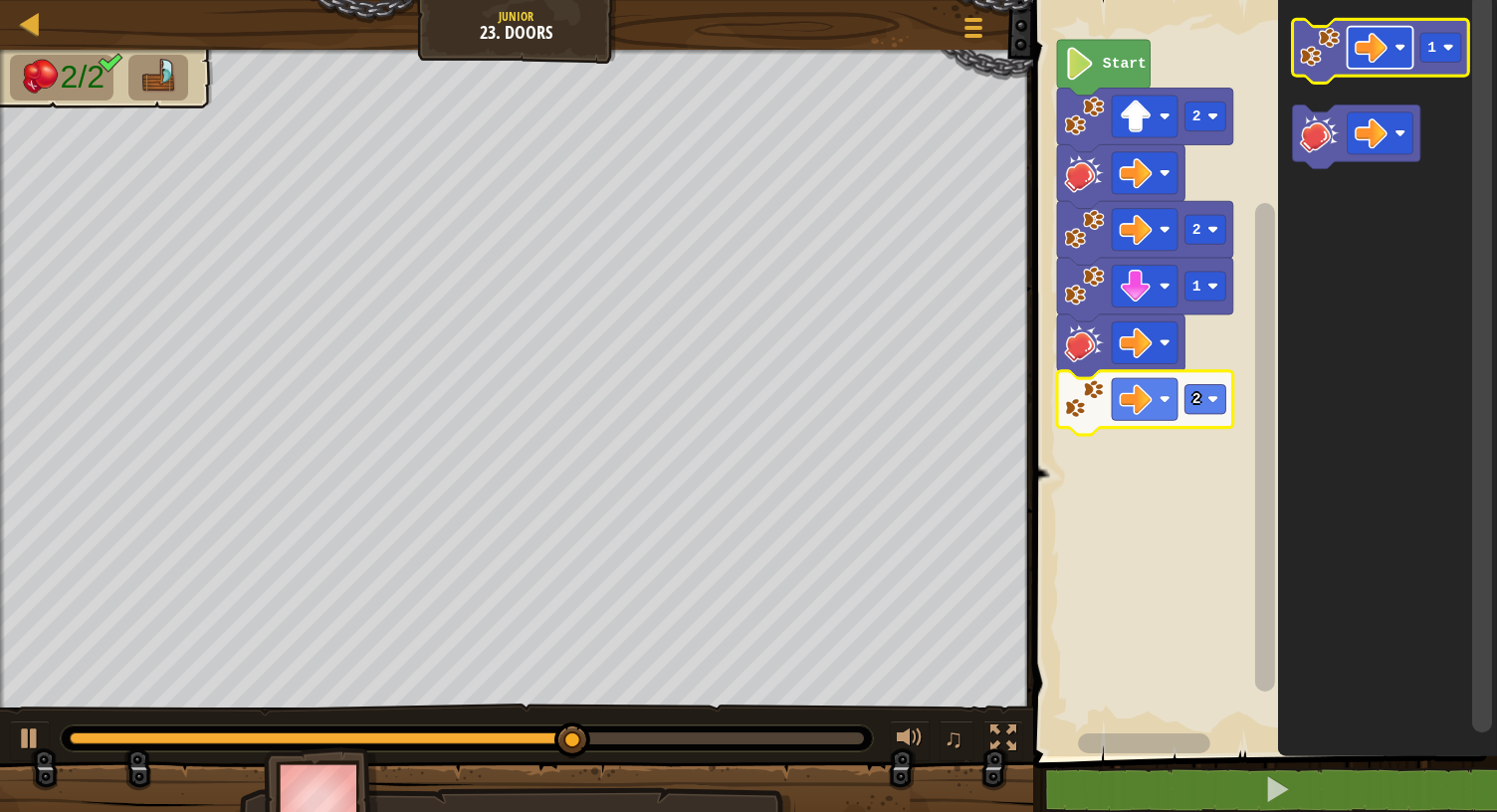 click 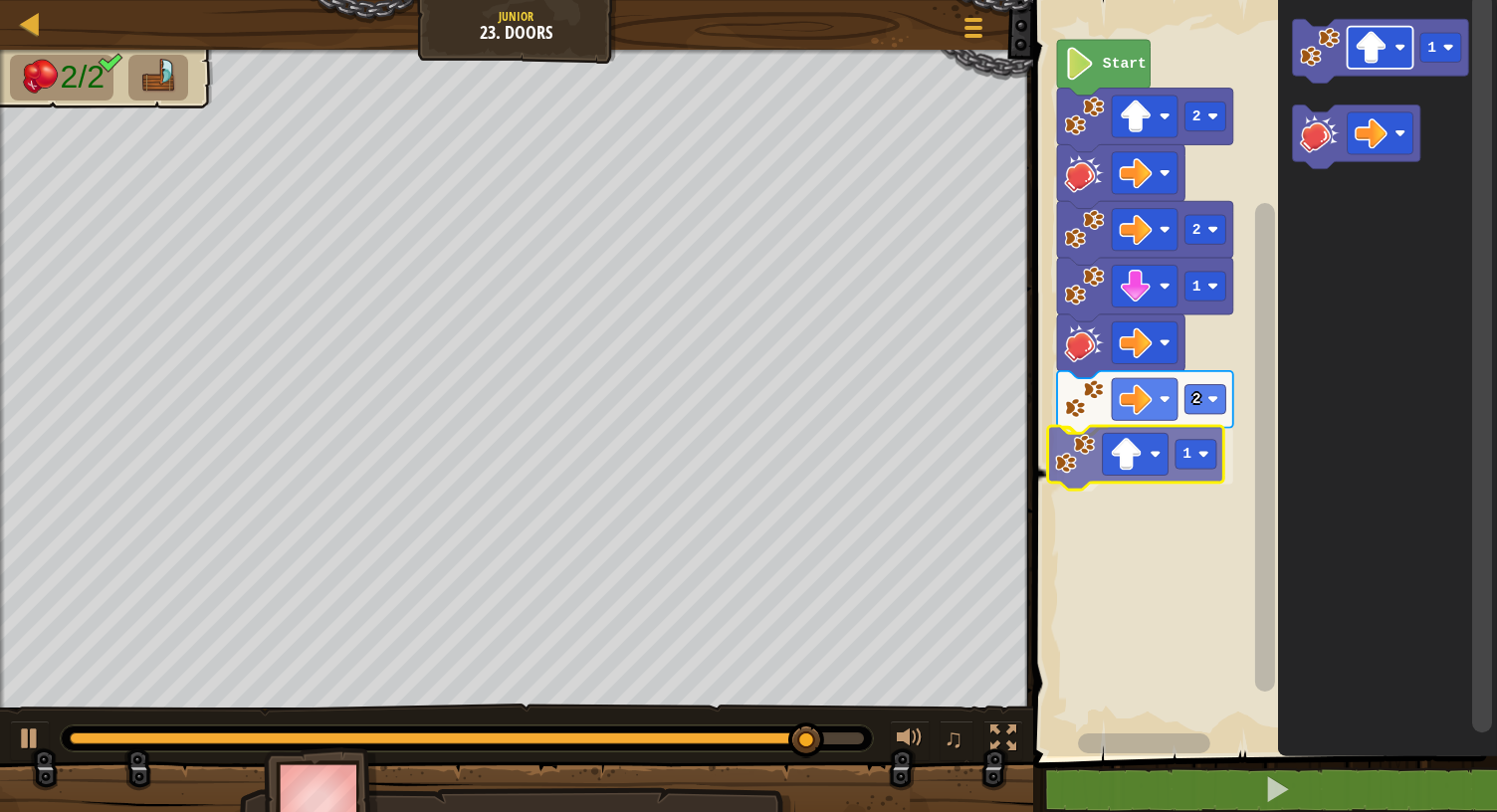click on "Start 2 2 1 2 1 1 1" at bounding box center [1262, 373] 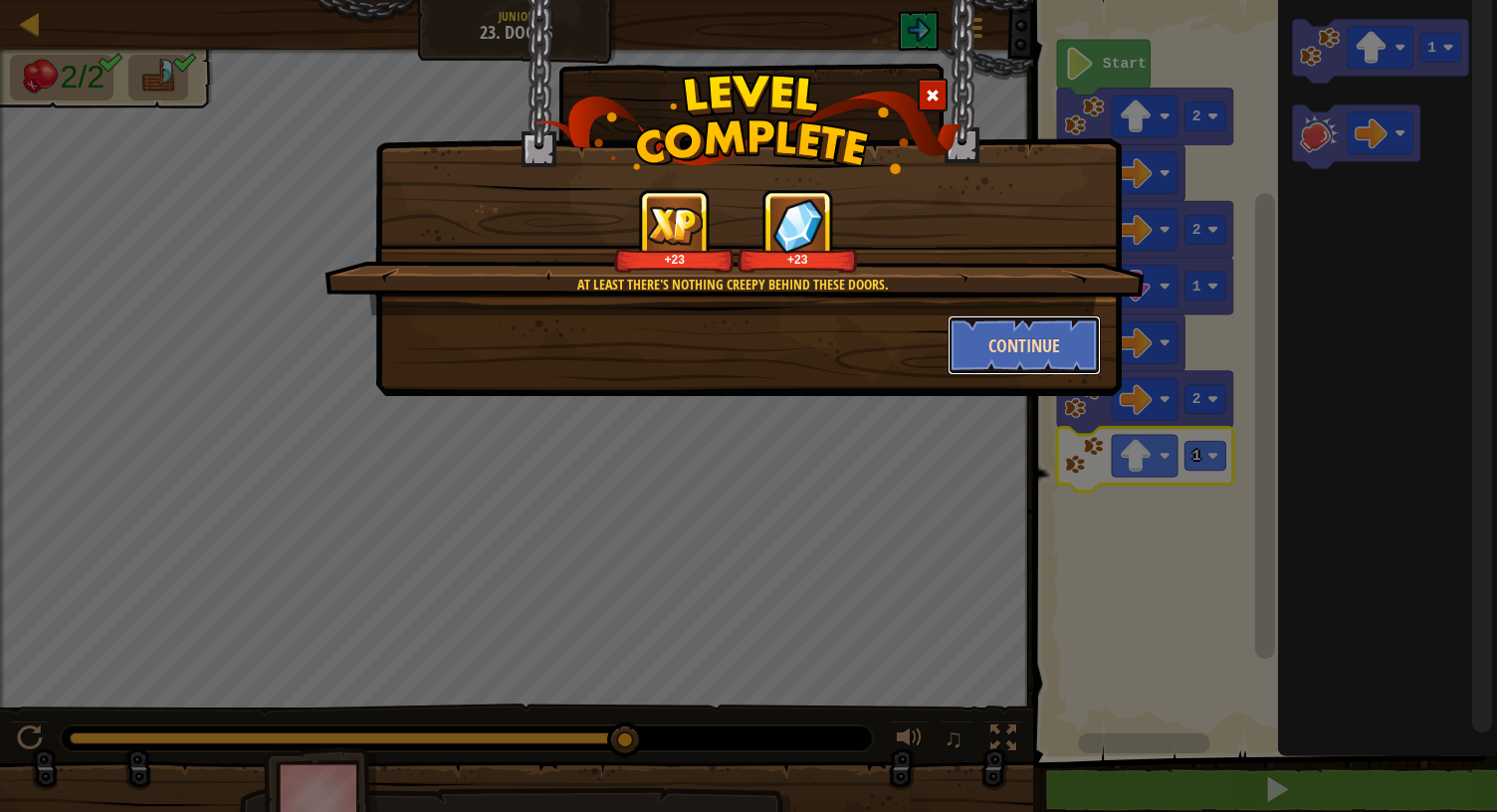 click on "Continue" at bounding box center (1024, 345) 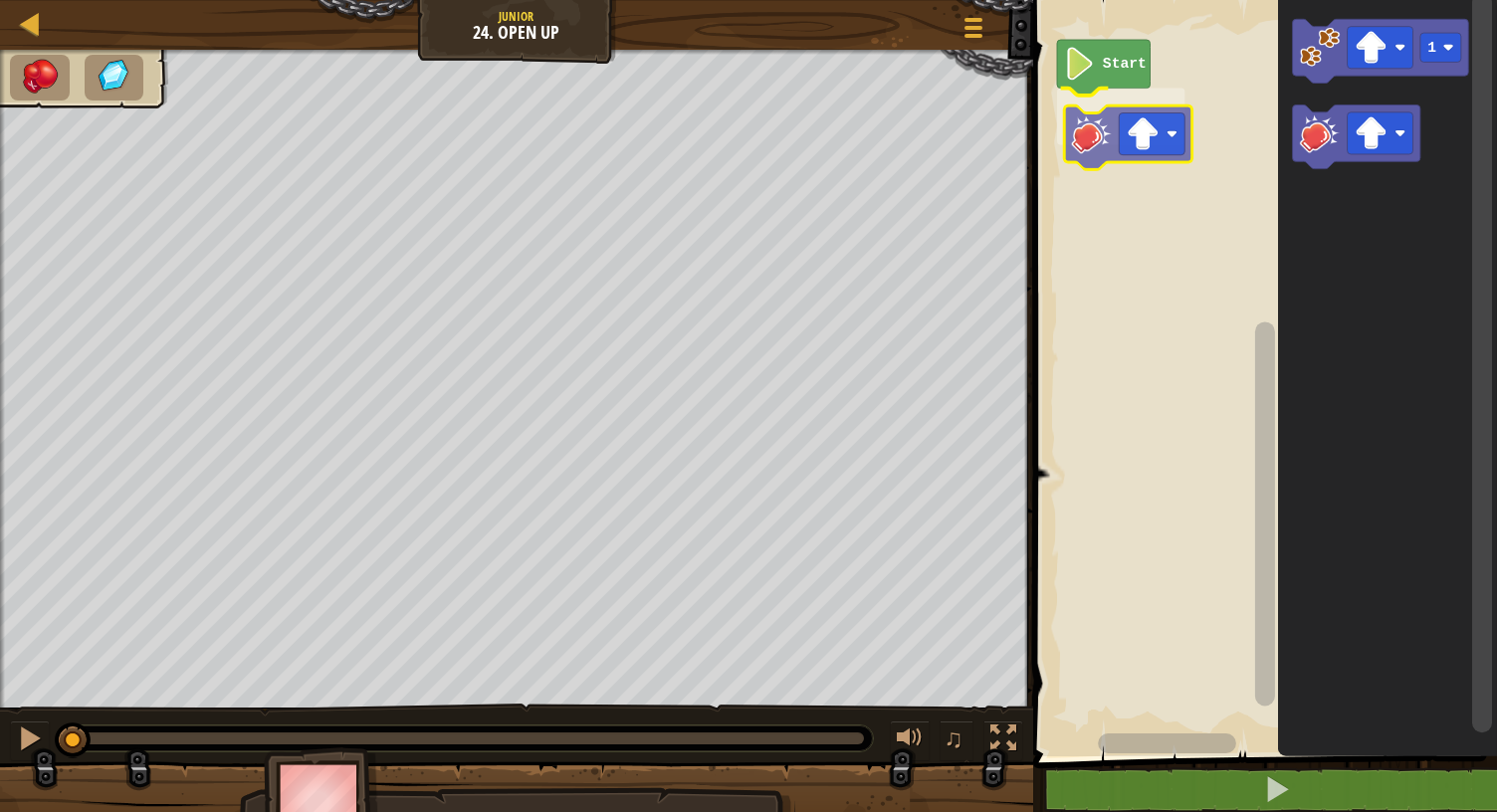 click on "Start 1" at bounding box center [1262, 373] 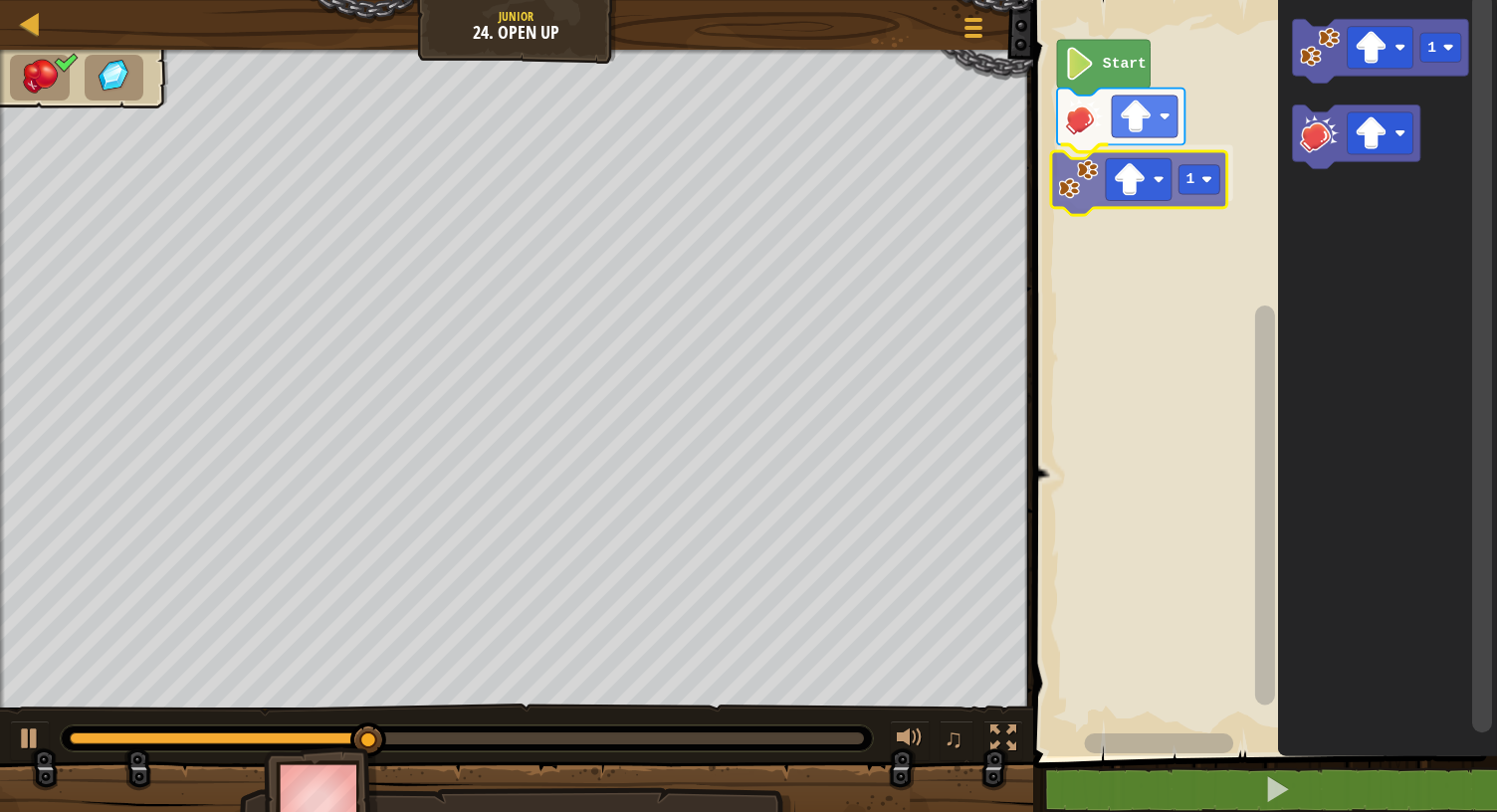 click on "Start 1 1 1" at bounding box center (1262, 373) 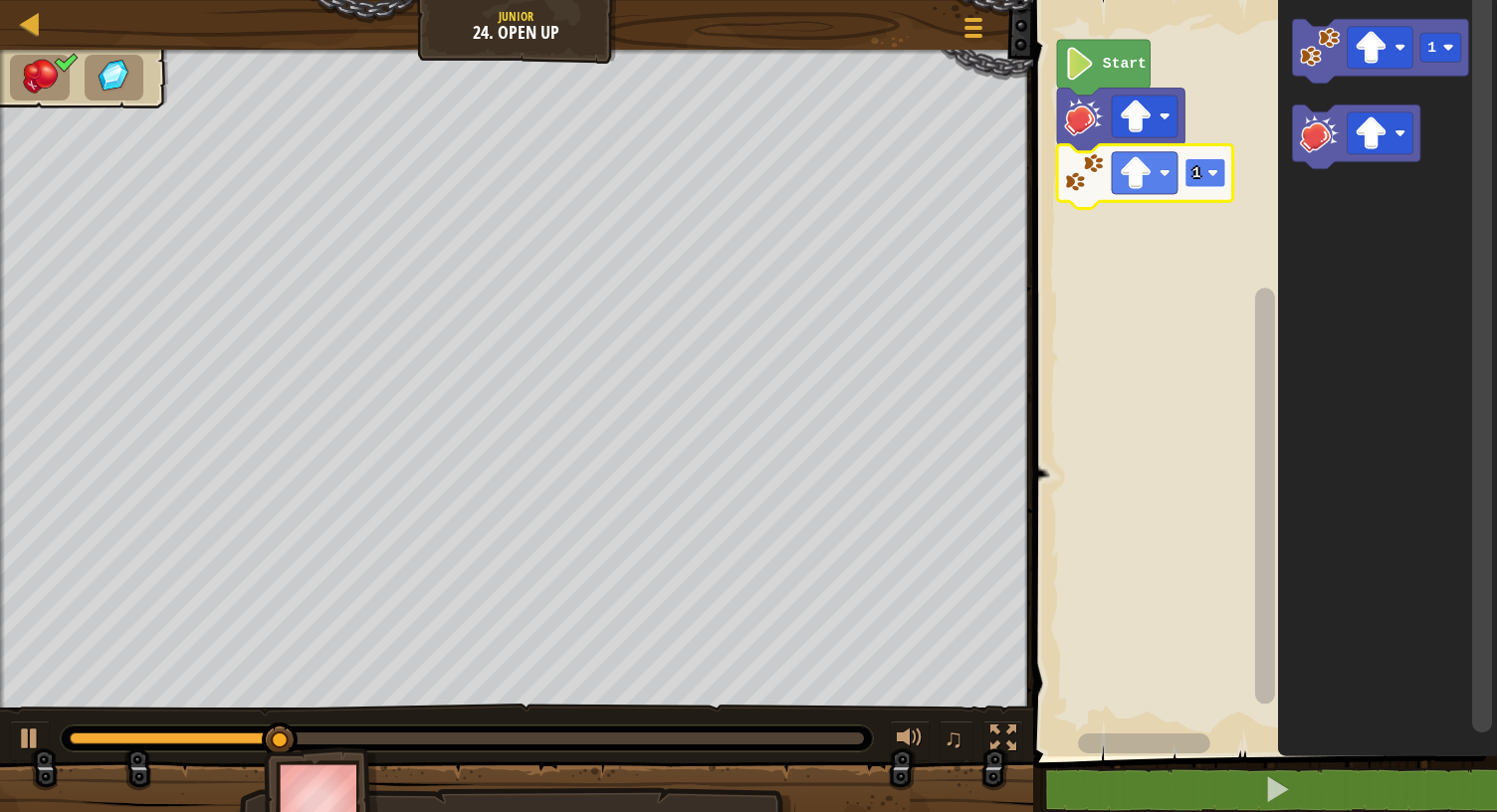 click 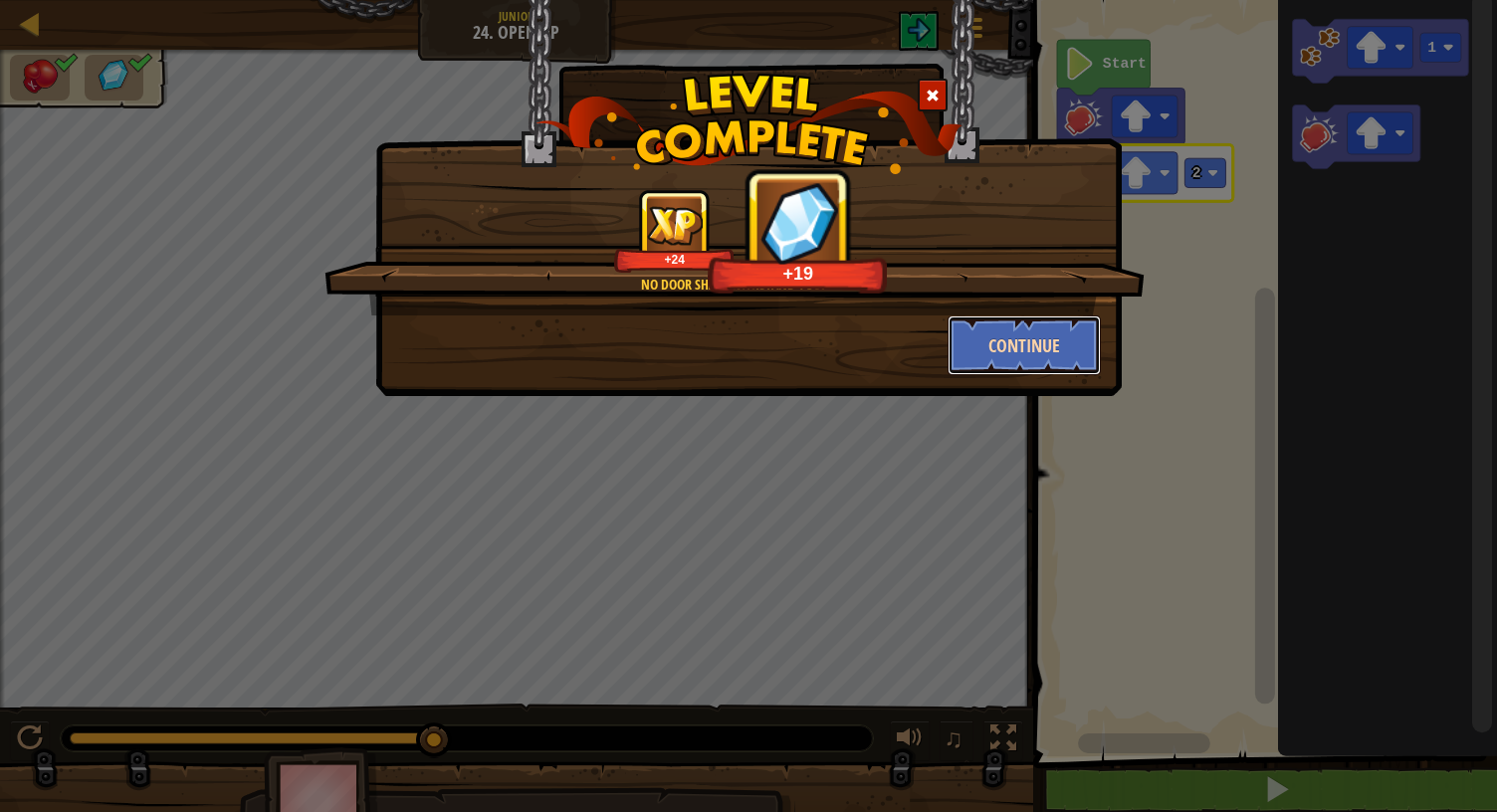 click on "Continue" at bounding box center [1024, 345] 